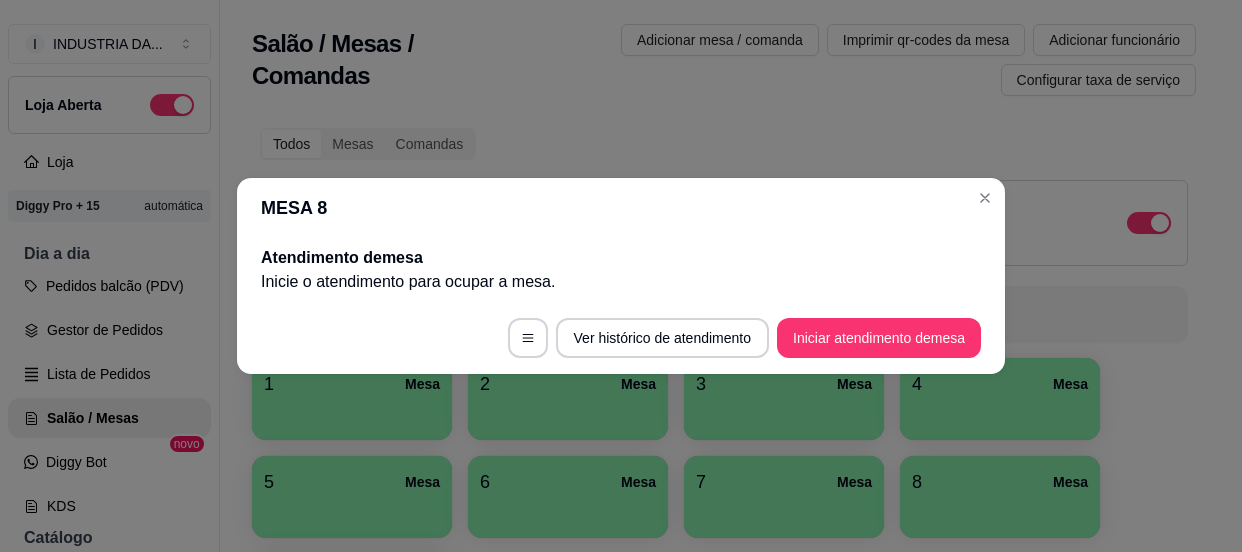 scroll, scrollTop: 0, scrollLeft: 0, axis: both 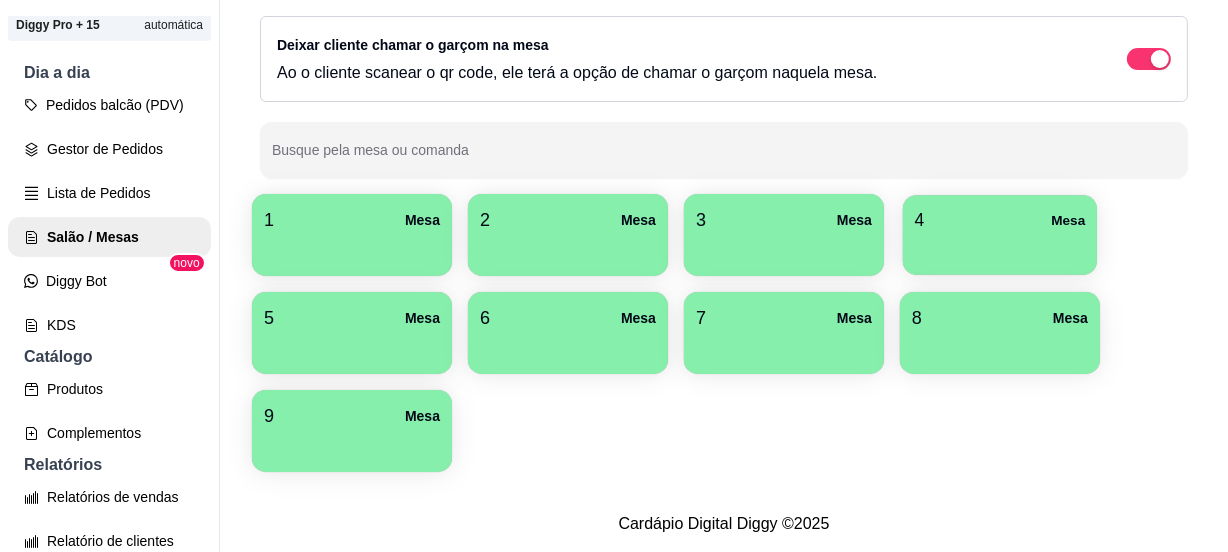 click on "4 Mesa" at bounding box center [1000, 220] 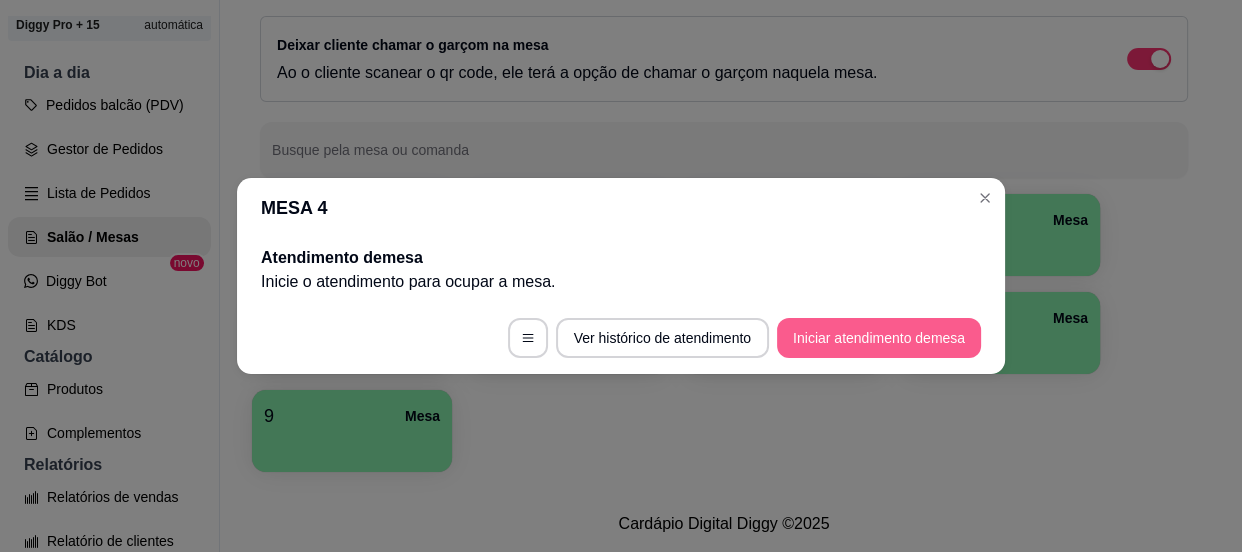 click on "Iniciar atendimento de  mesa" at bounding box center (879, 338) 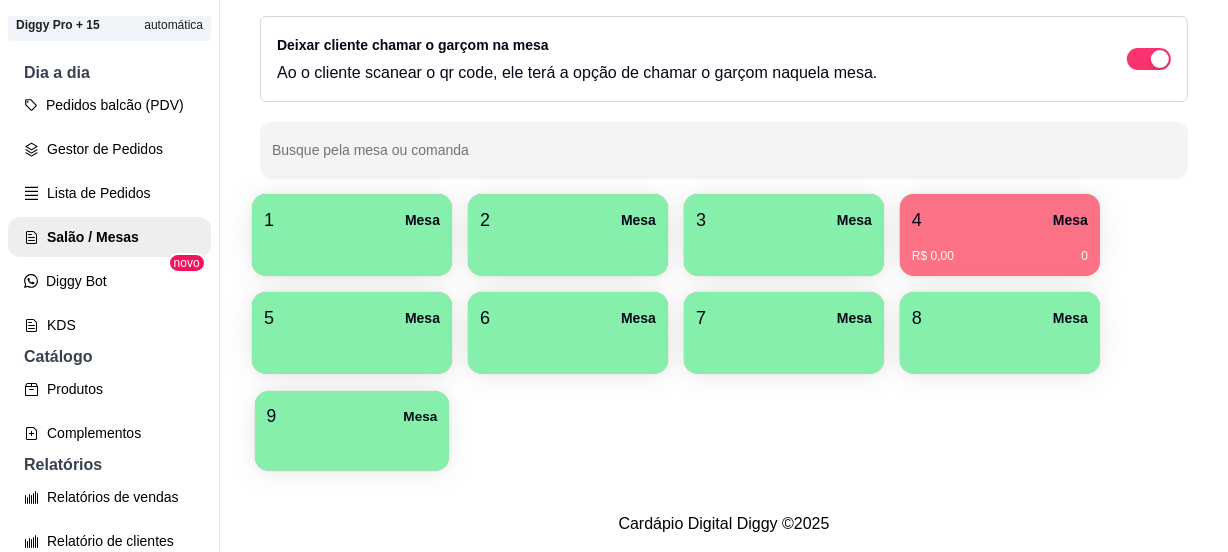 click at bounding box center [352, 444] 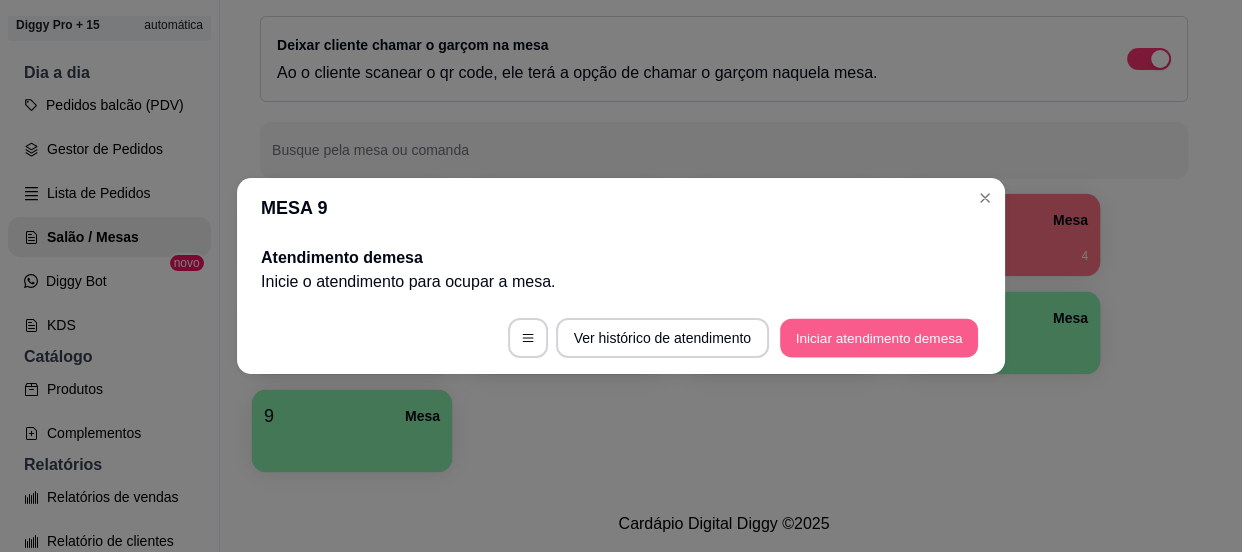 click on "Iniciar atendimento de  mesa" at bounding box center [879, 338] 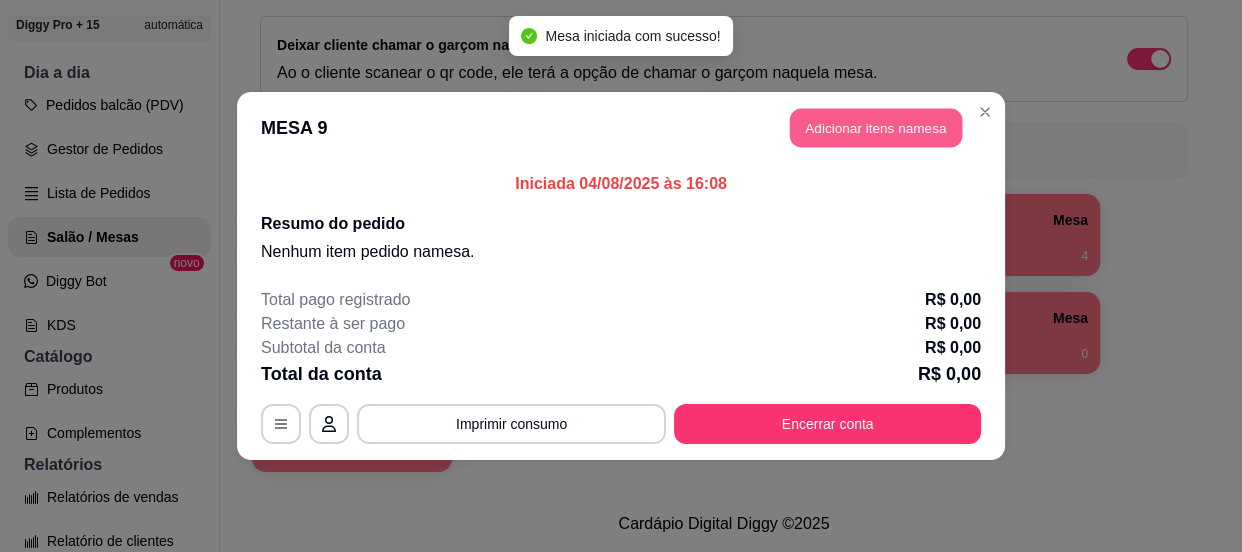 click on "Adicionar itens na  mesa" at bounding box center (876, 128) 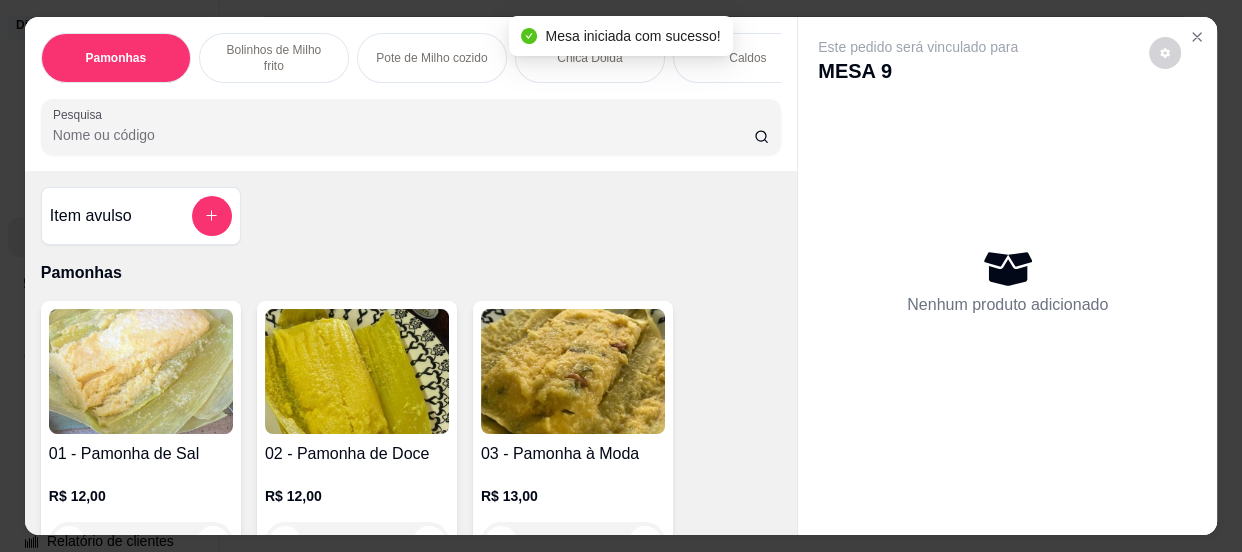 scroll, scrollTop: 90, scrollLeft: 0, axis: vertical 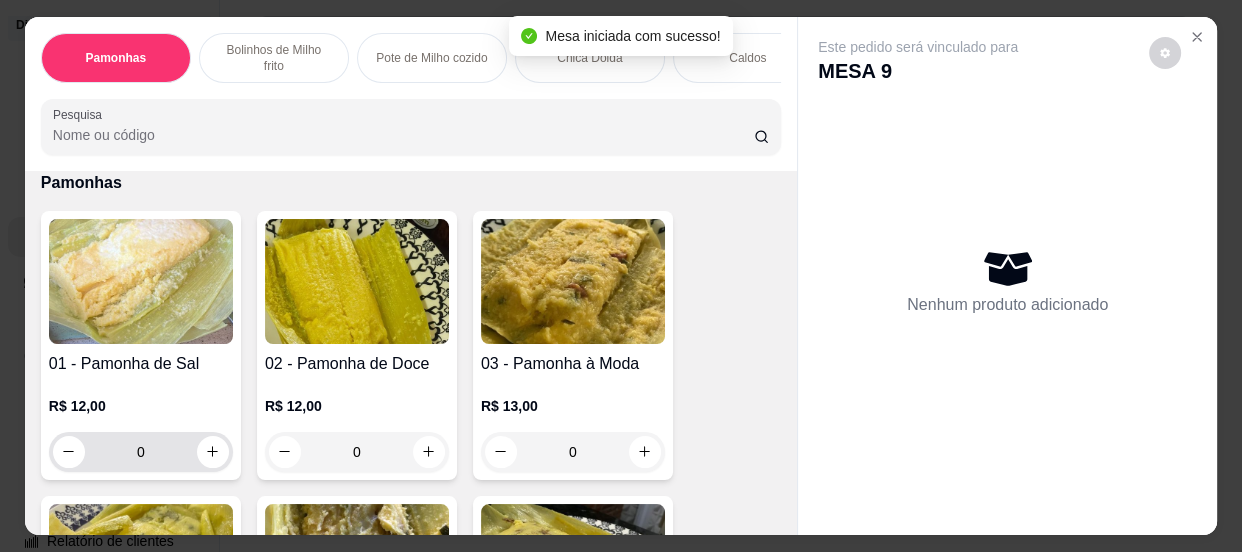 click on "0" at bounding box center (141, 452) 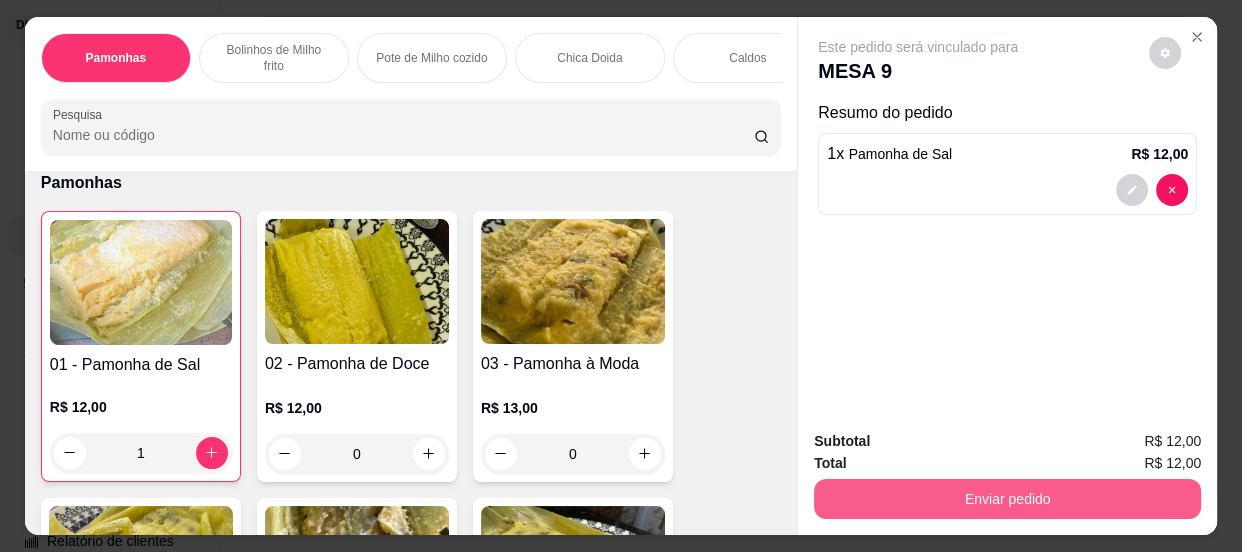 type on "1" 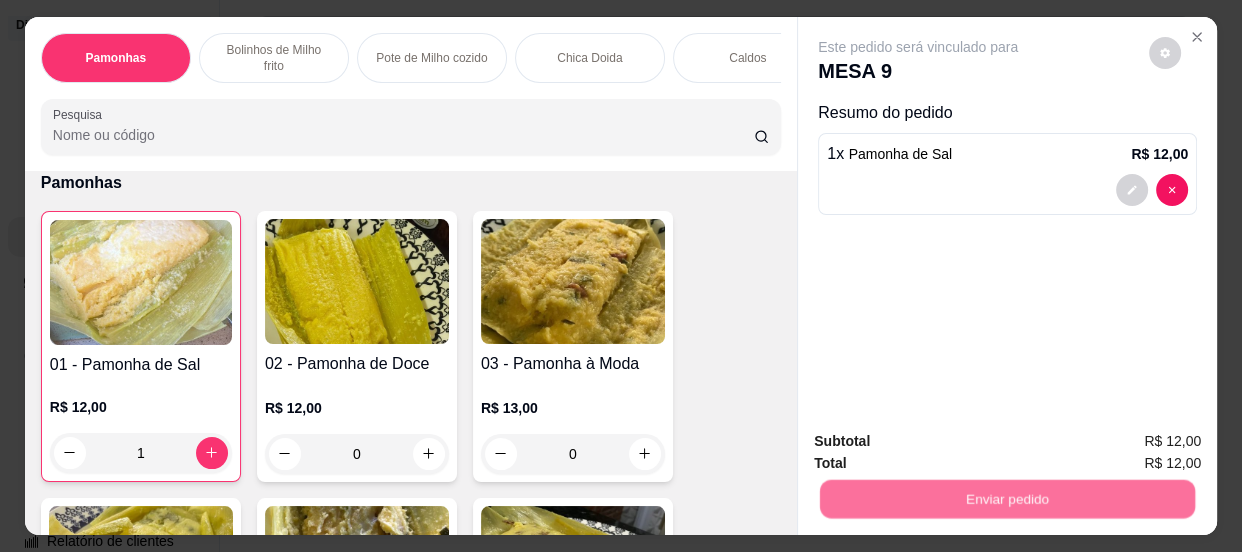 click on "Não registrar e enviar pedido" at bounding box center [942, 444] 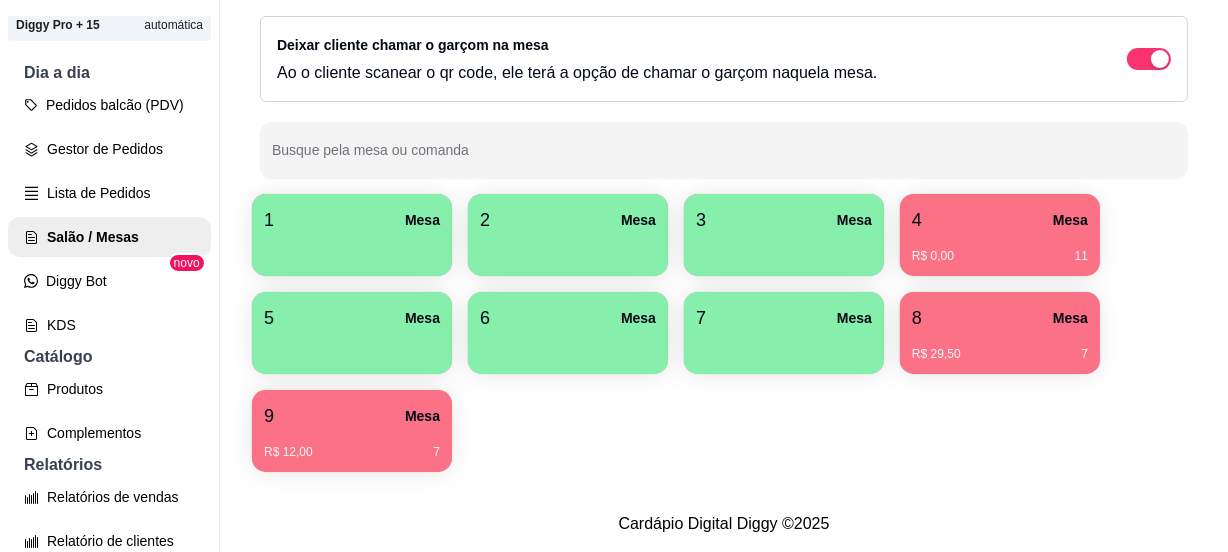 click on "1 Mesa" at bounding box center (352, 220) 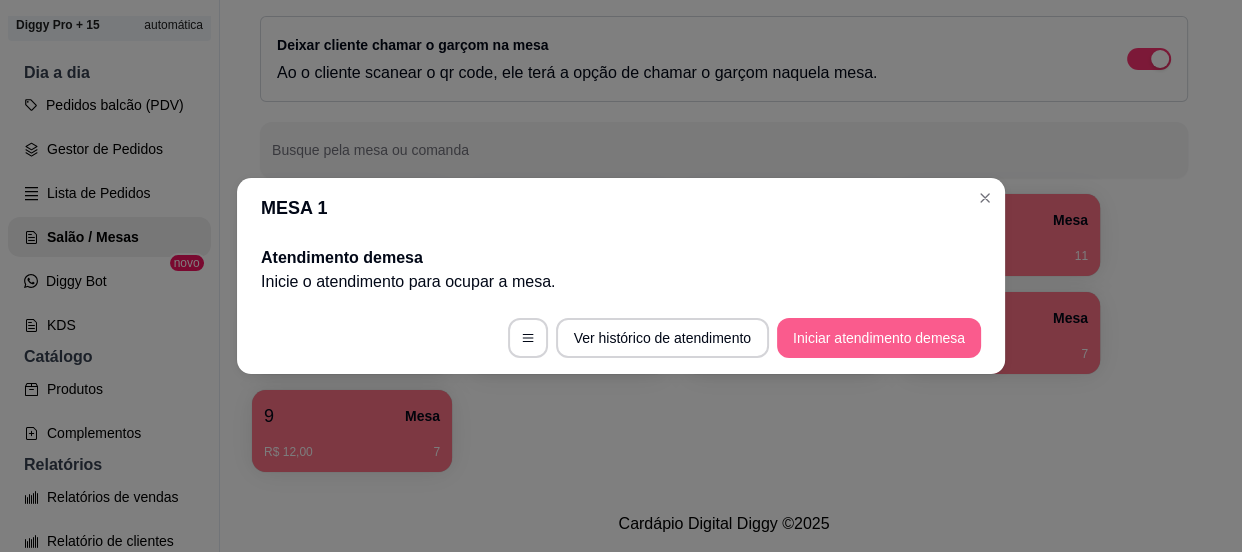 click on "Iniciar atendimento de  mesa" at bounding box center [879, 338] 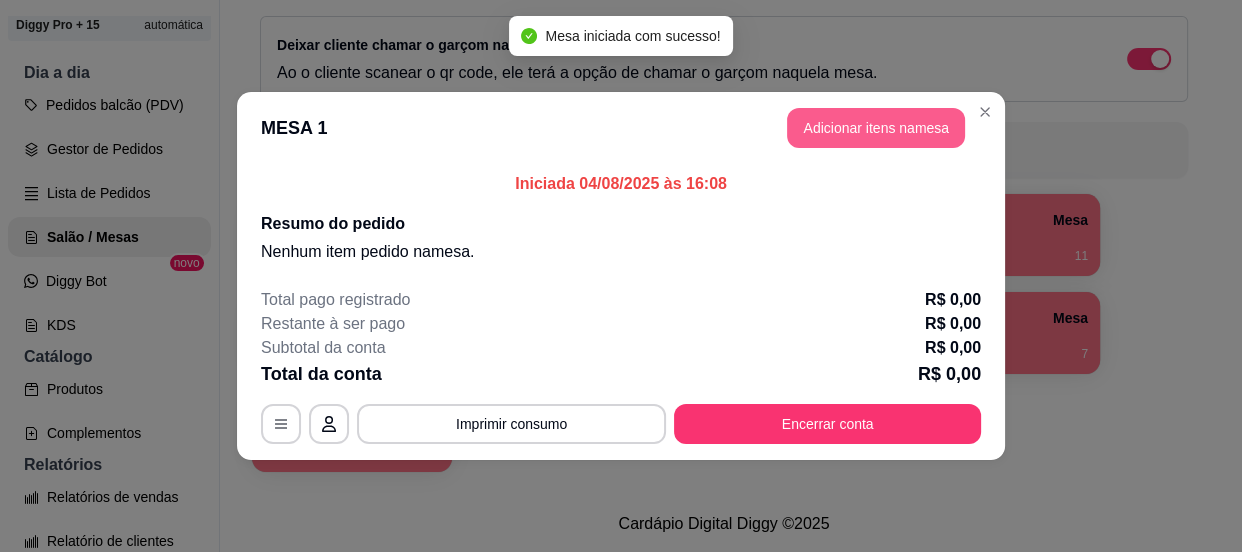 click on "Adicionar itens na  mesa" at bounding box center [876, 128] 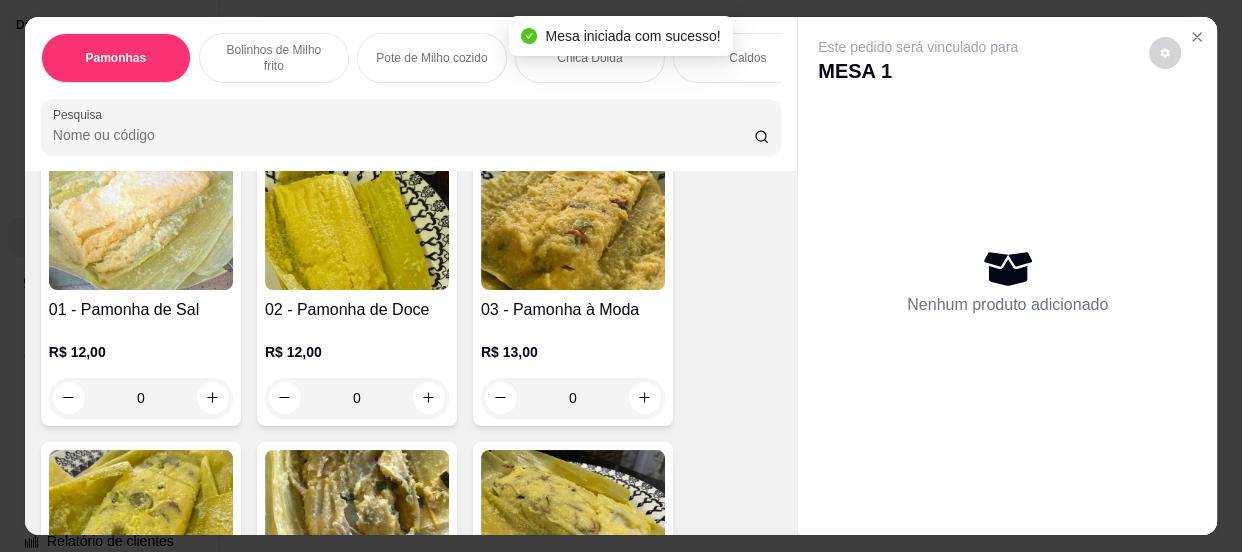 scroll, scrollTop: 181, scrollLeft: 0, axis: vertical 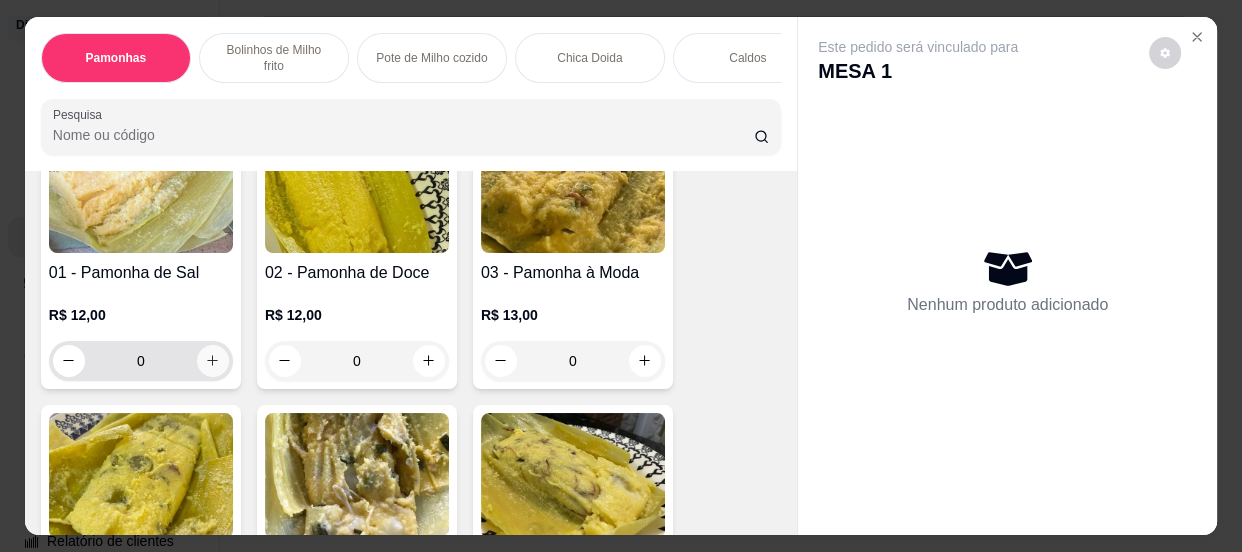 click 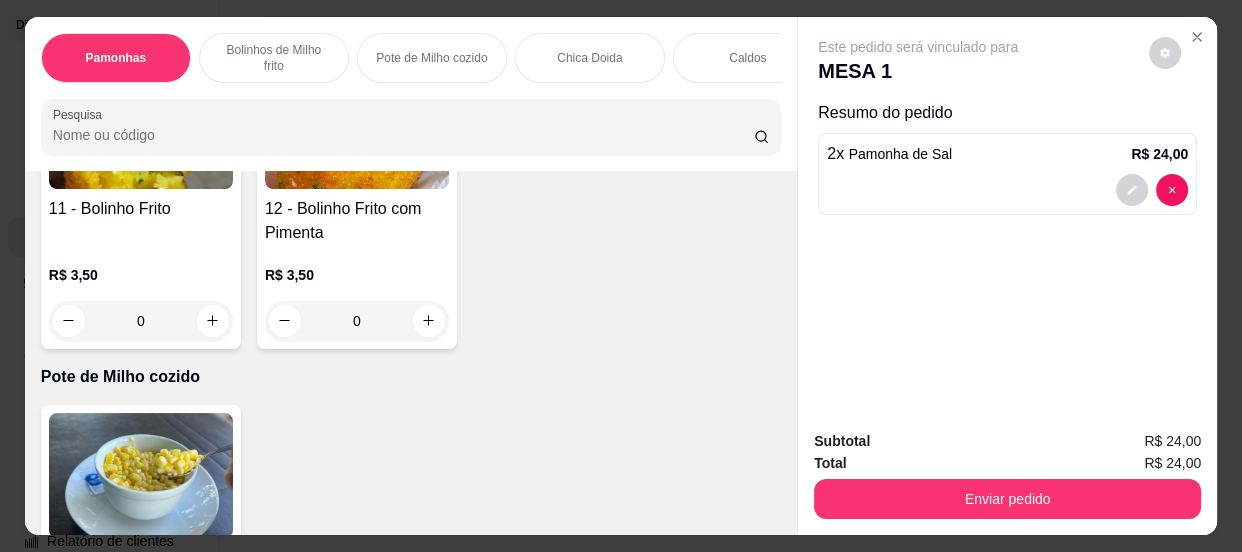 scroll, scrollTop: 1182, scrollLeft: 0, axis: vertical 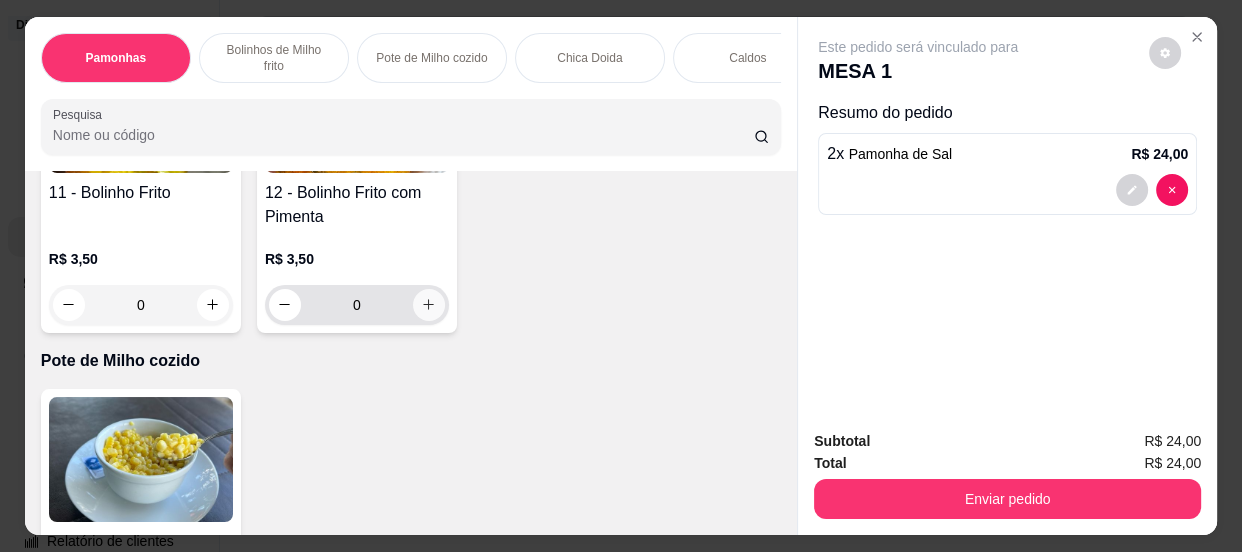 click 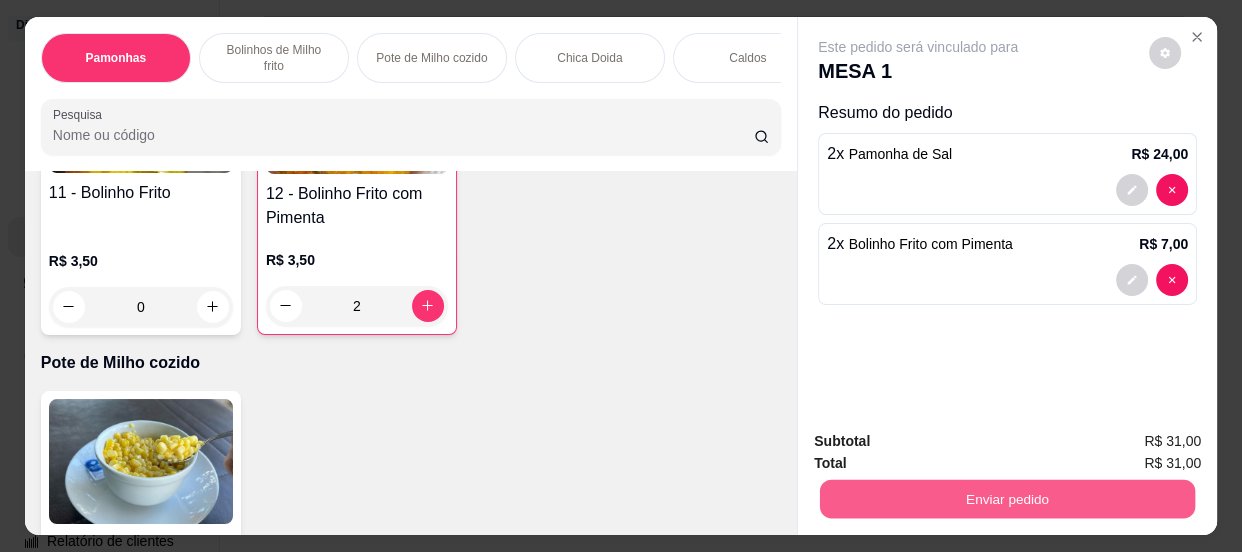 click on "Enviar pedido" at bounding box center (1007, 499) 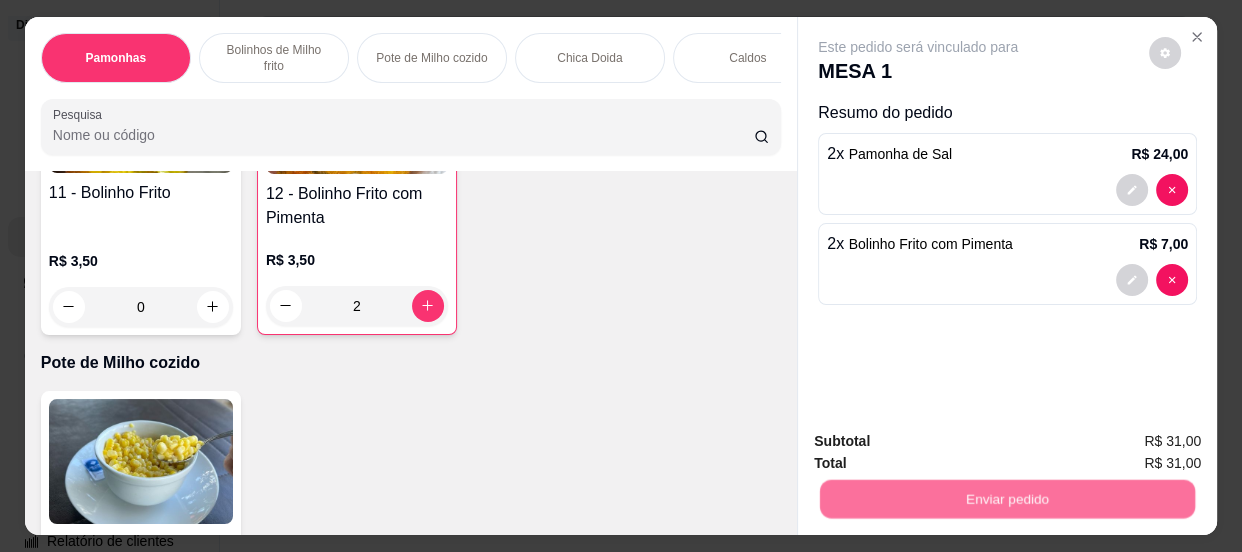 click on "Não registrar e enviar pedido" at bounding box center [942, 443] 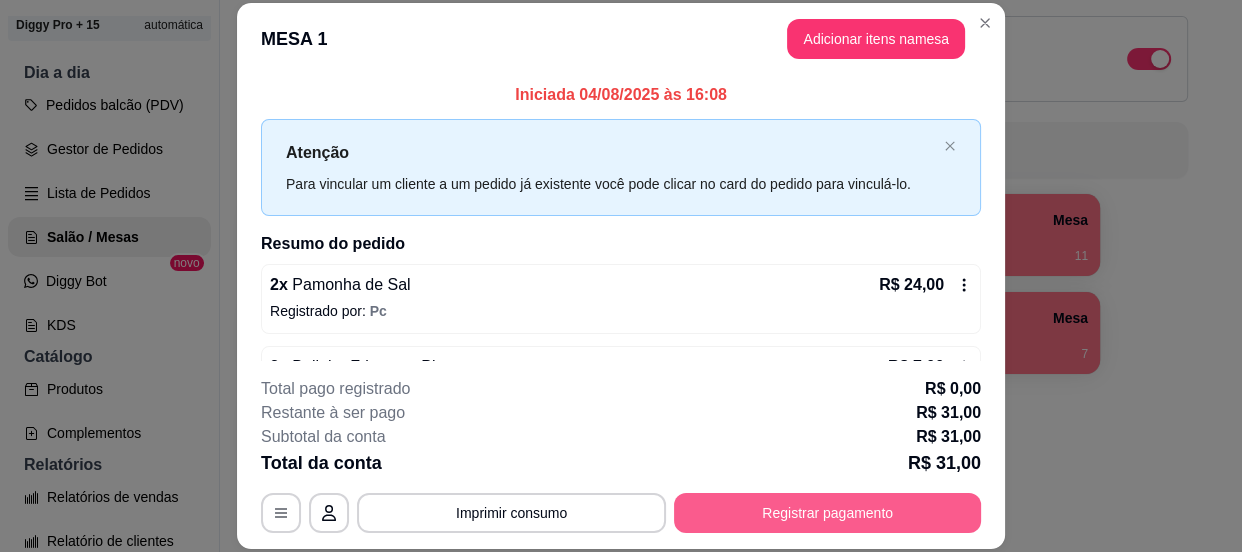 click on "Registrar pagamento" at bounding box center (827, 513) 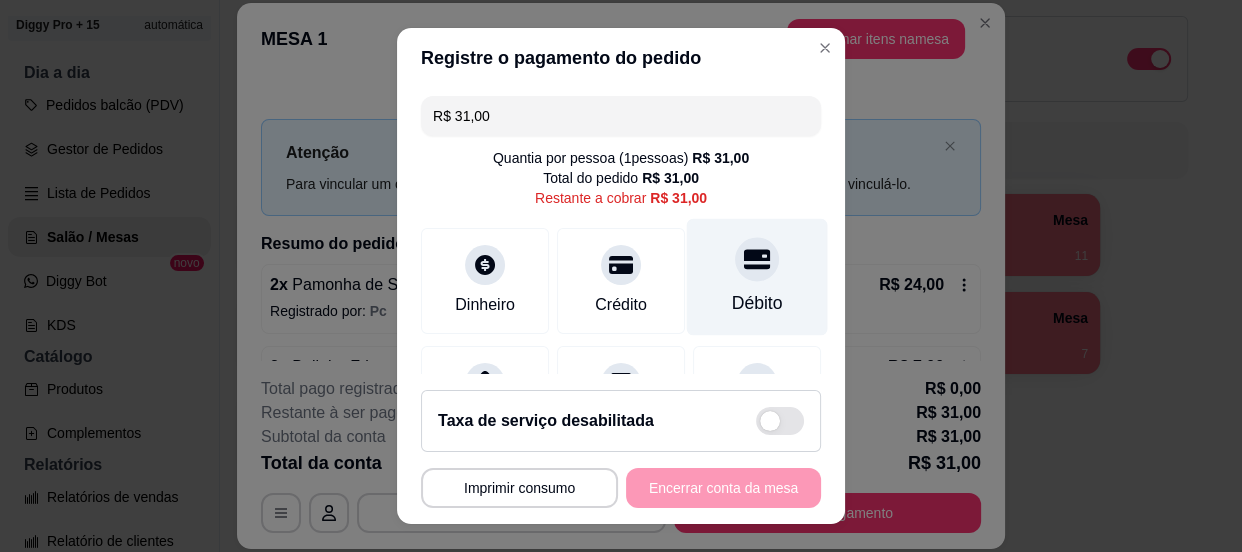 click at bounding box center (757, 259) 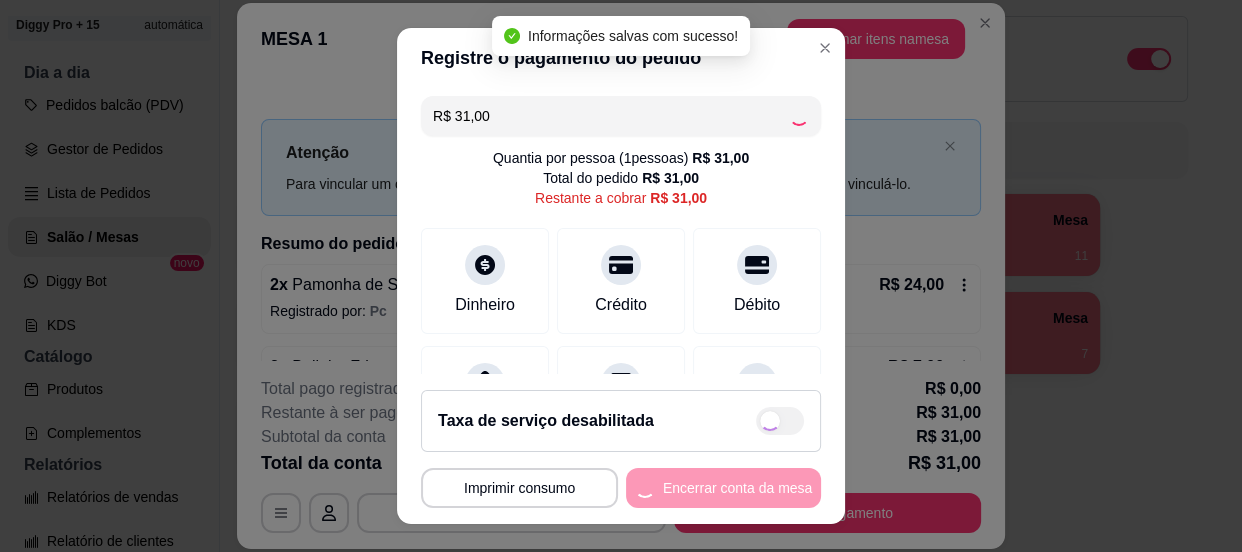 type on "R$ 0,00" 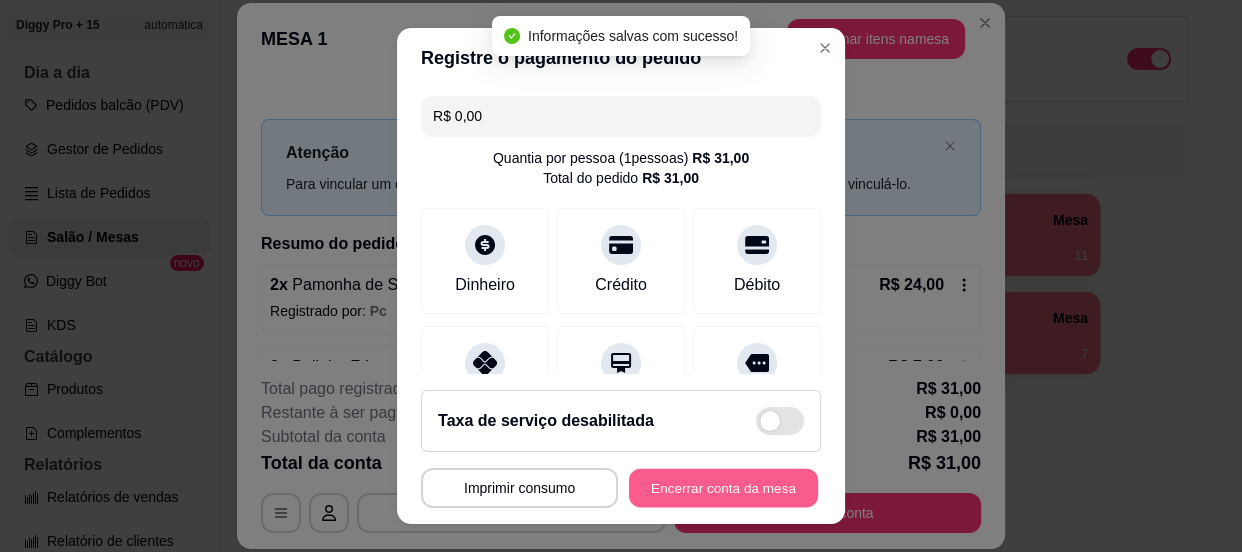 click on "Encerrar conta da mesa" at bounding box center [723, 488] 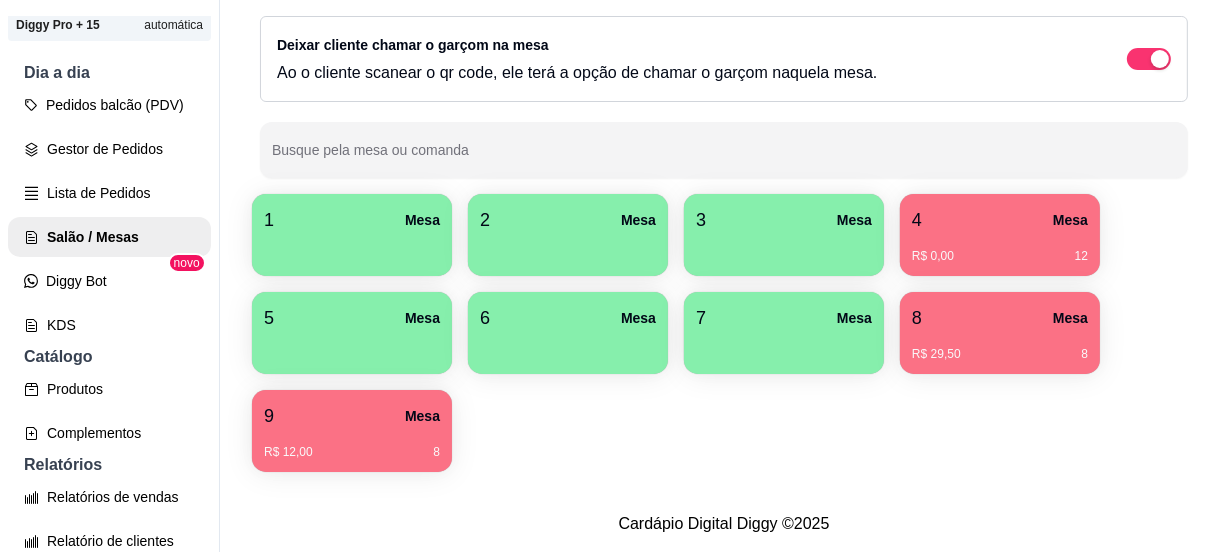 click on "R$ 12,00 8" at bounding box center [352, 445] 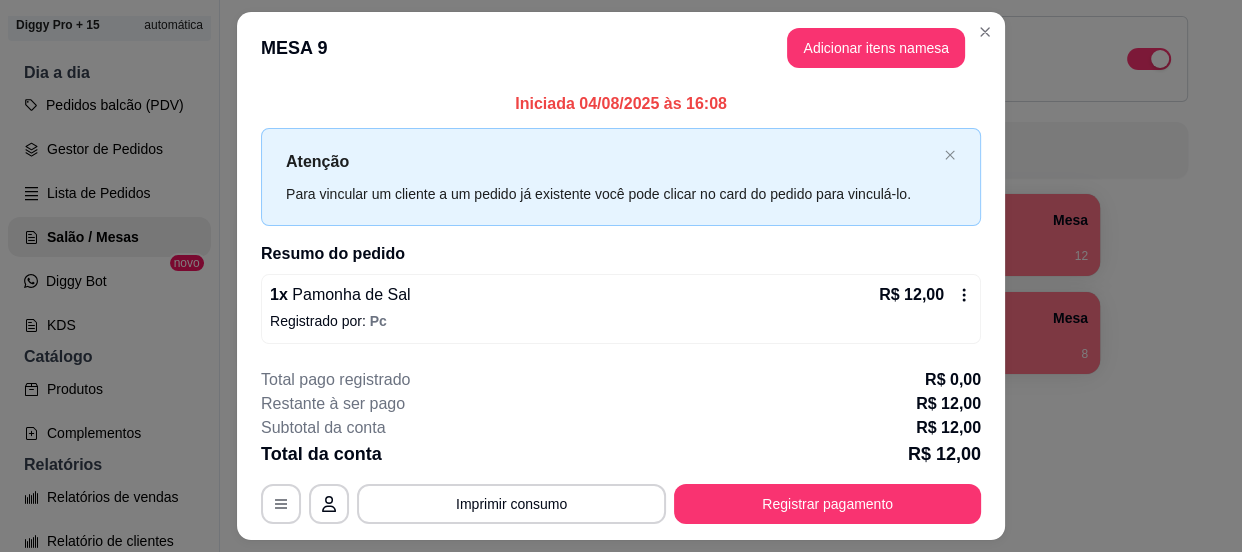 scroll, scrollTop: 51, scrollLeft: 0, axis: vertical 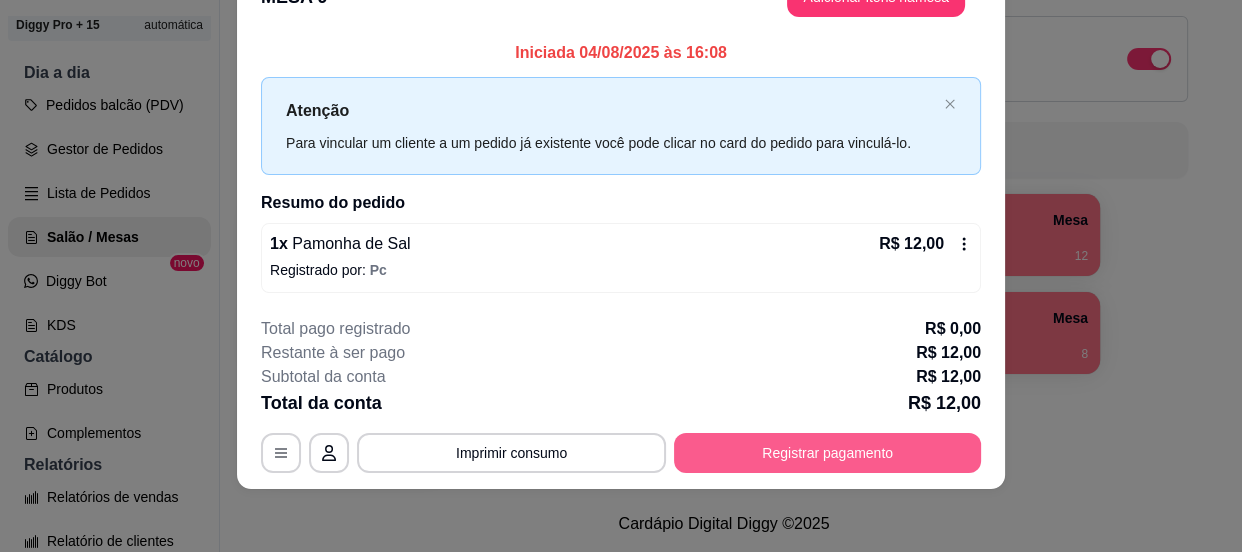 click on "Registrar pagamento" at bounding box center [827, 453] 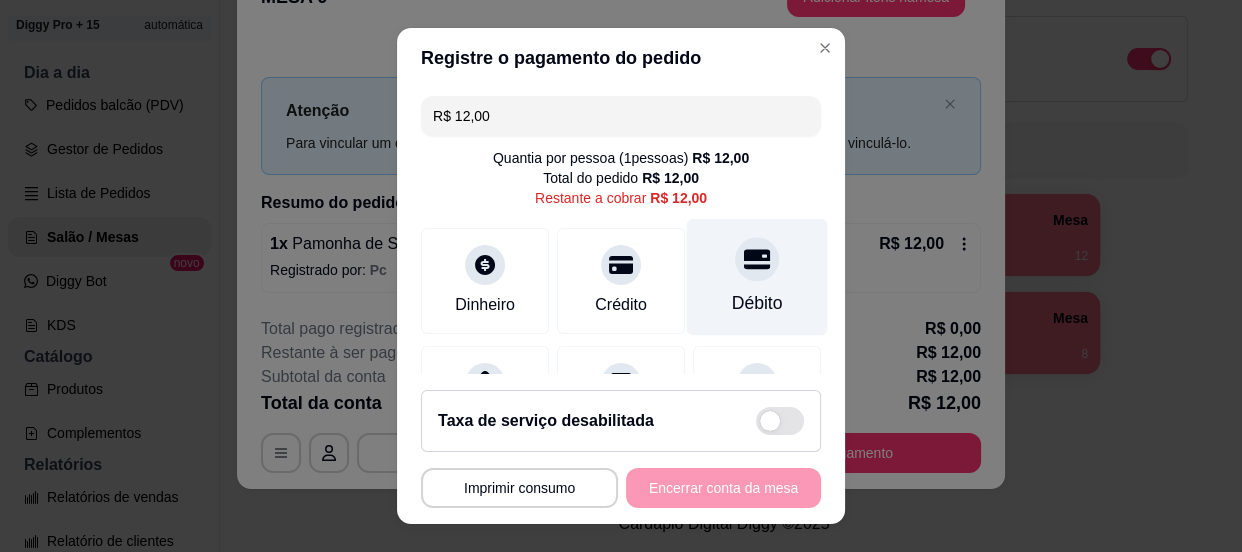 click at bounding box center (757, 259) 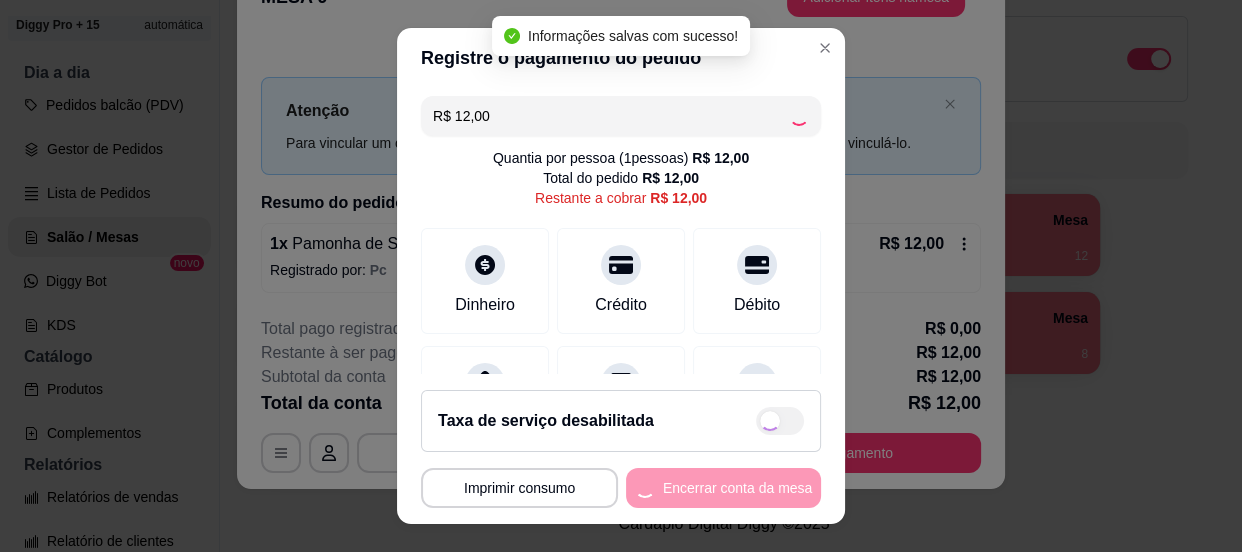 type on "R$ 0,00" 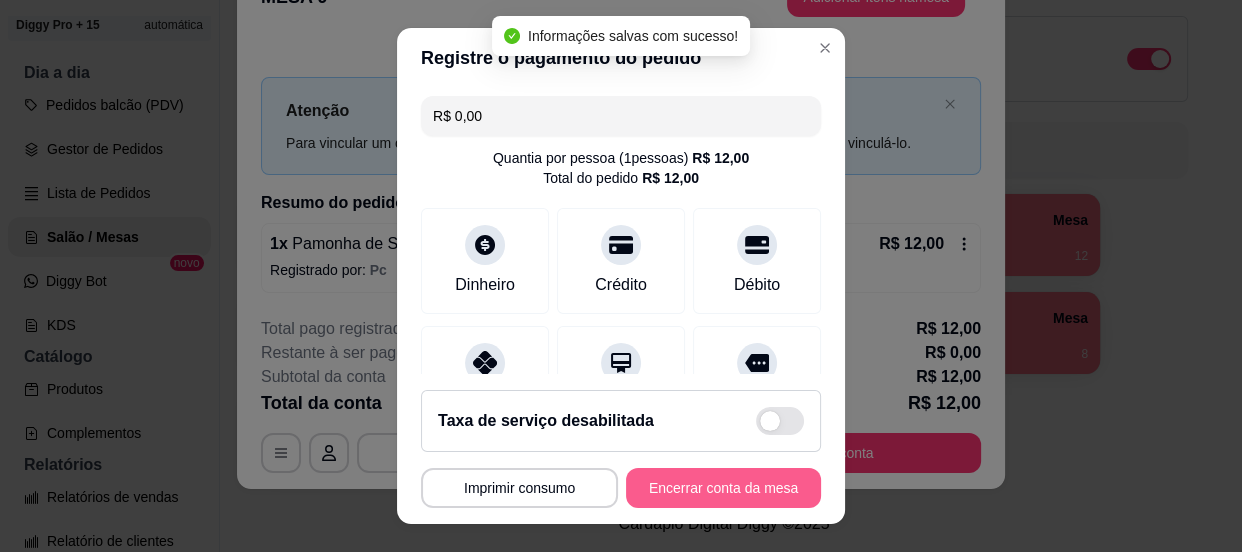 click on "Encerrar conta da mesa" at bounding box center (723, 488) 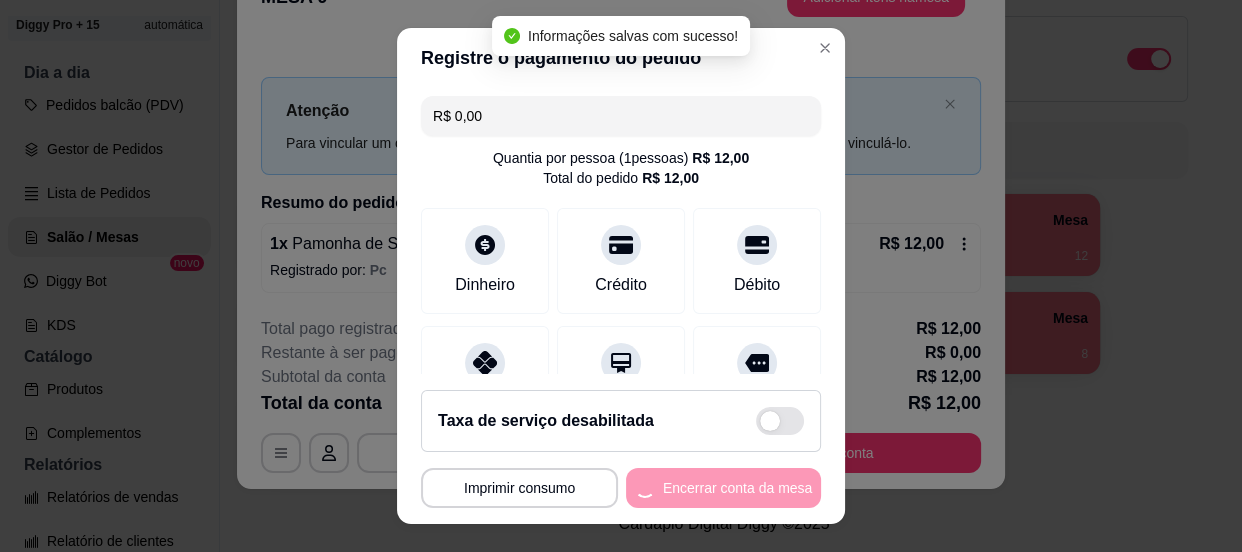 scroll, scrollTop: 0, scrollLeft: 0, axis: both 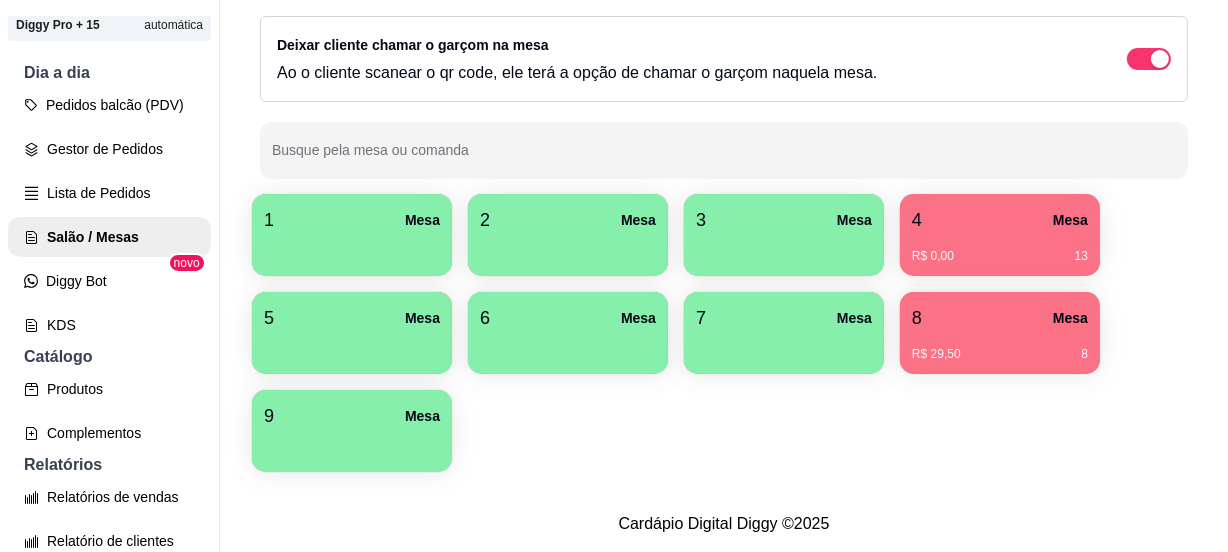 click at bounding box center (568, 249) 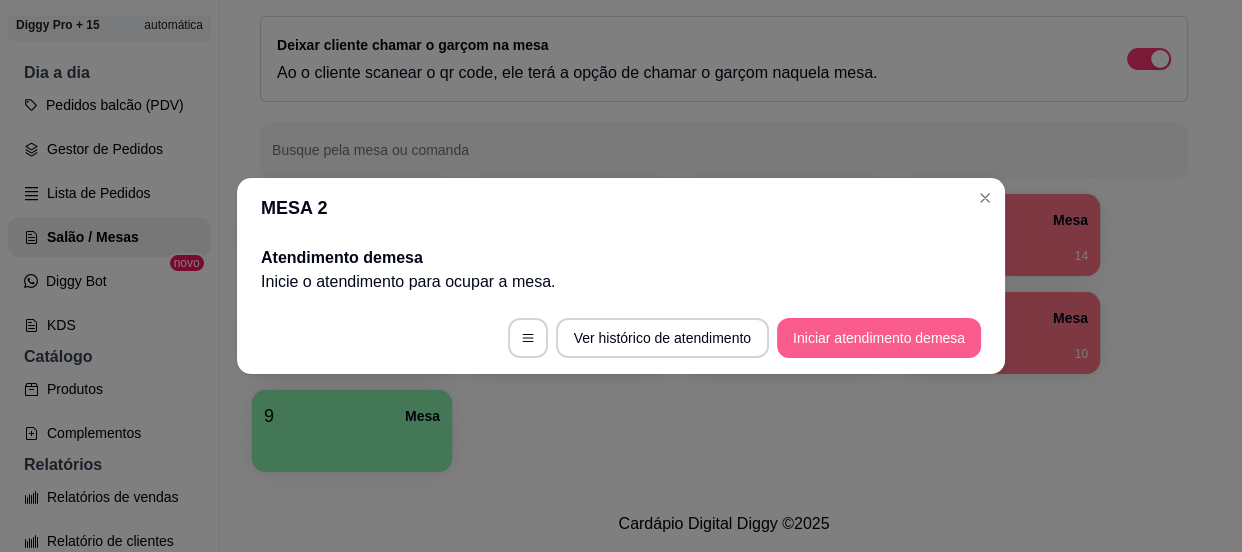 click on "Iniciar atendimento de  mesa" at bounding box center [879, 338] 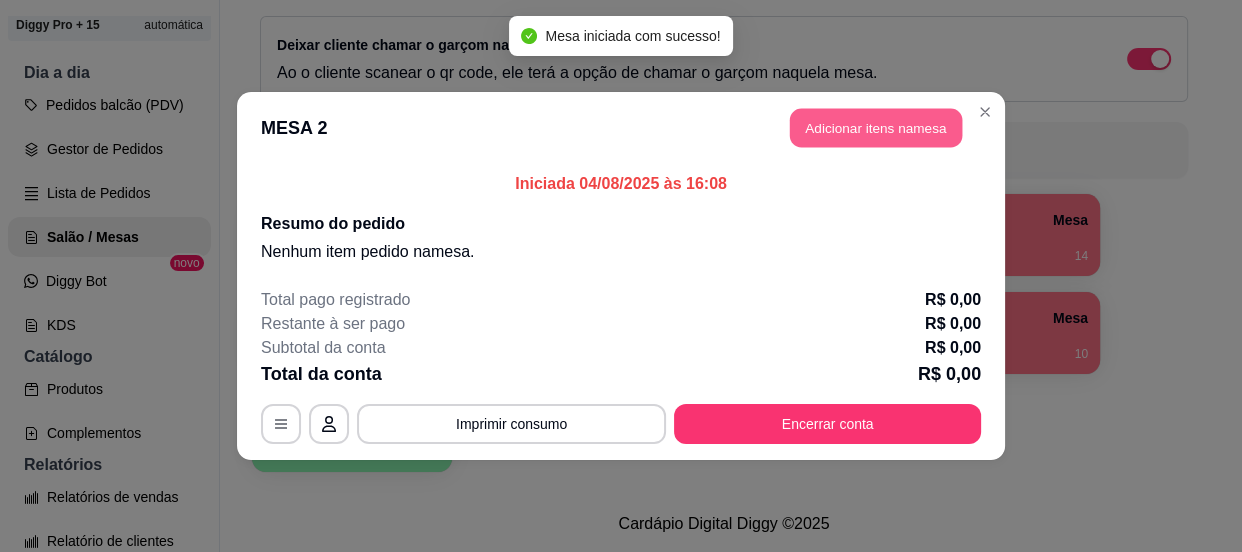 click on "Adicionar itens na  mesa" at bounding box center (876, 128) 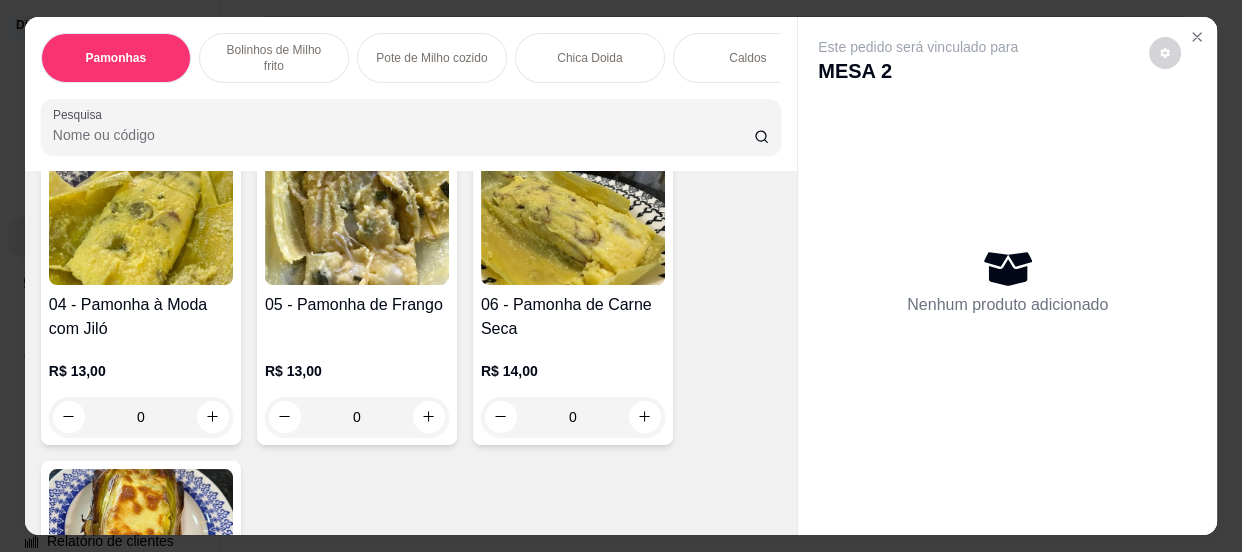 scroll, scrollTop: 454, scrollLeft: 0, axis: vertical 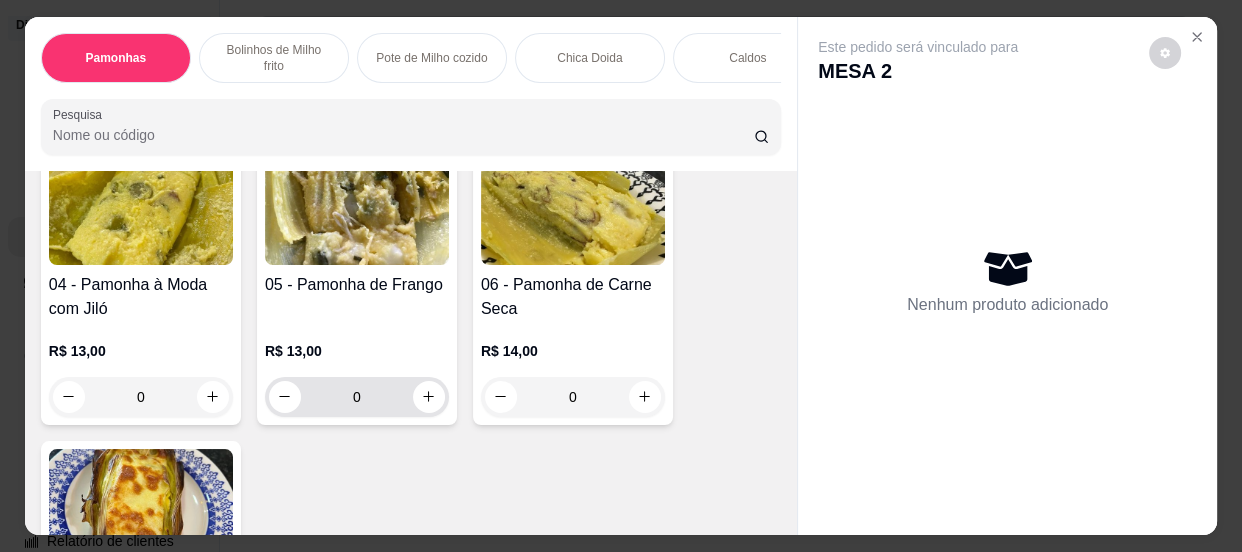 click on "0" at bounding box center [357, 397] 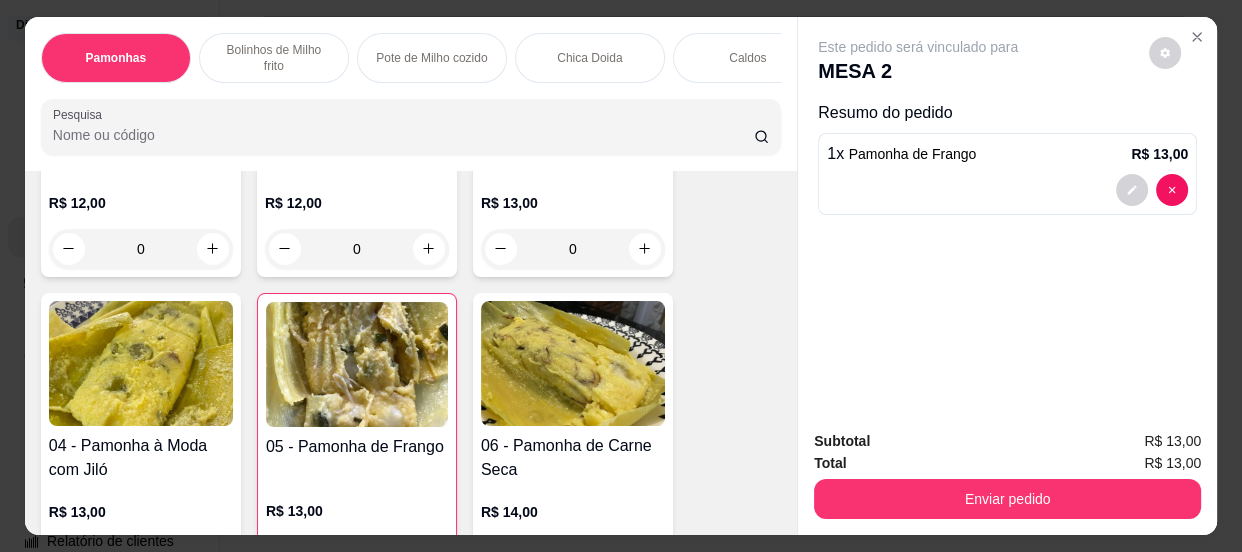 scroll, scrollTop: 272, scrollLeft: 0, axis: vertical 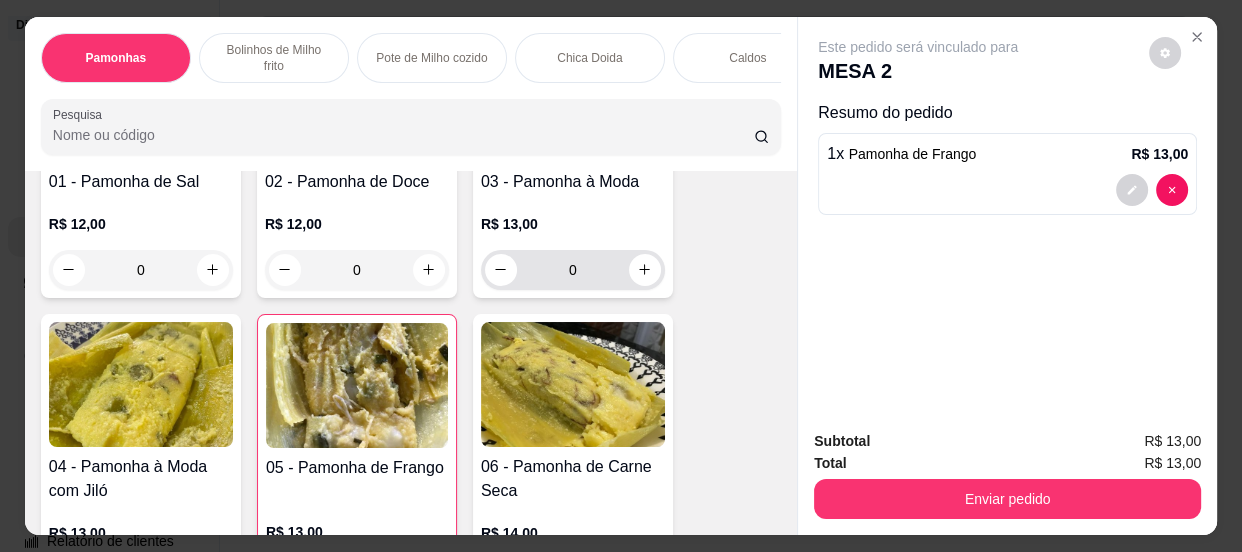 type on "1" 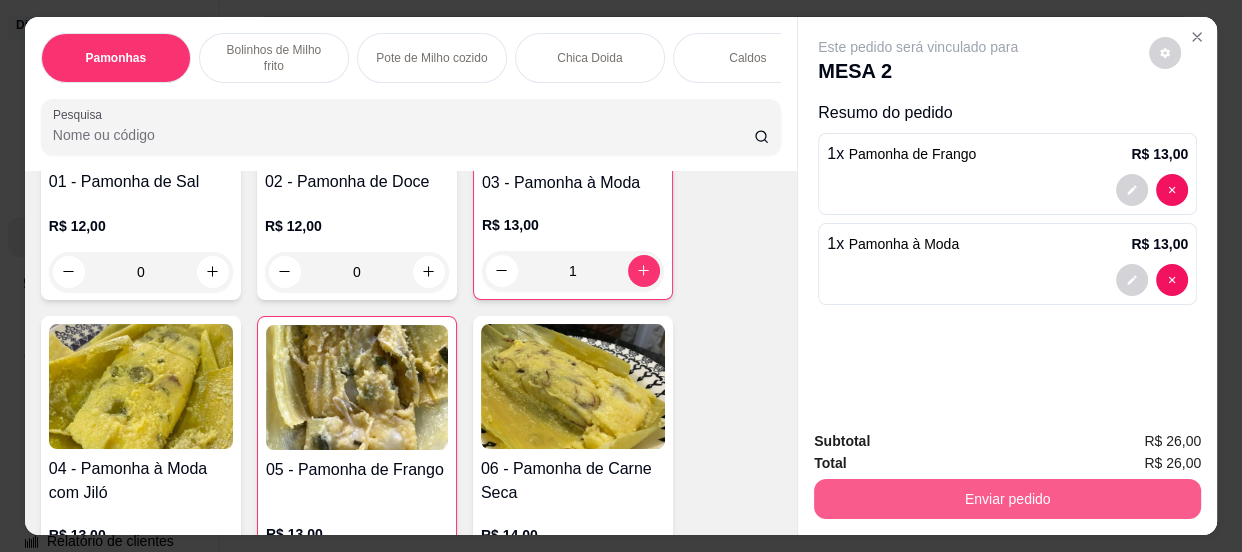 type on "1" 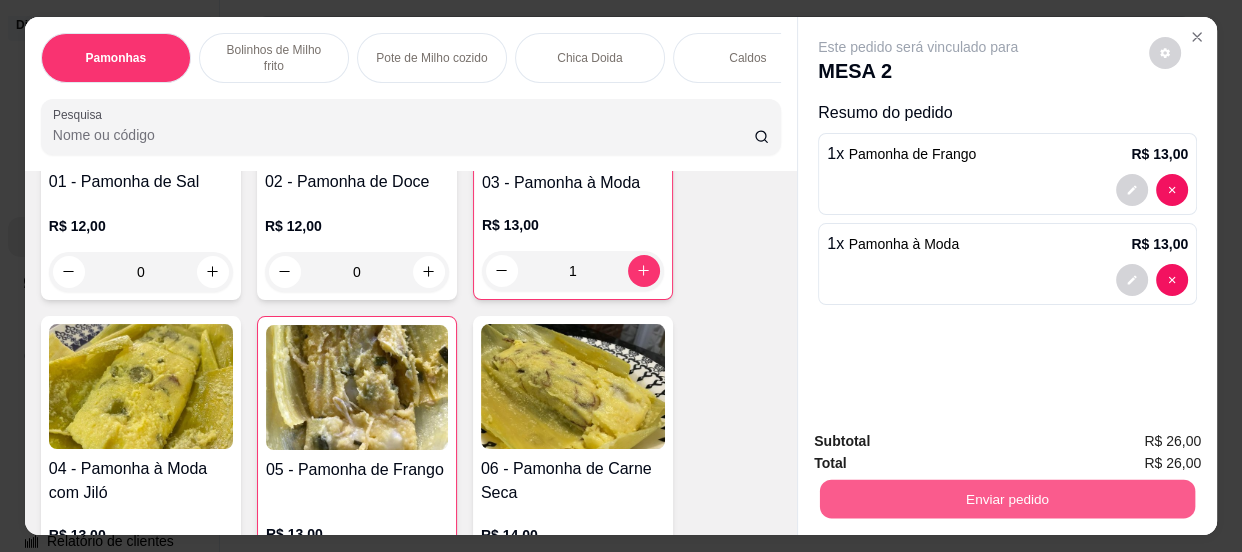 click on "Enviar pedido" at bounding box center [1007, 499] 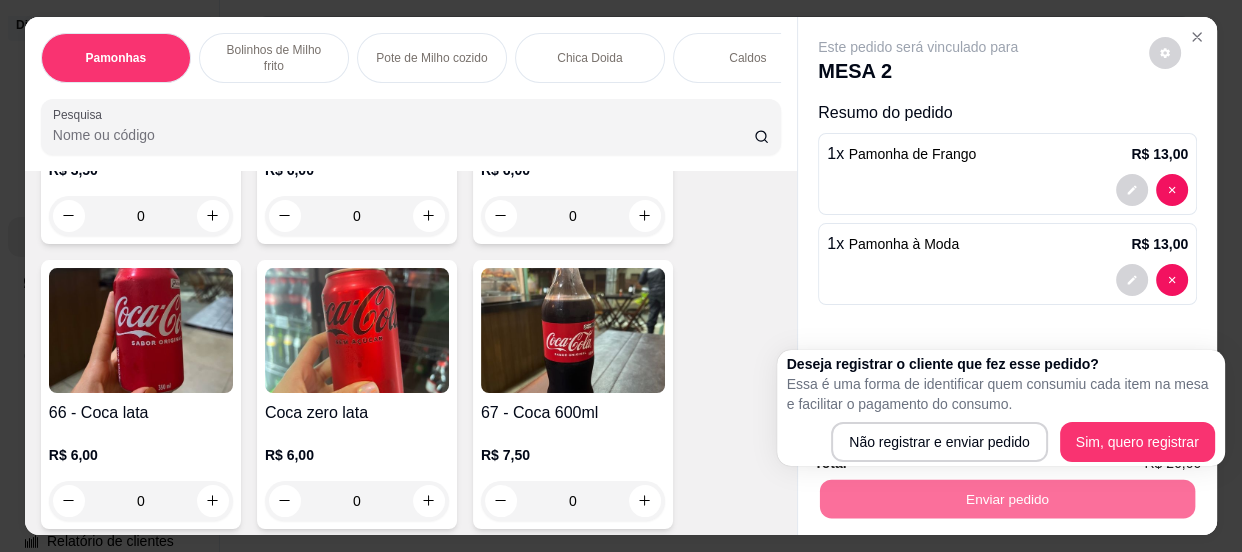 scroll, scrollTop: 3272, scrollLeft: 0, axis: vertical 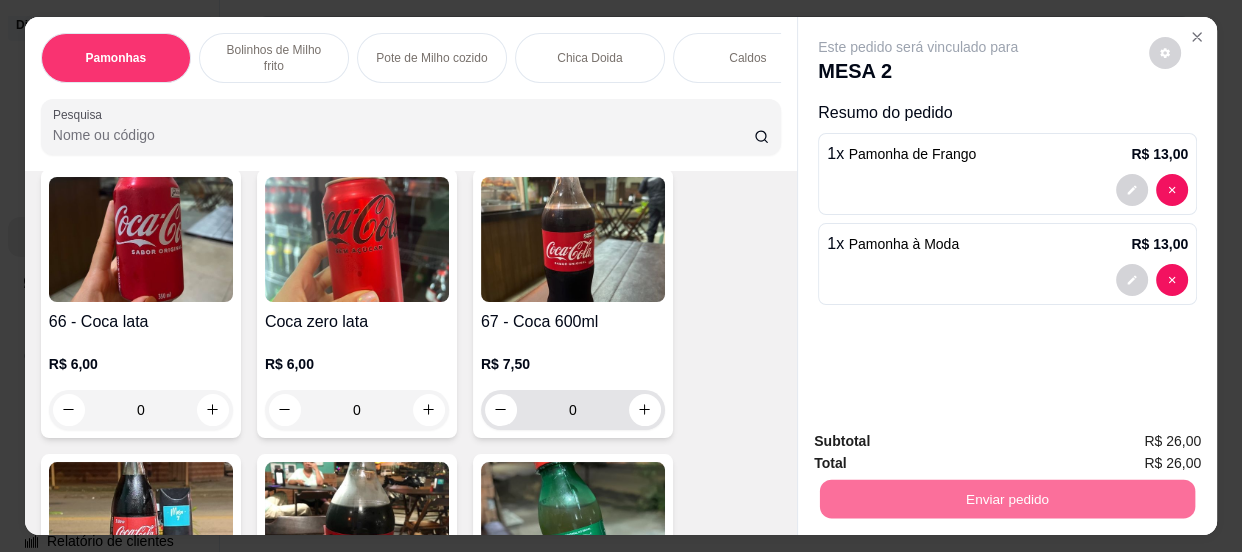 click on "0" at bounding box center (573, 410) 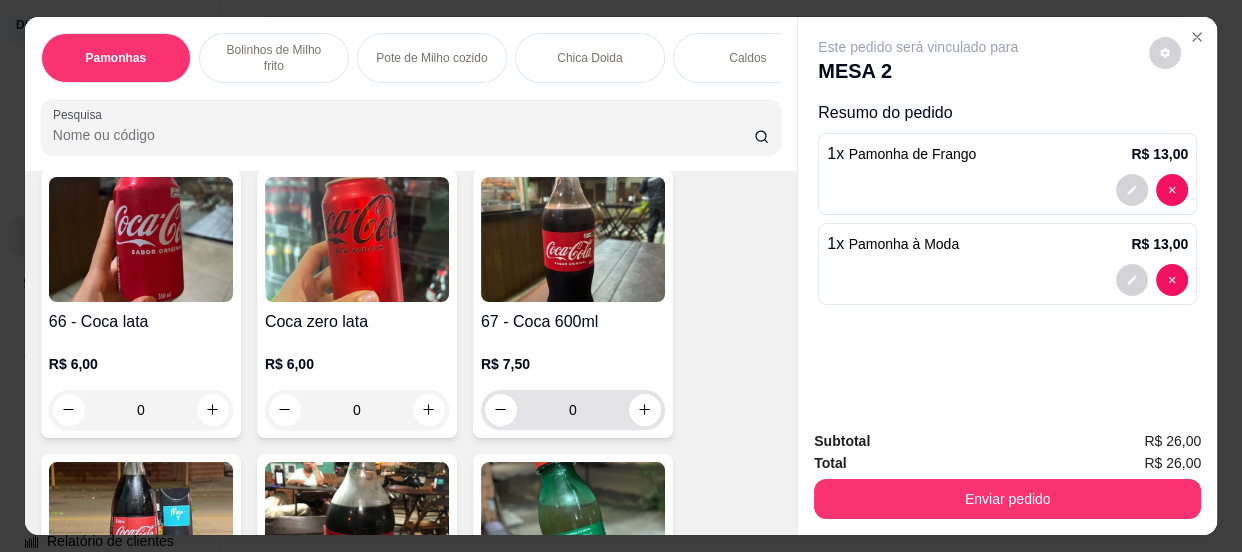 type 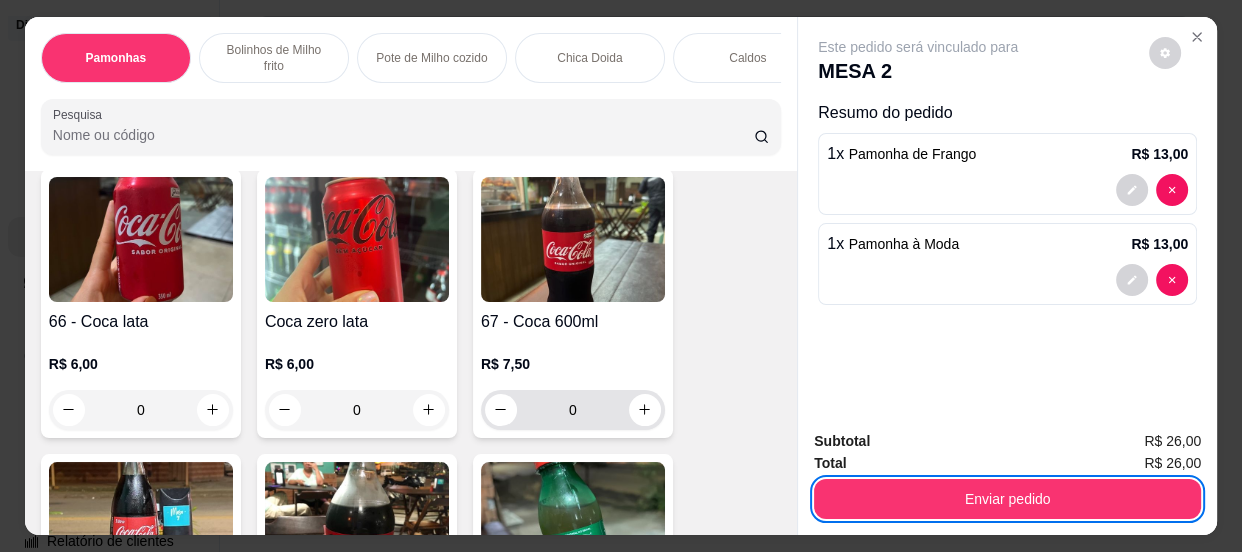 click on "0" at bounding box center [573, 410] 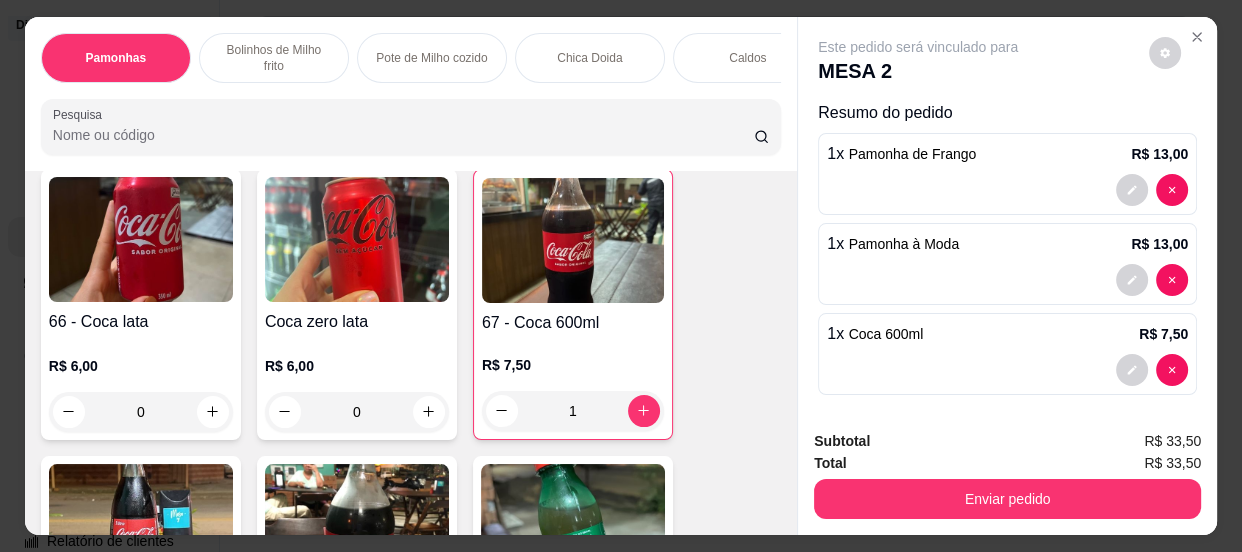 type on "1" 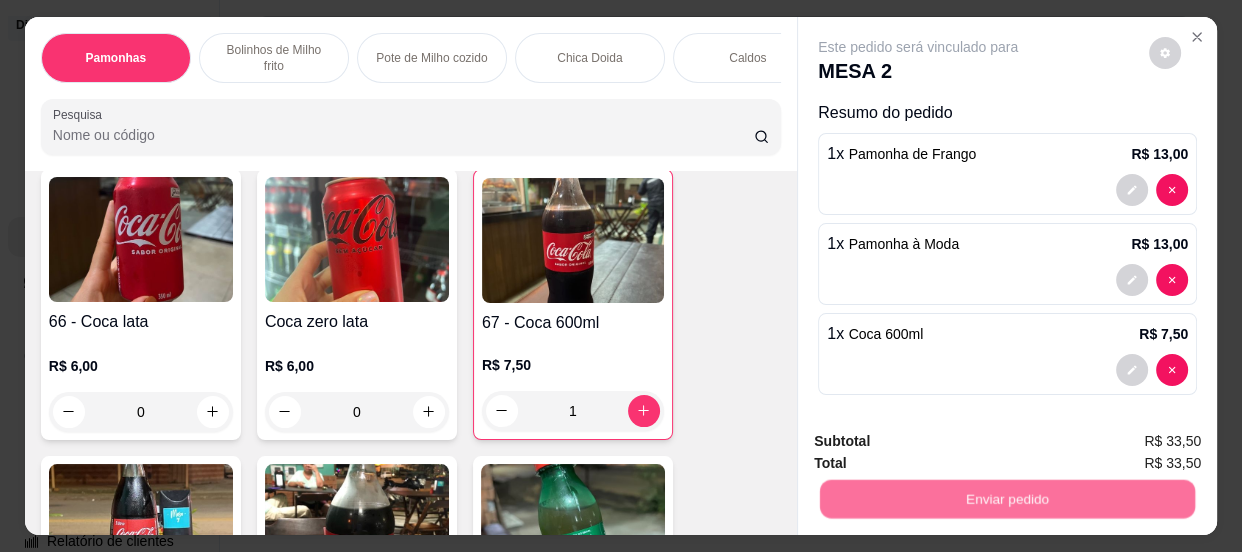 click on "Não registrar e enviar pedido" at bounding box center (942, 443) 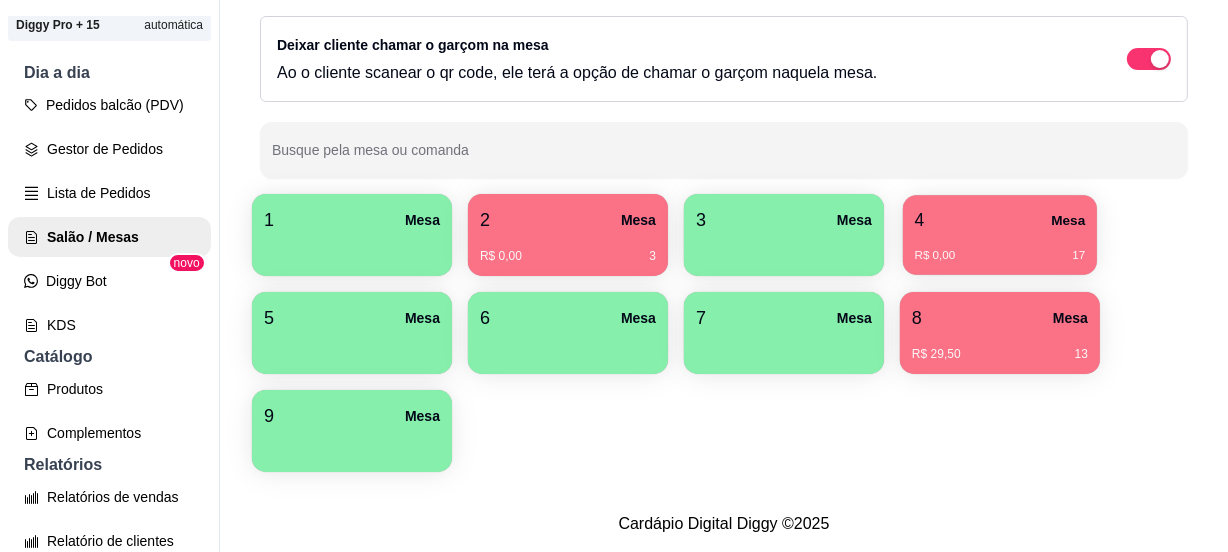 click on "4 Mesa R$ 0,00 17" at bounding box center (1000, 235) 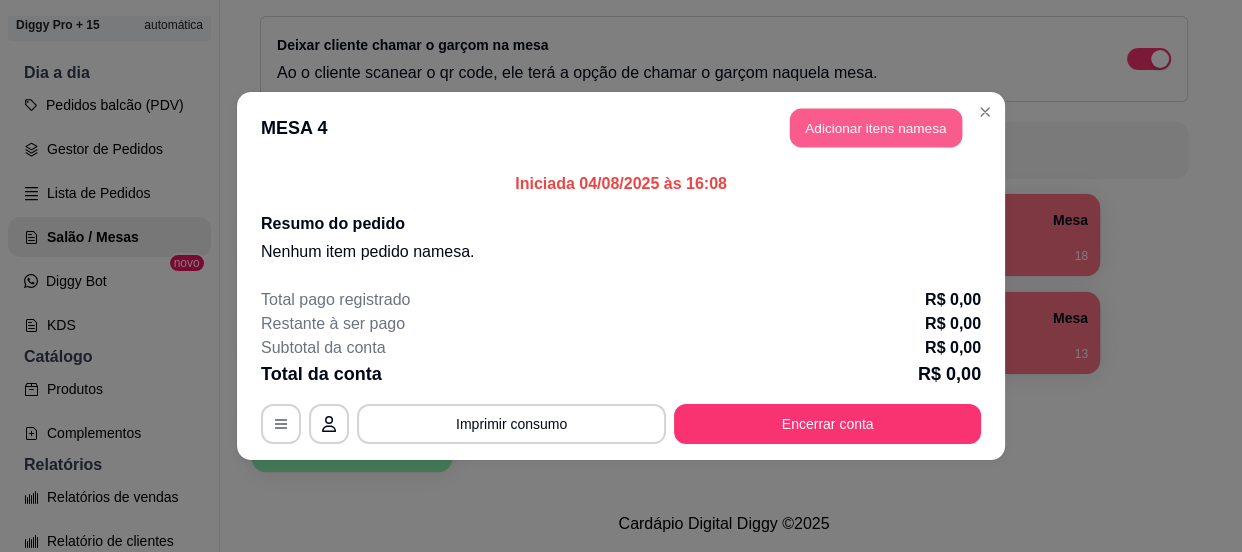 click on "Adicionar itens na  mesa" at bounding box center [876, 128] 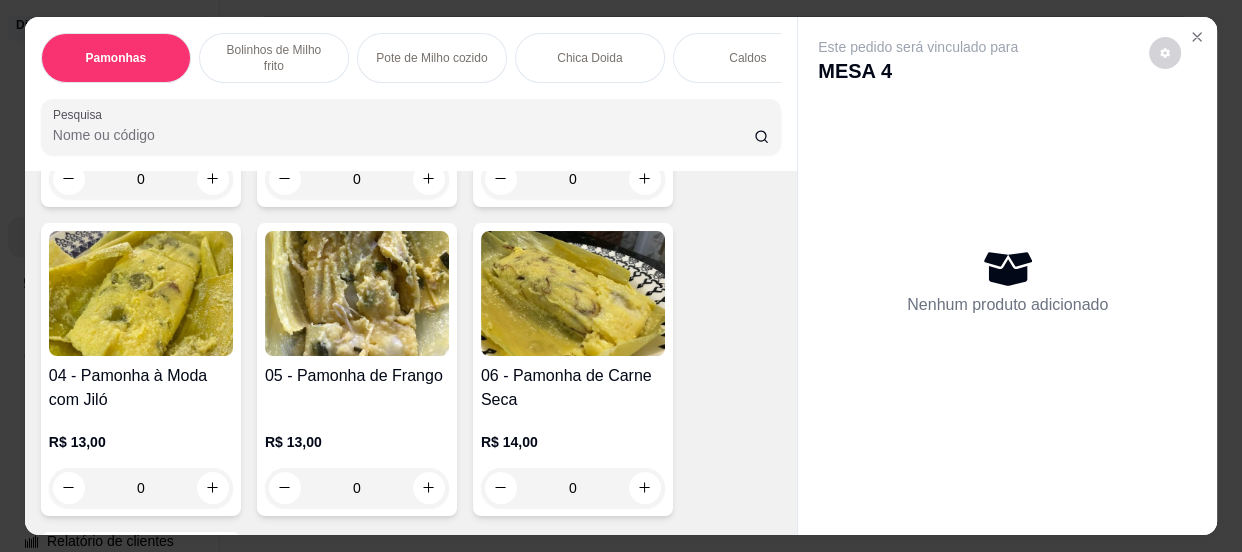 scroll, scrollTop: 181, scrollLeft: 0, axis: vertical 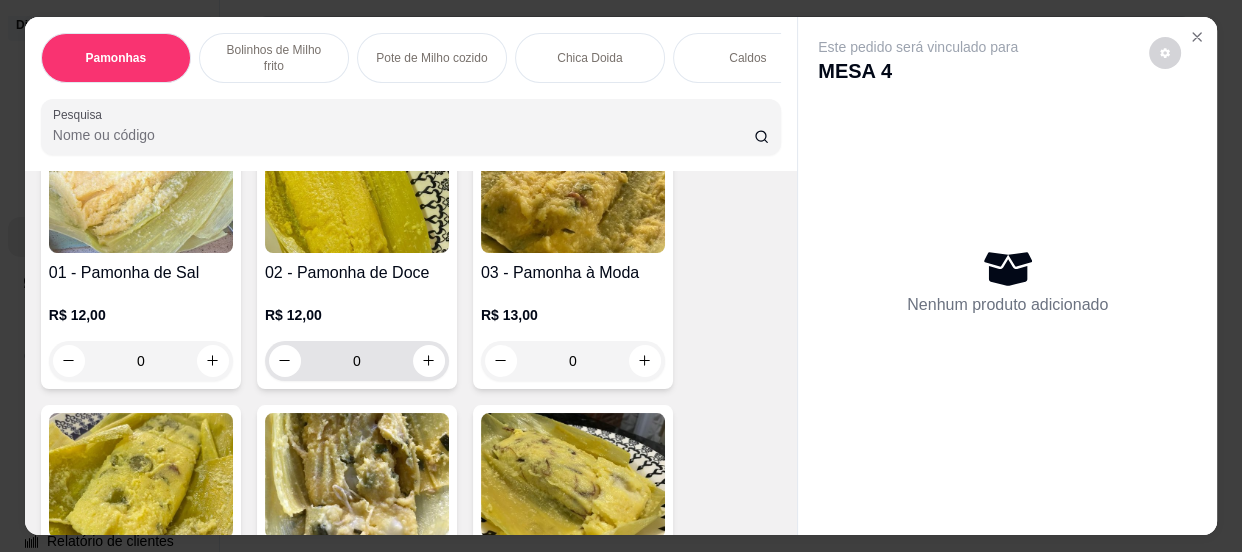 click on "0" at bounding box center [357, 361] 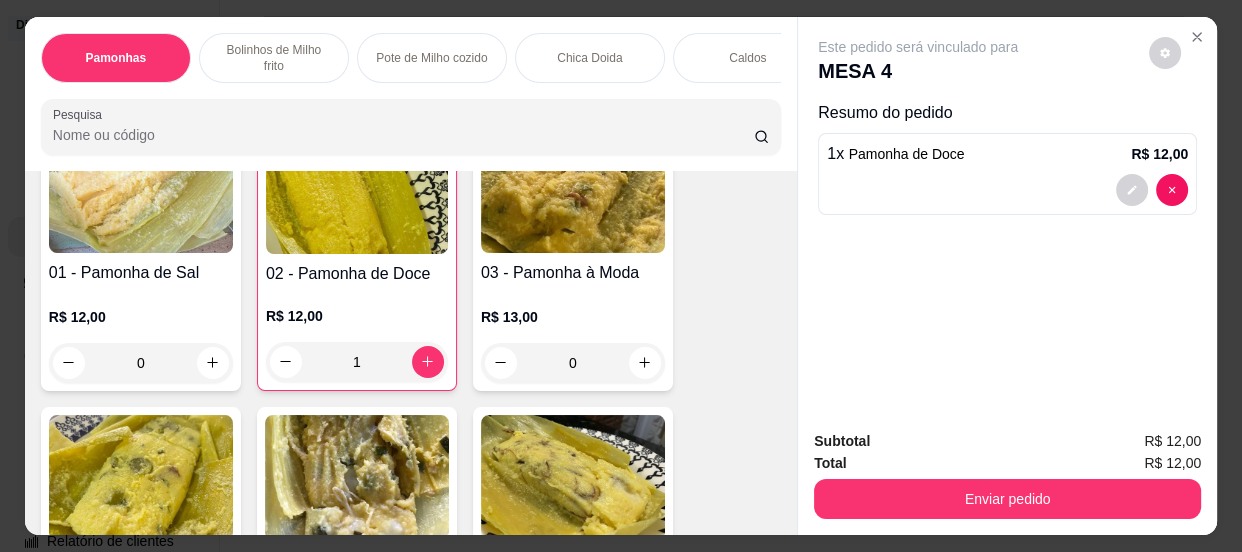 scroll, scrollTop: 363, scrollLeft: 0, axis: vertical 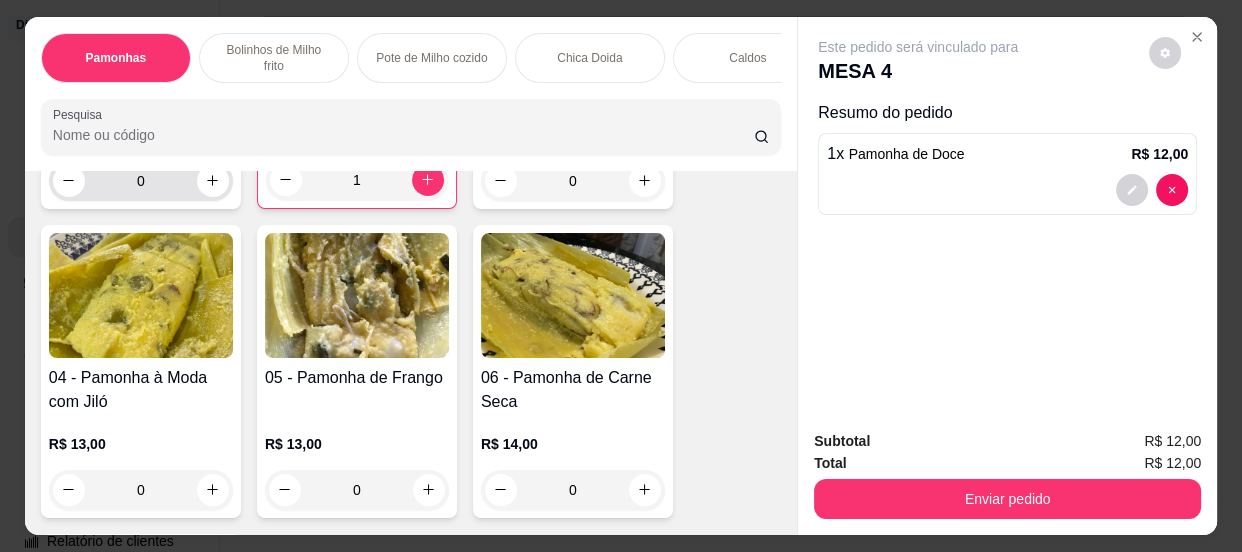 type on "1" 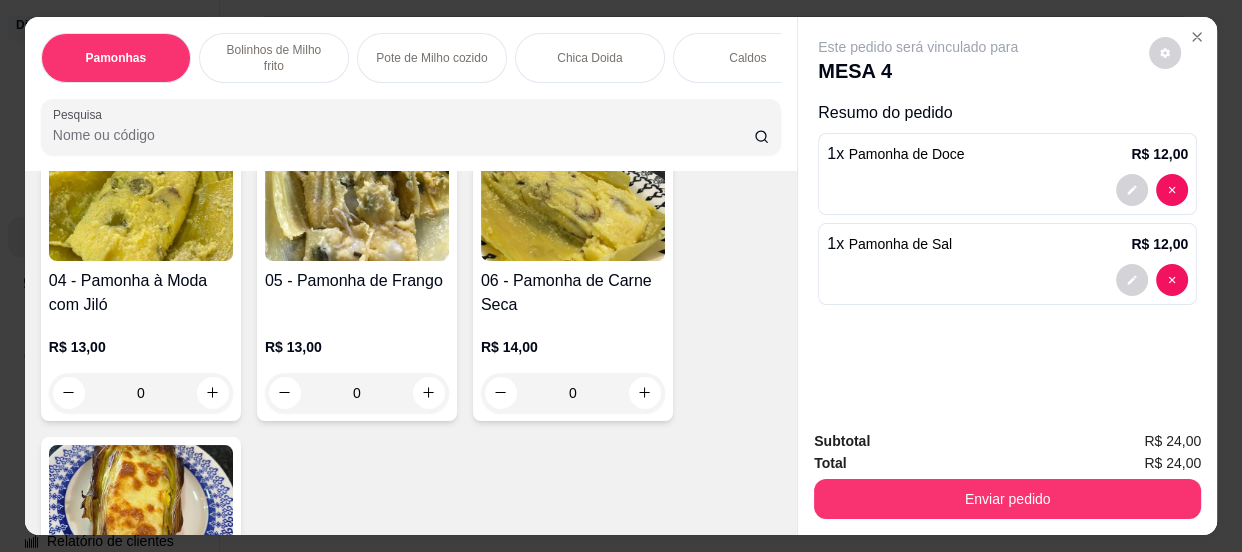 scroll, scrollTop: 543, scrollLeft: 0, axis: vertical 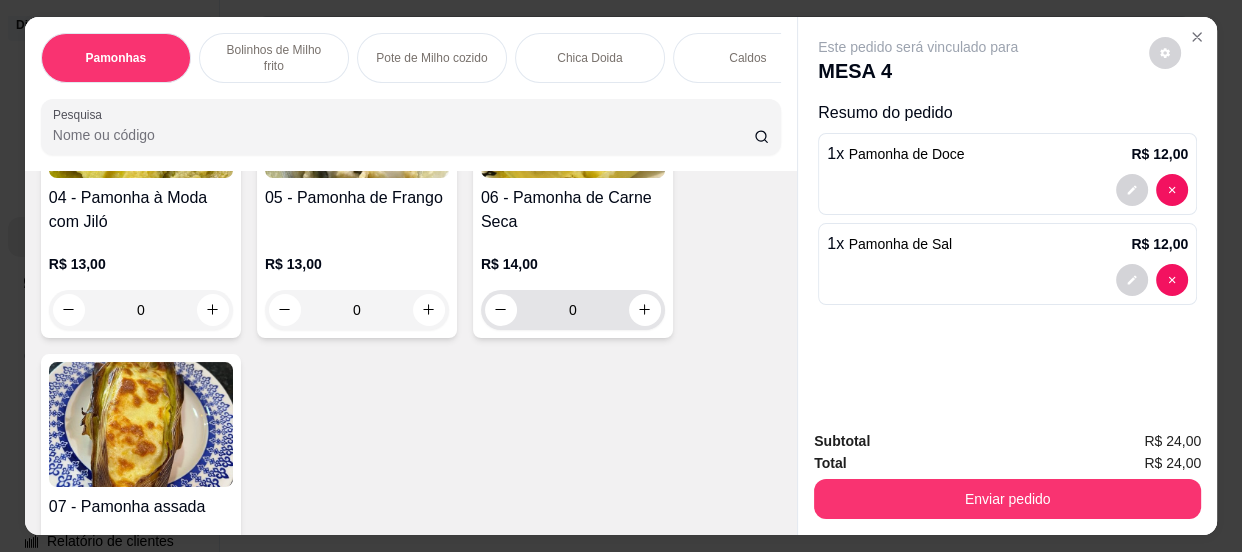 type on "1" 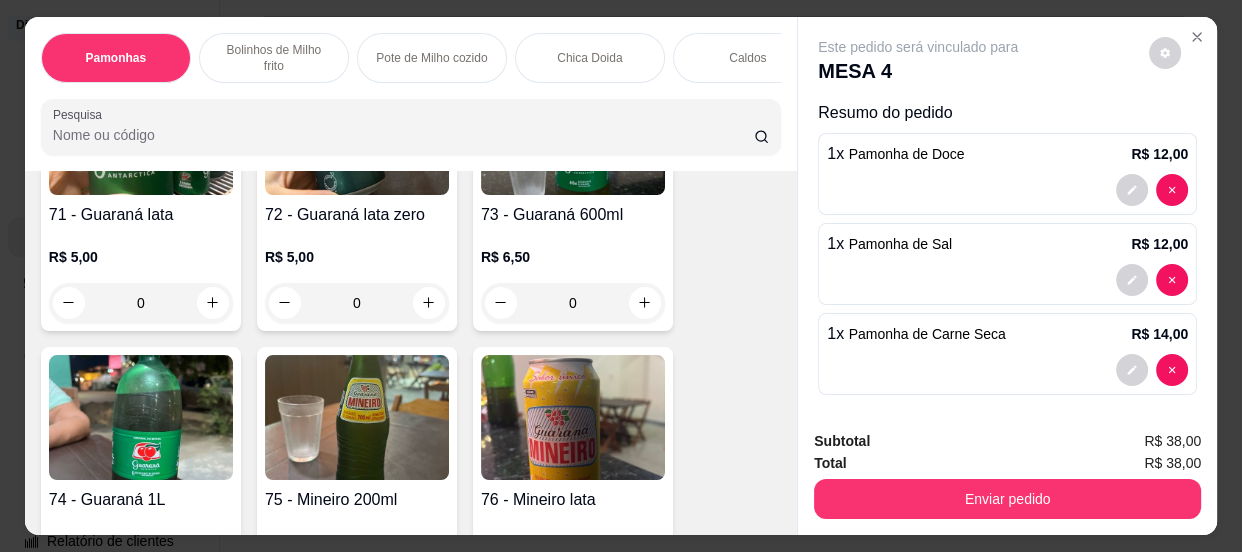 scroll, scrollTop: 3998, scrollLeft: 0, axis: vertical 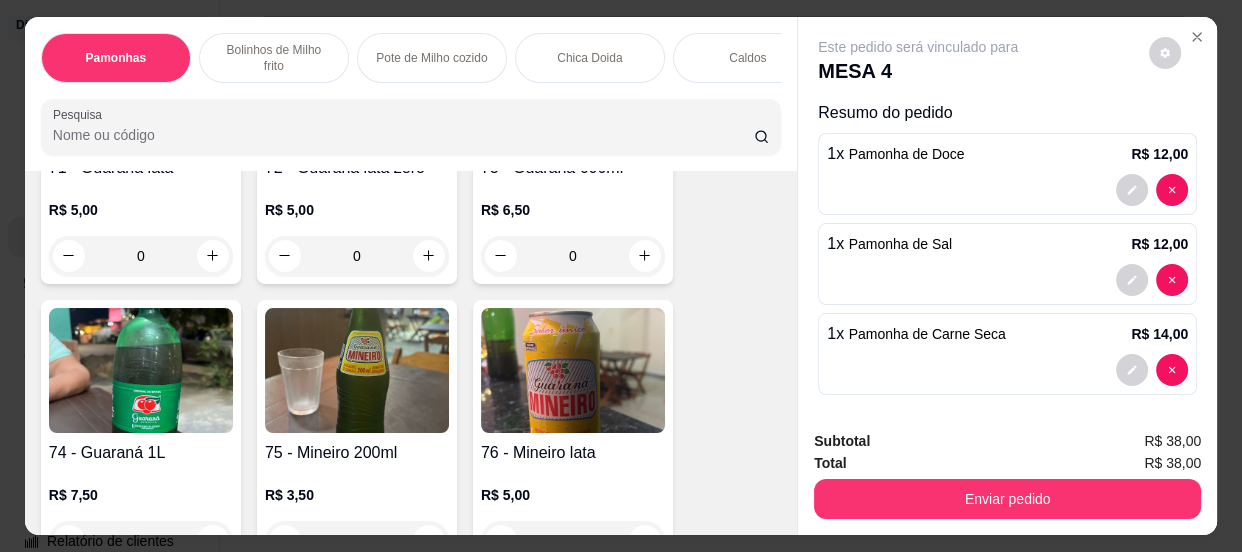 type on "1" 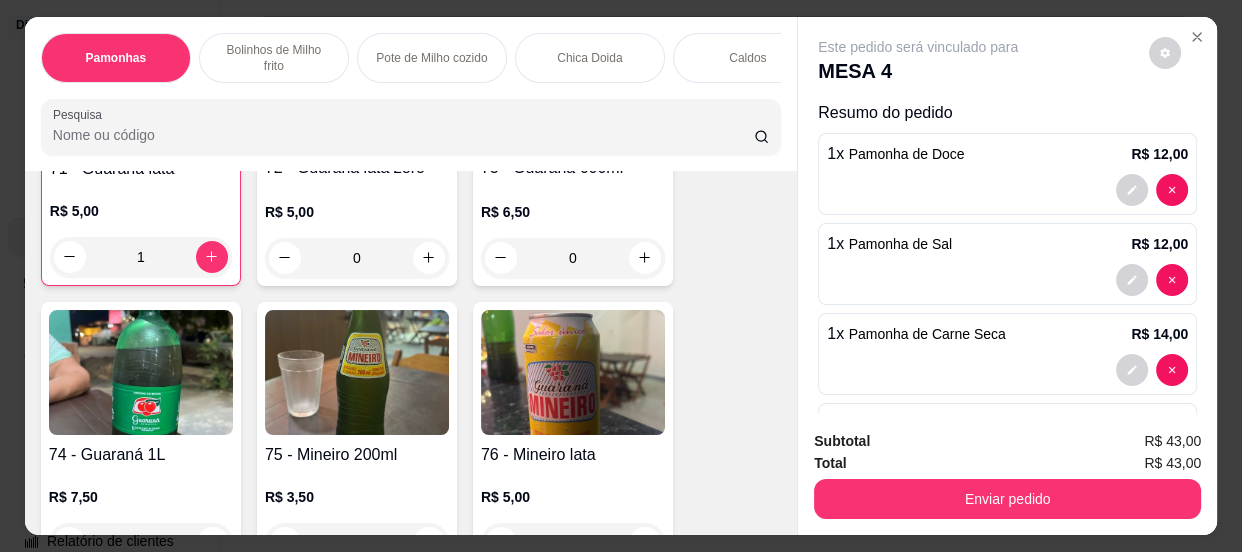 scroll, scrollTop: 3999, scrollLeft: 0, axis: vertical 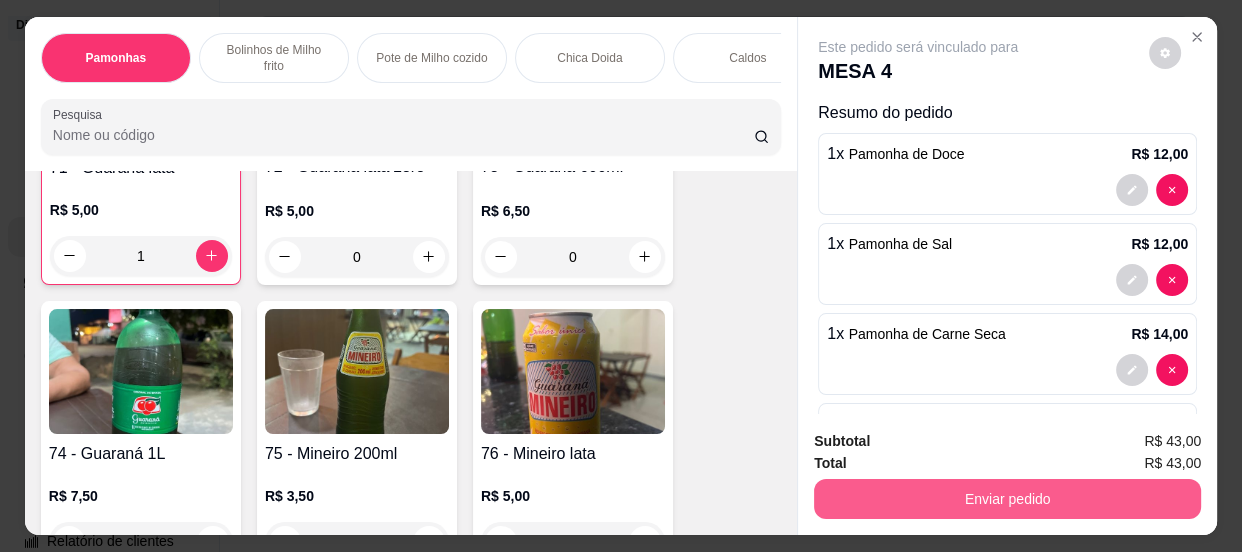 type on "1" 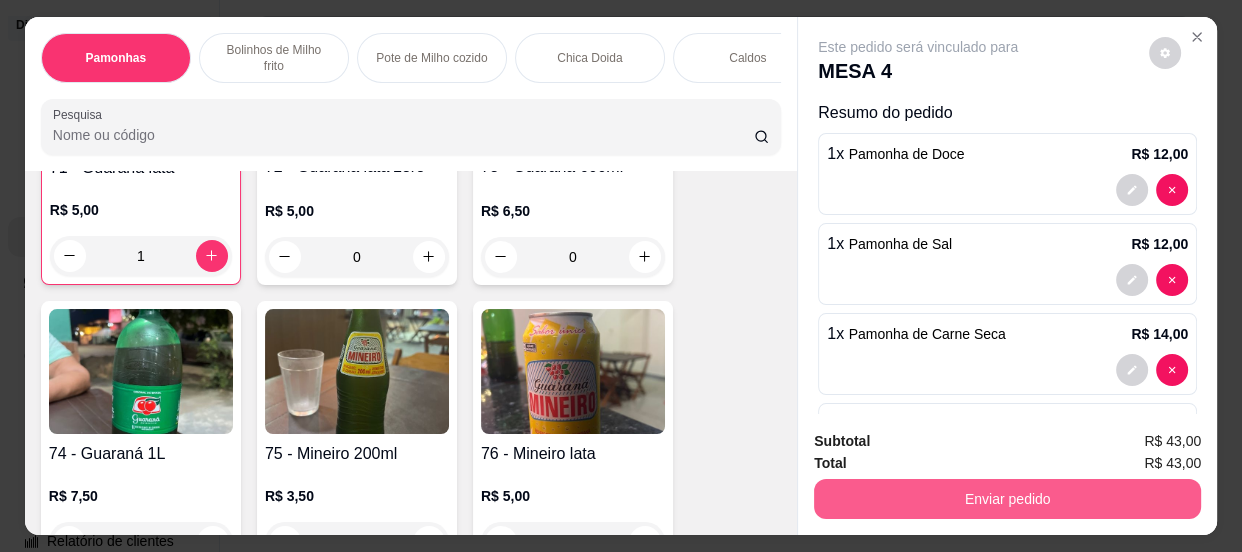 click on "Enviar pedido" at bounding box center [1007, 499] 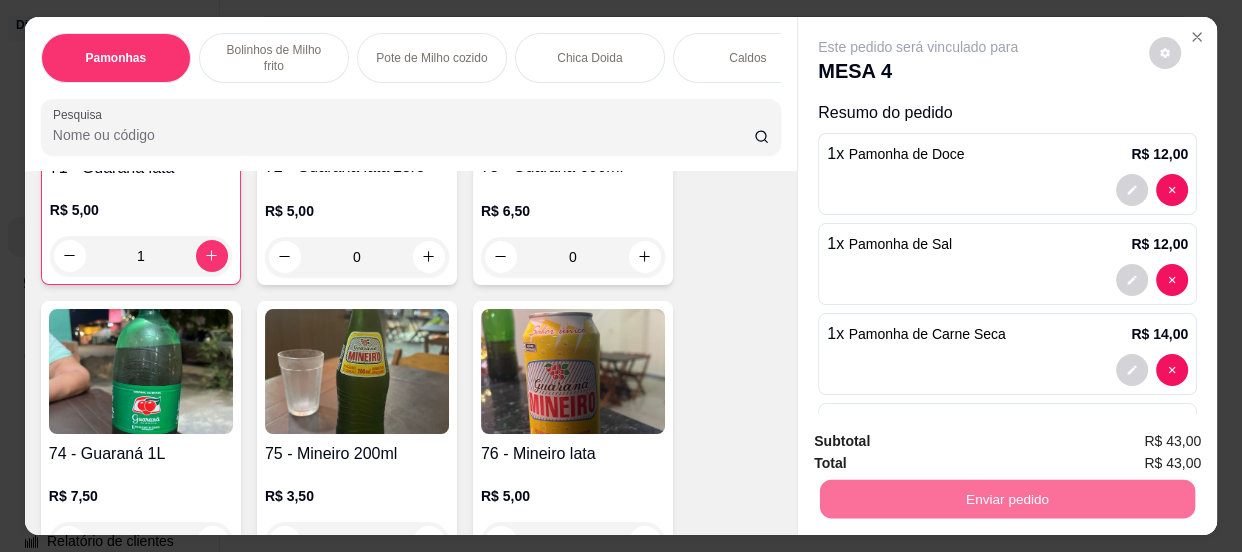click on "Não registrar e enviar pedido" at bounding box center [942, 443] 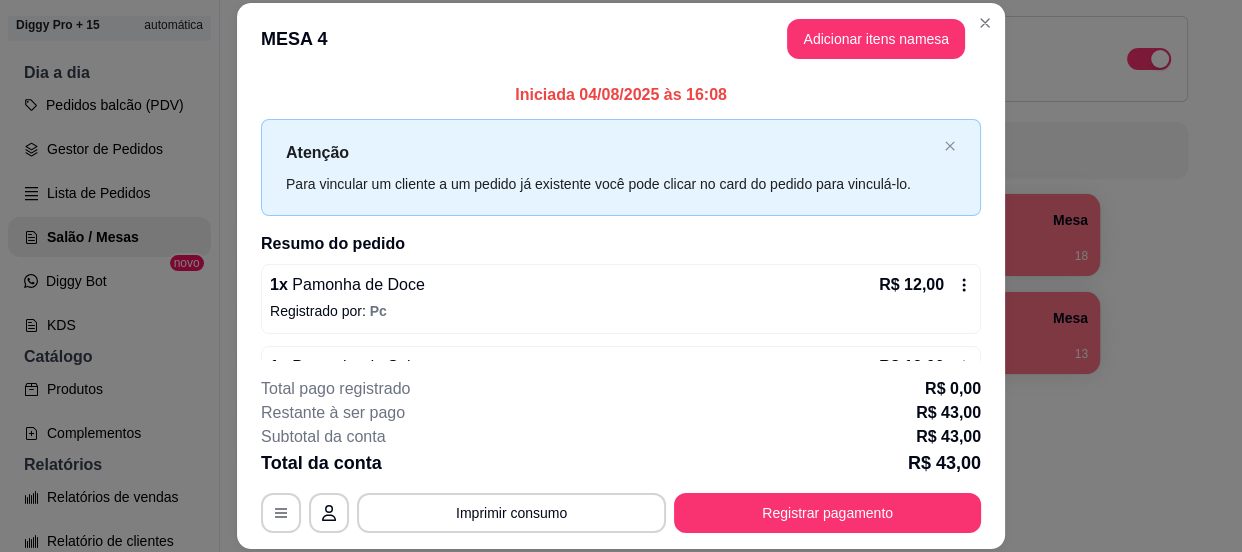 click on "R$ 43,00" at bounding box center (944, 463) 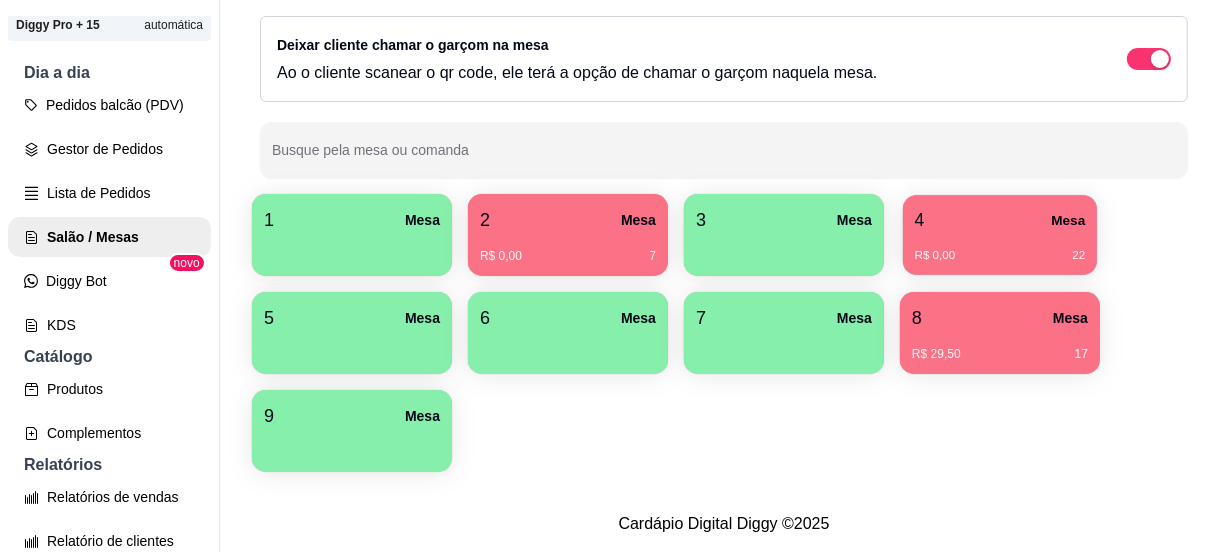click on "R$ 0,00 22" at bounding box center [1000, 248] 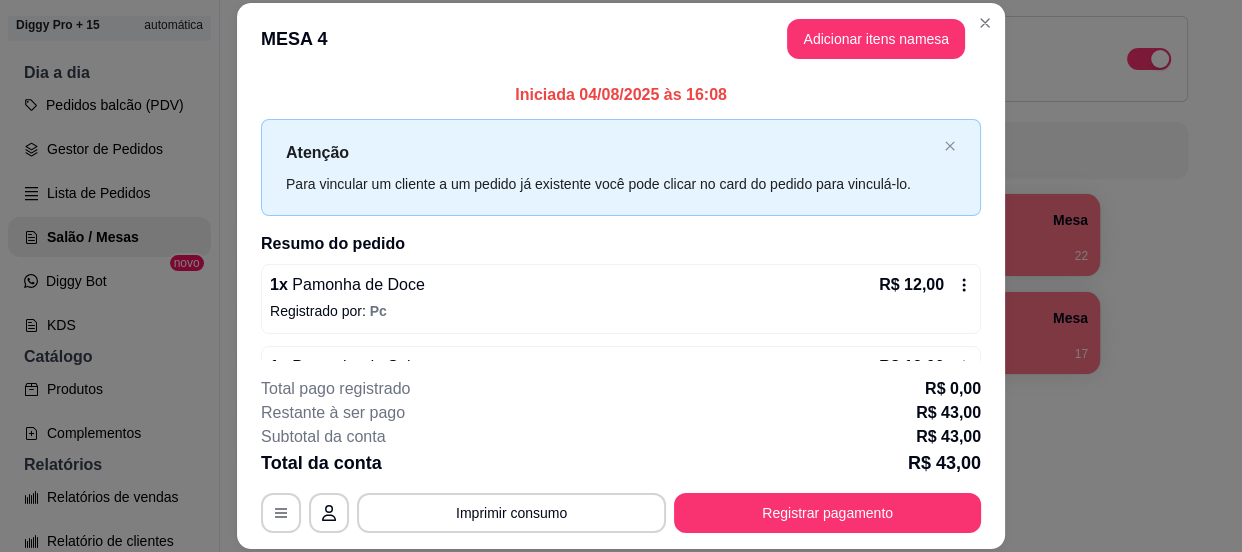 scroll, scrollTop: 225, scrollLeft: 0, axis: vertical 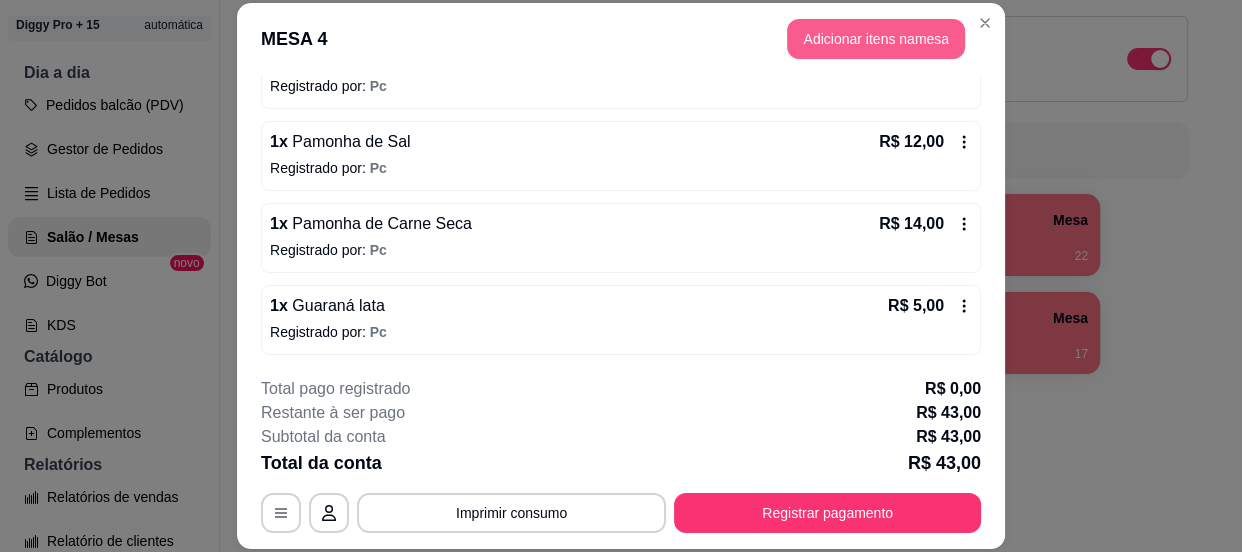 click on "Adicionar itens na  mesa" at bounding box center [876, 39] 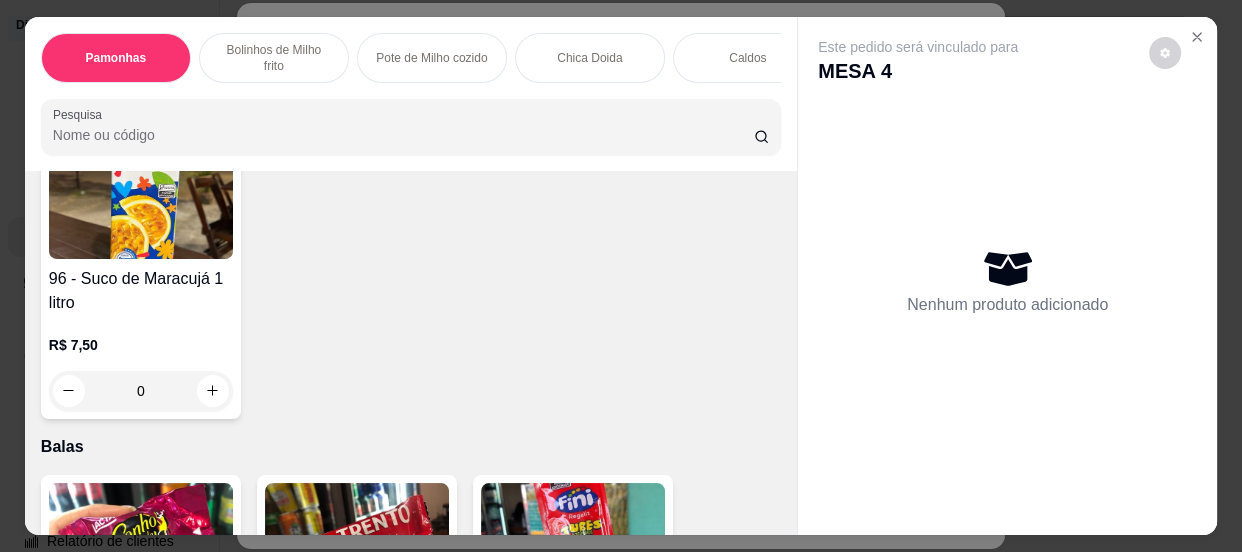scroll, scrollTop: 5909, scrollLeft: 0, axis: vertical 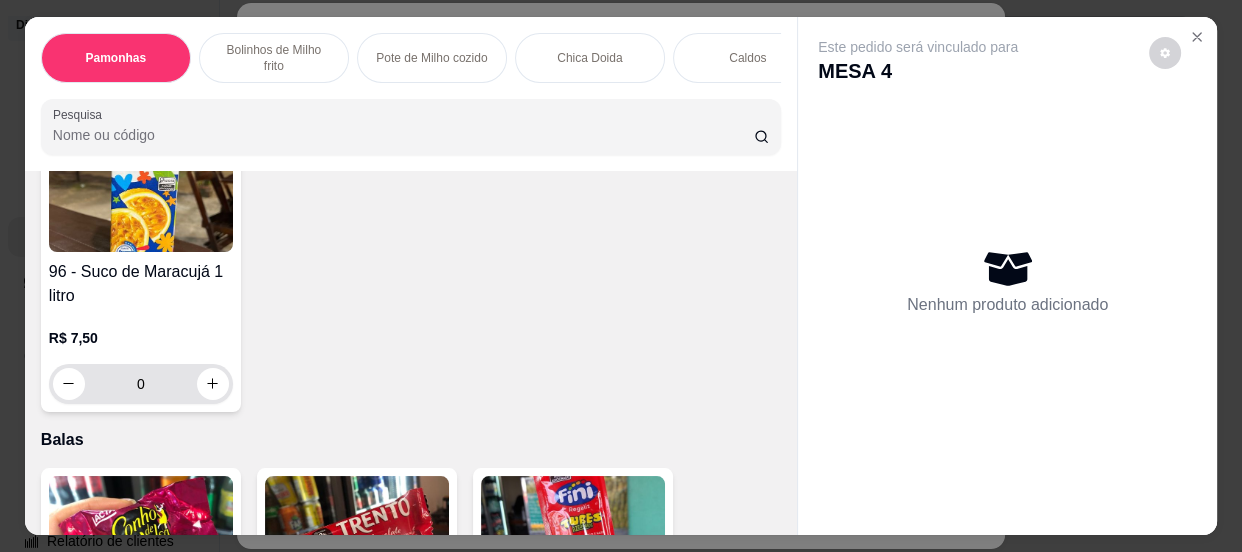 click on "0" at bounding box center (141, 384) 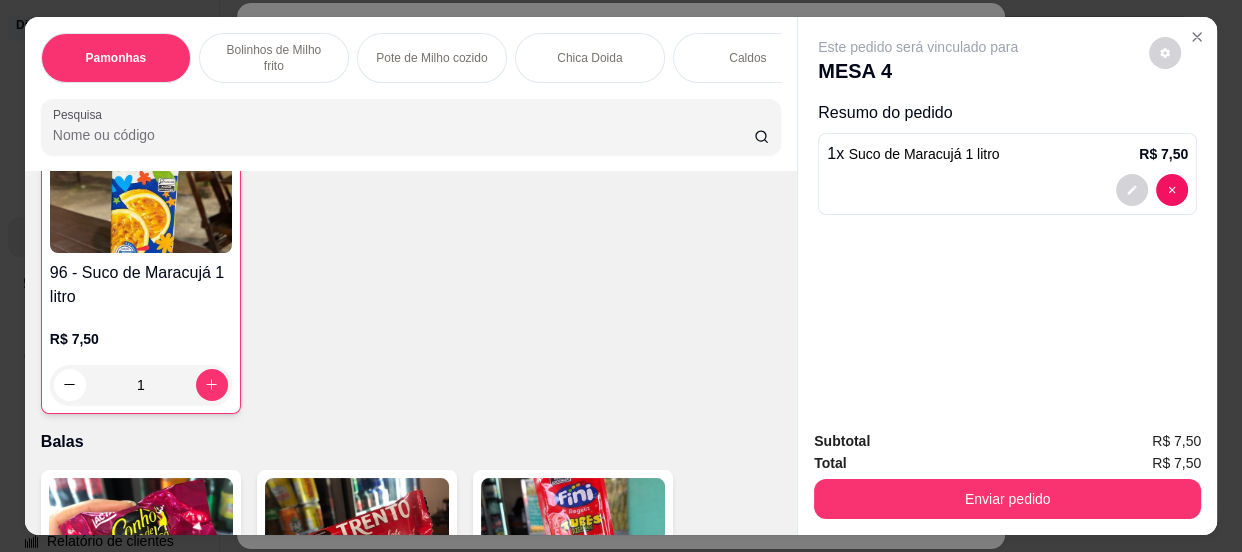 scroll, scrollTop: 5910, scrollLeft: 0, axis: vertical 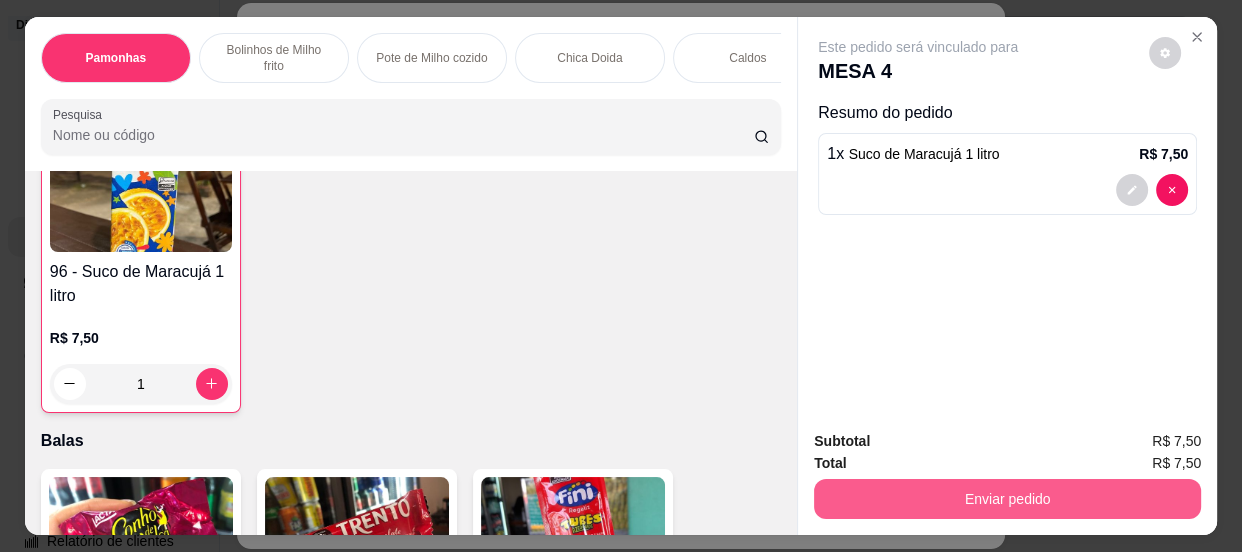 type on "1" 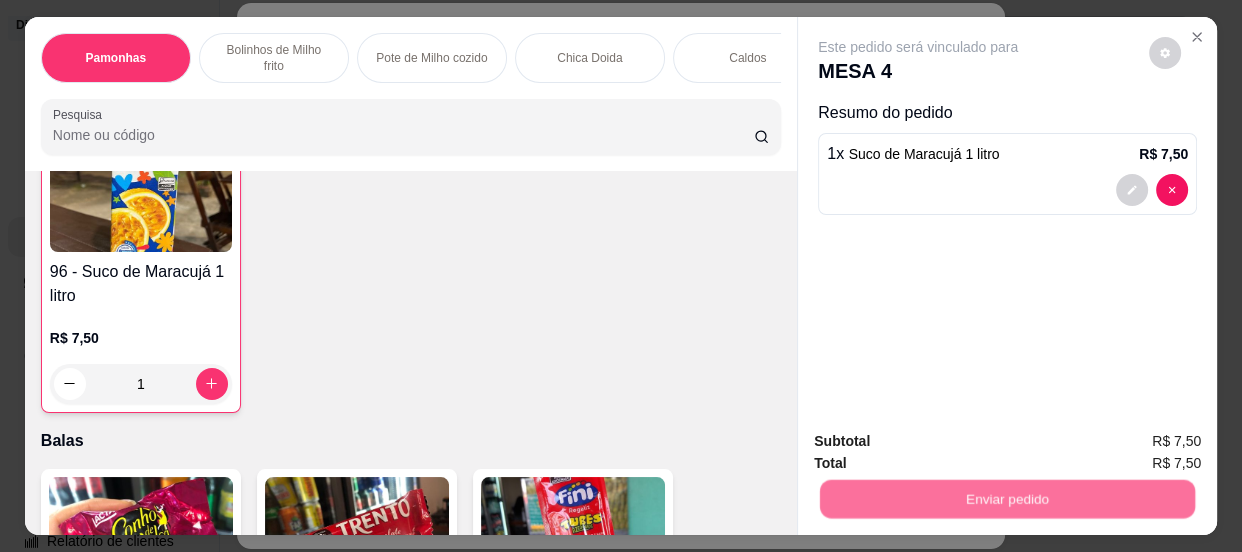 click on "Não registrar e enviar pedido" at bounding box center (942, 443) 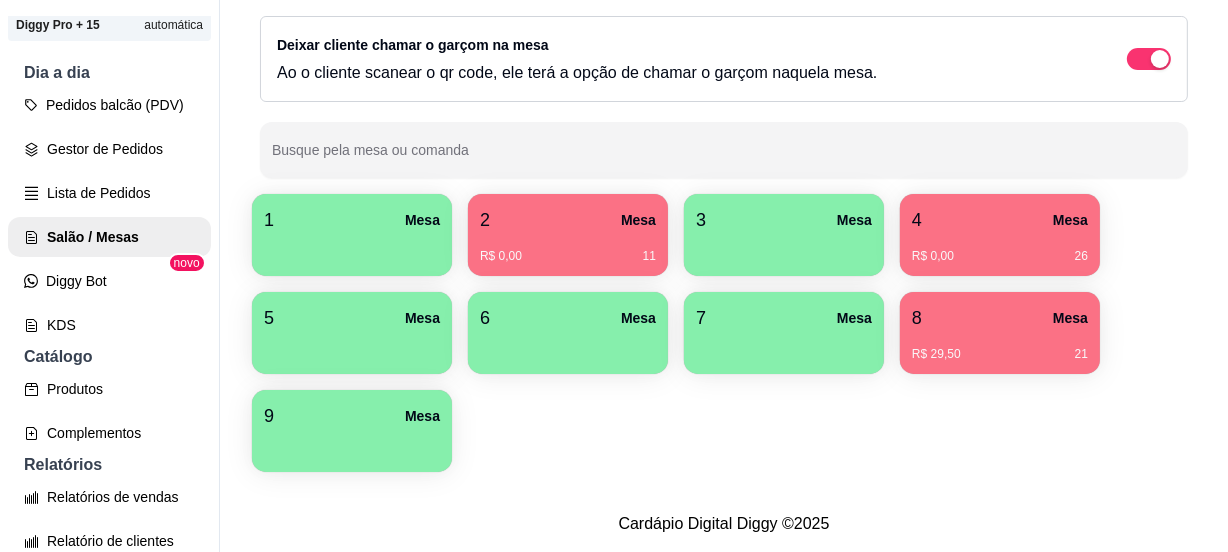 click on "2 Mesa R$ 0,00 11" at bounding box center [568, 235] 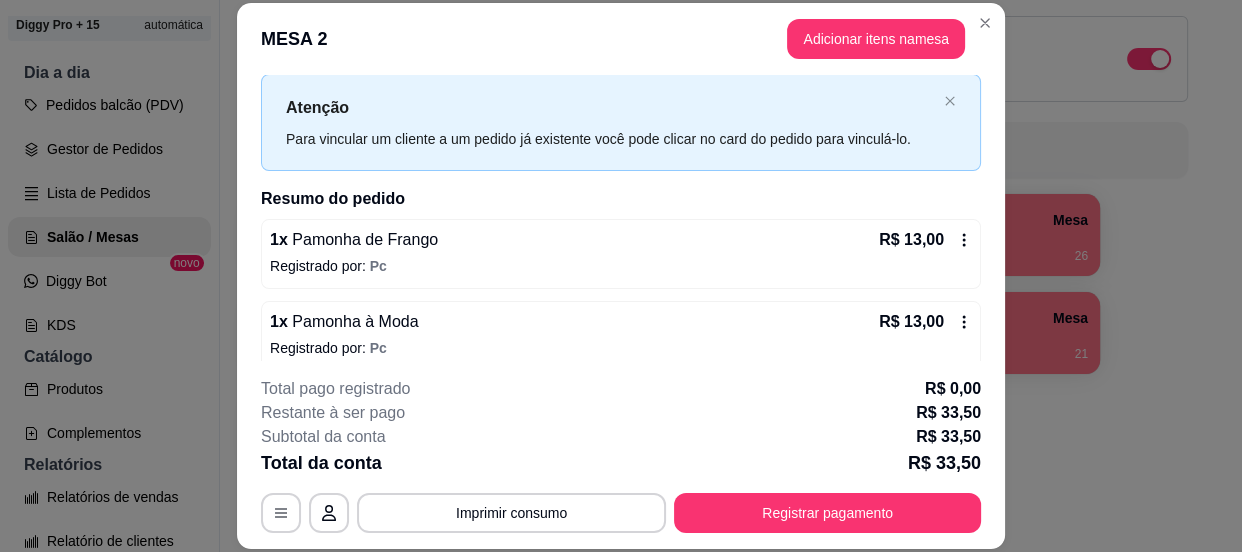 scroll, scrollTop: 0, scrollLeft: 0, axis: both 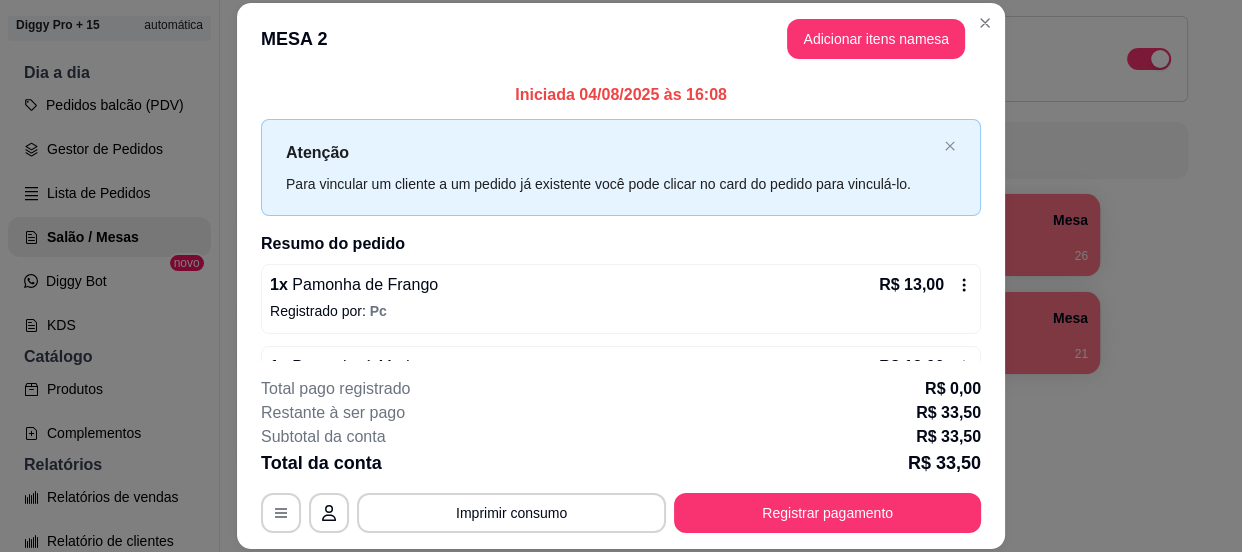 click on "Adicionar itens na  mesa" at bounding box center [876, 39] 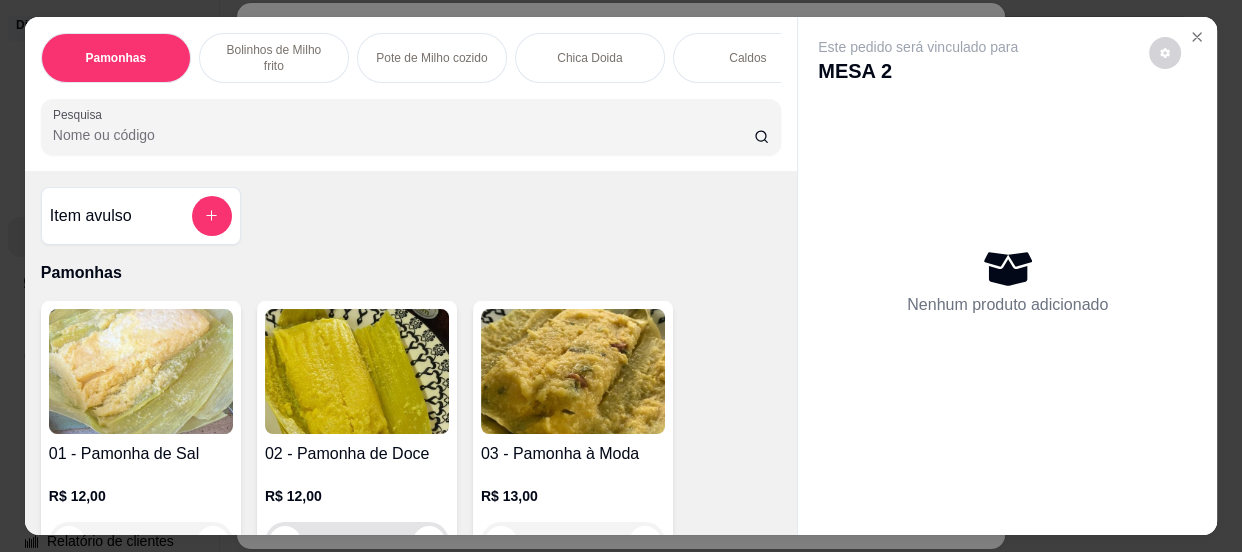 scroll, scrollTop: 181, scrollLeft: 0, axis: vertical 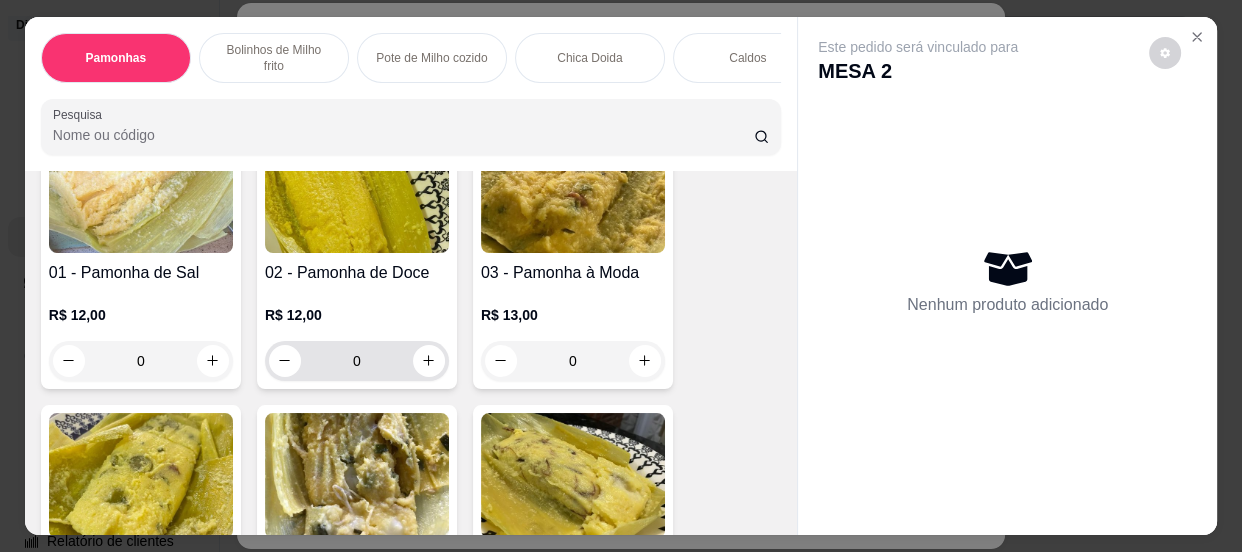 click on "0" at bounding box center [357, 361] 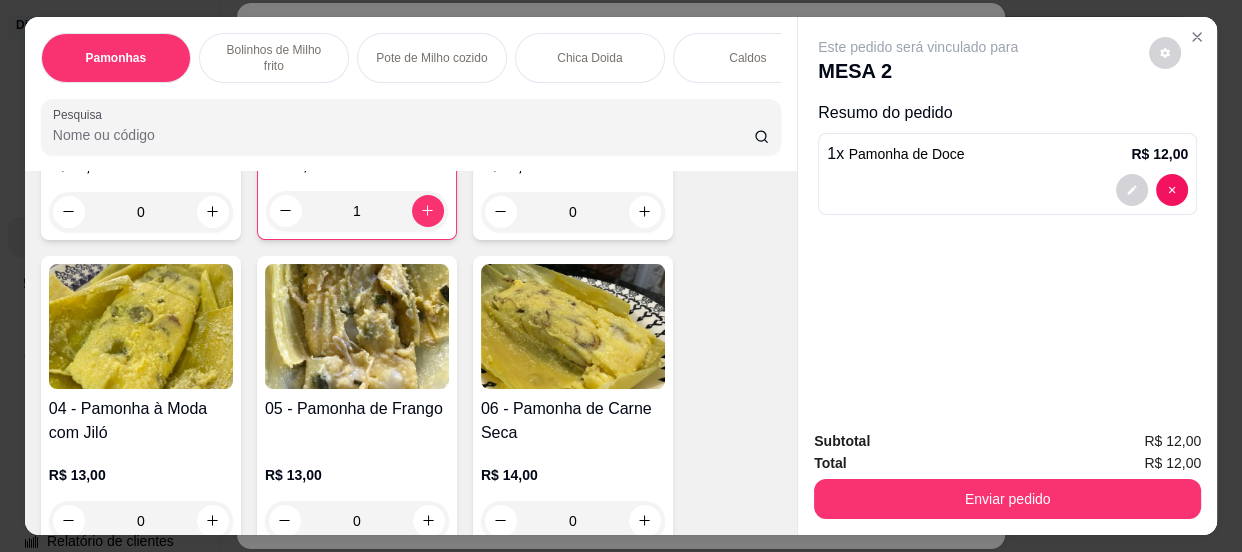 scroll, scrollTop: 454, scrollLeft: 0, axis: vertical 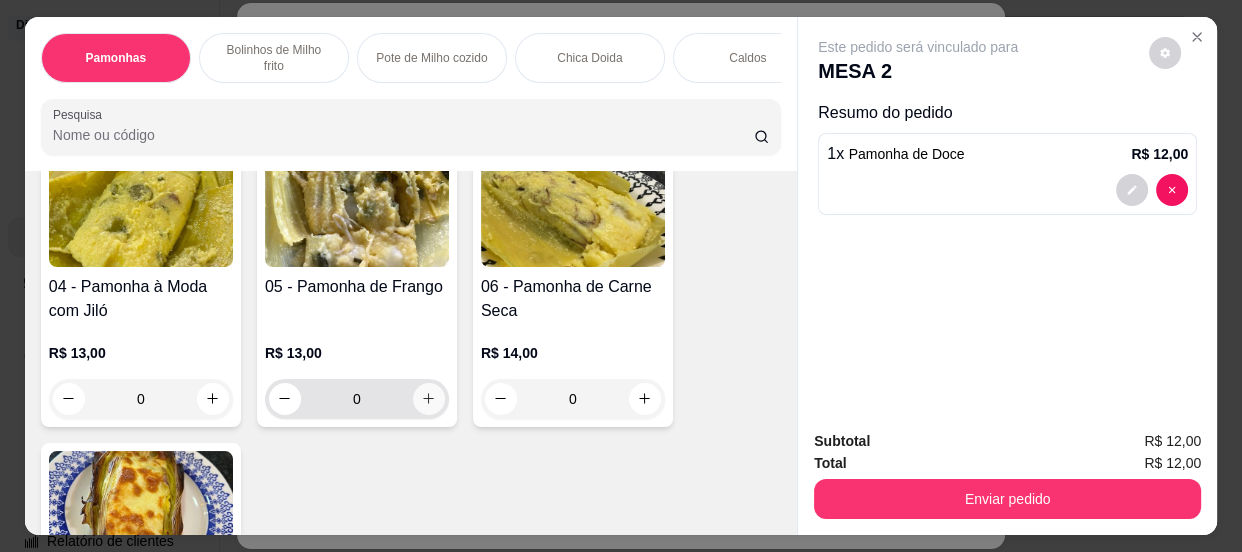 type on "1" 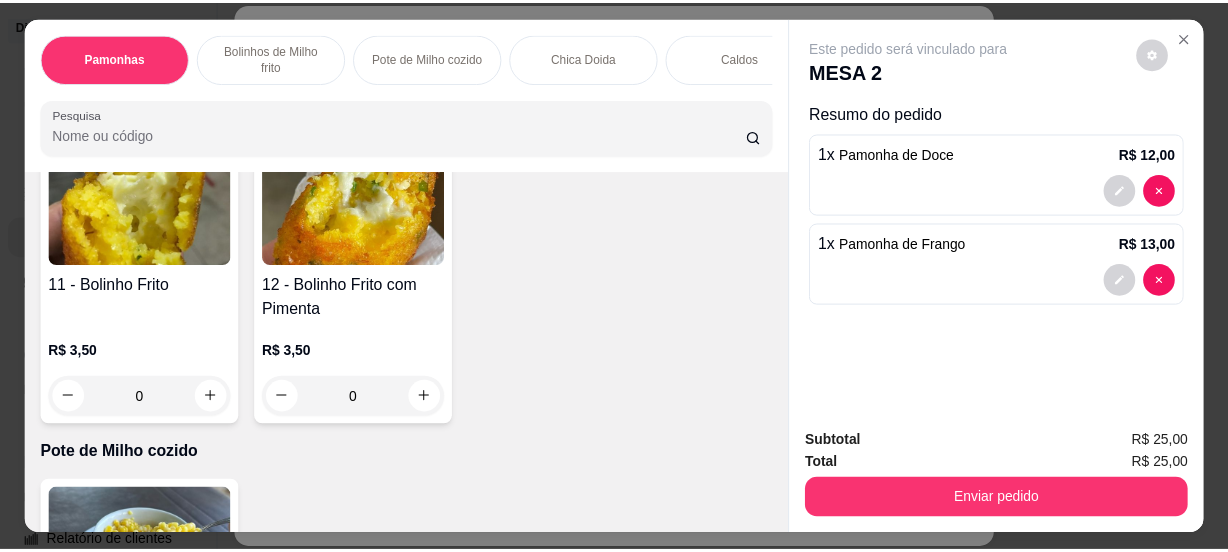 scroll, scrollTop: 1181, scrollLeft: 0, axis: vertical 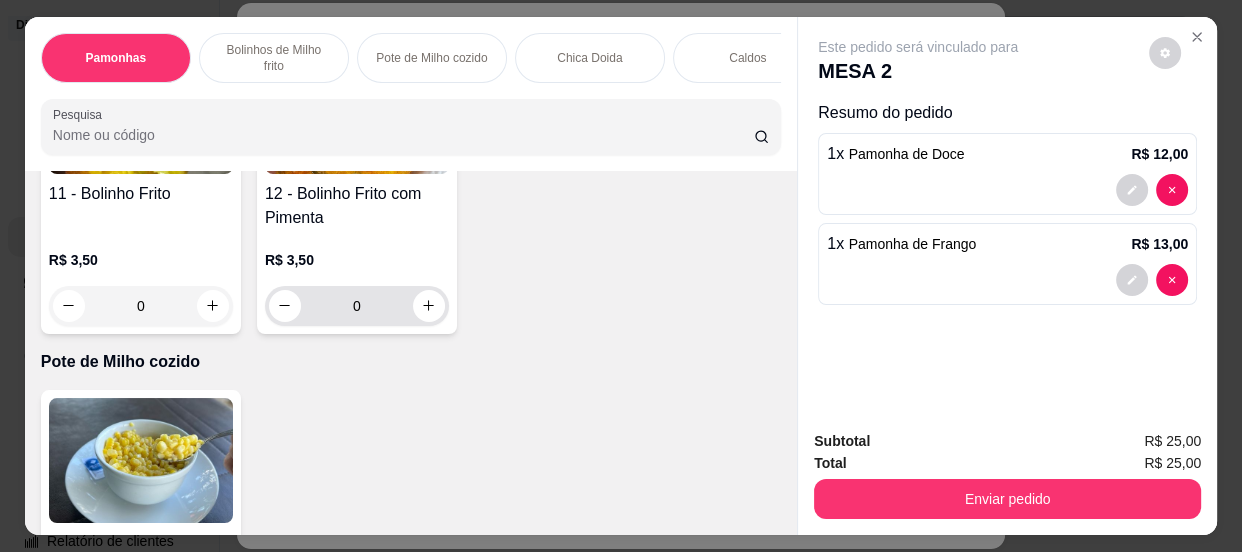 type on "1" 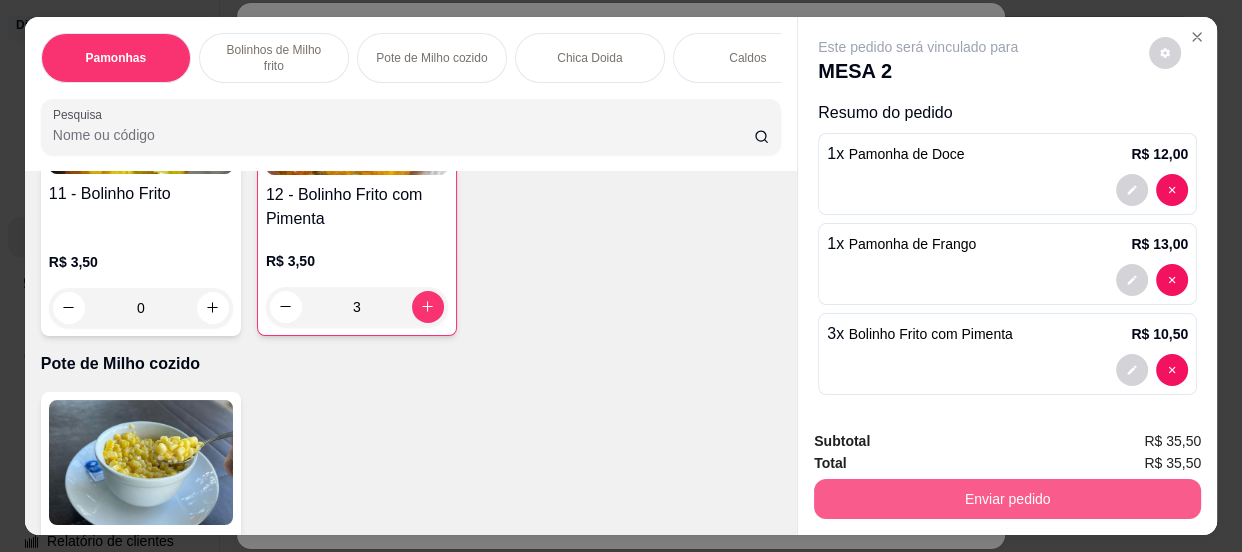 type on "3" 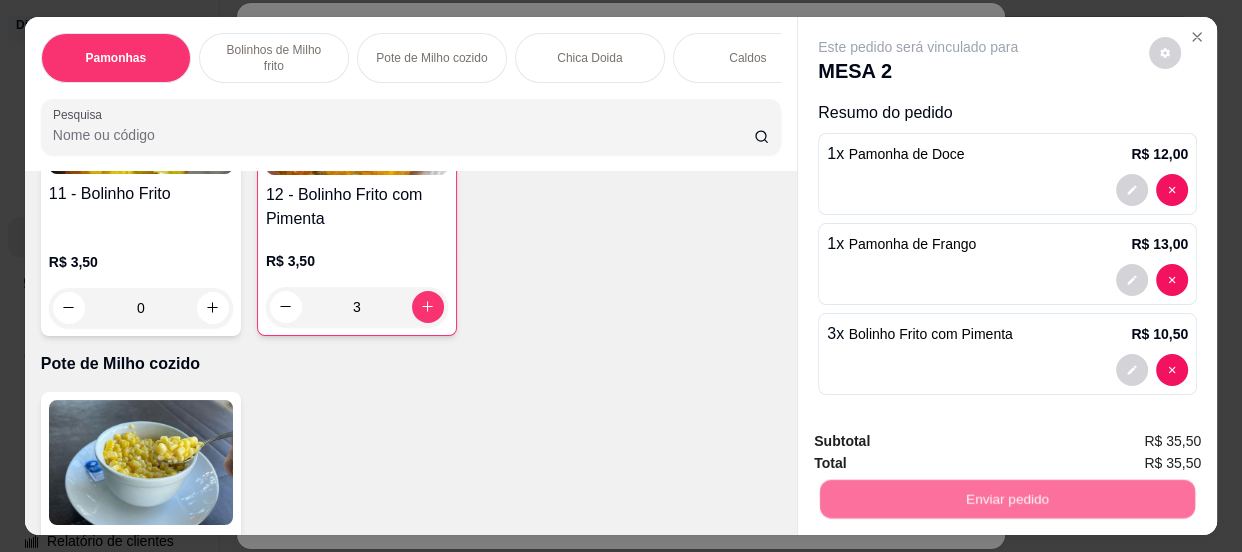 click on "Não registrar e enviar pedido" at bounding box center [942, 443] 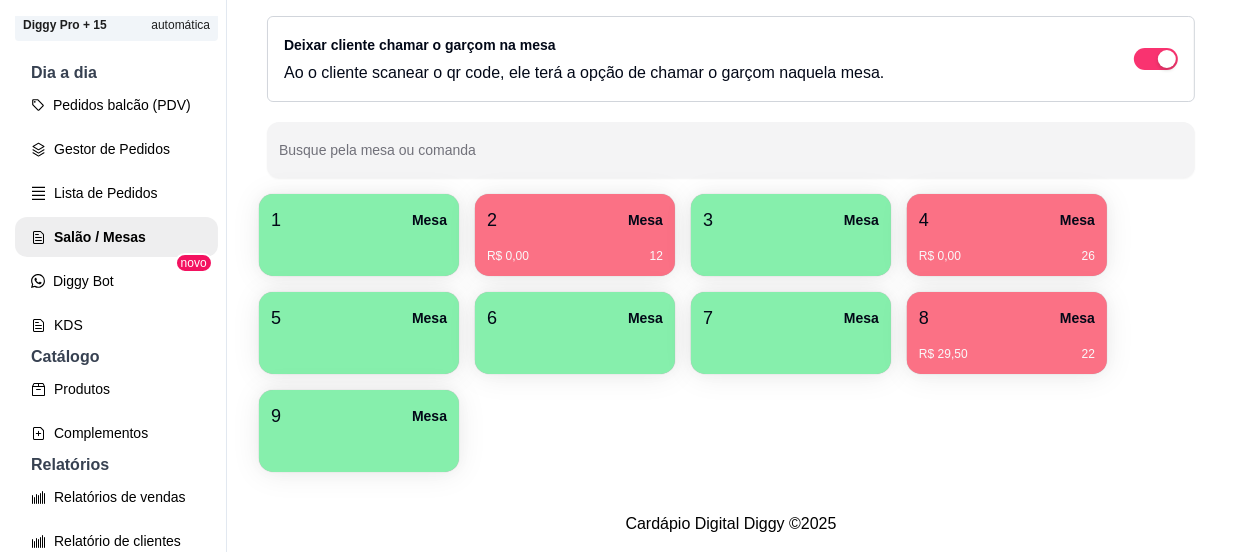 scroll, scrollTop: 31, scrollLeft: 0, axis: vertical 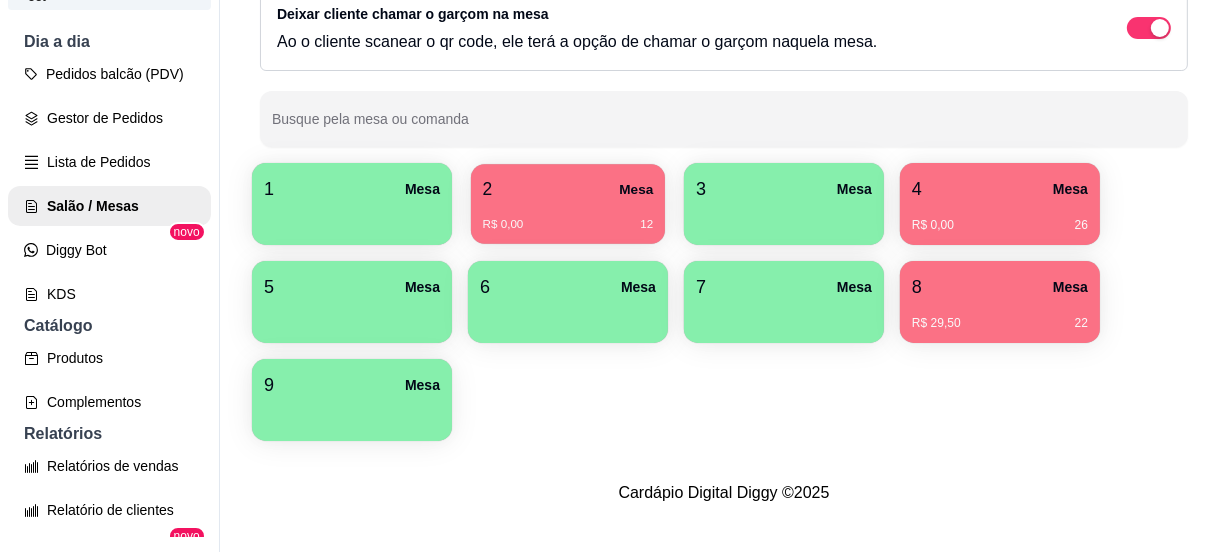 click on "2 Mesa R$ 0,00 12" at bounding box center (568, 204) 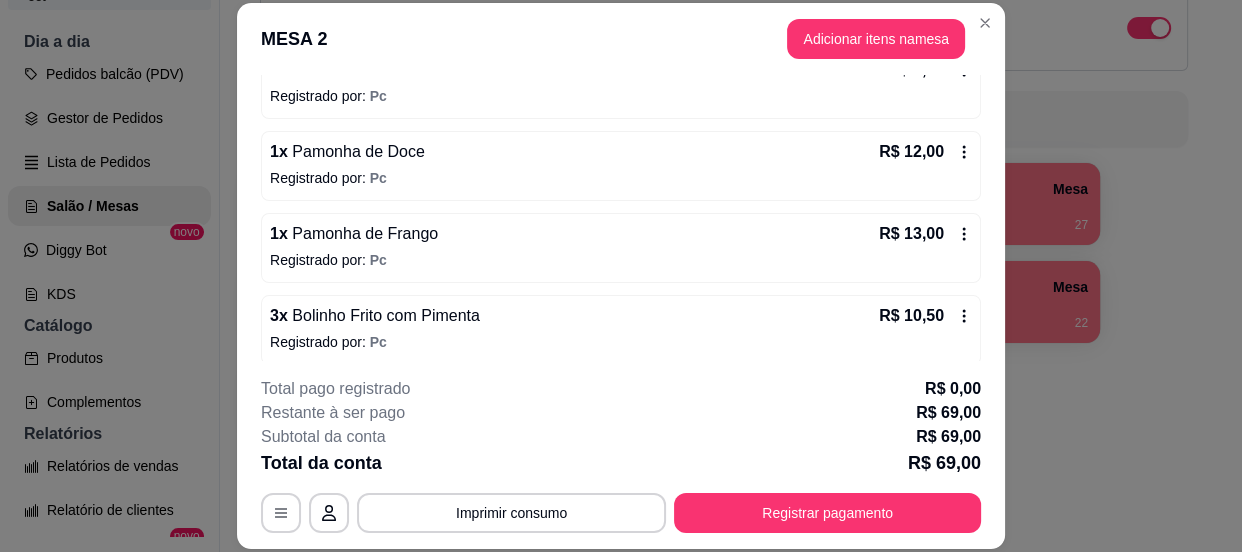 scroll, scrollTop: 389, scrollLeft: 0, axis: vertical 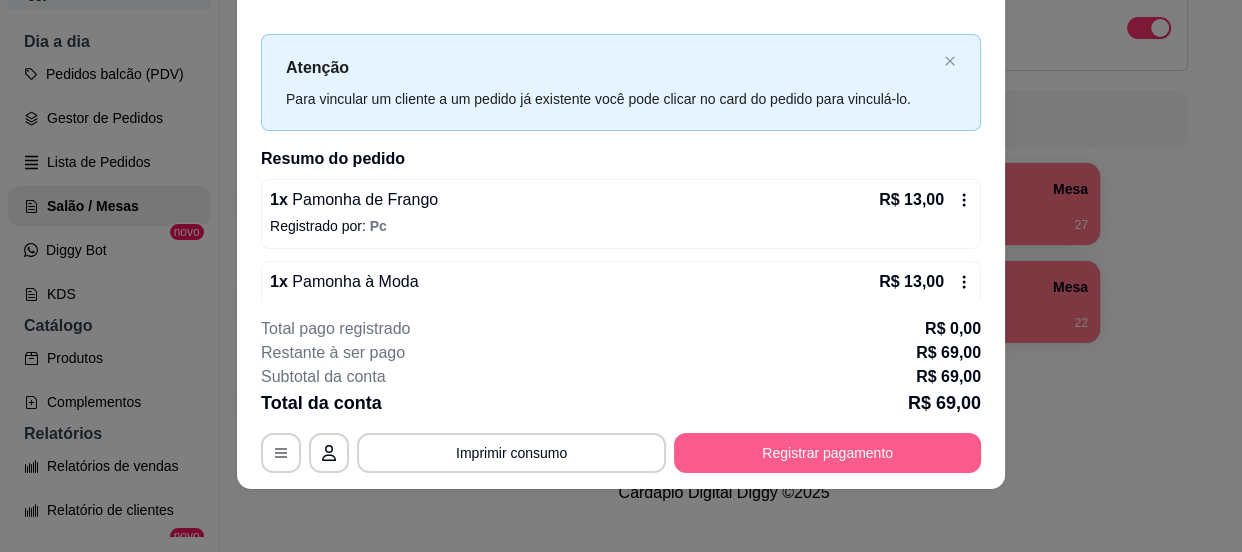 click on "Registrar pagamento" at bounding box center [827, 453] 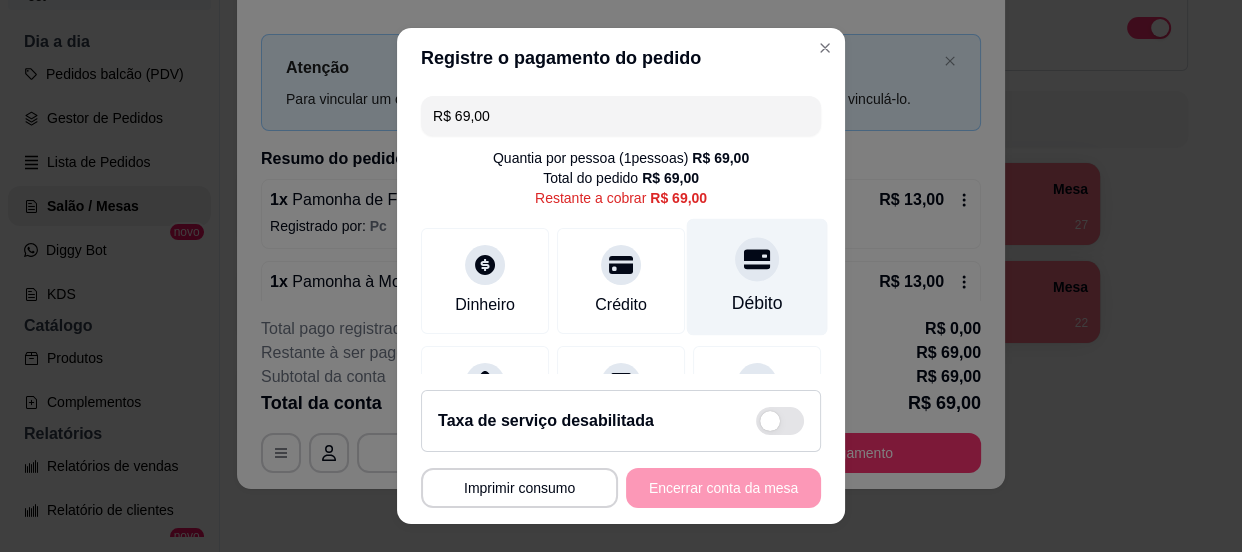 click on "Débito" at bounding box center [757, 276] 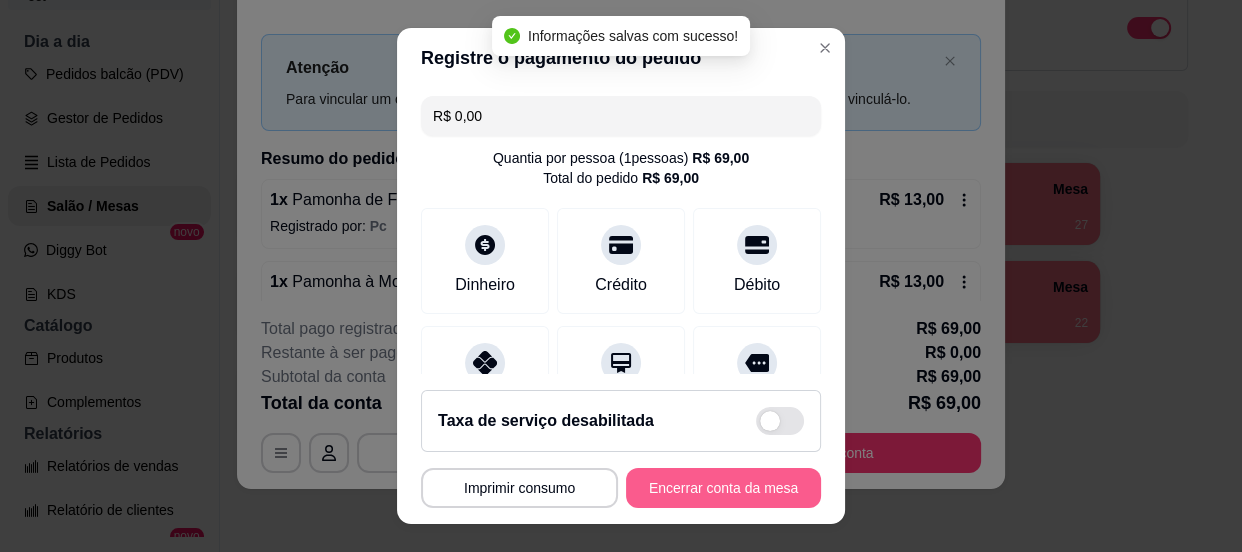 type on "R$ 0,00" 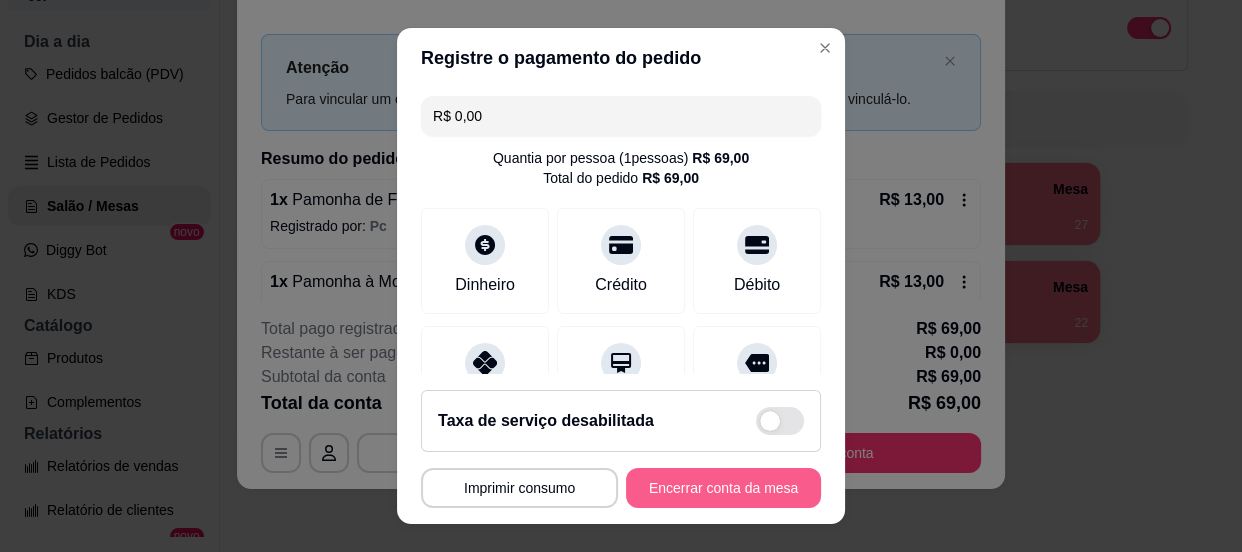 click on "Encerrar conta da mesa" at bounding box center (723, 488) 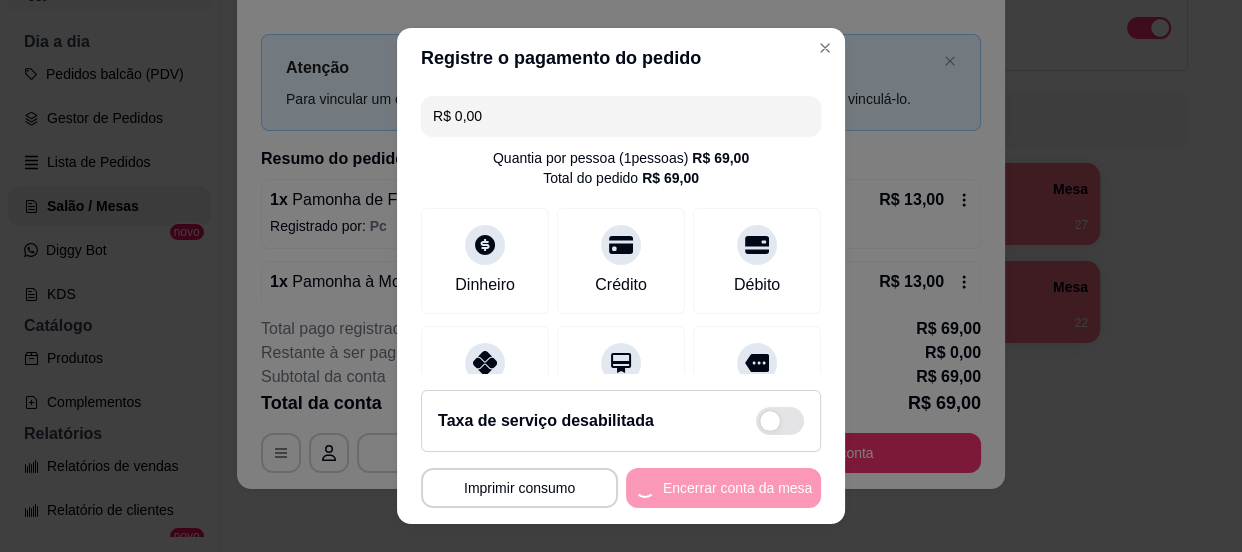 scroll, scrollTop: 0, scrollLeft: 0, axis: both 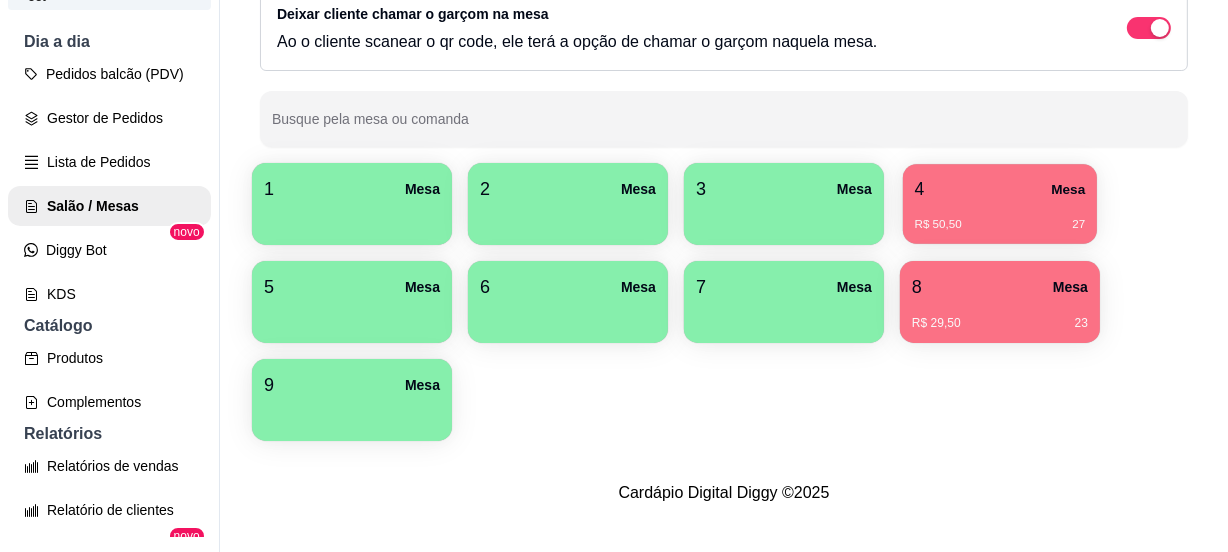 click on "4 Mesa" at bounding box center (1000, 189) 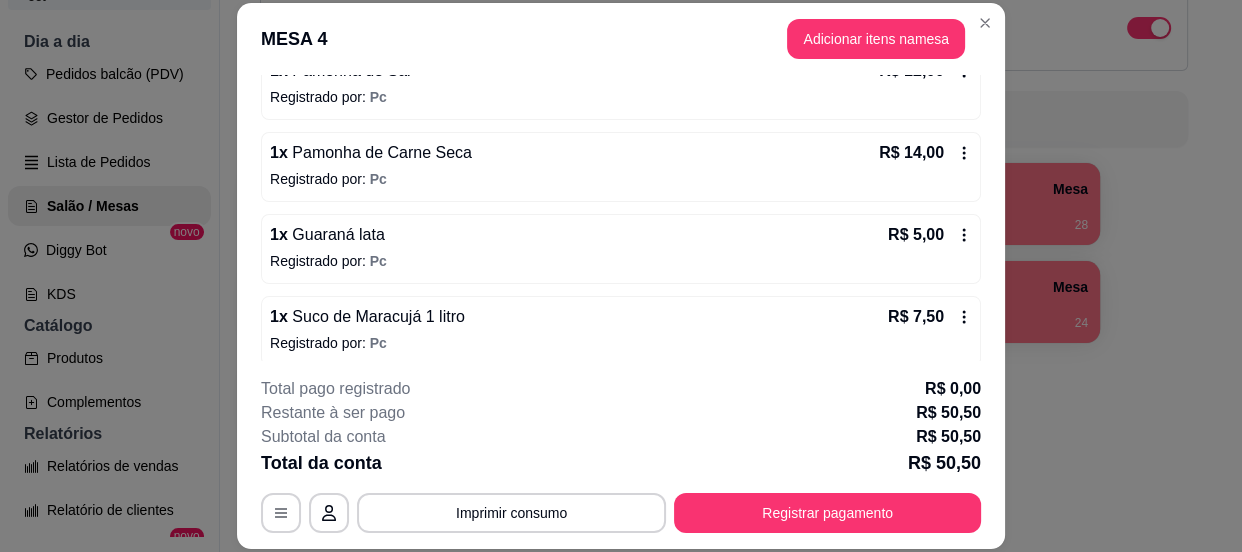 scroll, scrollTop: 307, scrollLeft: 0, axis: vertical 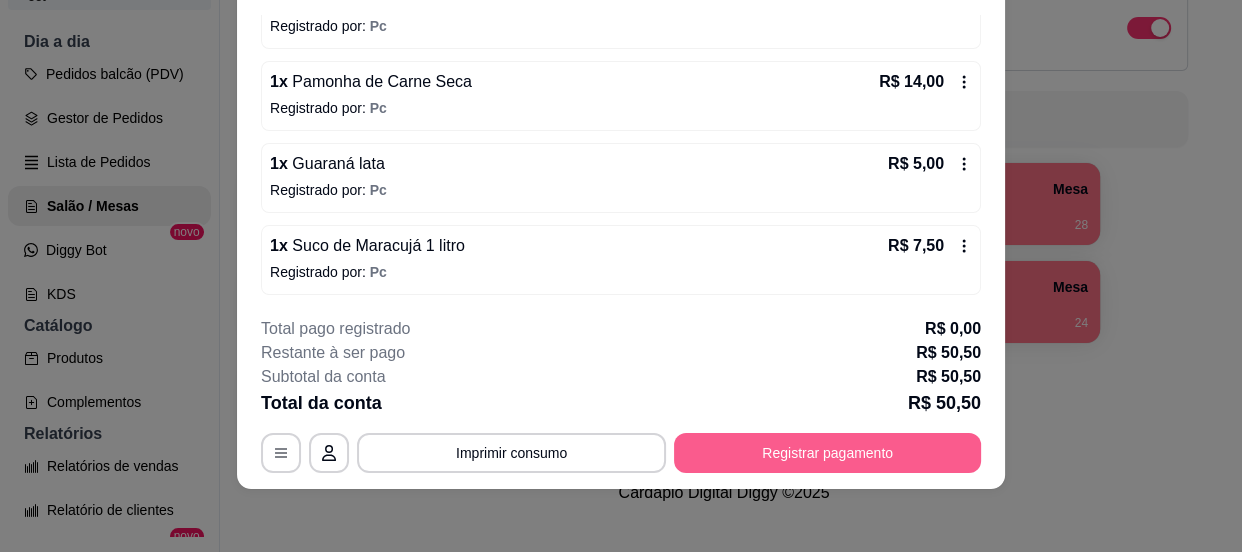 click on "Registrar pagamento" at bounding box center (827, 453) 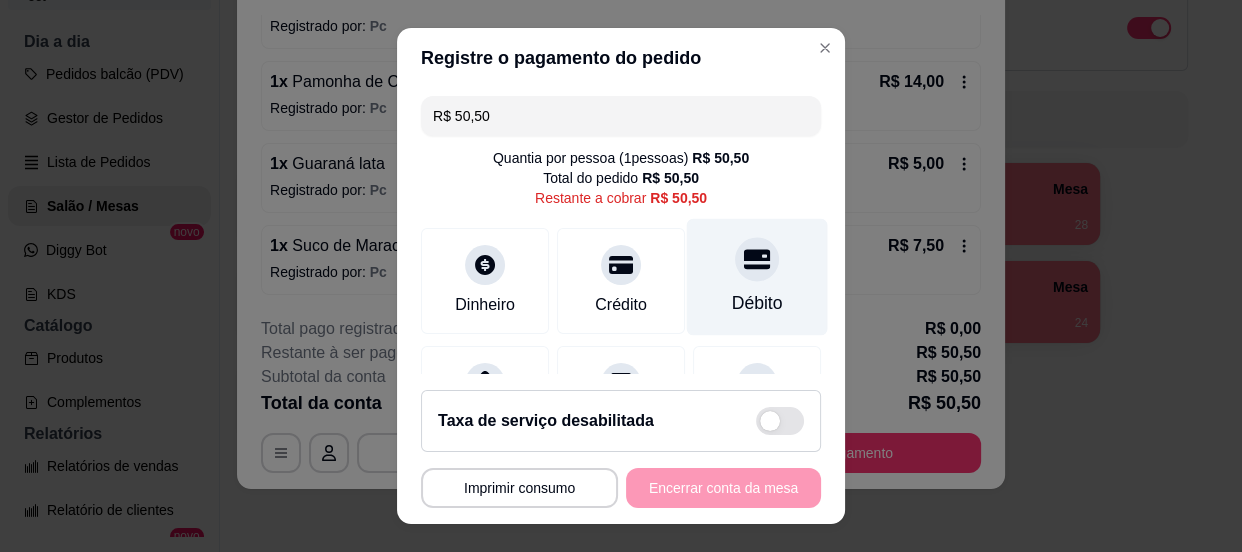 click at bounding box center [757, 259] 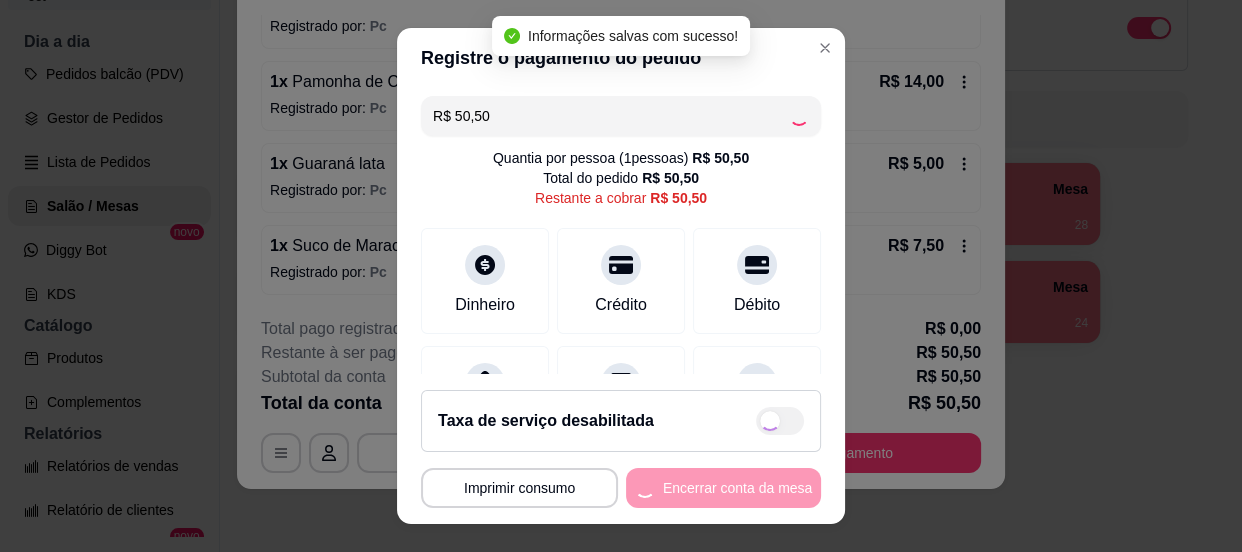 type on "R$ 0,00" 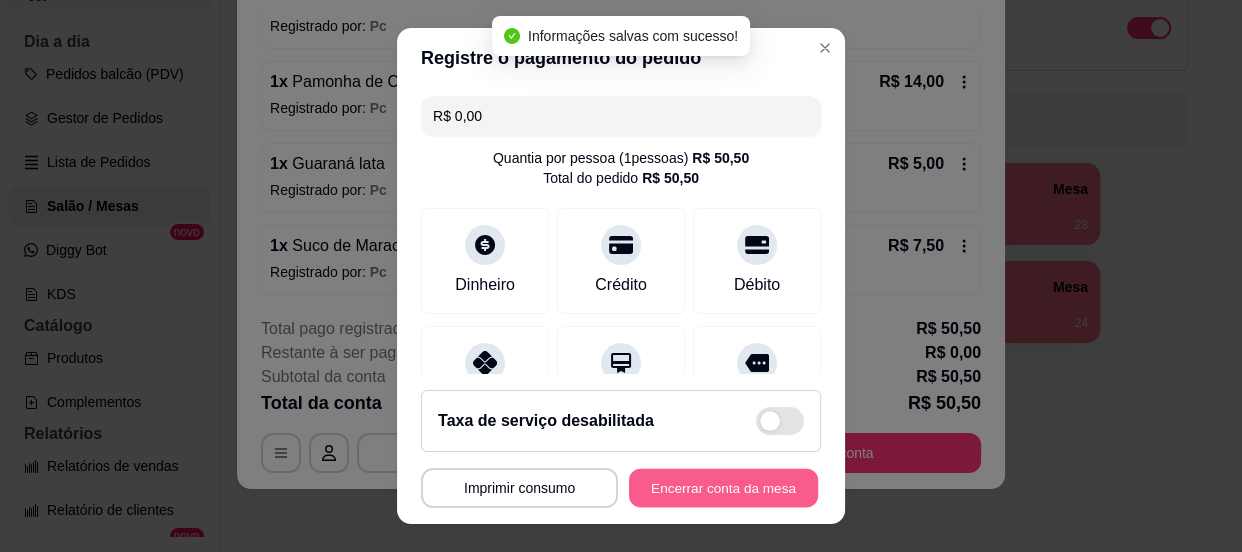 click on "Encerrar conta da mesa" at bounding box center (723, 488) 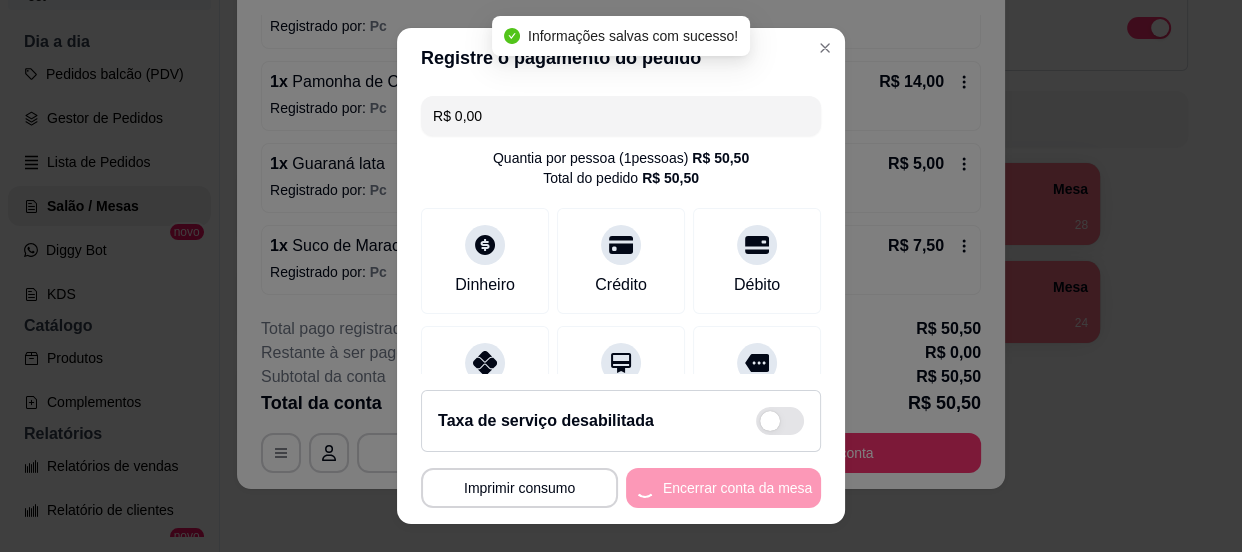 scroll, scrollTop: 0, scrollLeft: 0, axis: both 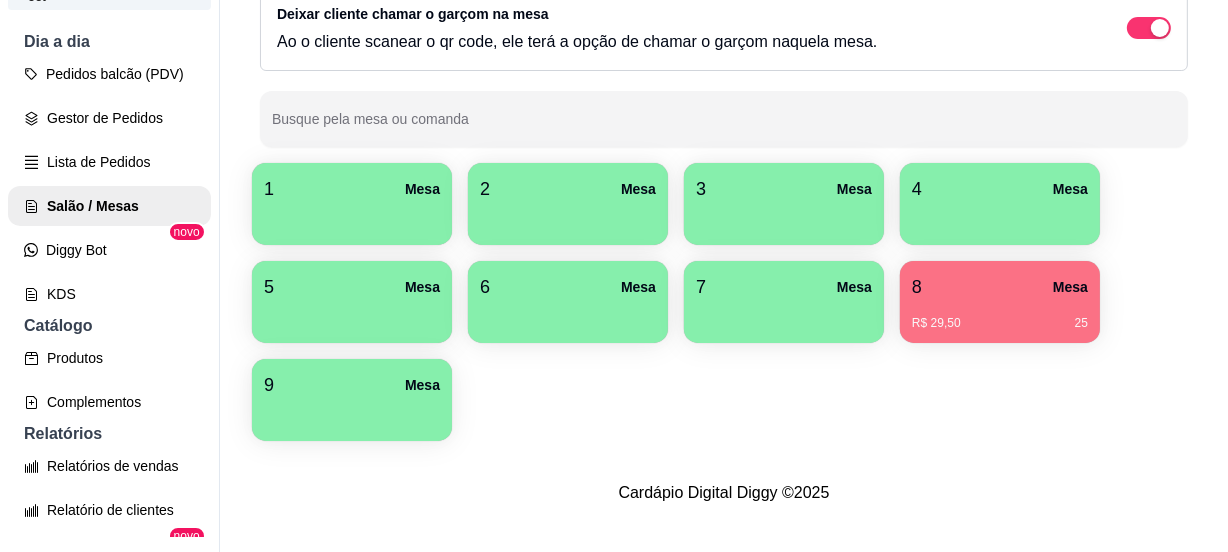 click on "R$ 29,50 25" at bounding box center [1000, 323] 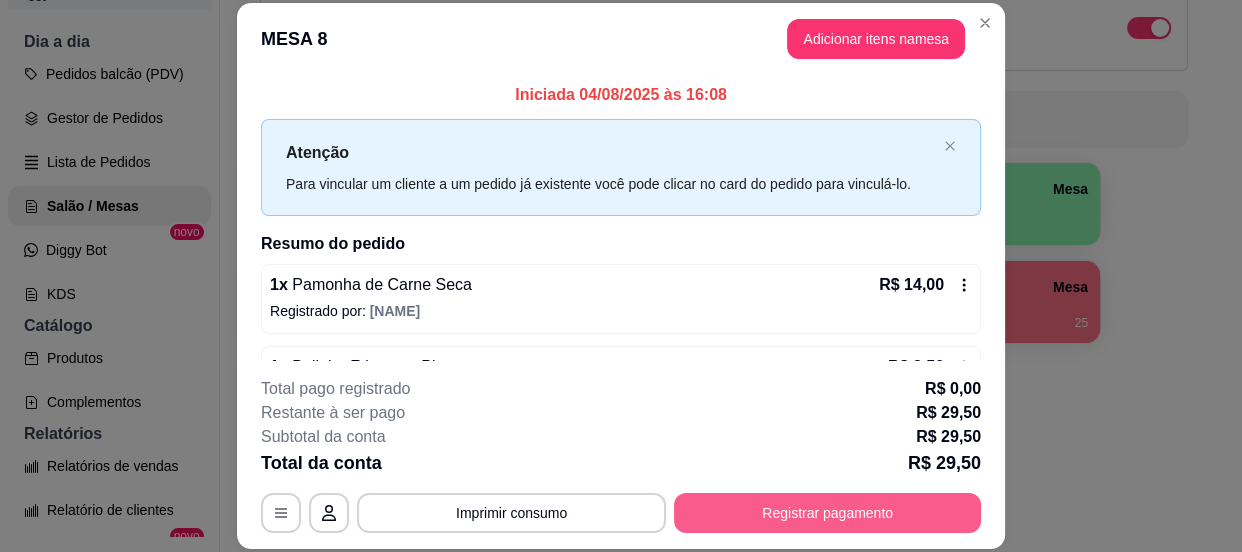 click on "Registrar pagamento" at bounding box center [827, 513] 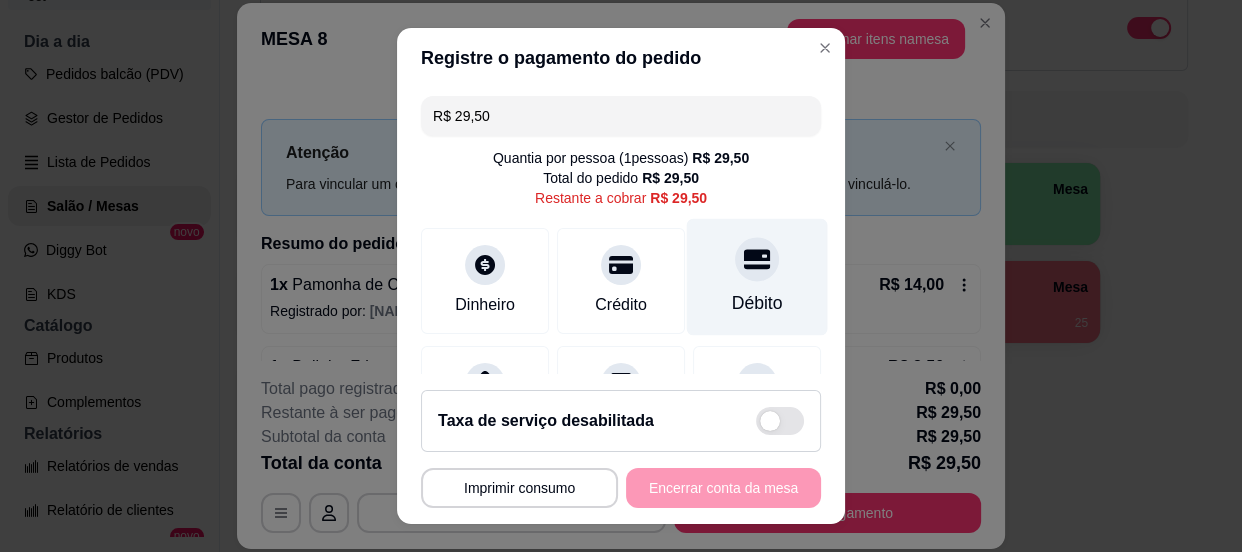 click on "Débito" at bounding box center (757, 276) 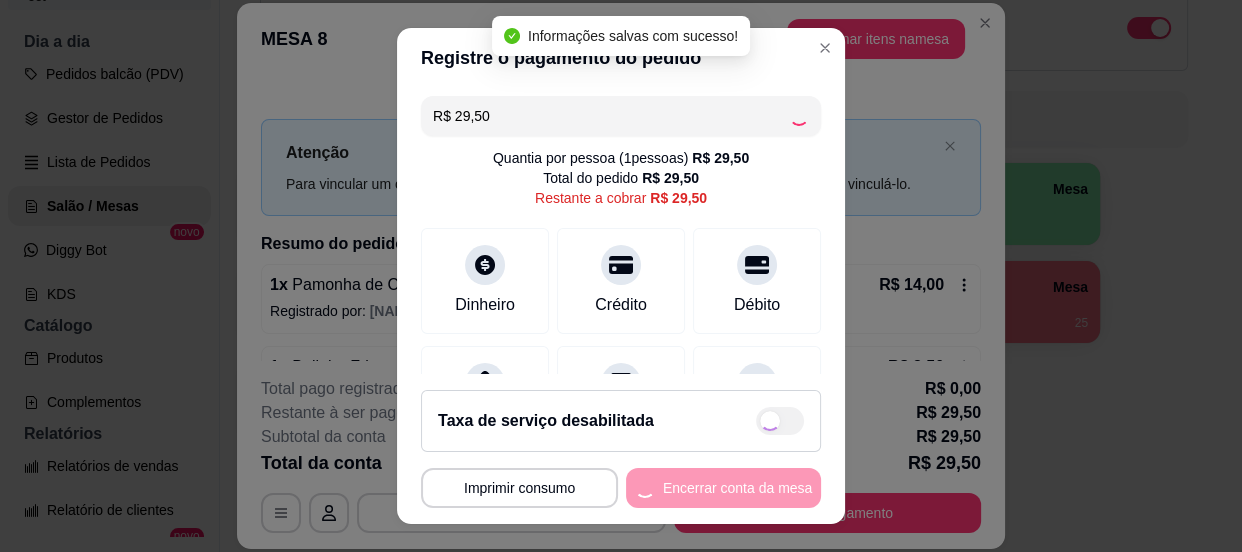 type on "R$ 0,00" 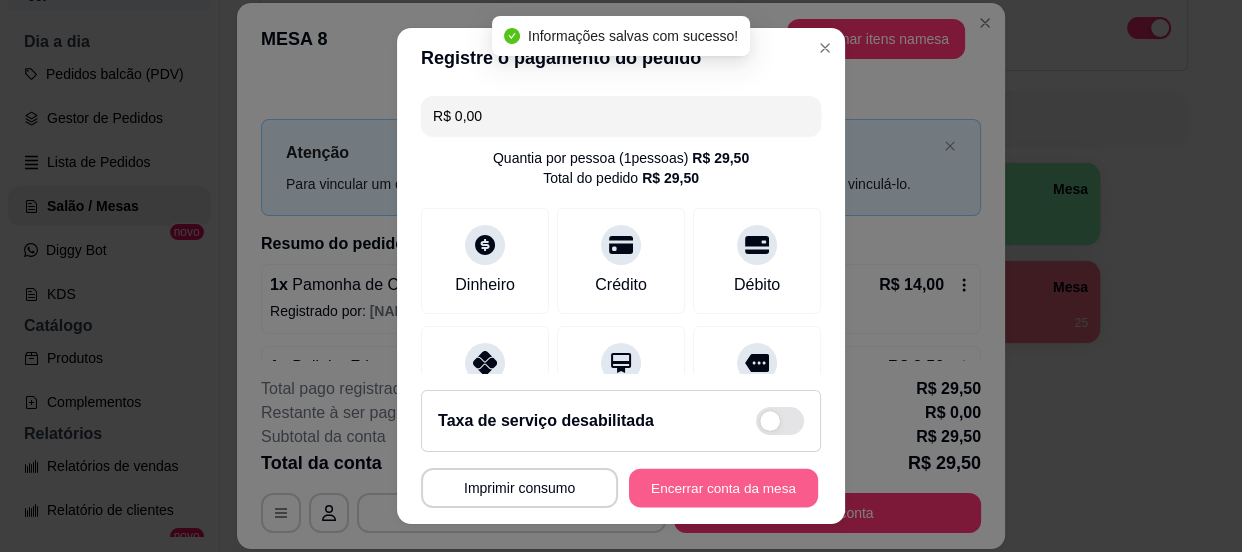 click on "Encerrar conta da mesa" at bounding box center (723, 488) 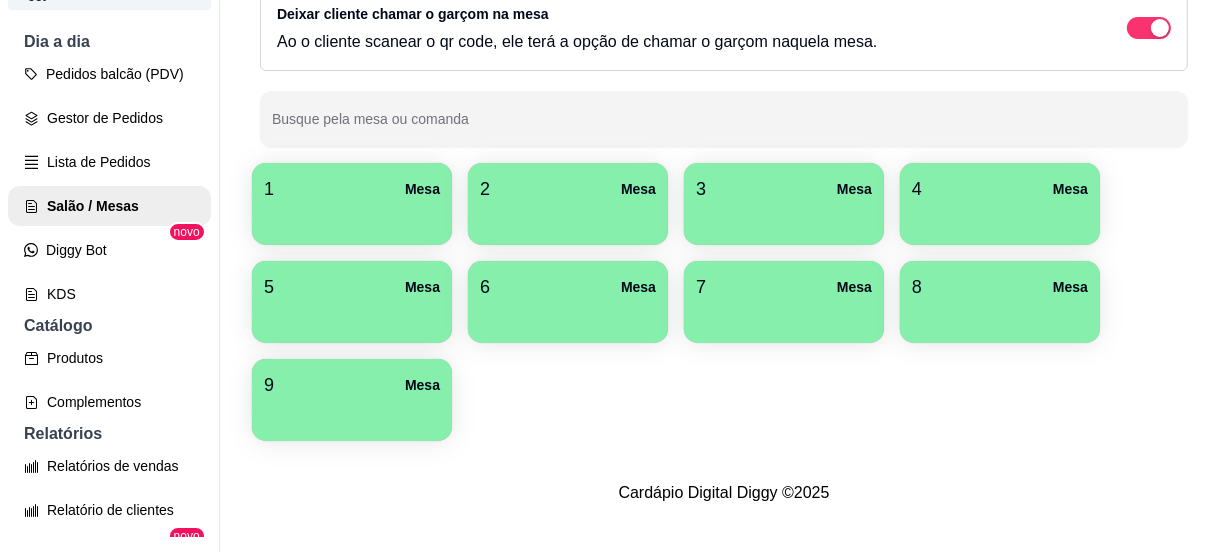 click at bounding box center [784, 316] 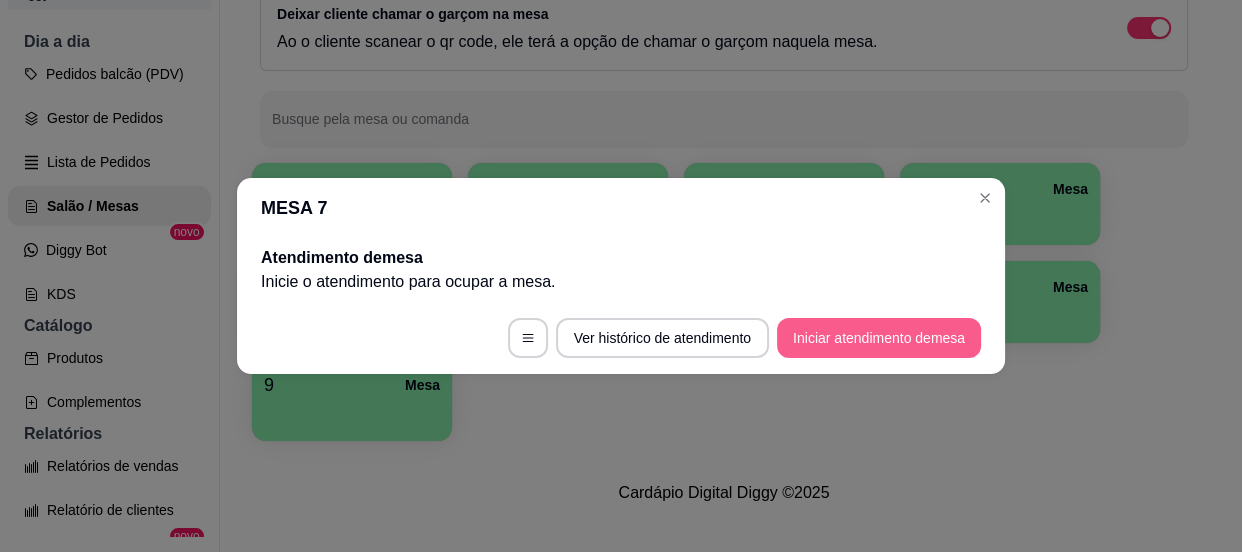 click on "Ver histórico de atendimento Iniciar atendimento de  mesa" at bounding box center [621, 338] 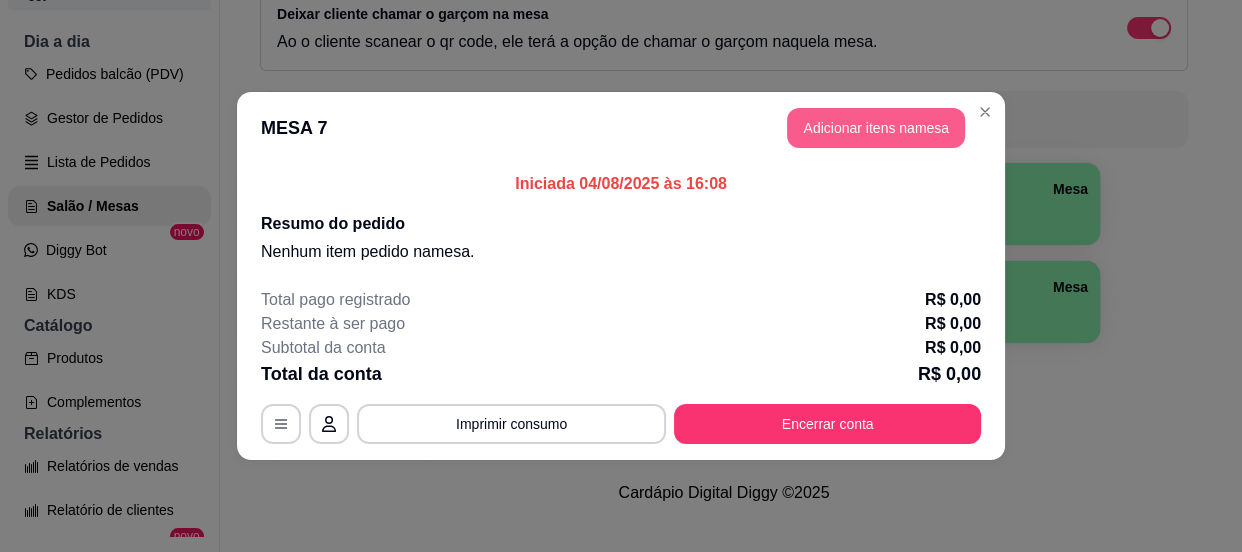 click on "Adicionar itens na  mesa" at bounding box center (876, 128) 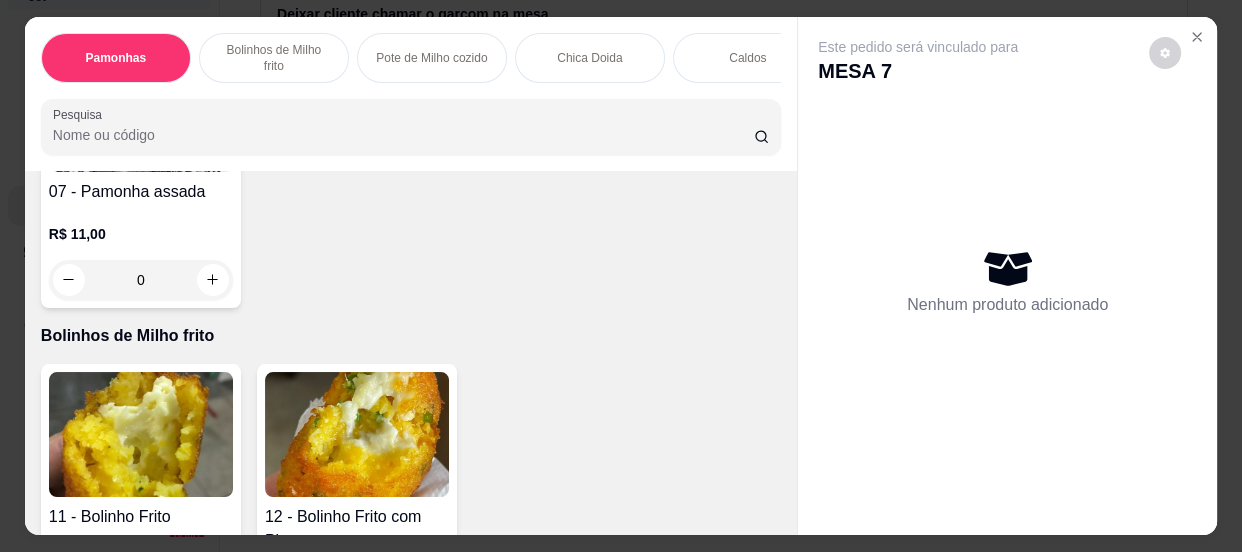 scroll, scrollTop: 909, scrollLeft: 0, axis: vertical 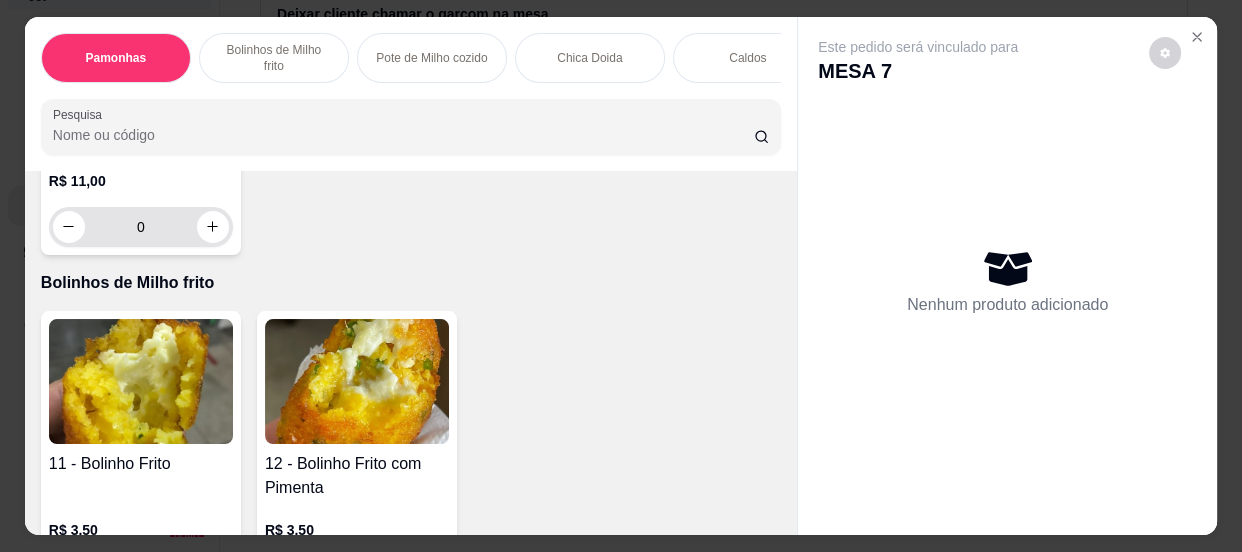click on "0" at bounding box center [141, 227] 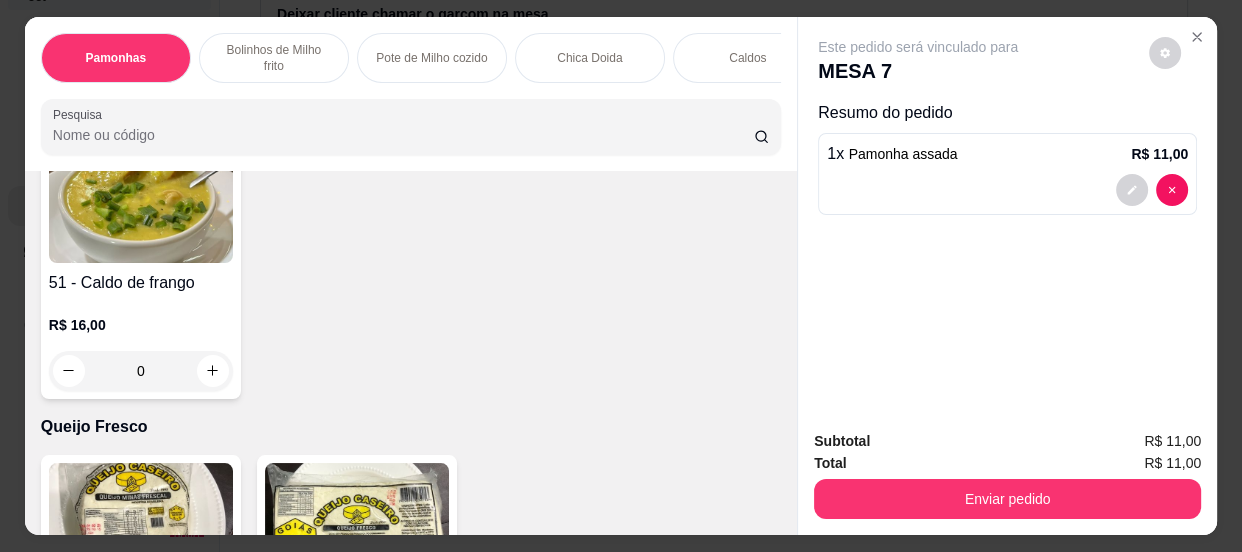 scroll, scrollTop: 1910, scrollLeft: 0, axis: vertical 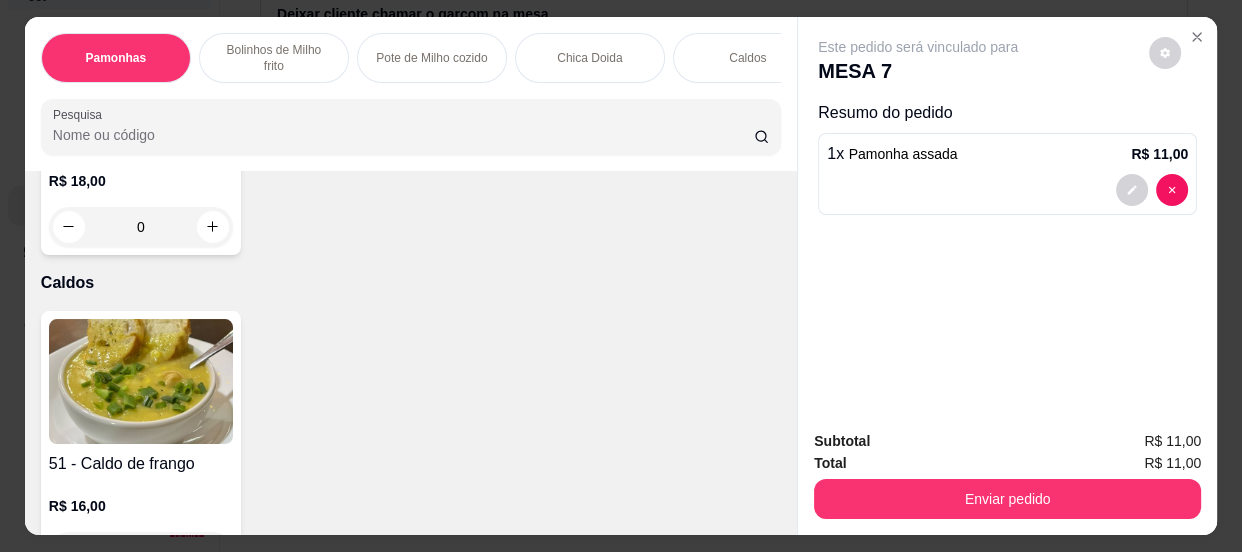 type on "1" 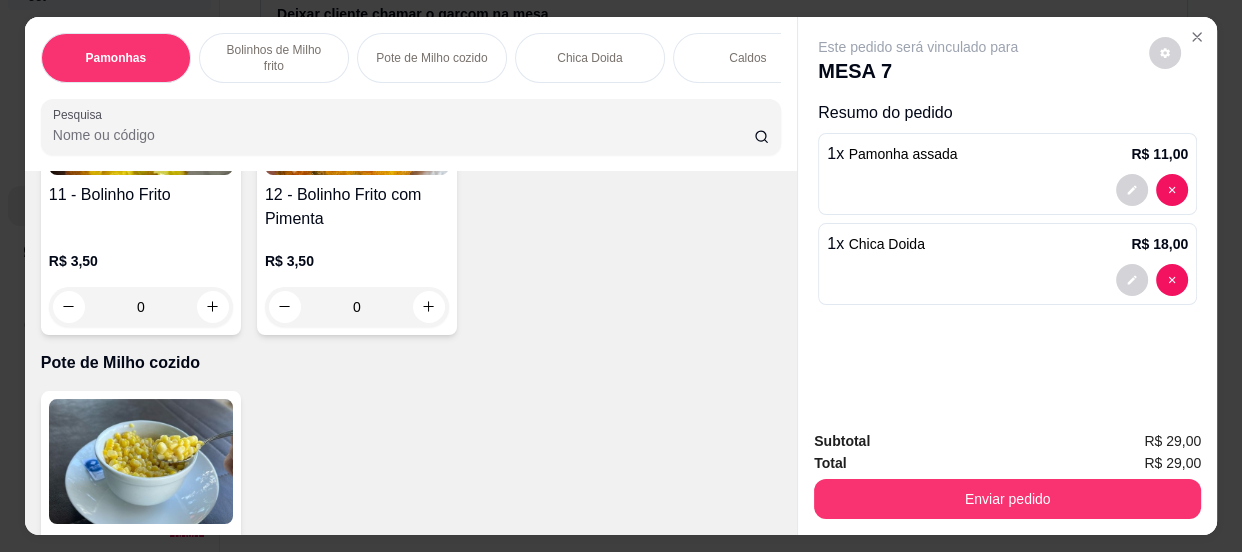 scroll, scrollTop: 1183, scrollLeft: 0, axis: vertical 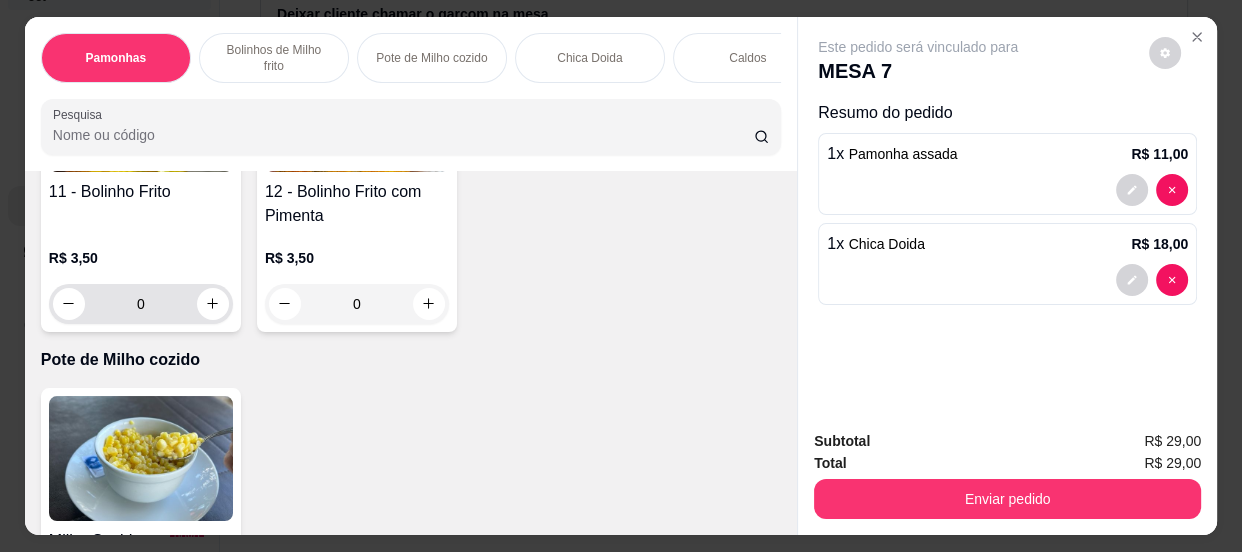 type on "1" 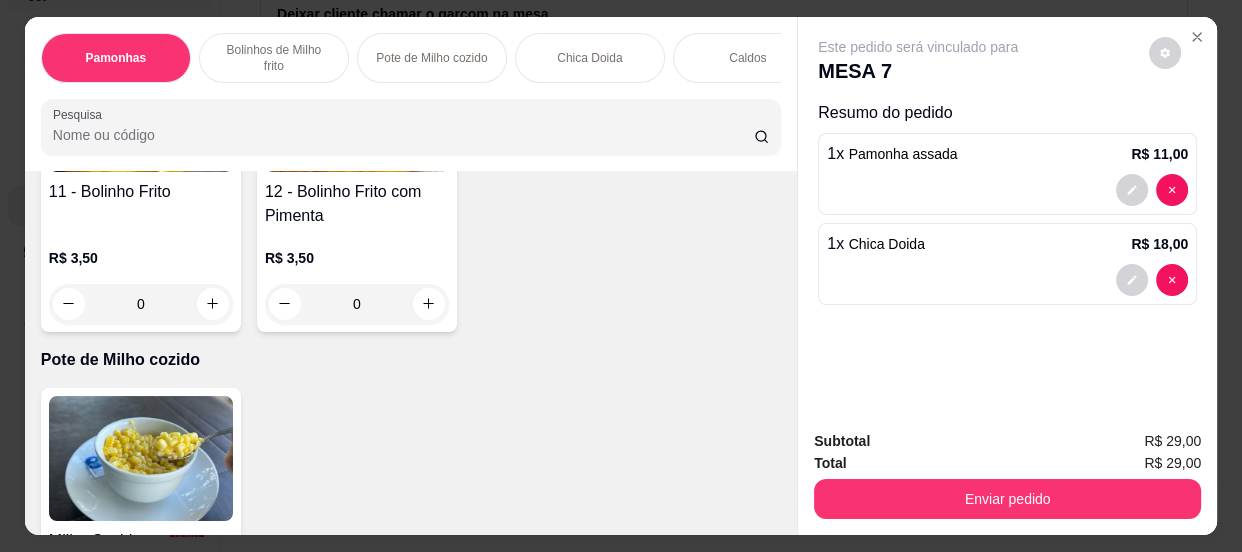 click on "0" at bounding box center (141, 304) 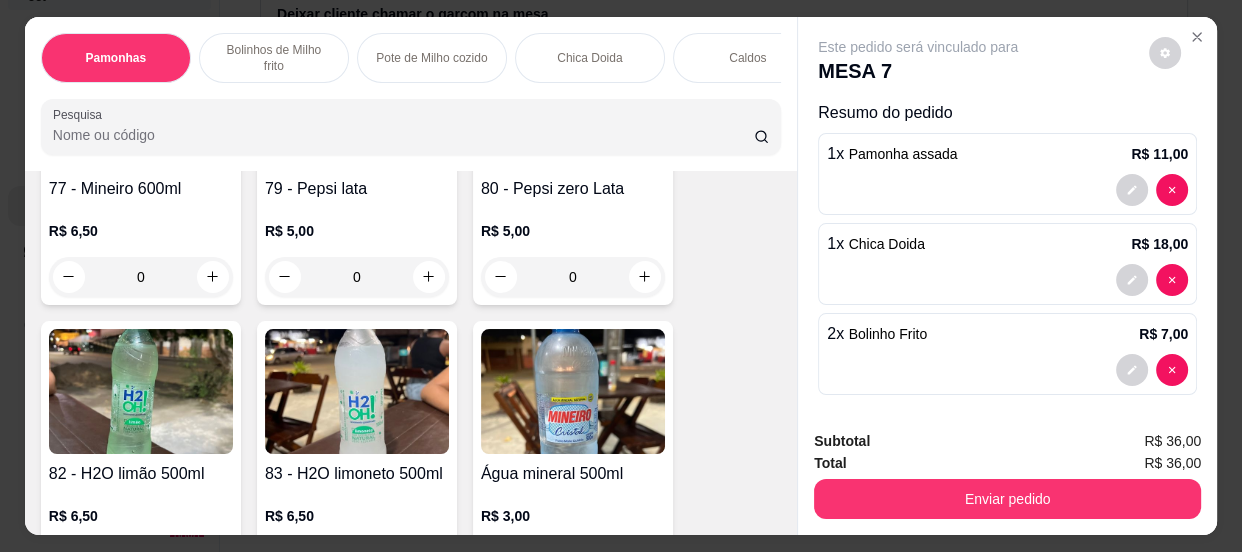scroll, scrollTop: 4548, scrollLeft: 0, axis: vertical 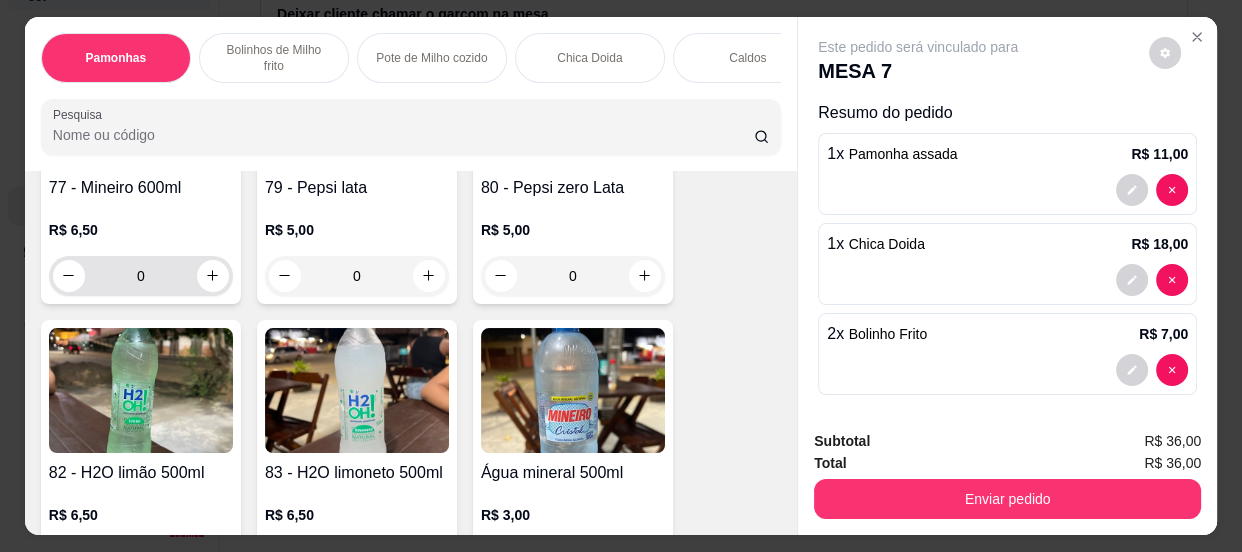 type on "2" 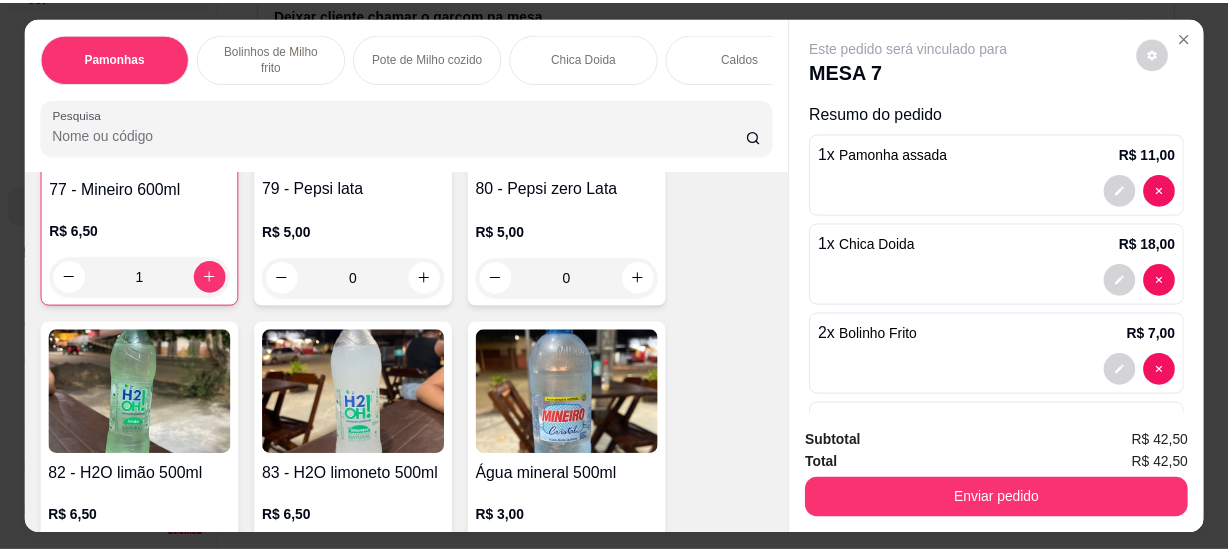 scroll, scrollTop: 4549, scrollLeft: 0, axis: vertical 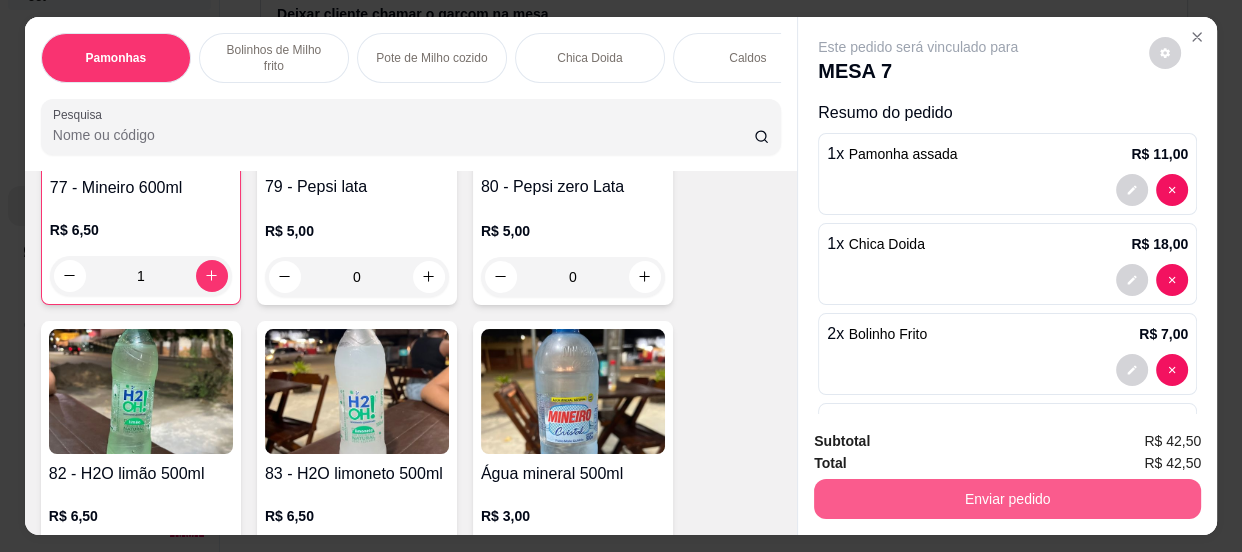 type on "1" 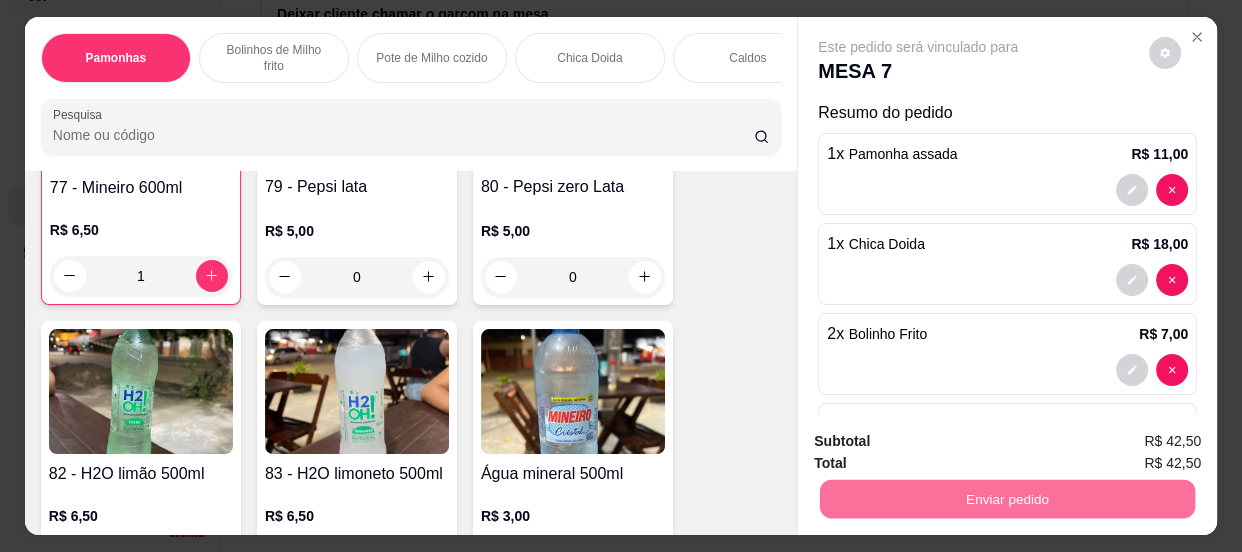 click on "Não registrar e enviar pedido" at bounding box center [942, 443] 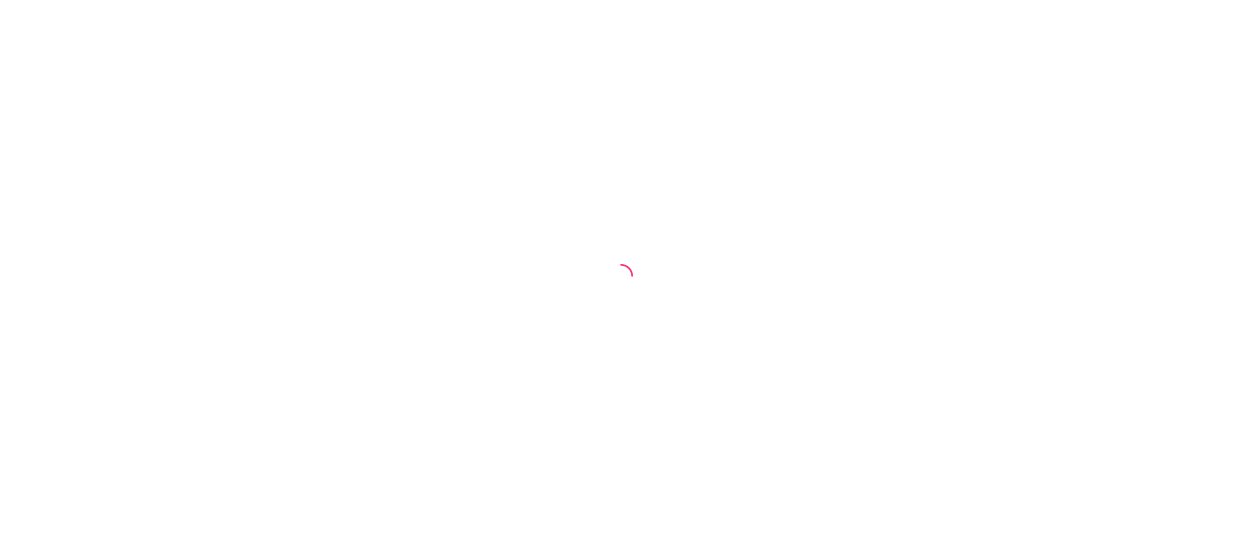 scroll, scrollTop: 0, scrollLeft: 0, axis: both 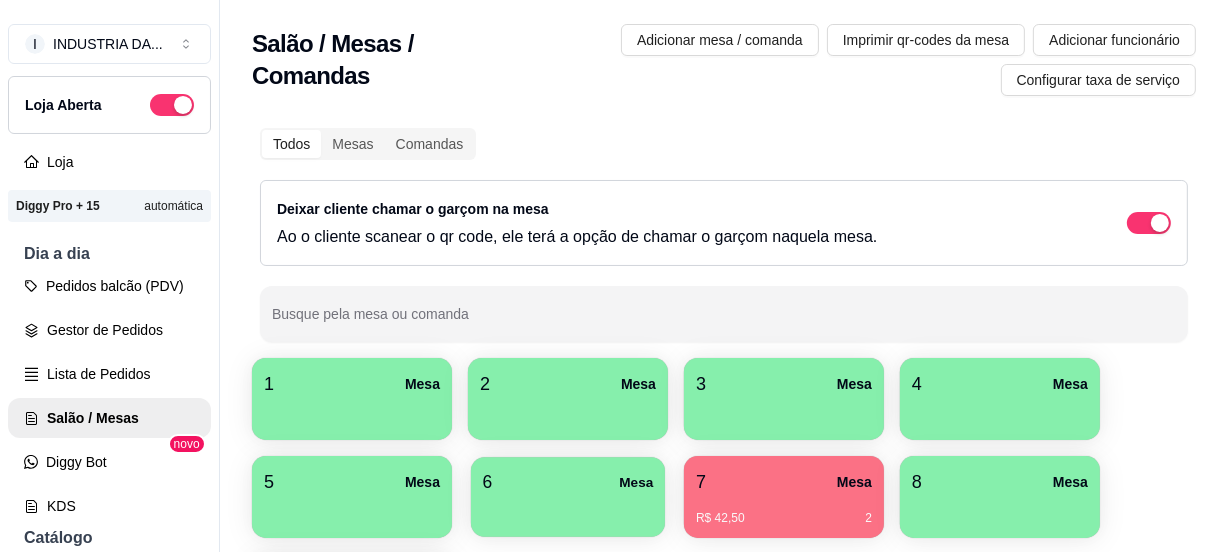 click on "6 Mesa" at bounding box center (568, 482) 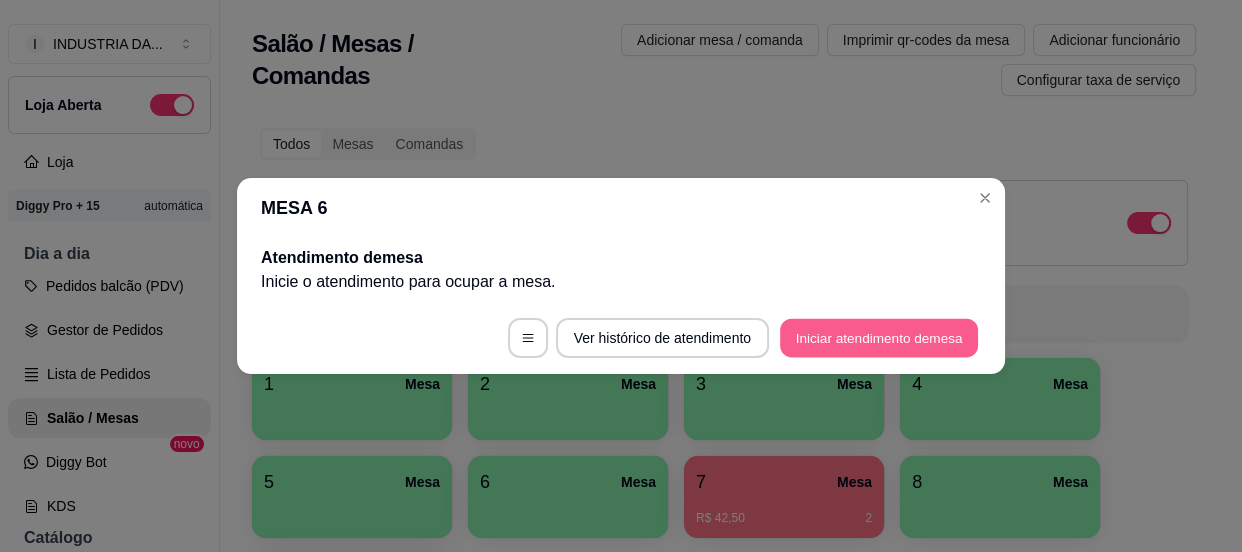 click on "Iniciar atendimento de  mesa" at bounding box center [879, 338] 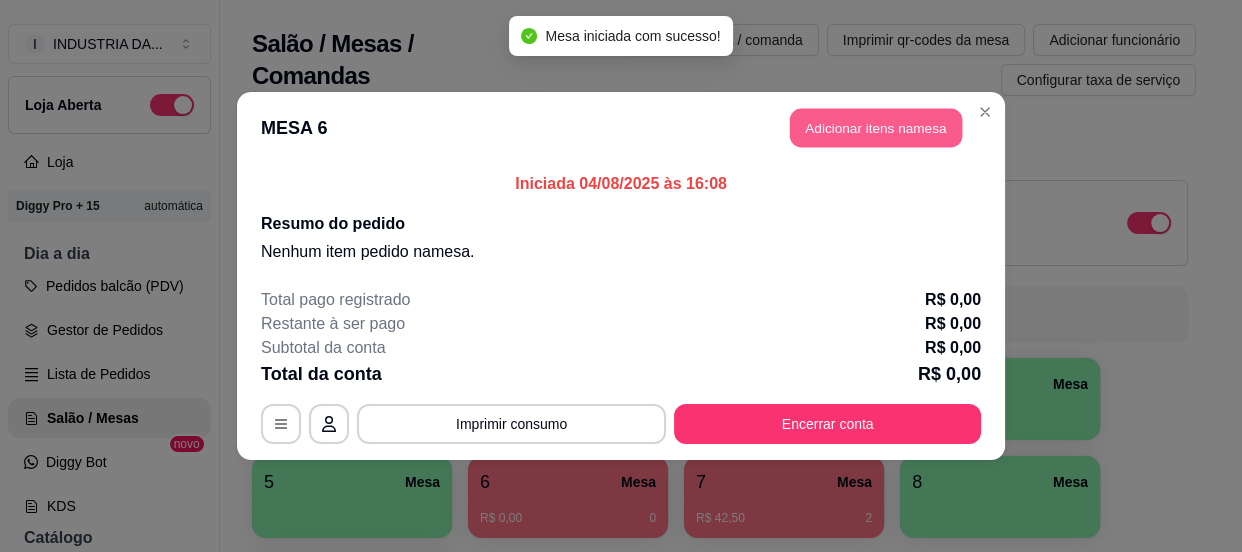 click on "Adicionar itens na  mesa" at bounding box center [876, 128] 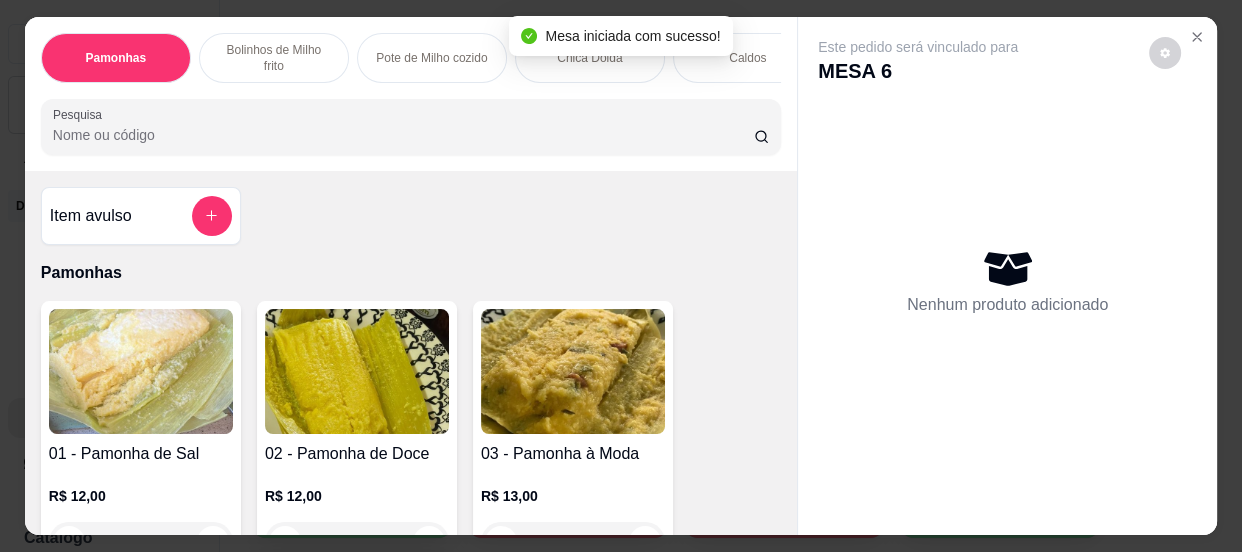 scroll, scrollTop: 181, scrollLeft: 0, axis: vertical 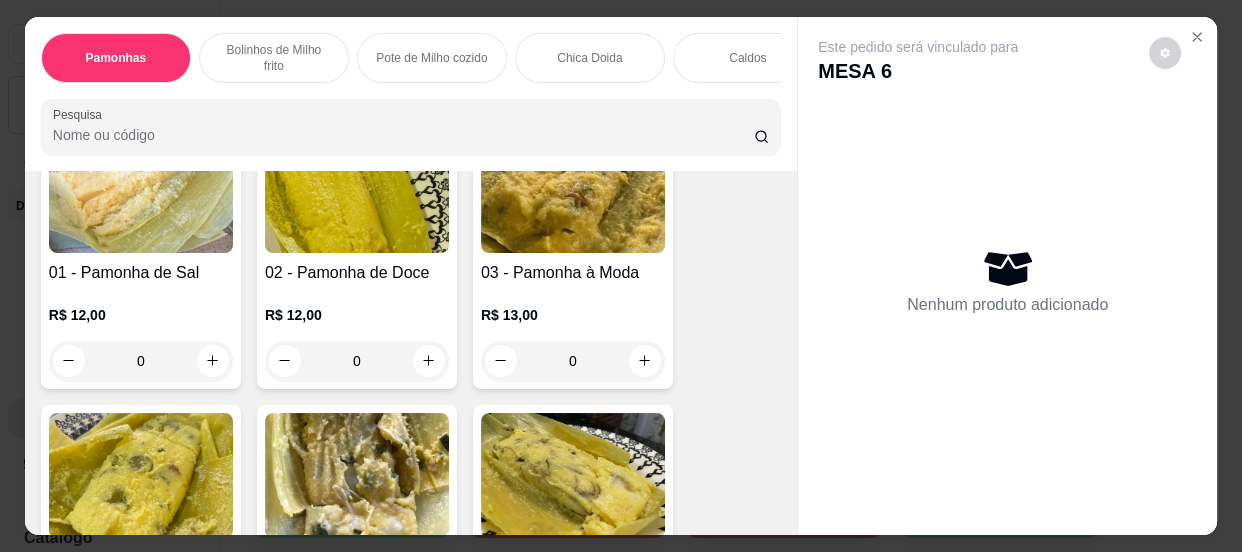 click on "0" at bounding box center [357, 361] 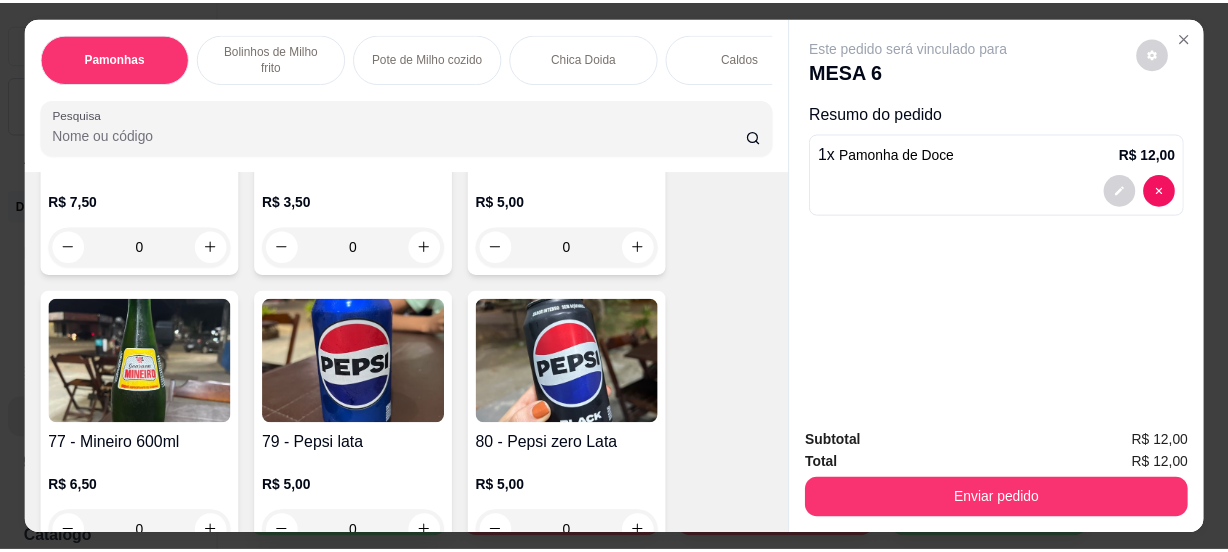 scroll, scrollTop: 4181, scrollLeft: 0, axis: vertical 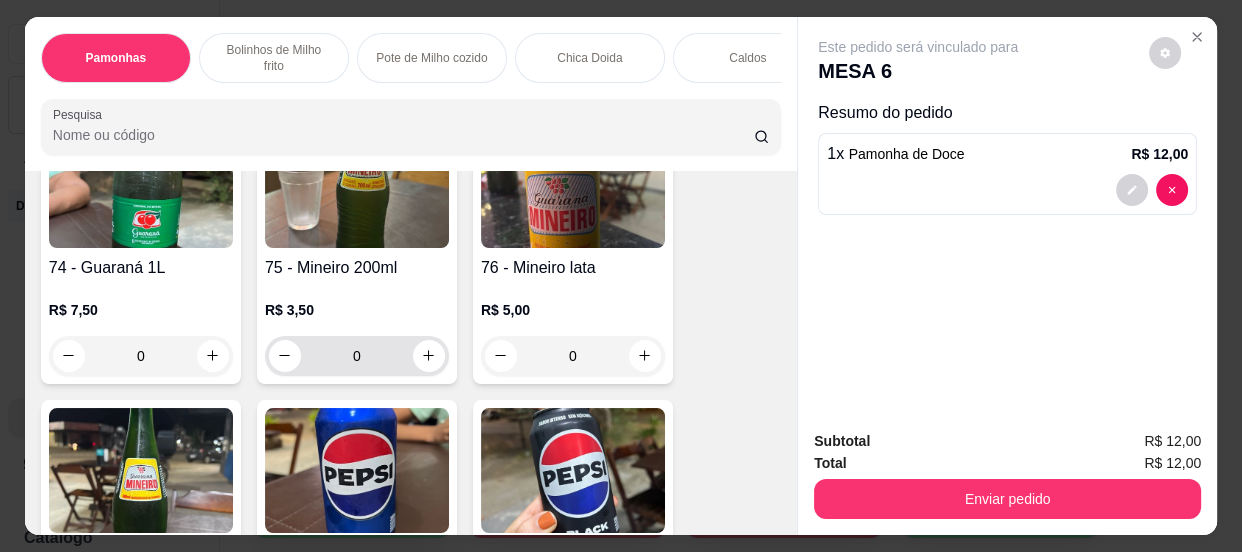 type on "1" 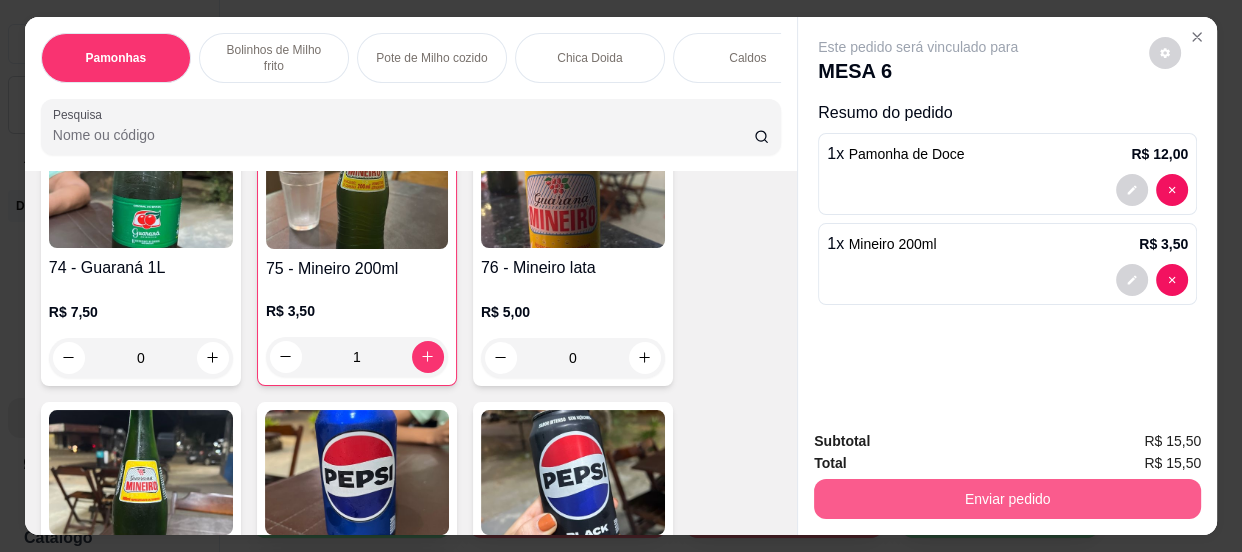 type on "1" 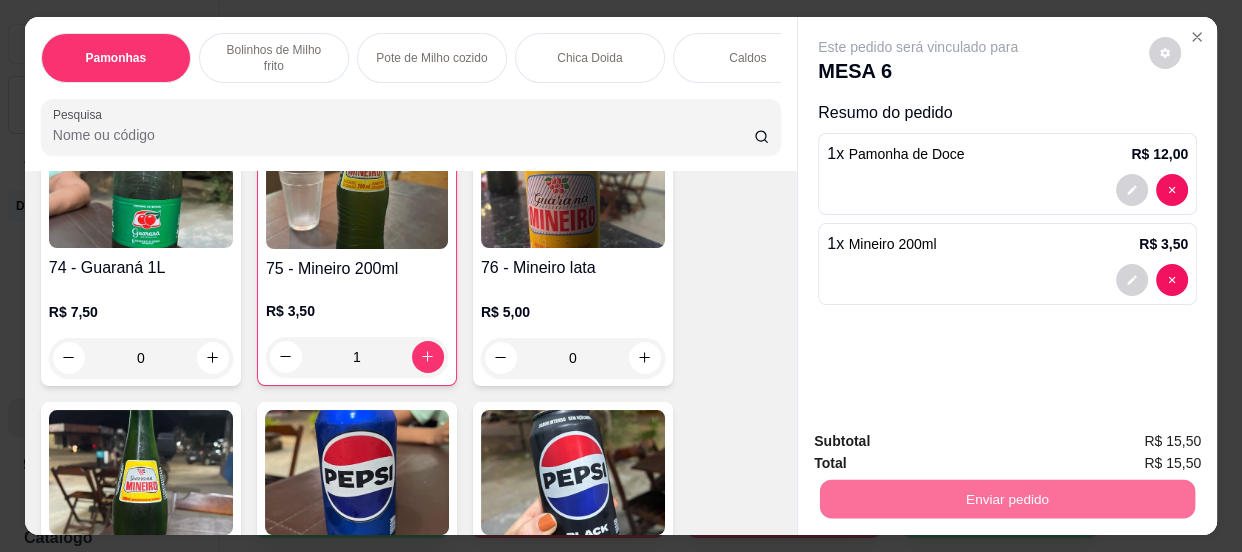 click on "Não registrar e enviar pedido" at bounding box center (942, 443) 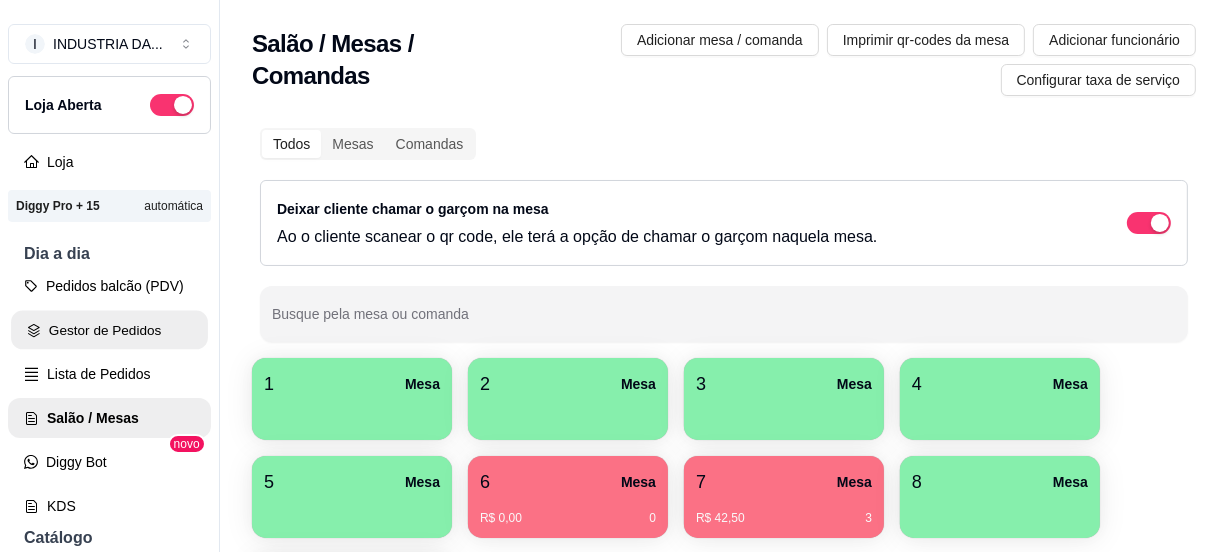 click on "Gestor de Pedidos" at bounding box center (109, 330) 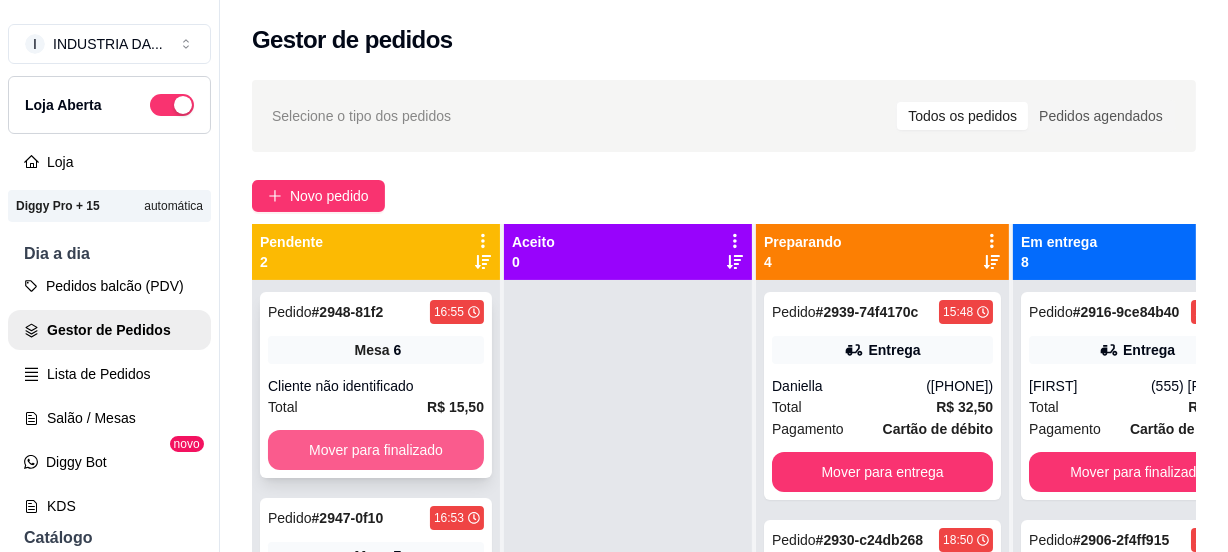 click on "Mover para finalizado" at bounding box center (376, 450) 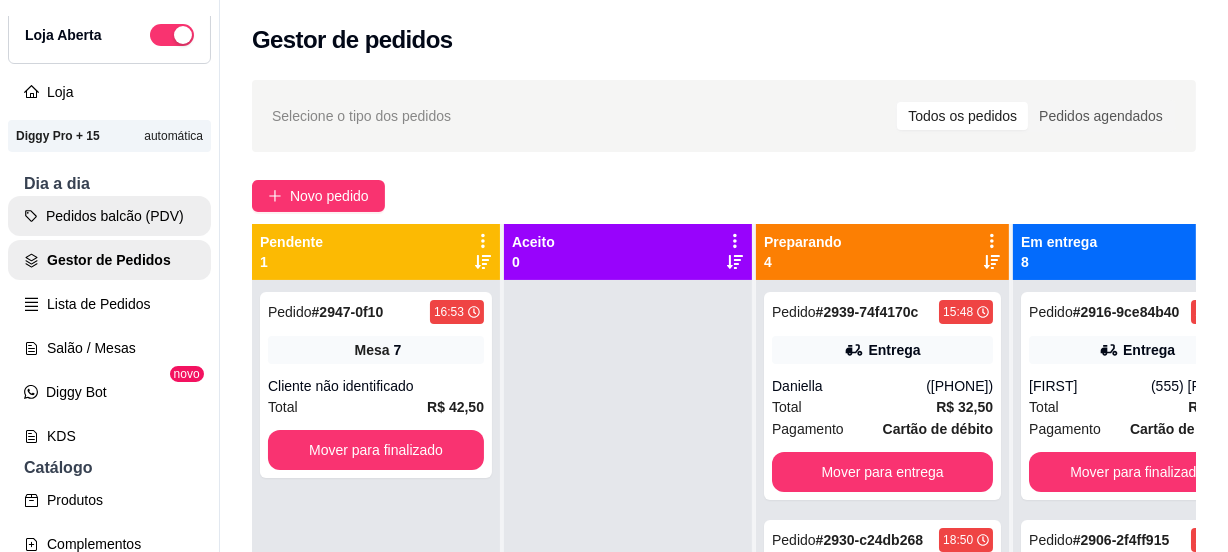 scroll, scrollTop: 181, scrollLeft: 0, axis: vertical 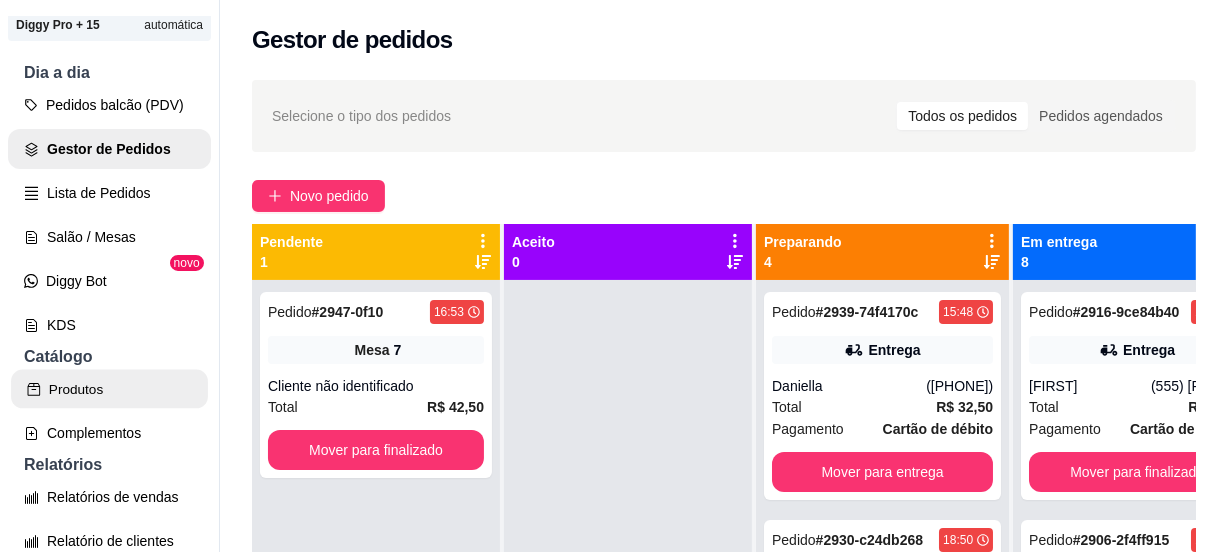 click on "Produtos" at bounding box center (109, 389) 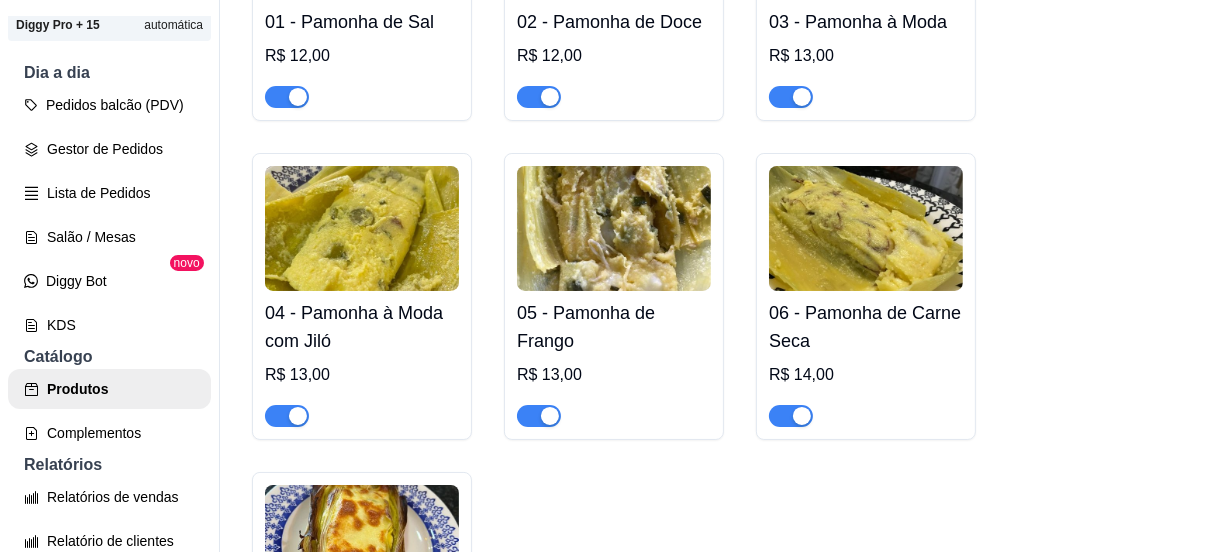 scroll, scrollTop: 454, scrollLeft: 0, axis: vertical 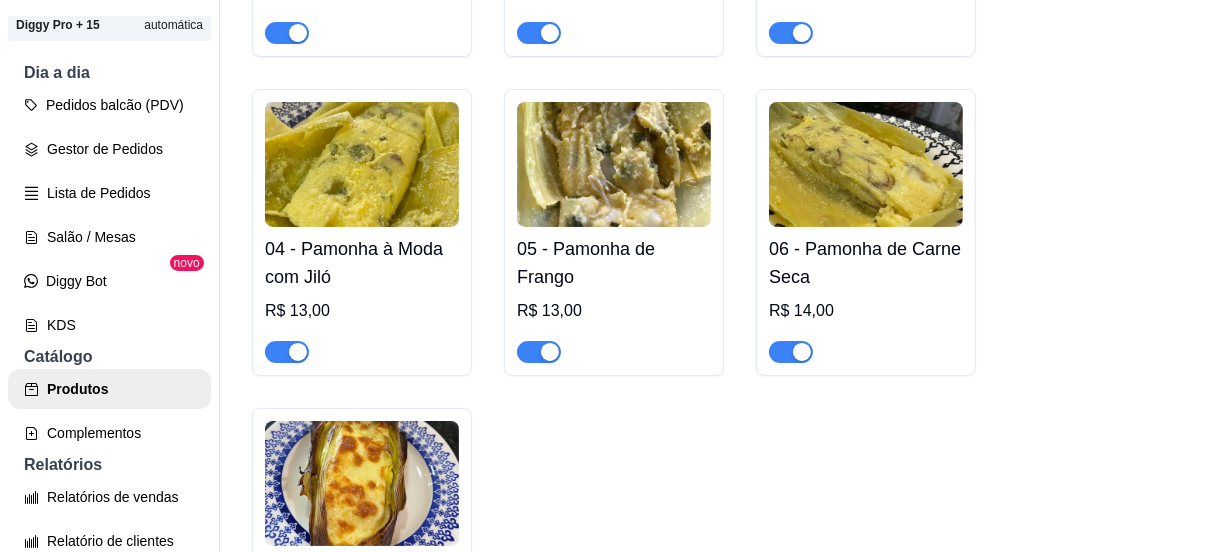 click at bounding box center (550, 352) 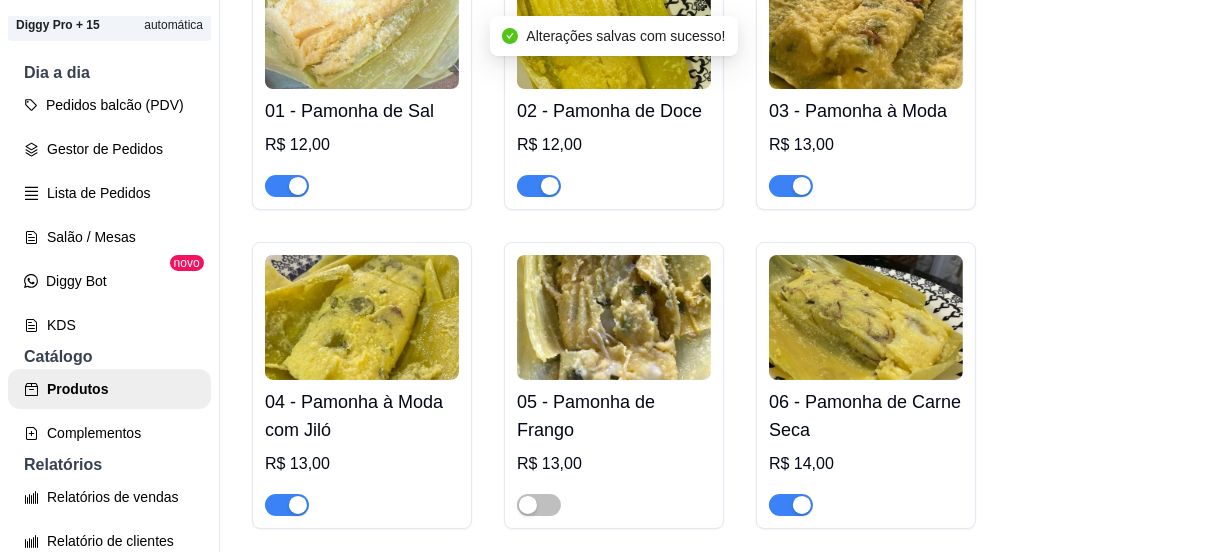 scroll, scrollTop: 272, scrollLeft: 0, axis: vertical 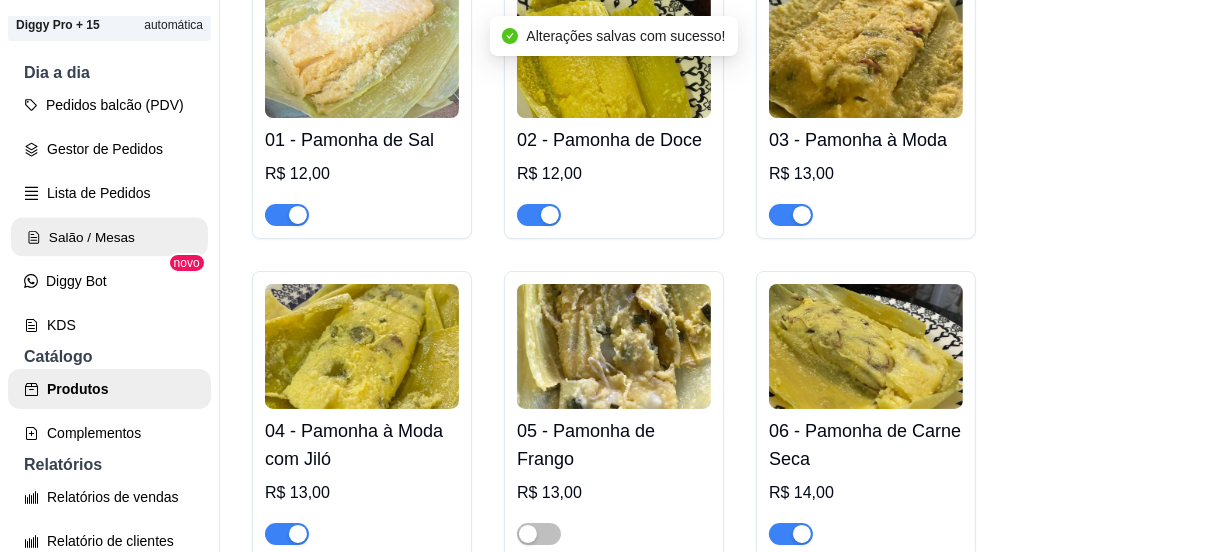 click on "Salão / Mesas" at bounding box center (109, 237) 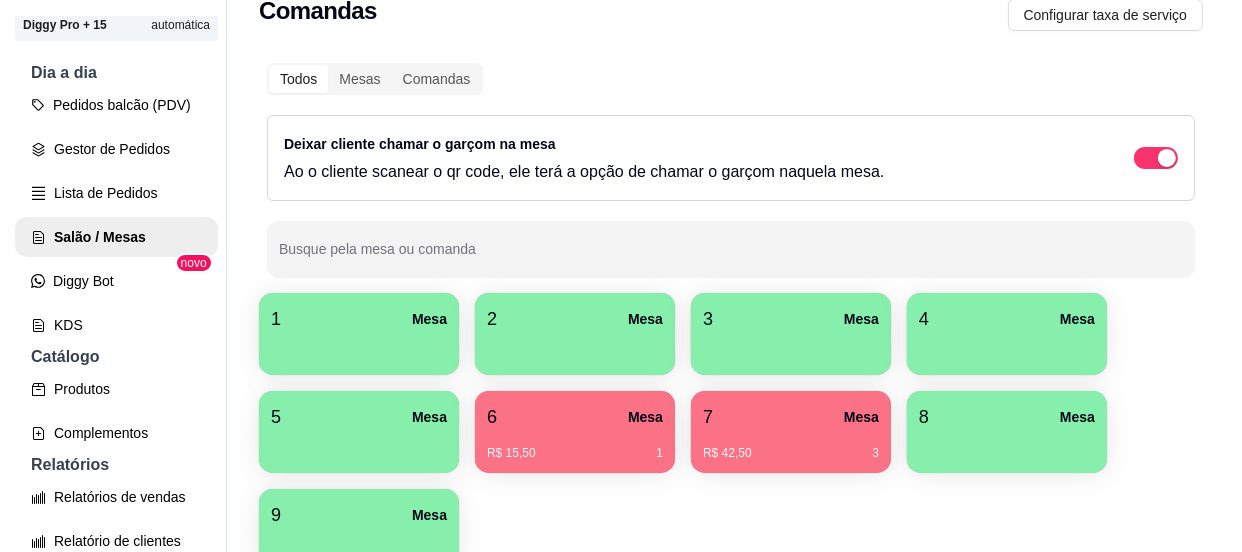 scroll, scrollTop: 177, scrollLeft: 0, axis: vertical 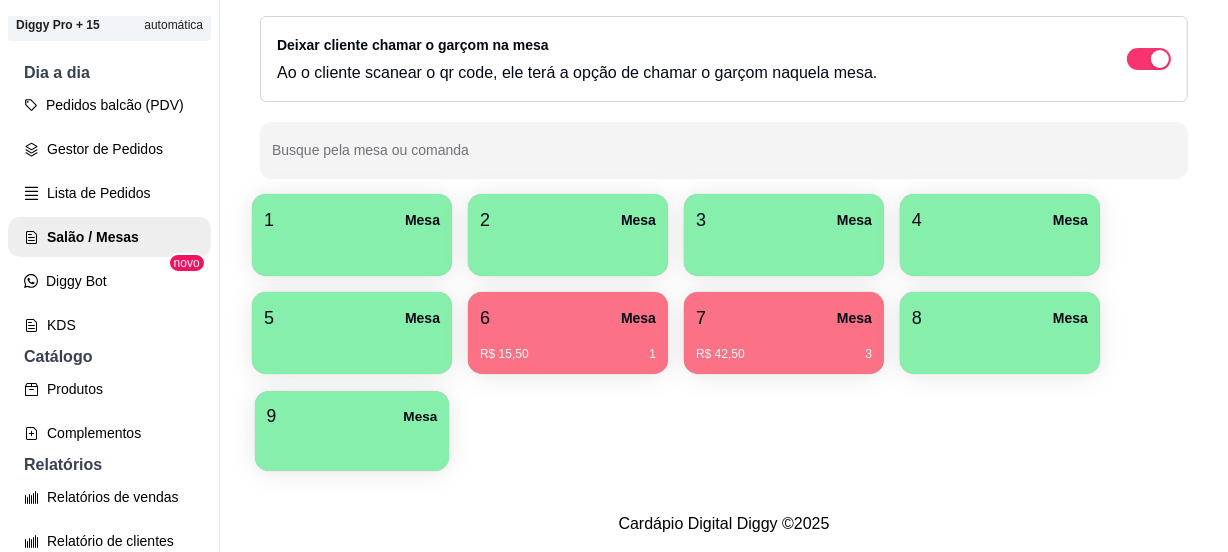 click at bounding box center (352, 444) 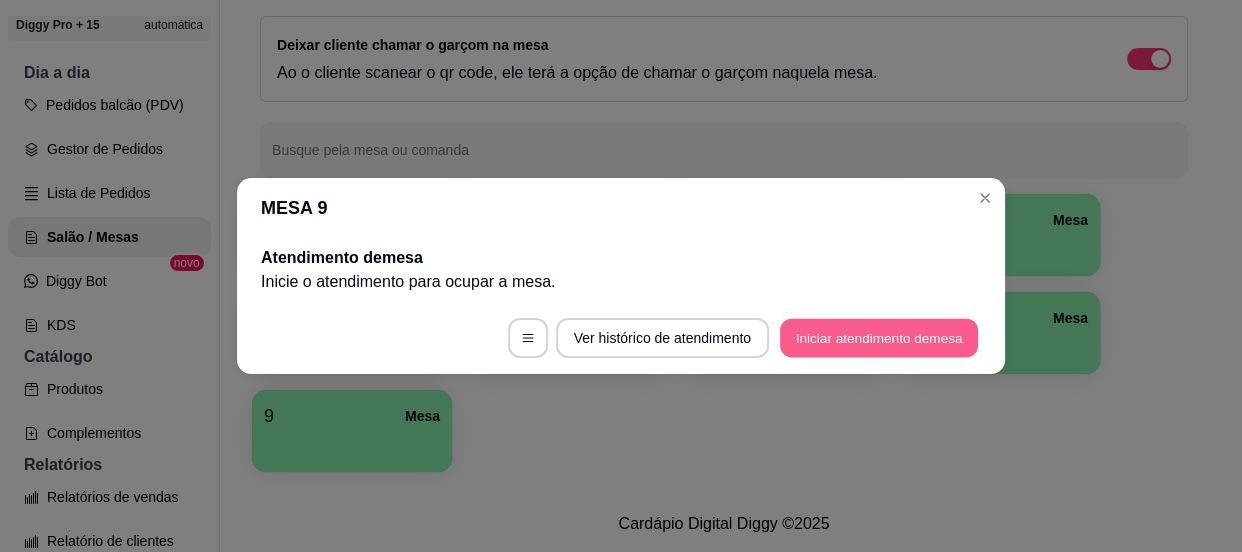 click on "Iniciar atendimento de  mesa" at bounding box center (879, 338) 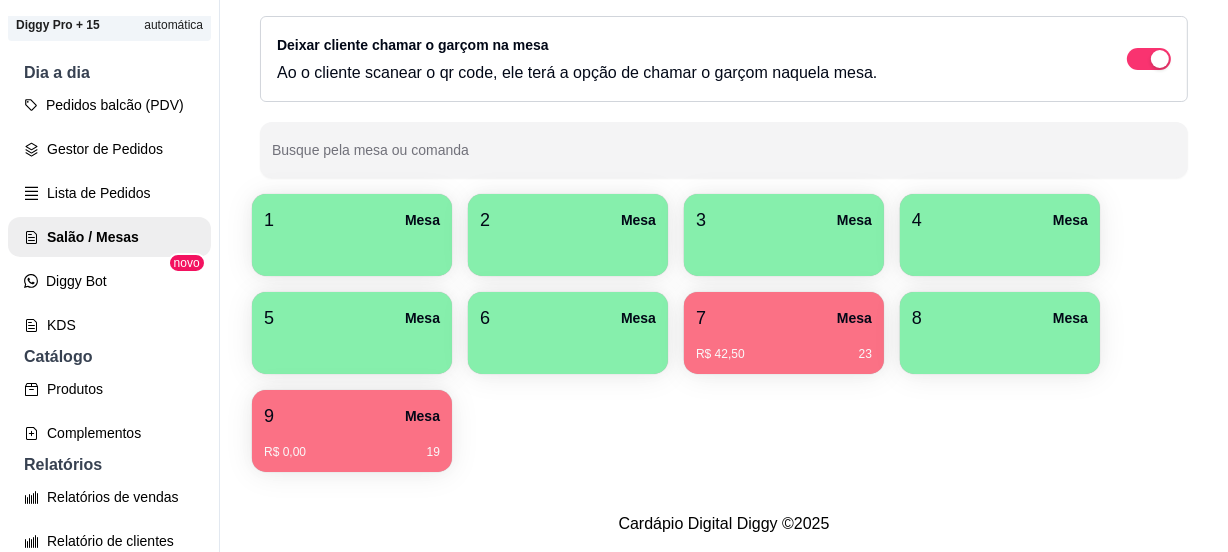 click on "1 Mesa 2 Mesa 3 Mesa 4 Mesa 5 Mesa 6 Mesa 7 Mesa R$ 42,50 23 8 Mesa 9 Mesa R$ 0,00 19" at bounding box center [724, 333] 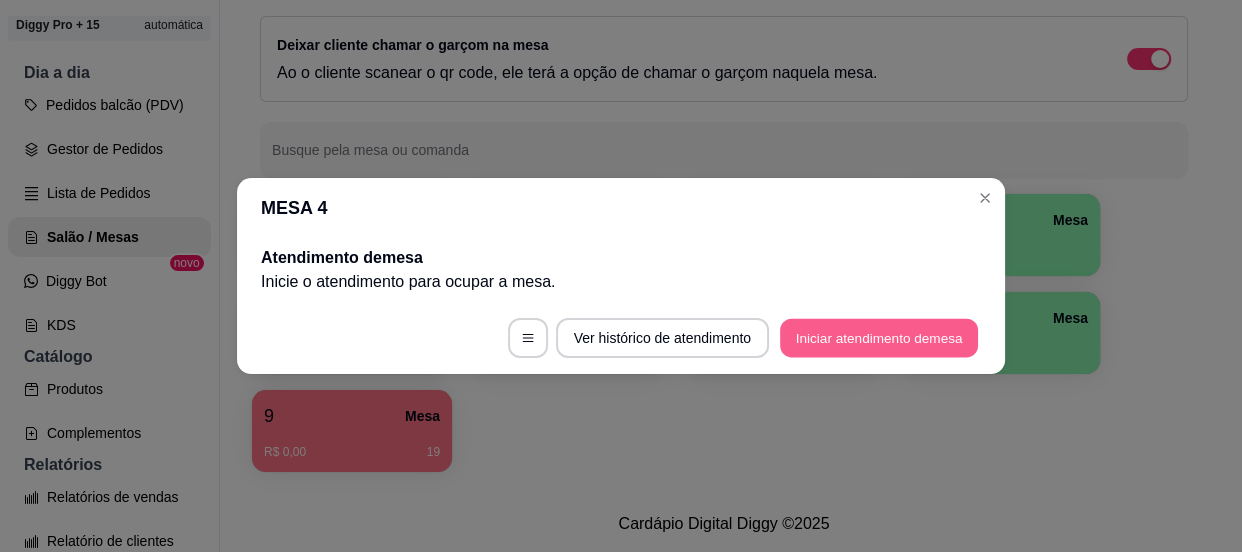 click on "Iniciar atendimento de  mesa" at bounding box center [879, 338] 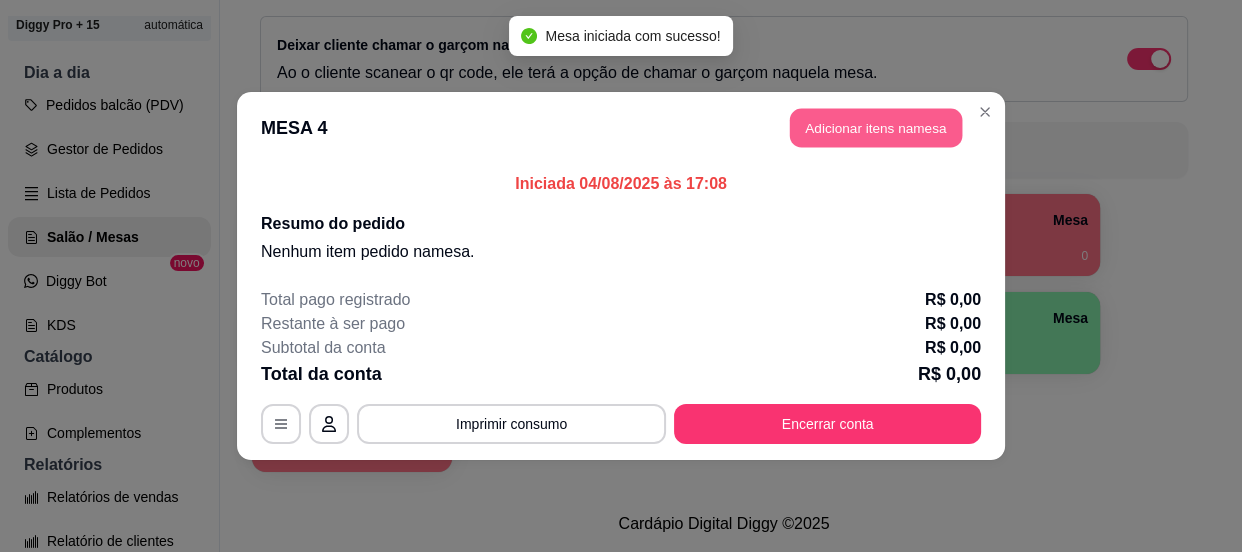 click on "Adicionar itens na  mesa" at bounding box center [876, 128] 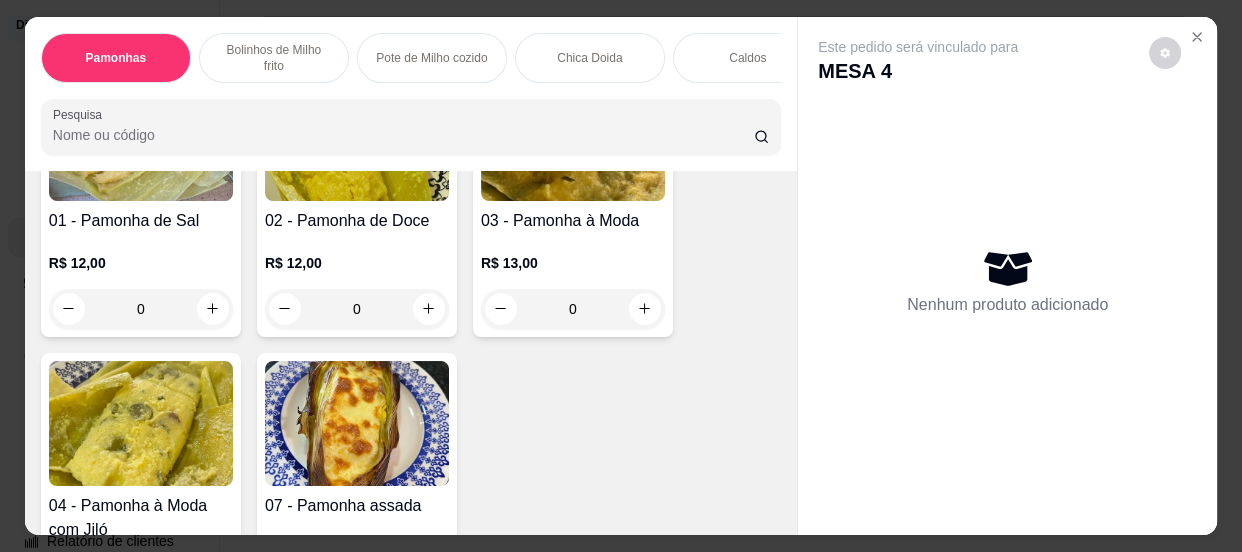 scroll, scrollTop: 272, scrollLeft: 0, axis: vertical 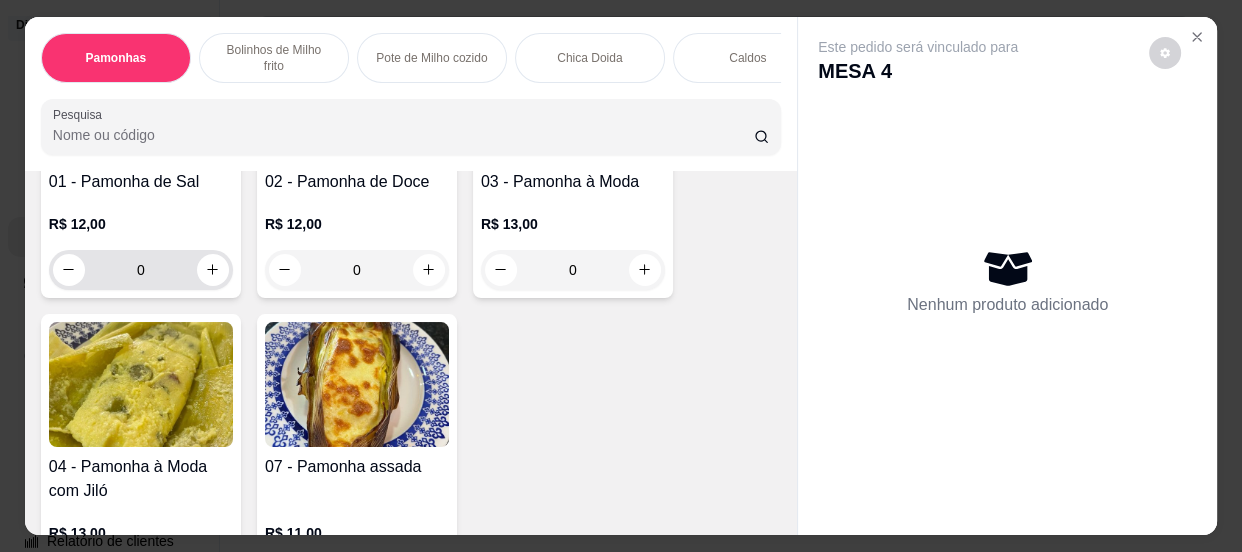 click on "0" at bounding box center [141, 270] 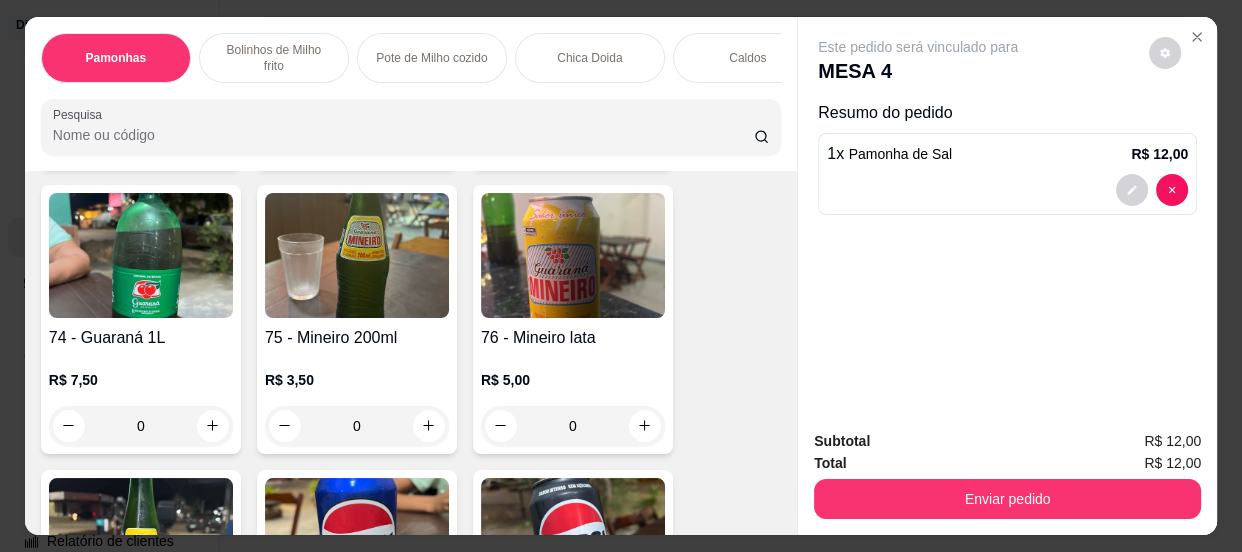 scroll, scrollTop: 4091, scrollLeft: 0, axis: vertical 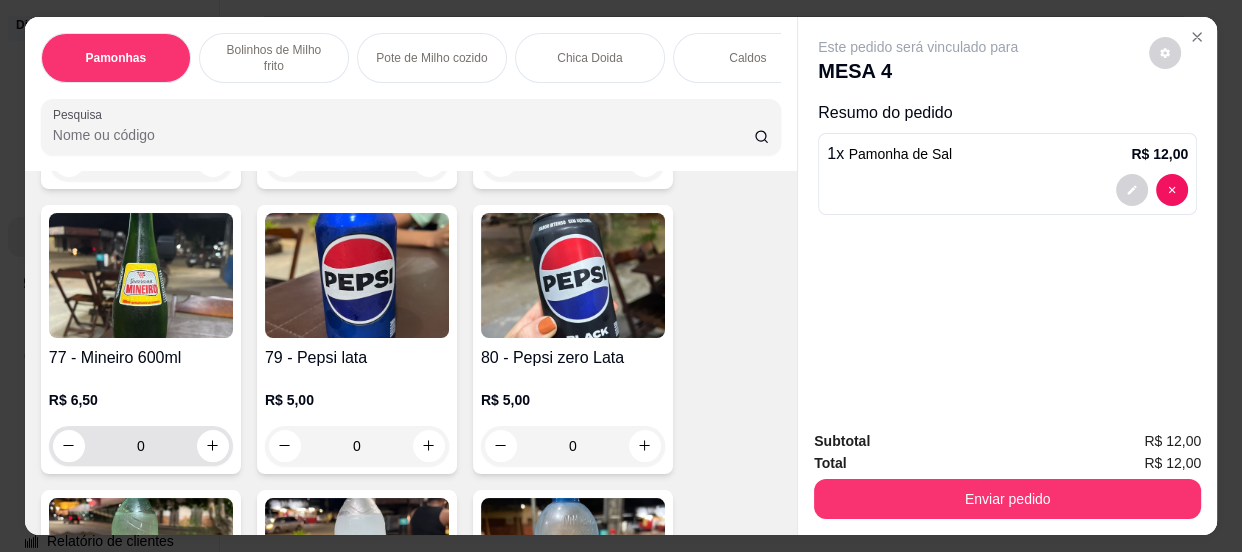 type on "1" 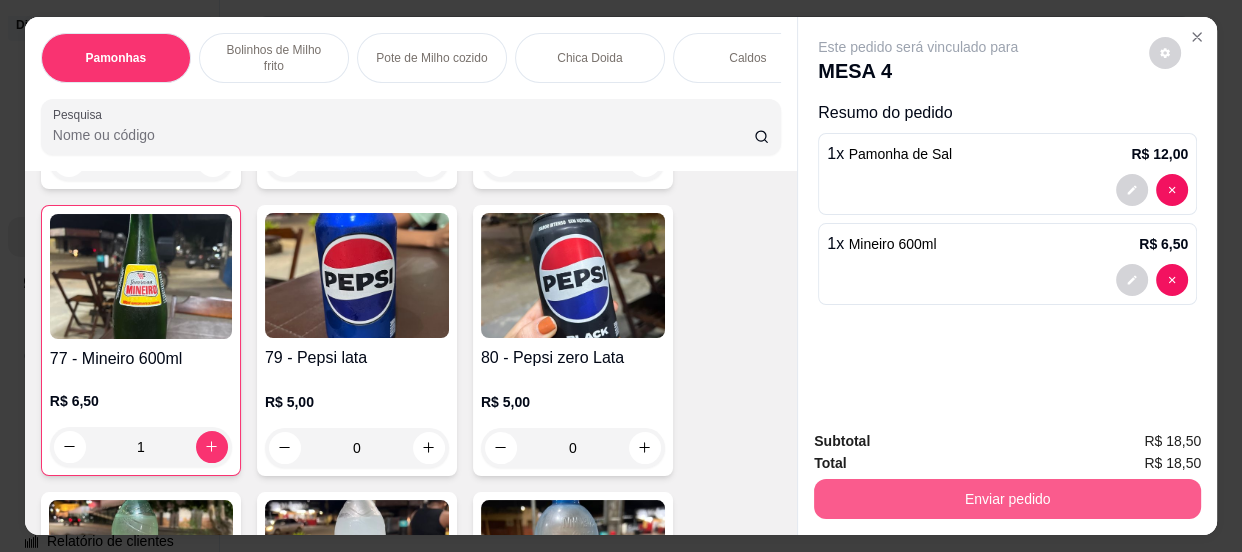 type on "1" 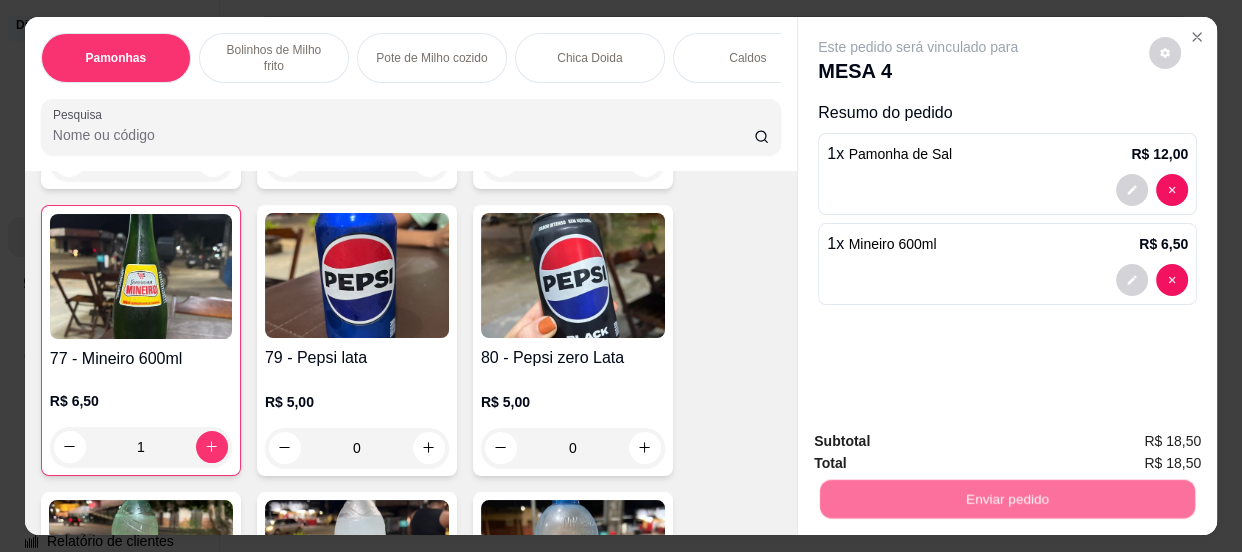 click on "Não registrar e enviar pedido" at bounding box center [942, 443] 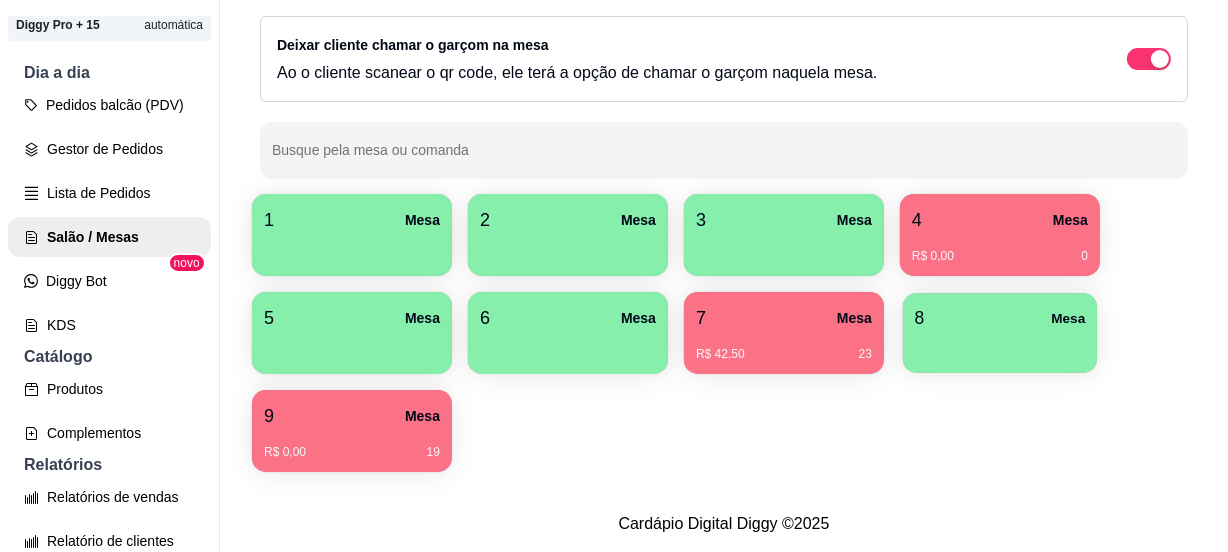 click on "8 Mesa" at bounding box center (1000, 318) 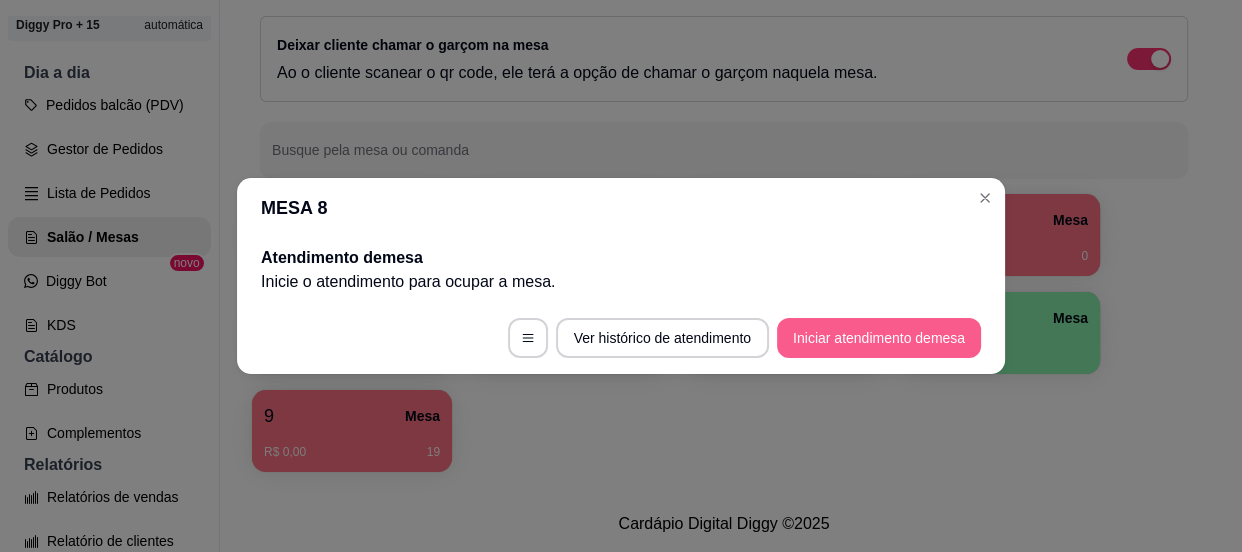 click on "Iniciar atendimento de  mesa" at bounding box center [879, 338] 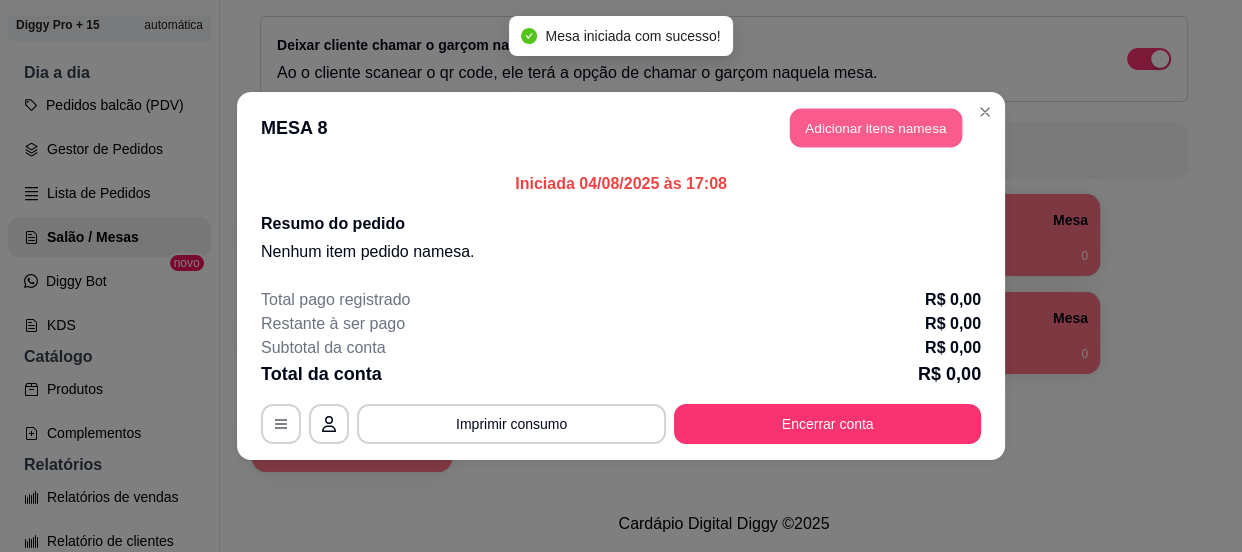 click on "Adicionar itens na  mesa" at bounding box center (876, 128) 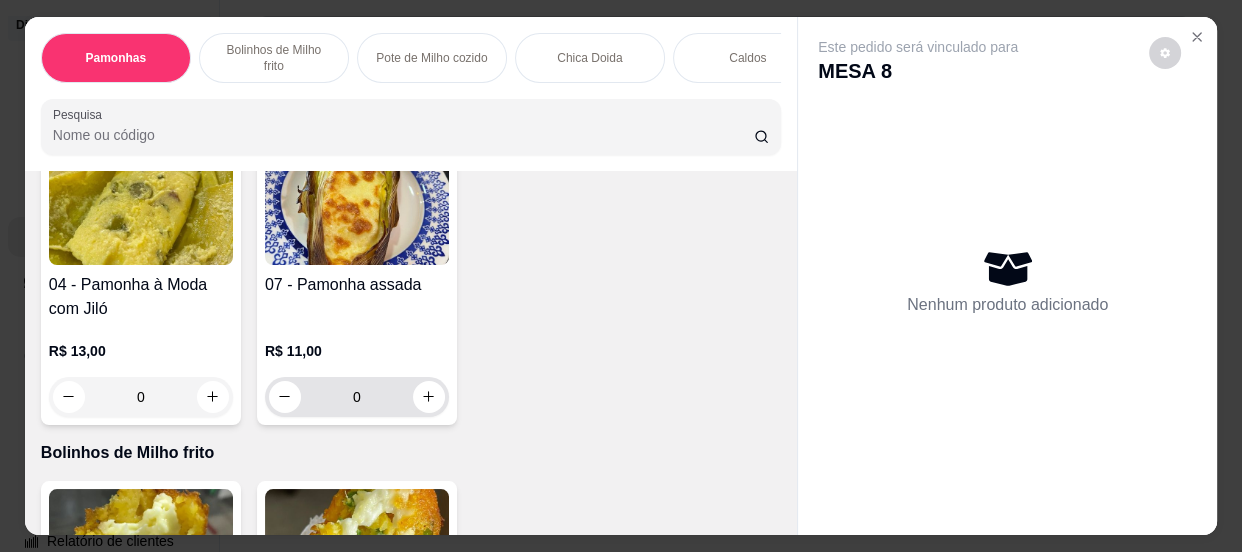 scroll, scrollTop: 818, scrollLeft: 0, axis: vertical 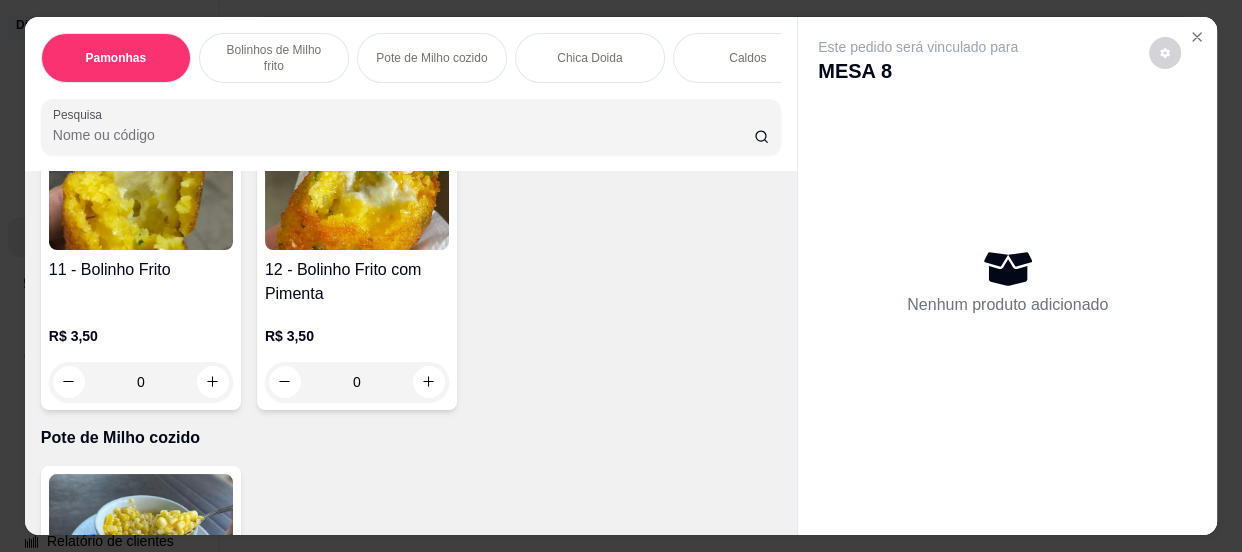 click on "0" at bounding box center (357, 382) 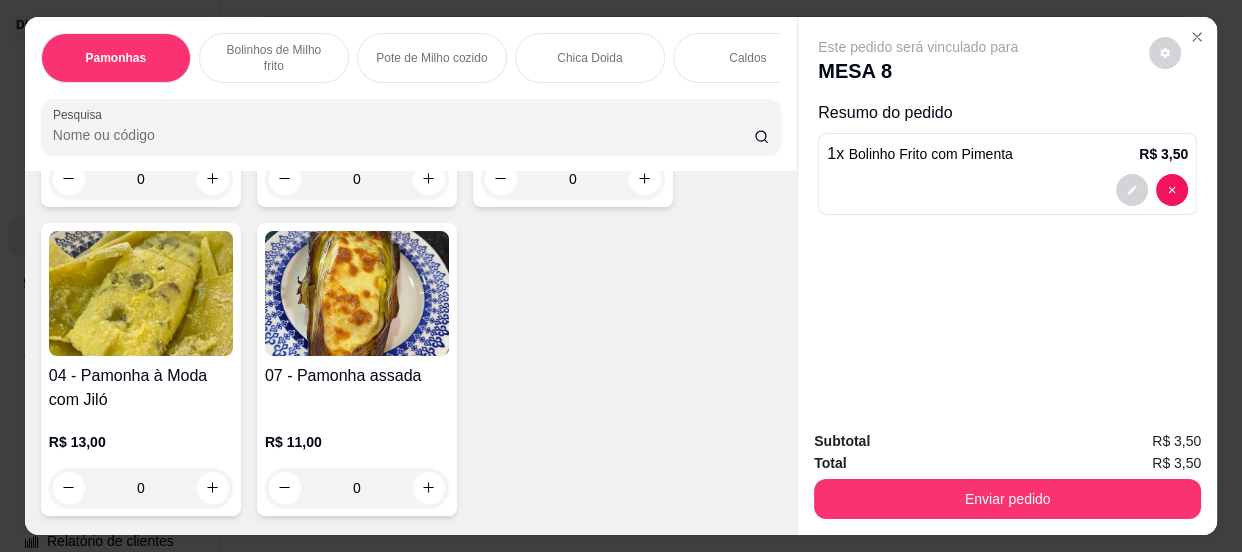scroll, scrollTop: 0, scrollLeft: 0, axis: both 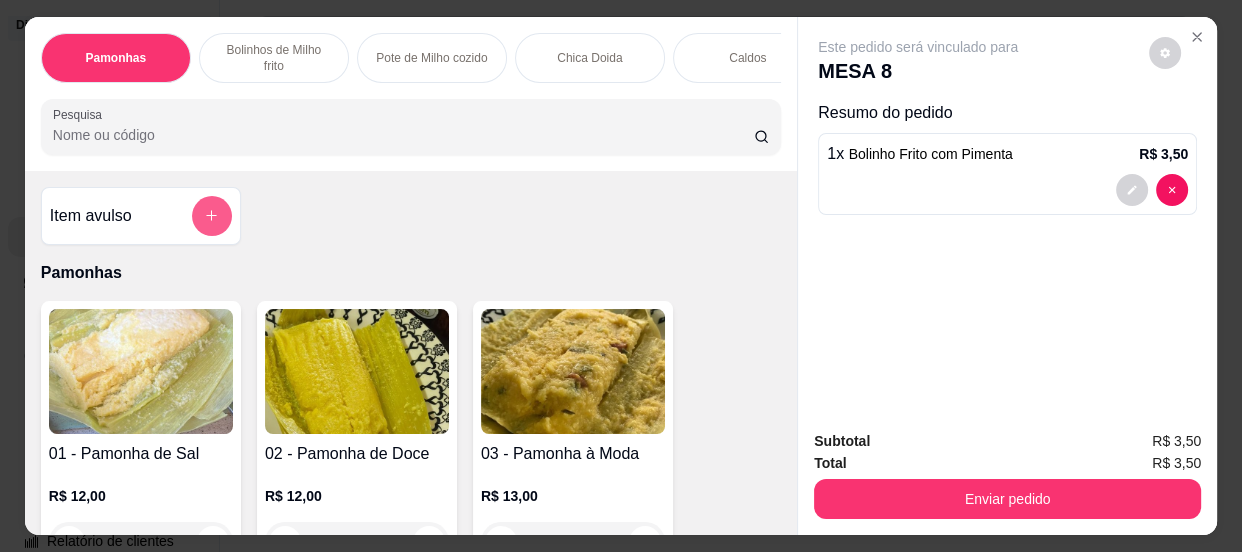 type on "1" 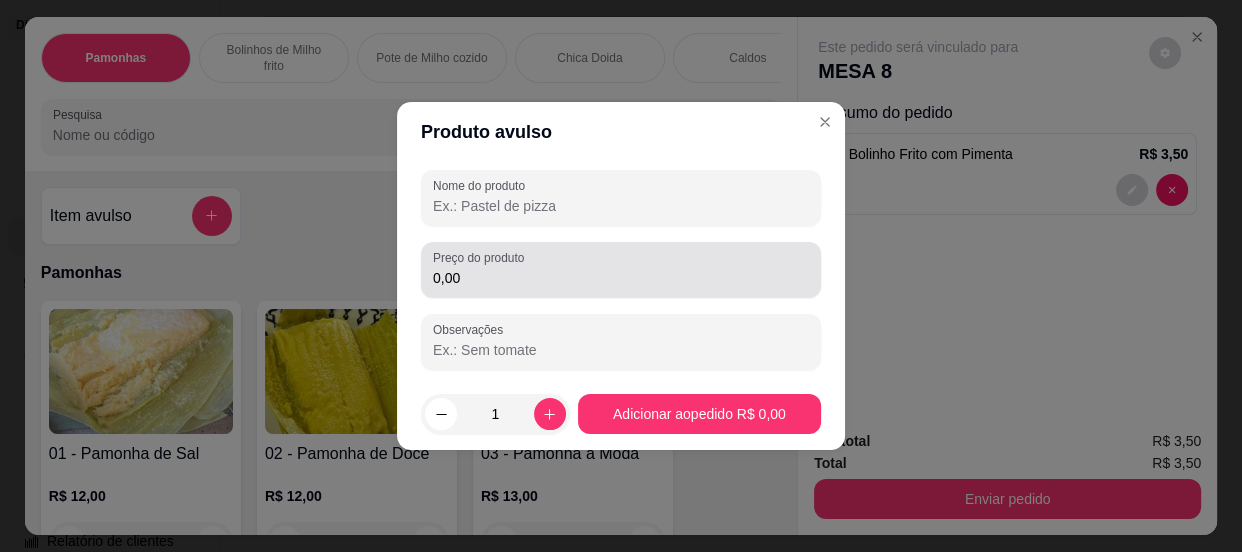 click on "Preço do produto 0,00" at bounding box center [621, 270] 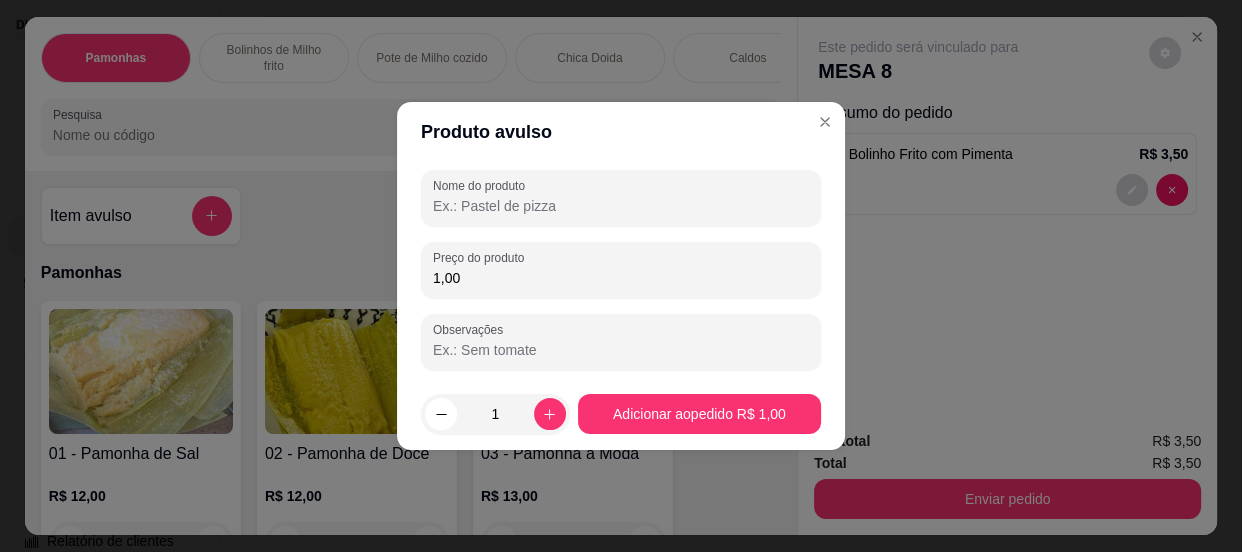 type on "1,00" 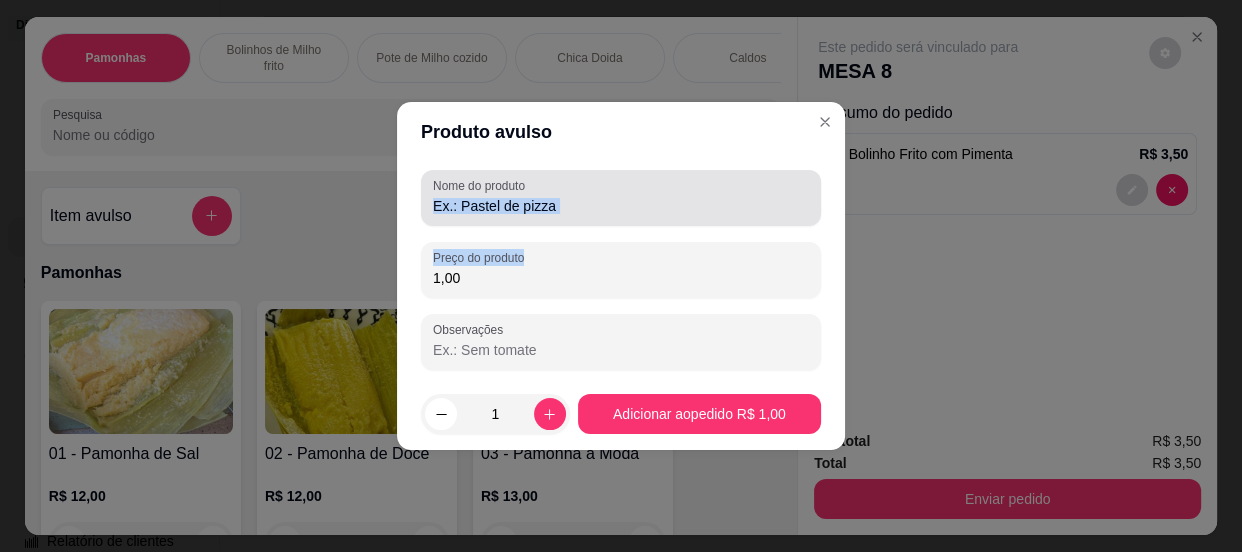 click on "Nome do produto" at bounding box center [621, 206] 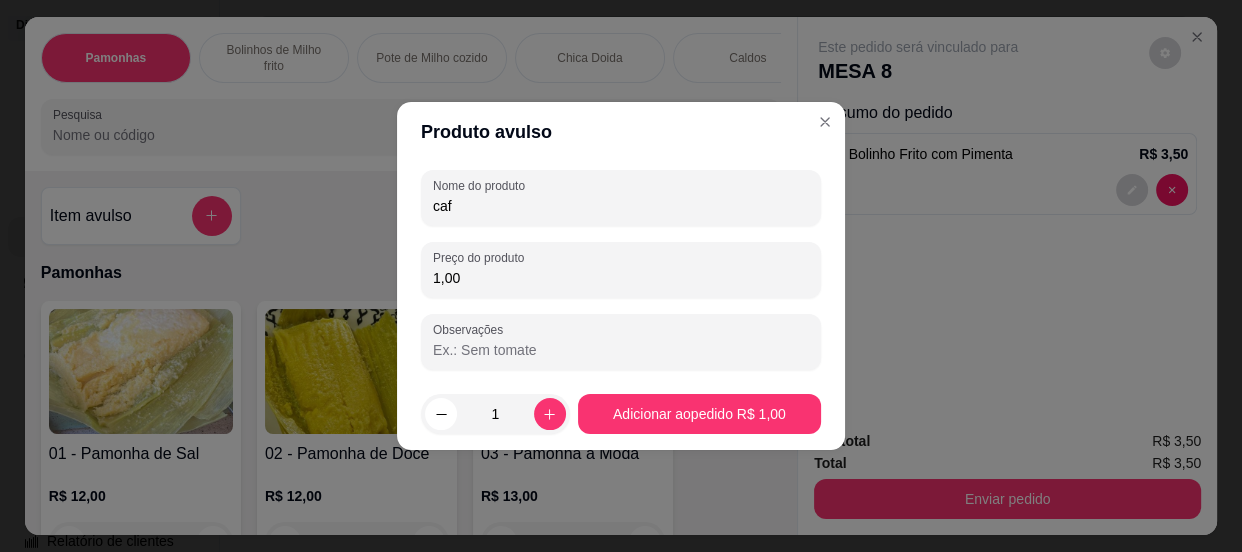 type on "café" 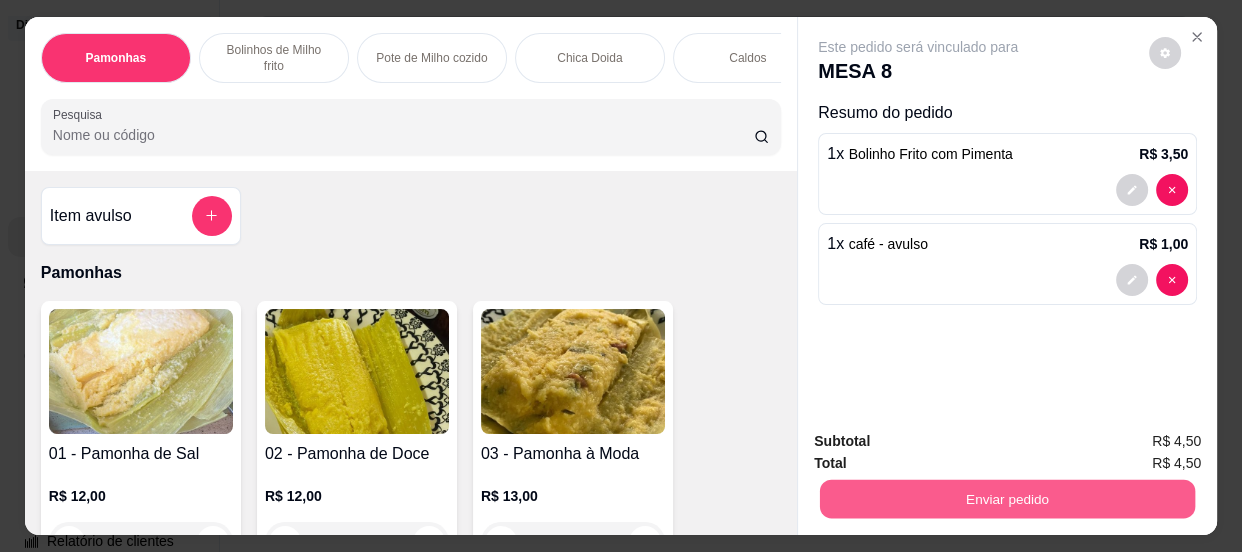 click on "Enviar pedido" at bounding box center [1007, 499] 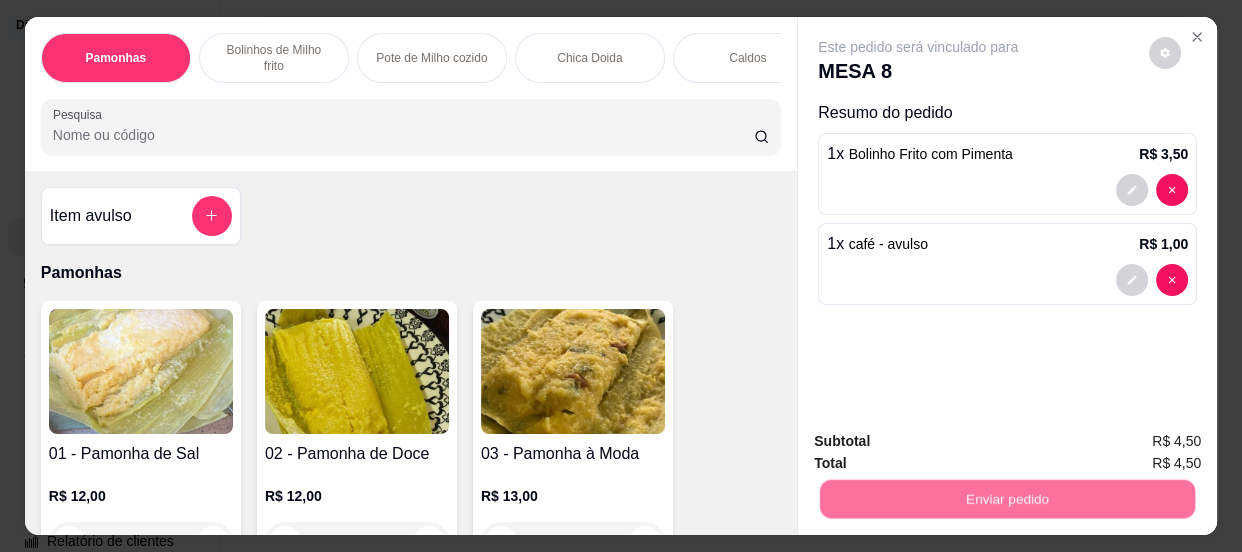 click on "Não registrar e enviar pedido" at bounding box center [942, 443] 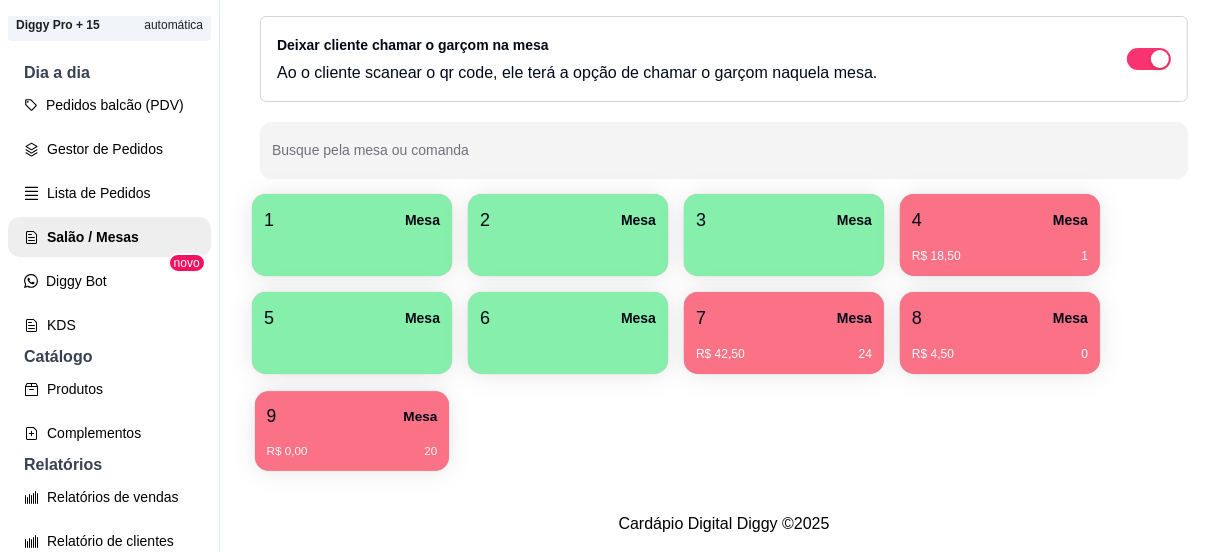 click on "9 Mesa" at bounding box center [352, 416] 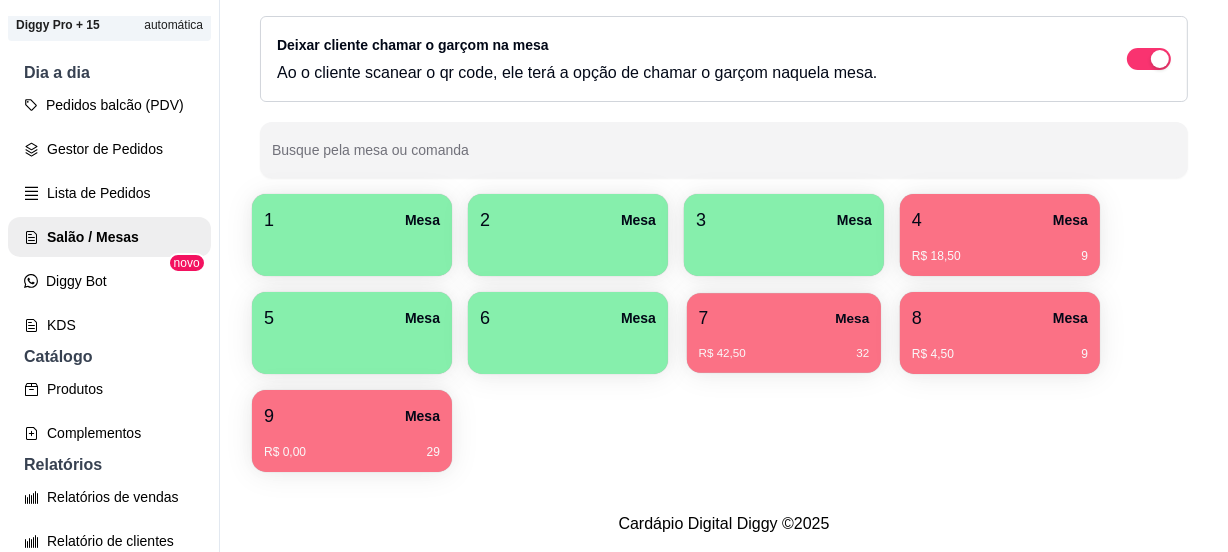 click on "R$ 42,50 32" at bounding box center (784, 354) 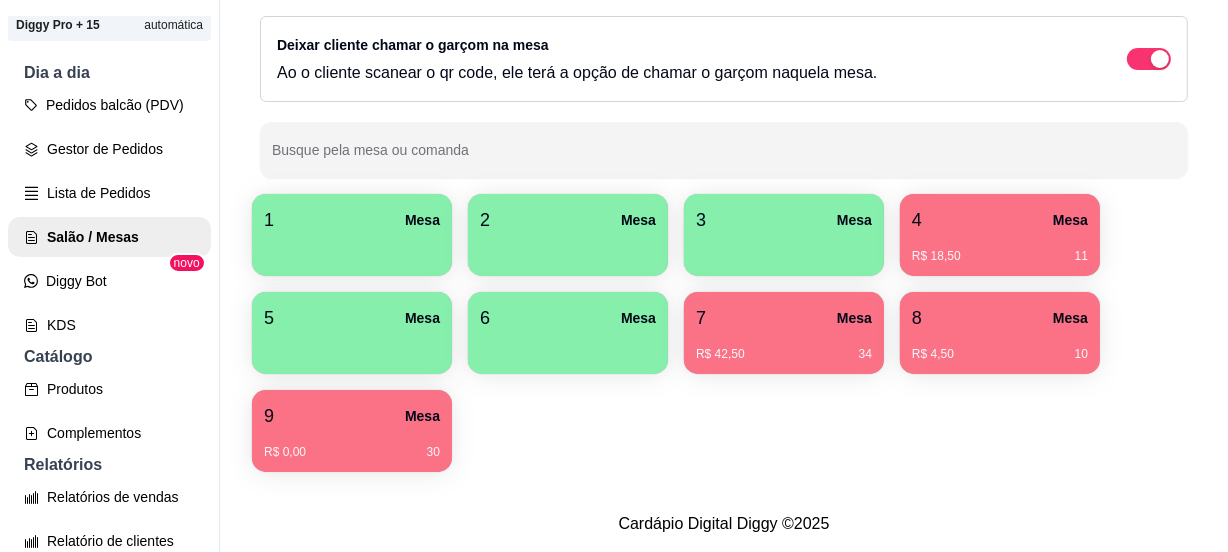 click on "R$ 42,50 34" at bounding box center (784, 347) 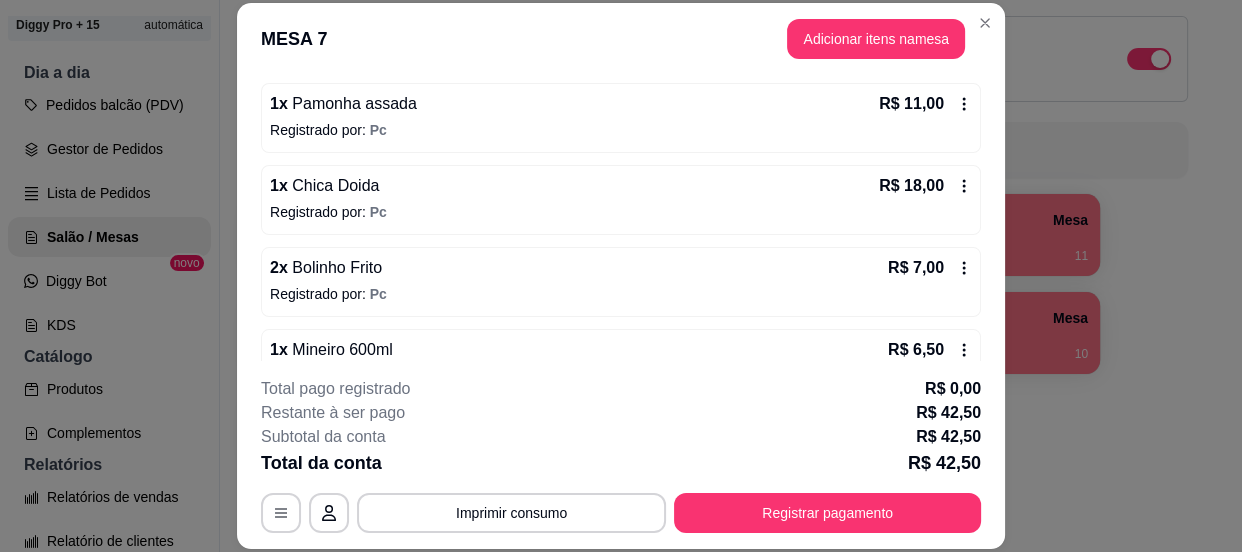 scroll, scrollTop: 225, scrollLeft: 0, axis: vertical 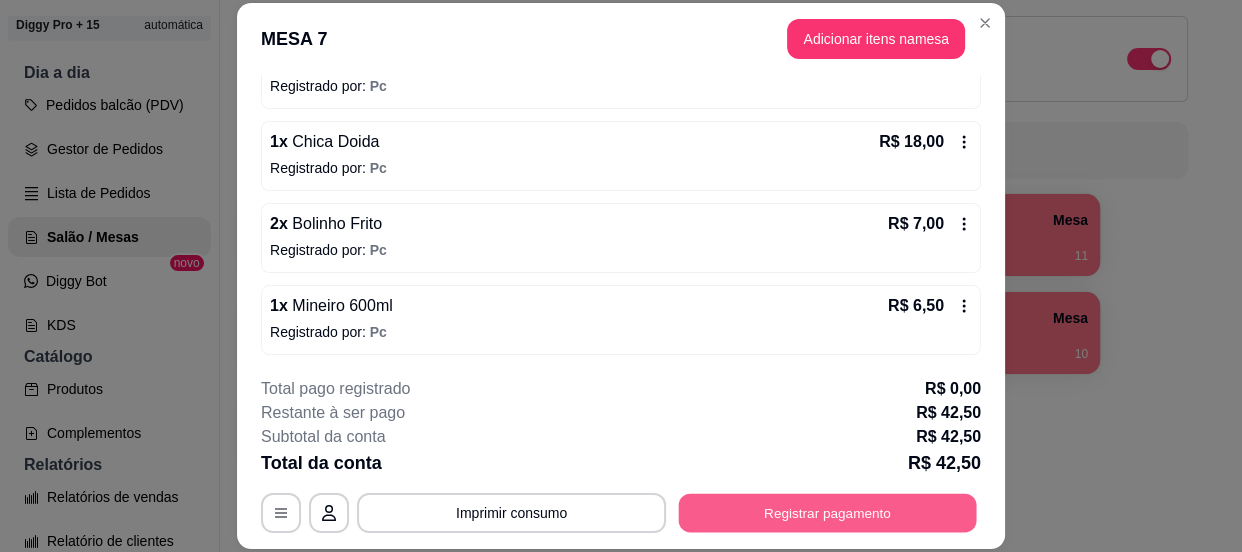 click on "Registrar pagamento" at bounding box center (828, 513) 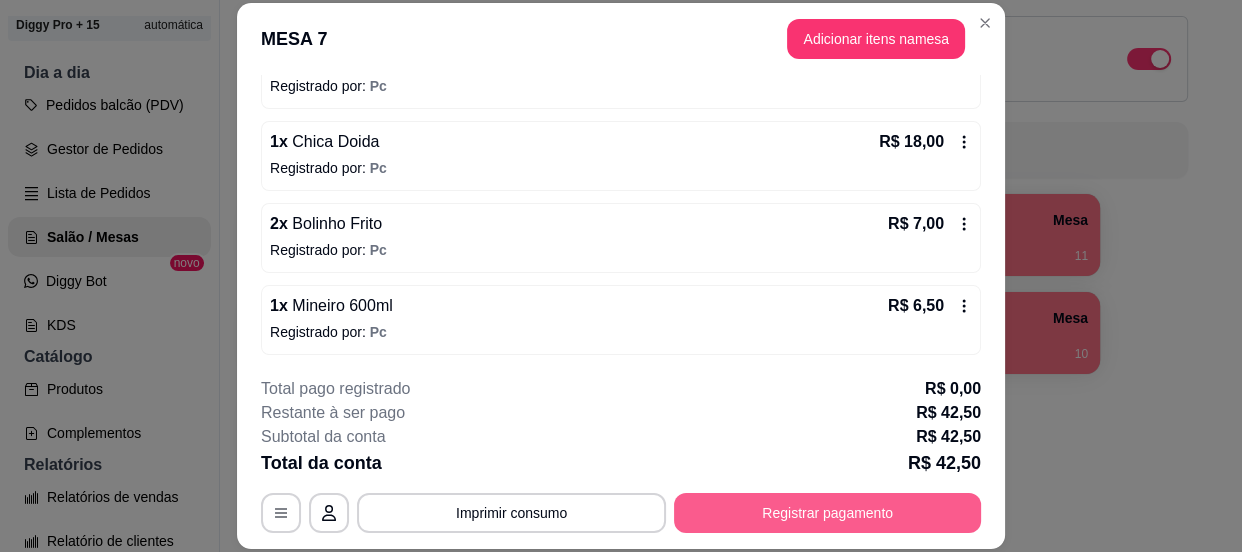 click on "Registrar pagamento" at bounding box center (827, 513) 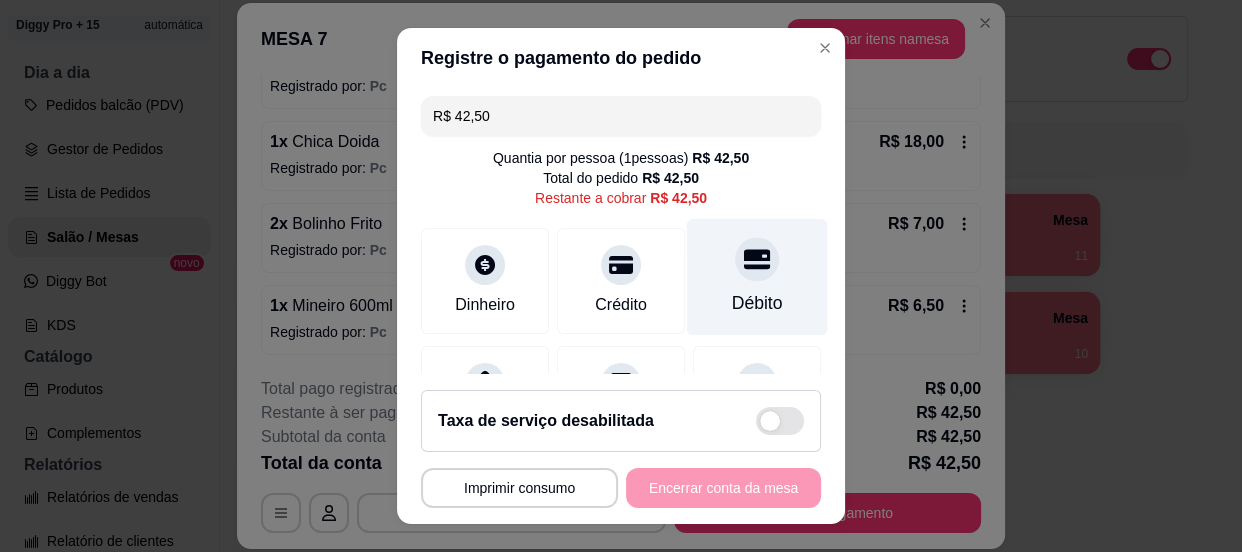 click on "Débito" at bounding box center (757, 276) 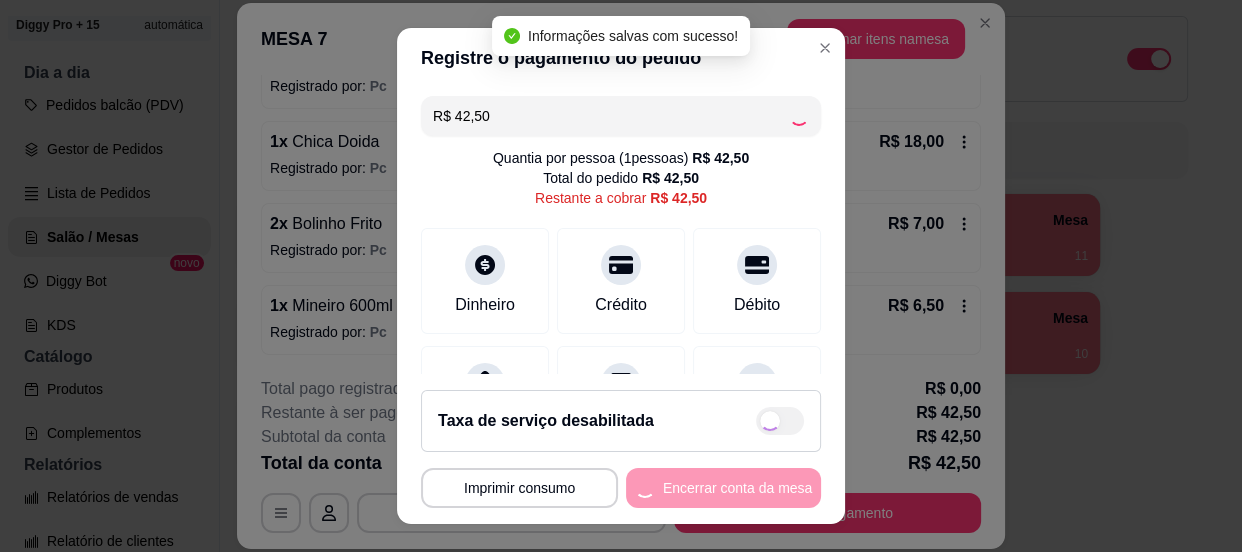 type on "R$ 0,00" 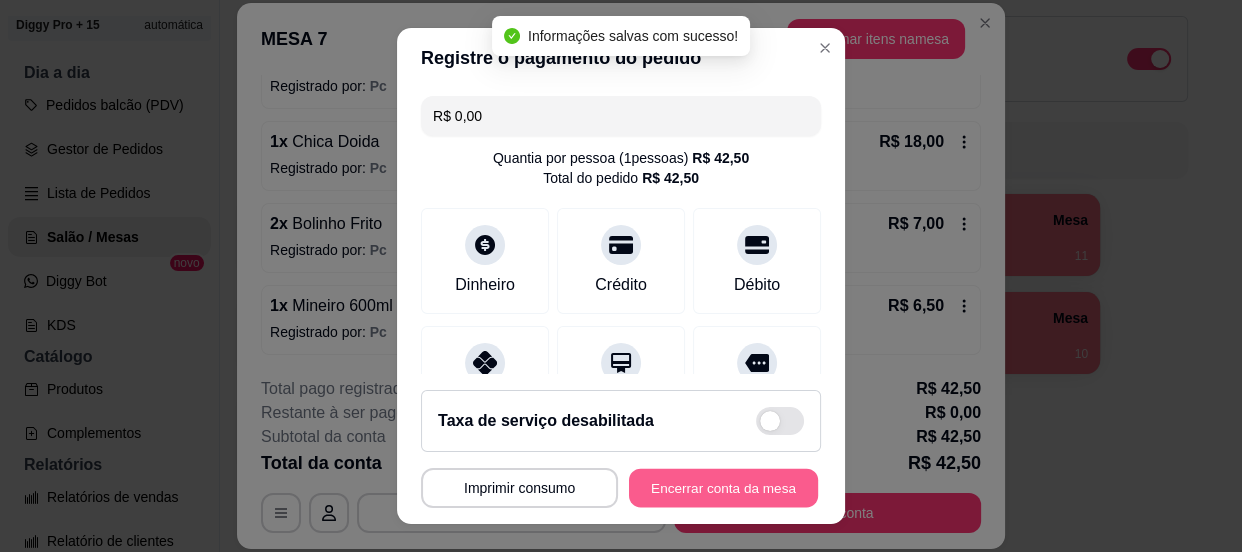 click on "Encerrar conta da mesa" at bounding box center [723, 488] 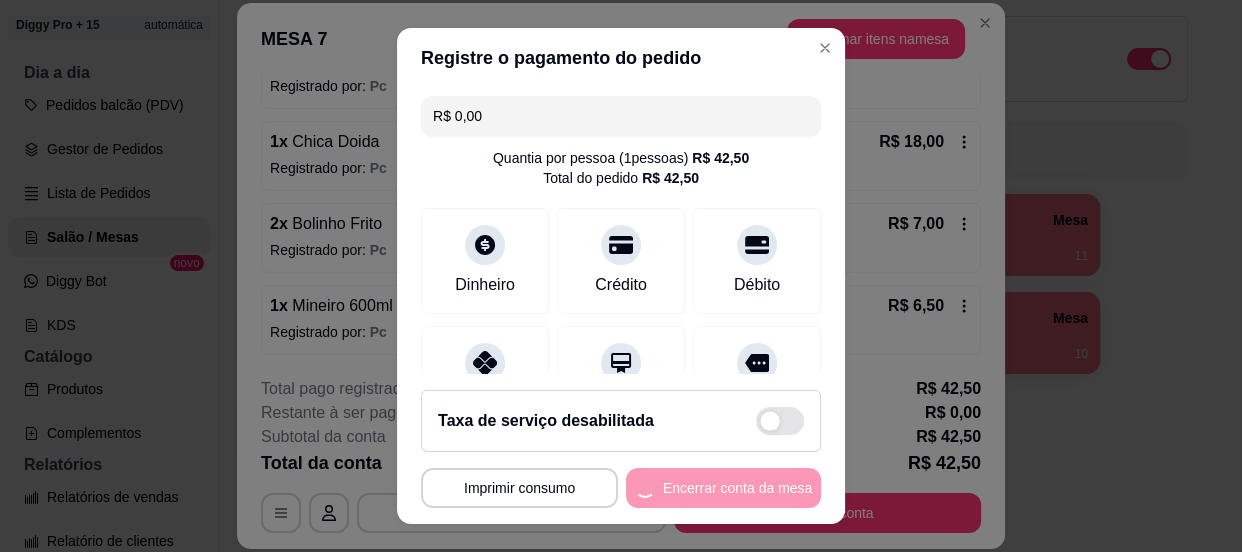 scroll, scrollTop: 0, scrollLeft: 0, axis: both 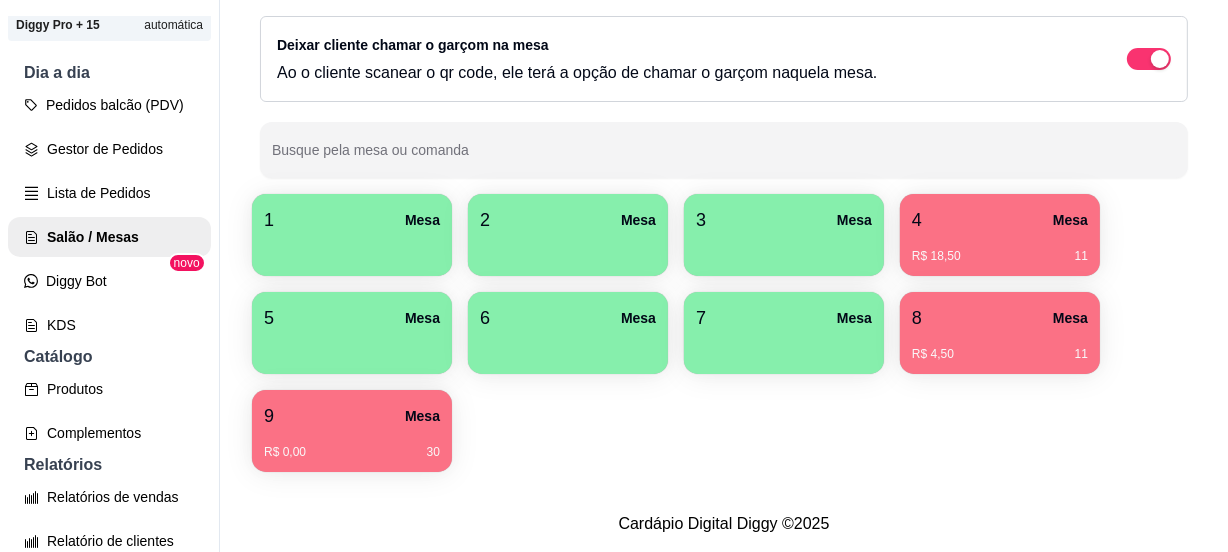 click on "1 Mesa" at bounding box center (352, 220) 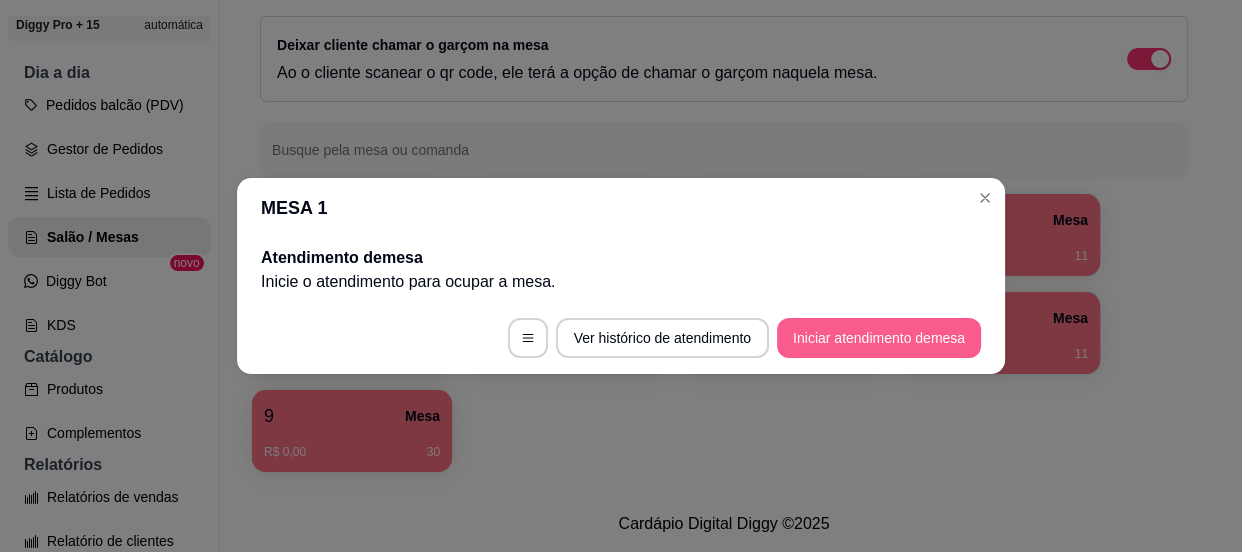 click on "Iniciar atendimento de  mesa" at bounding box center [879, 338] 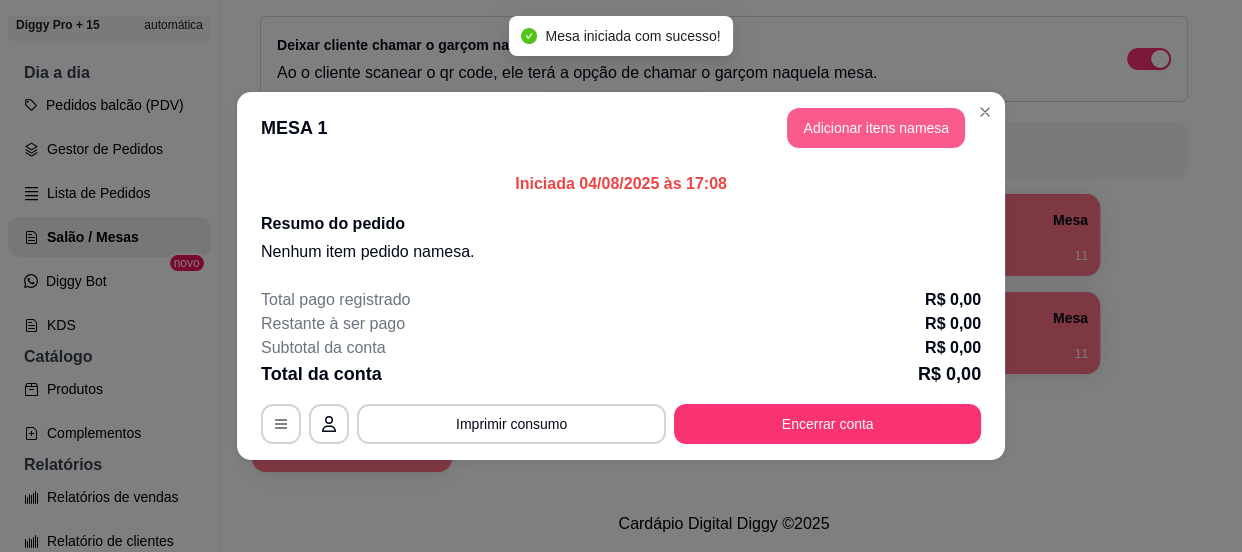 click on "Adicionar itens na  mesa" at bounding box center (876, 128) 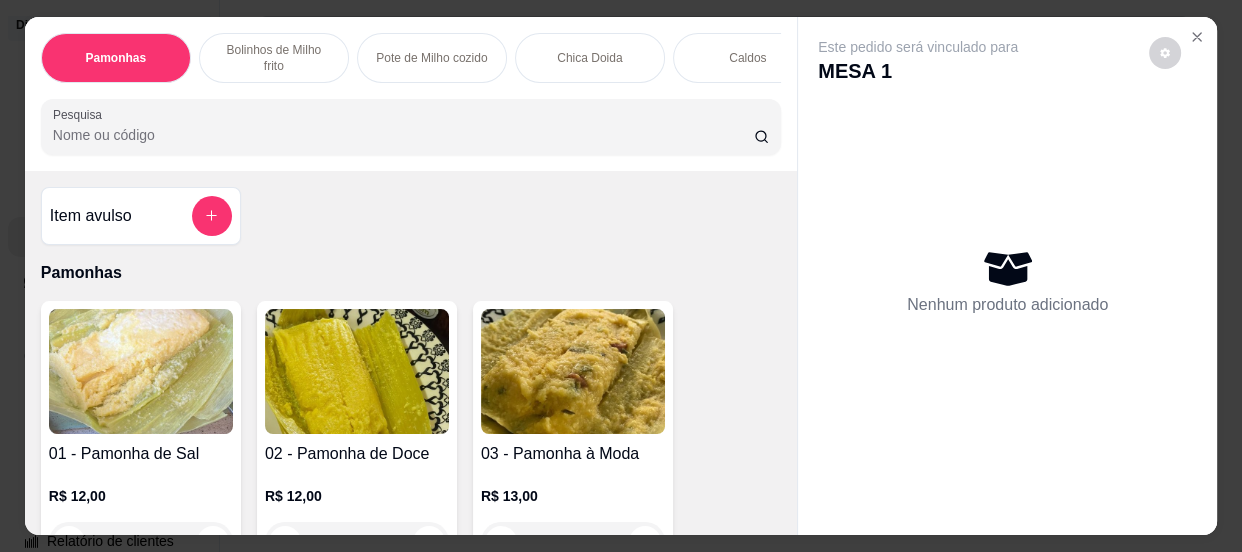scroll, scrollTop: 54, scrollLeft: 0, axis: vertical 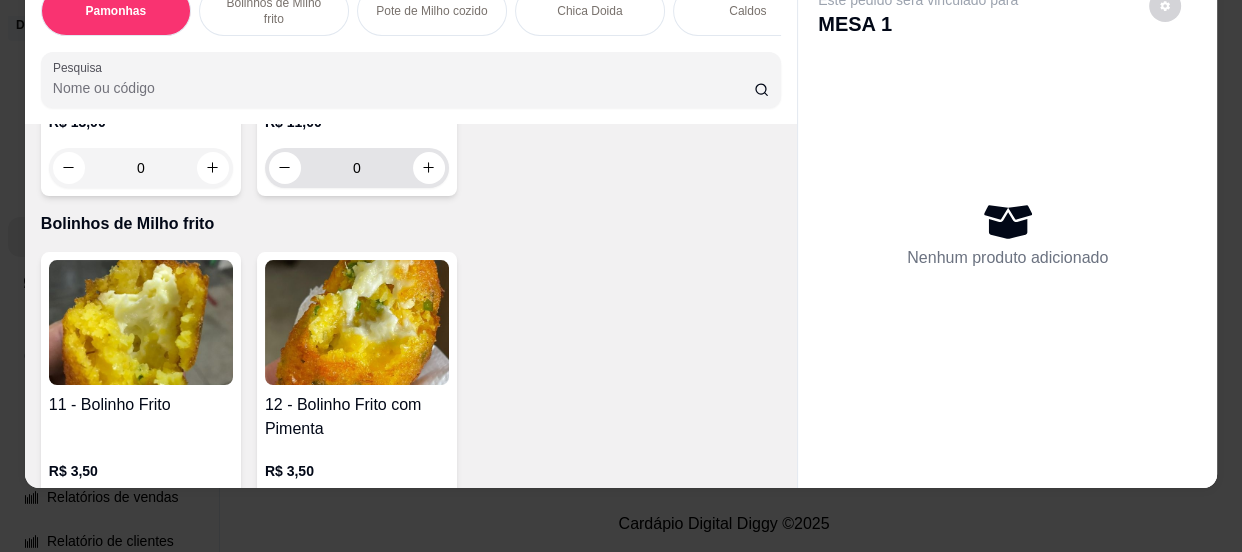 click on "0" at bounding box center [357, 168] 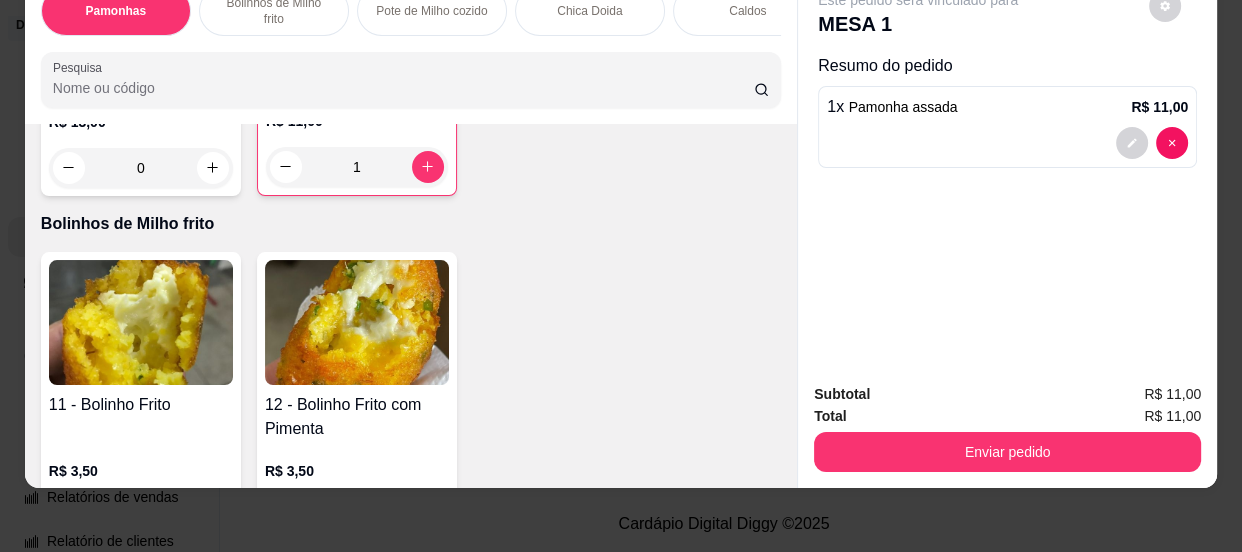 scroll, scrollTop: 818, scrollLeft: 0, axis: vertical 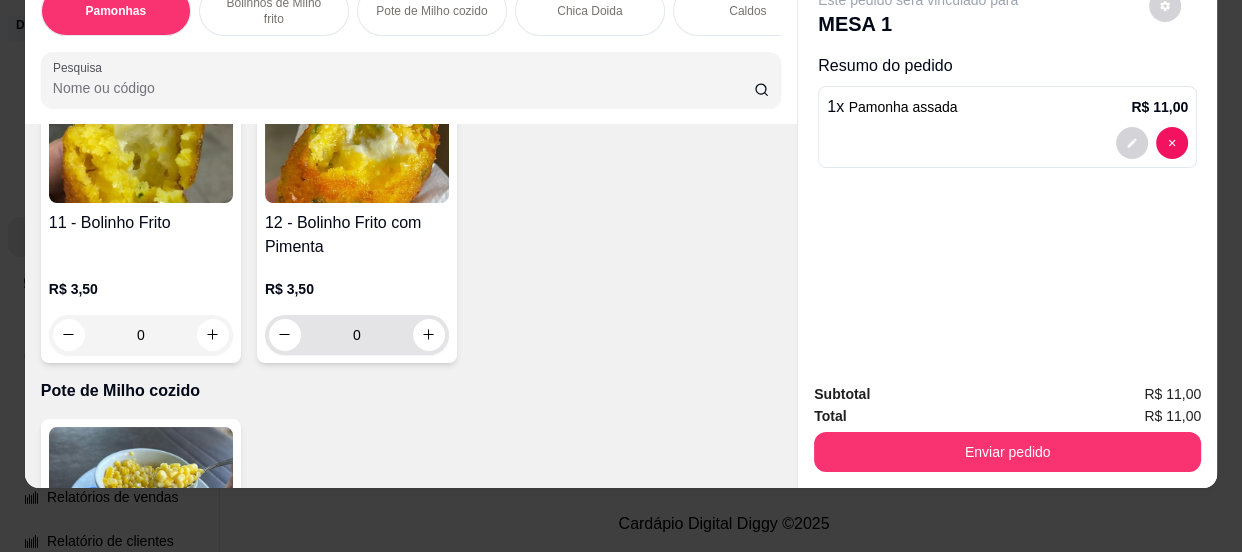 type on "1" 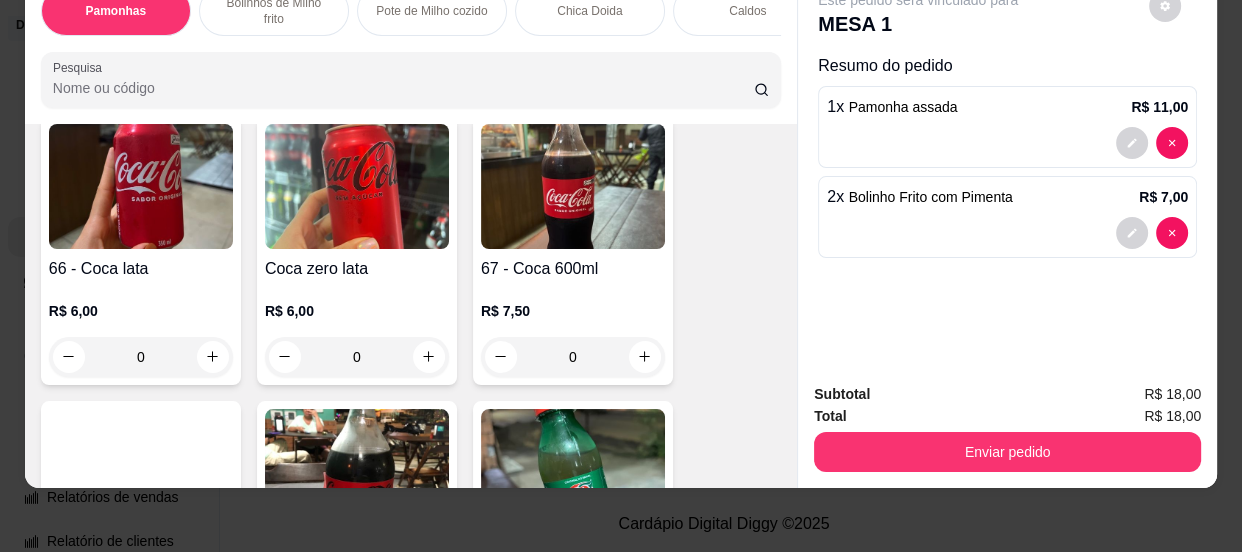 scroll, scrollTop: 3090, scrollLeft: 0, axis: vertical 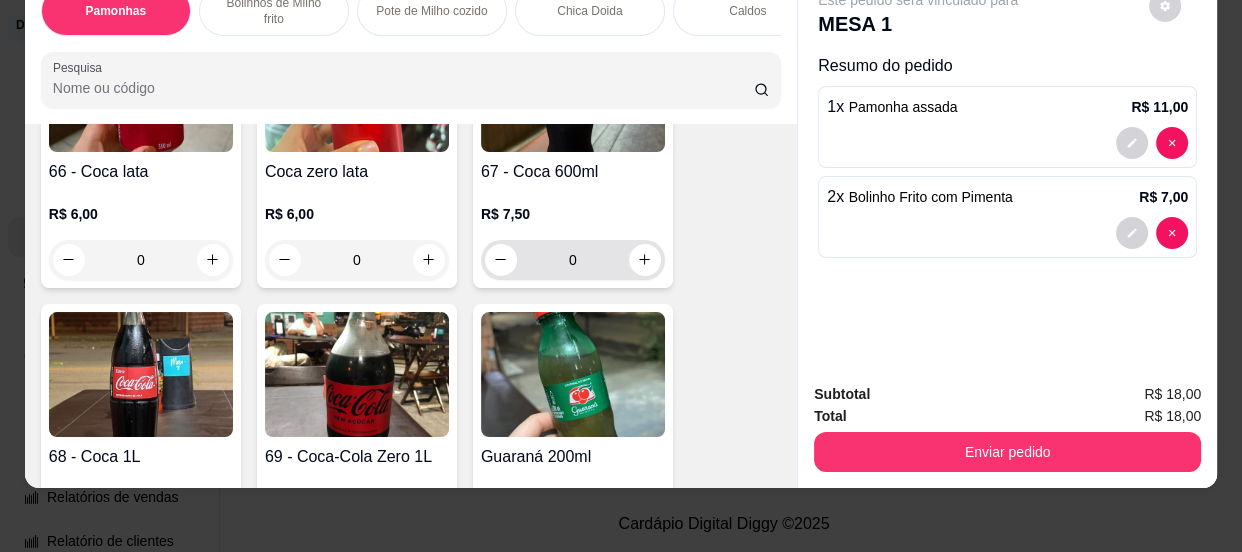 type on "2" 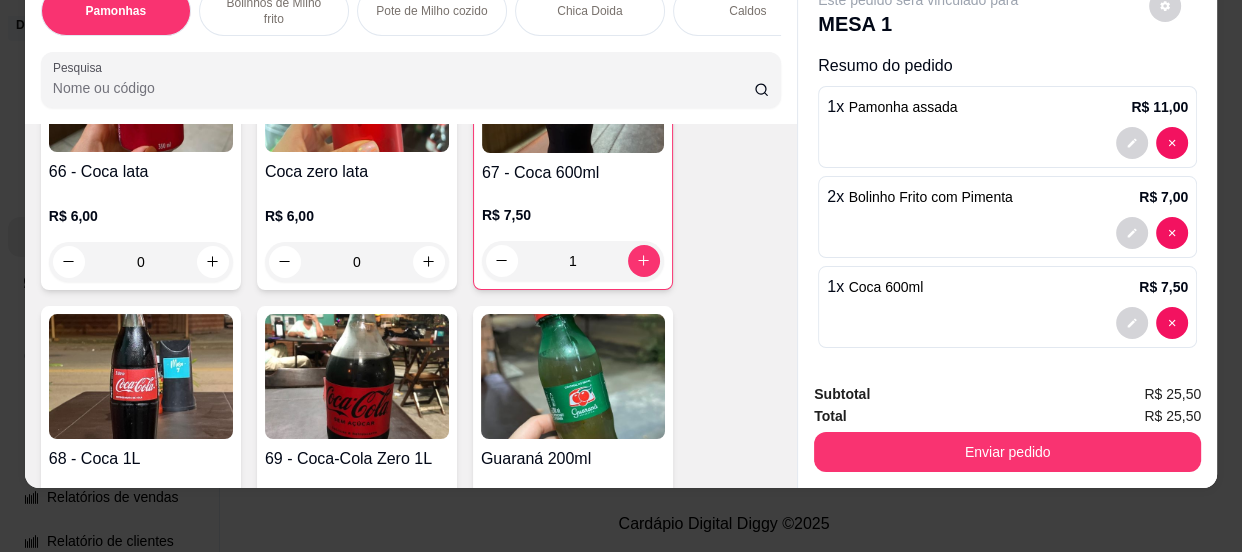 type on "1" 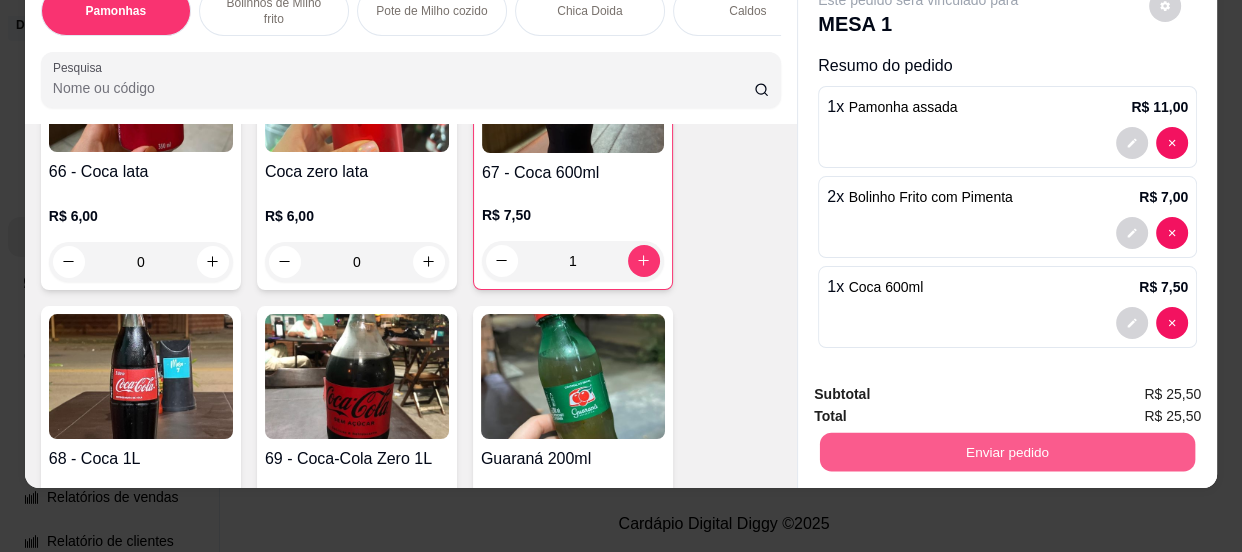 click on "Enviar pedido" at bounding box center [1007, 452] 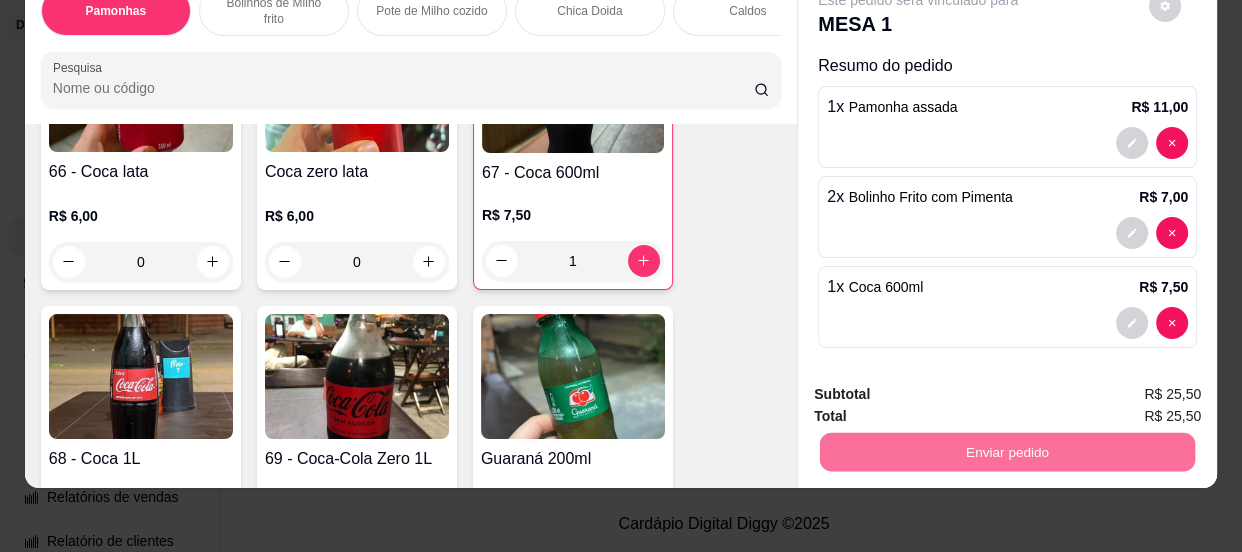 click on "Não registrar e enviar pedido" at bounding box center (942, 388) 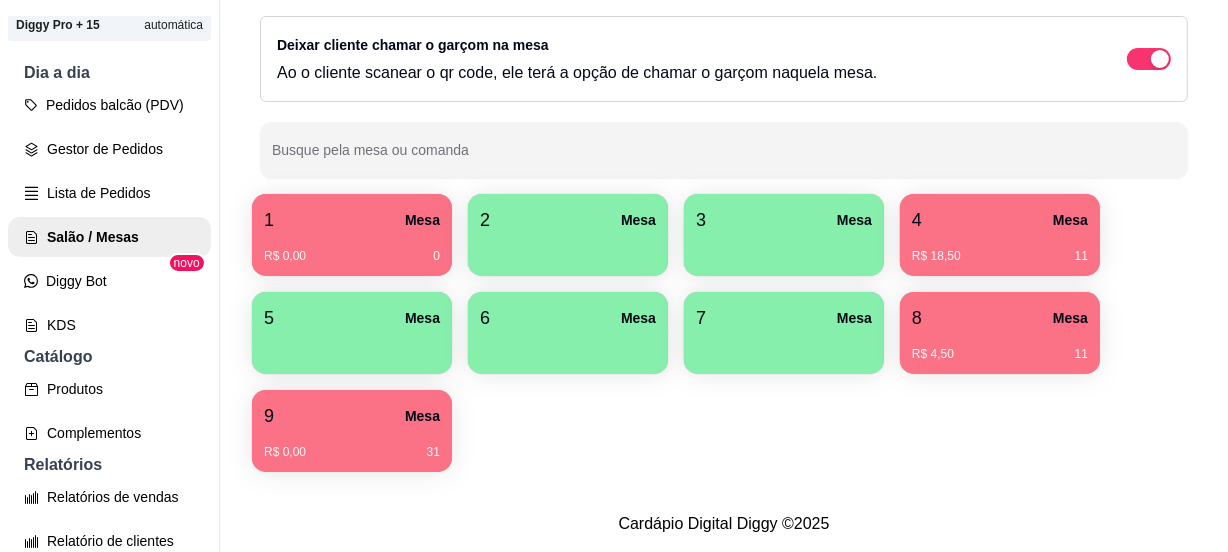 click on "R$ 18,50 11" at bounding box center [1000, 249] 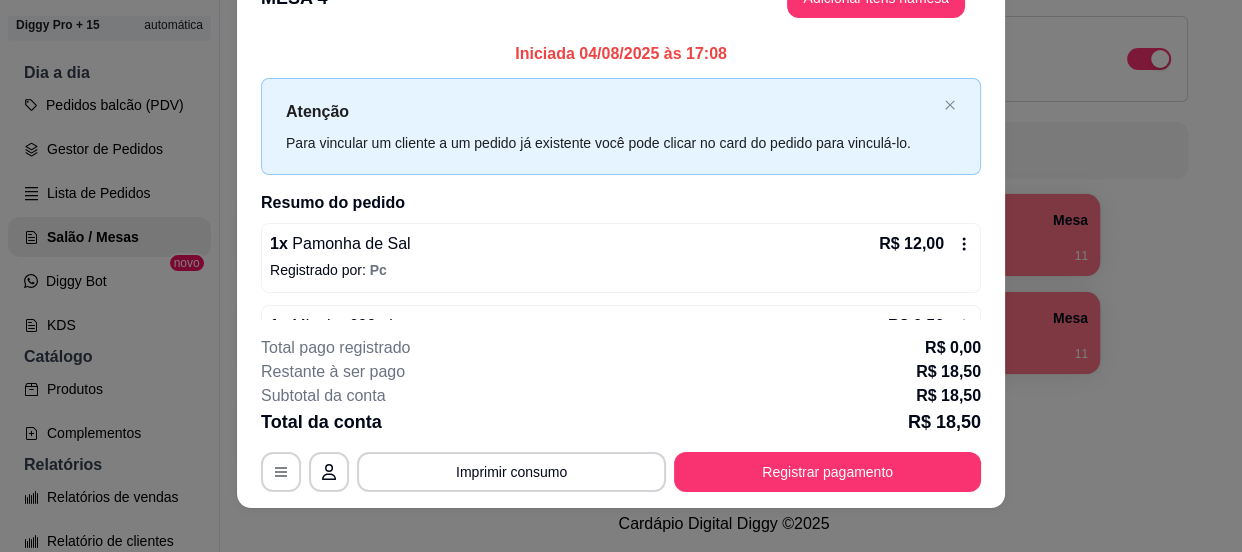 scroll, scrollTop: 60, scrollLeft: 0, axis: vertical 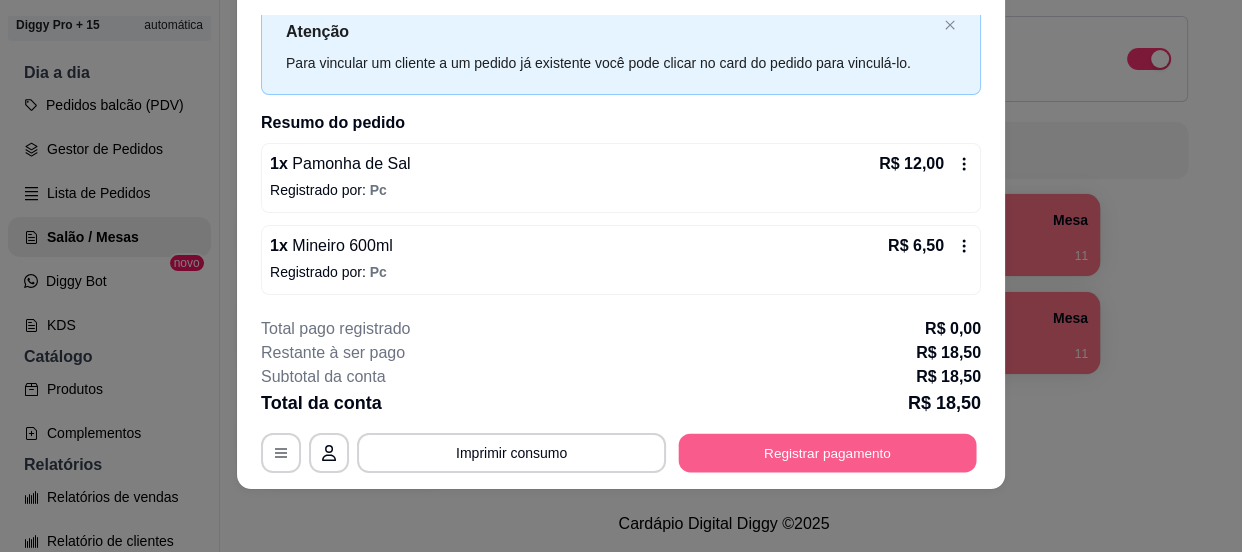 click on "Registrar pagamento" at bounding box center (828, 453) 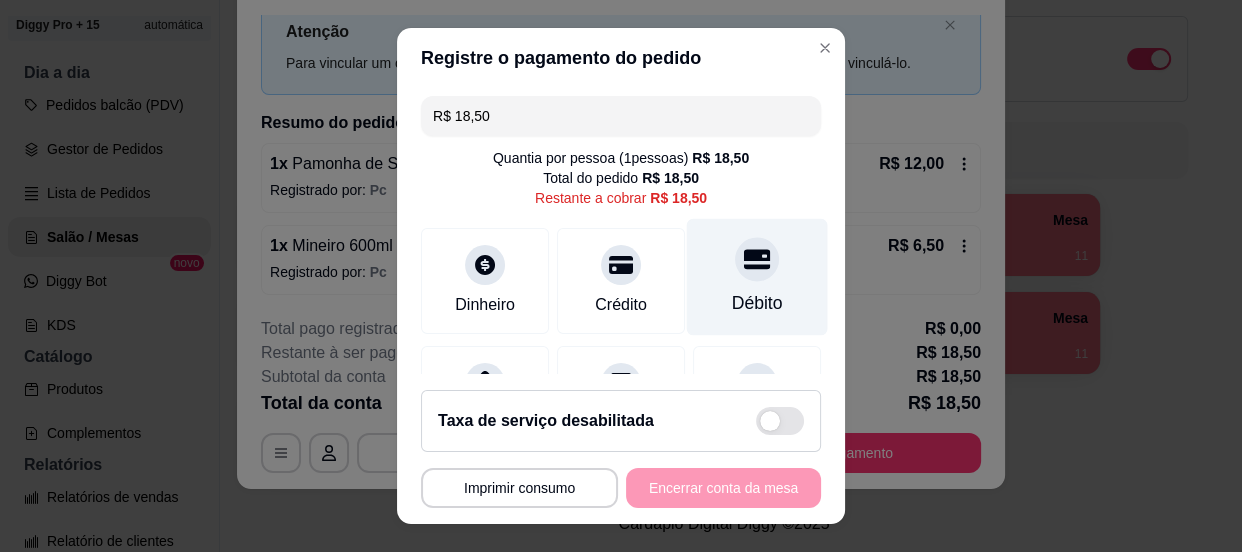 click at bounding box center (757, 259) 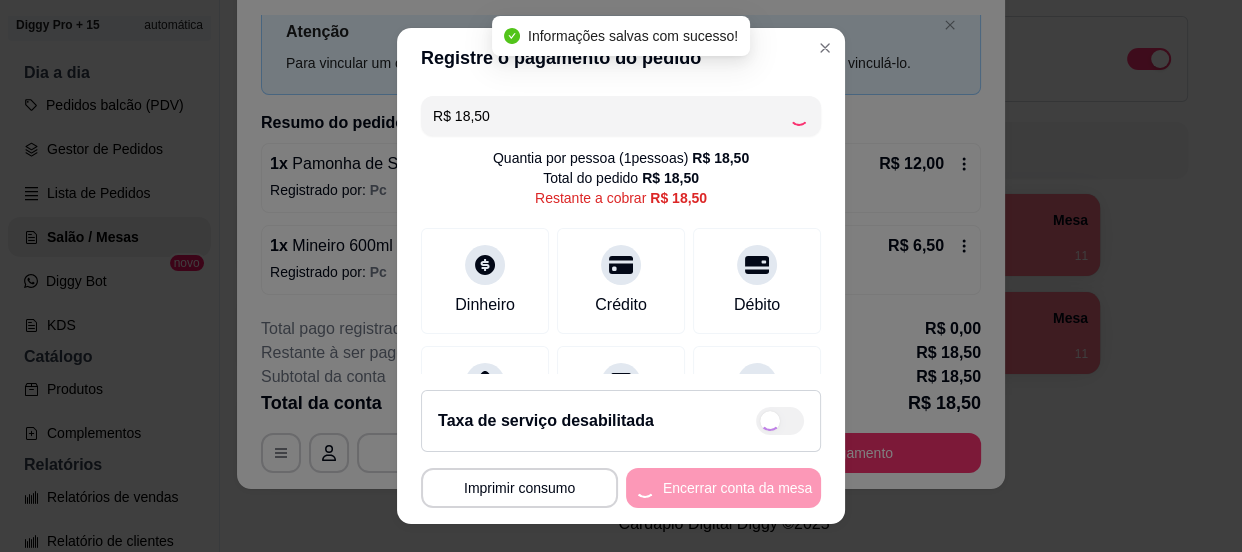 type on "R$ 0,00" 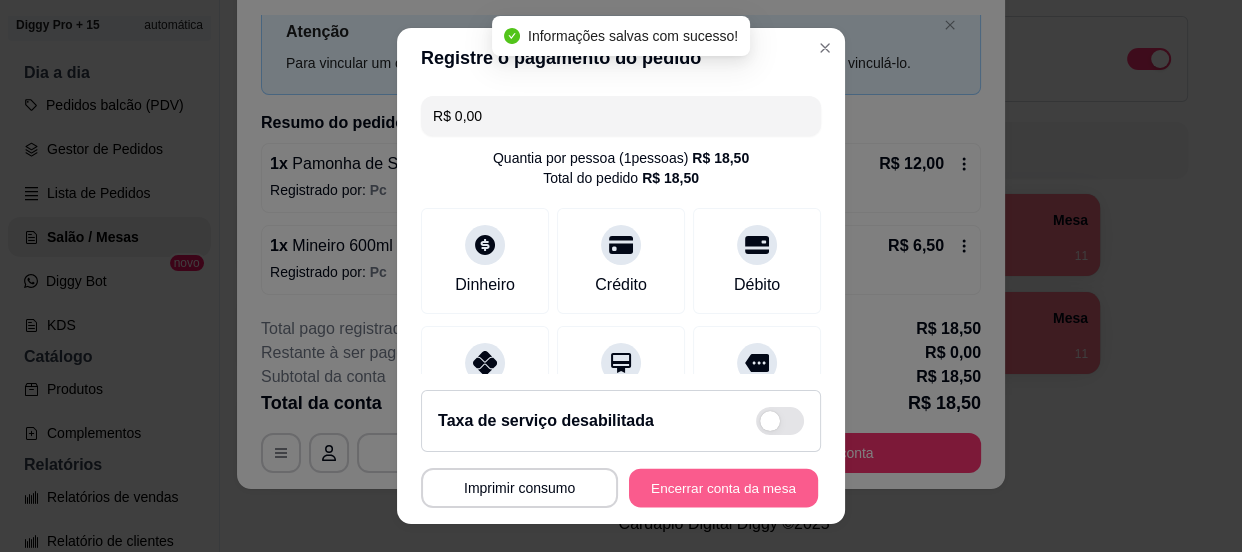 click on "Encerrar conta da mesa" at bounding box center [723, 488] 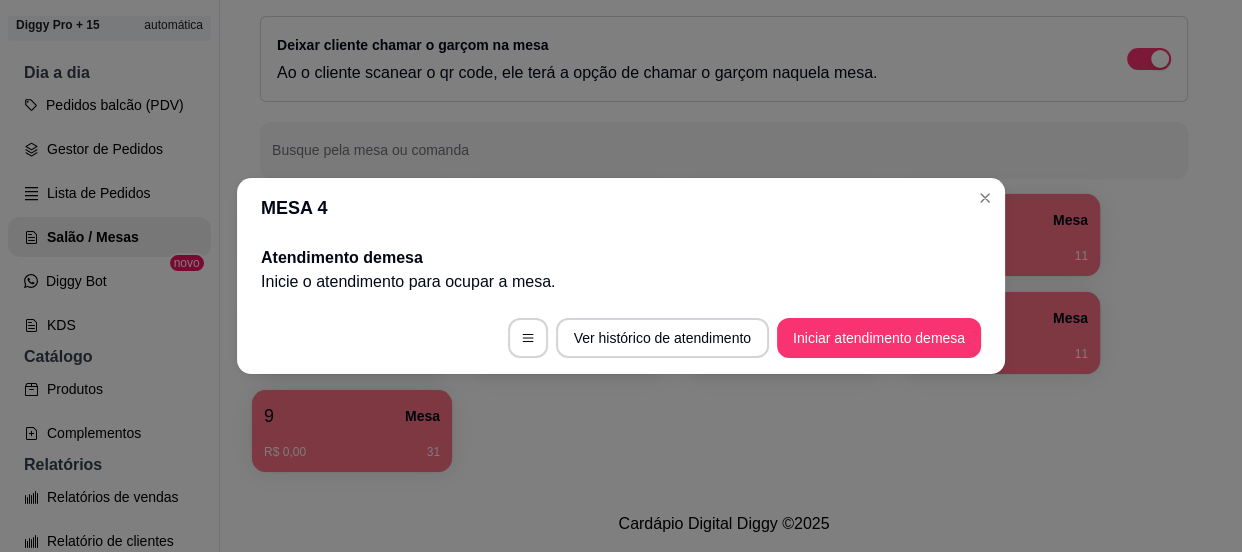 scroll, scrollTop: 0, scrollLeft: 0, axis: both 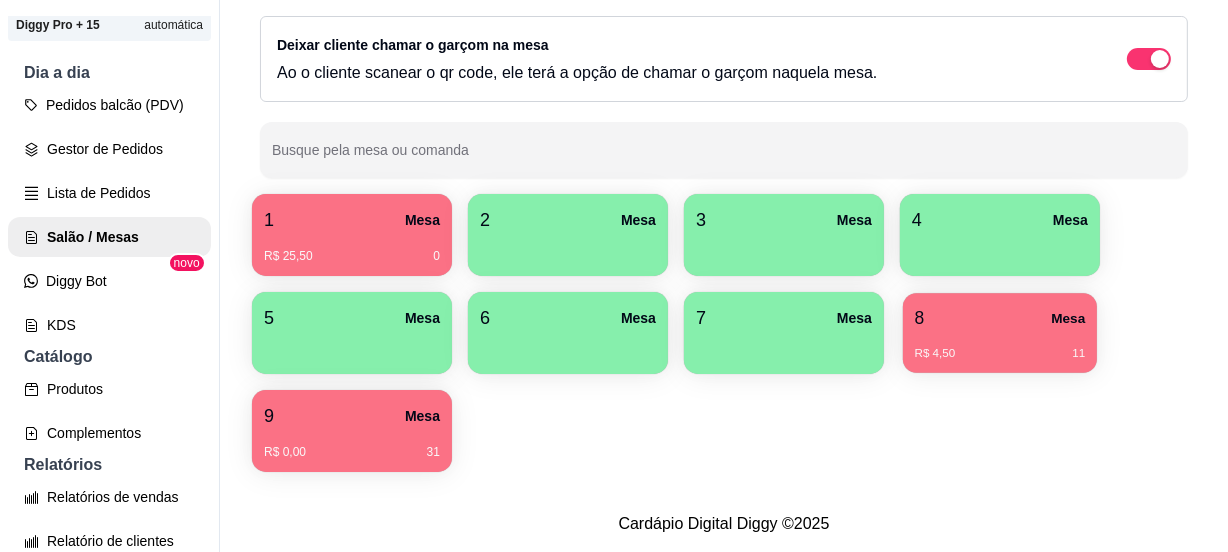 click on "R$ 4,50 11" at bounding box center [1000, 346] 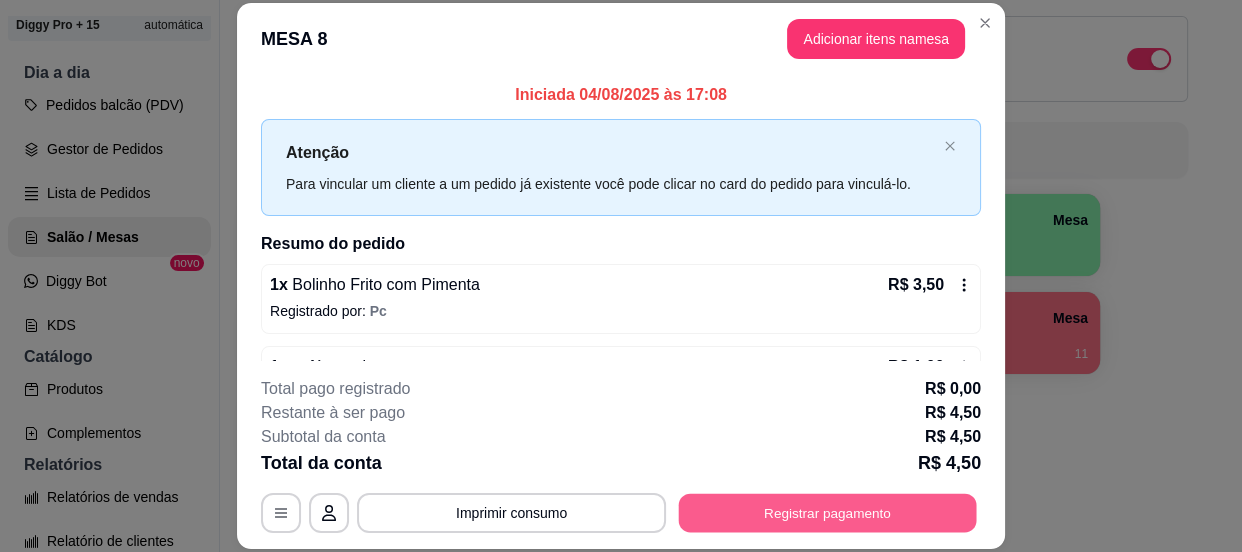 click on "Registrar pagamento" at bounding box center [828, 513] 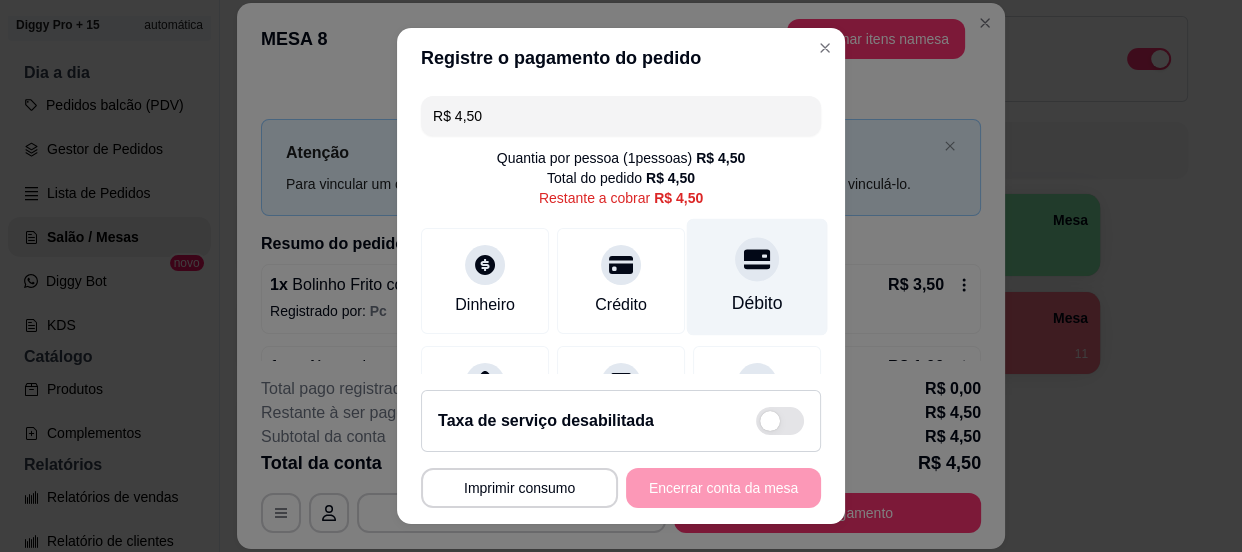 click at bounding box center (757, 259) 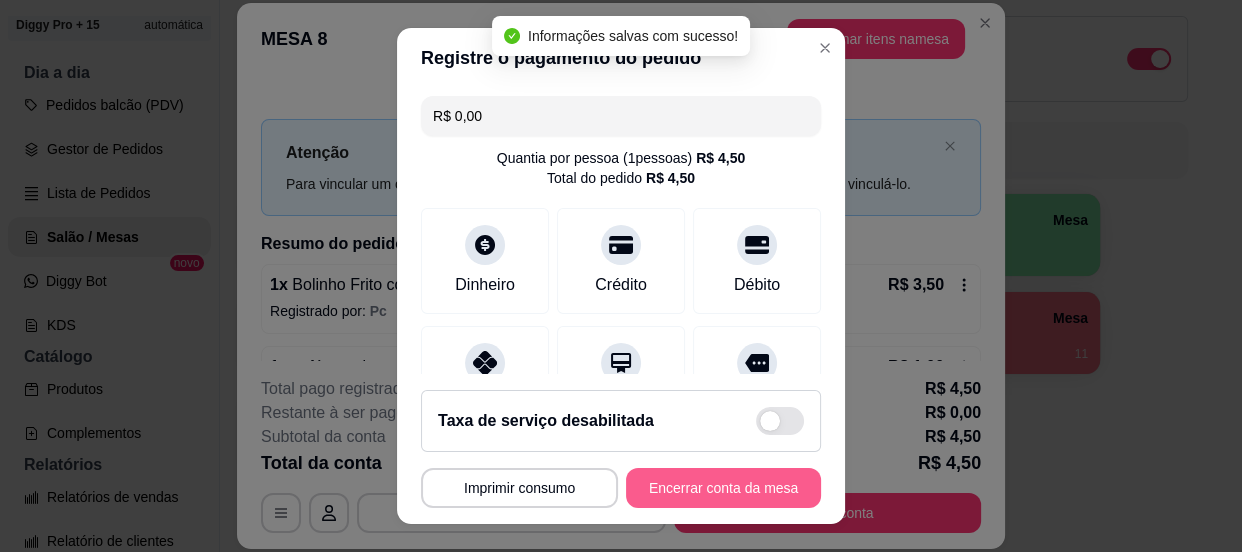 type on "R$ 0,00" 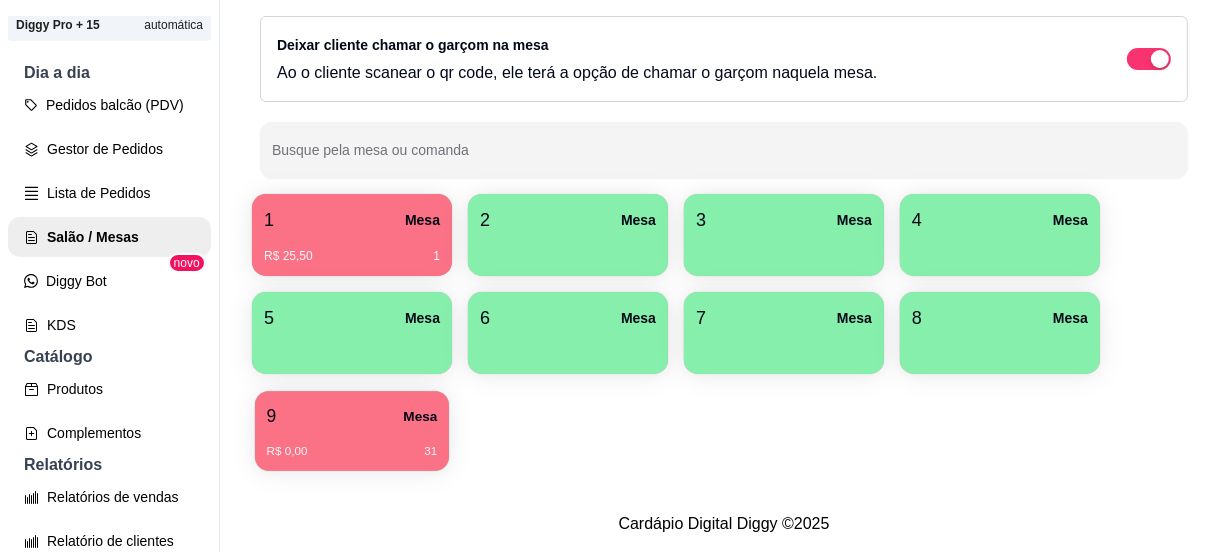 click on "9 Mesa" at bounding box center [352, 416] 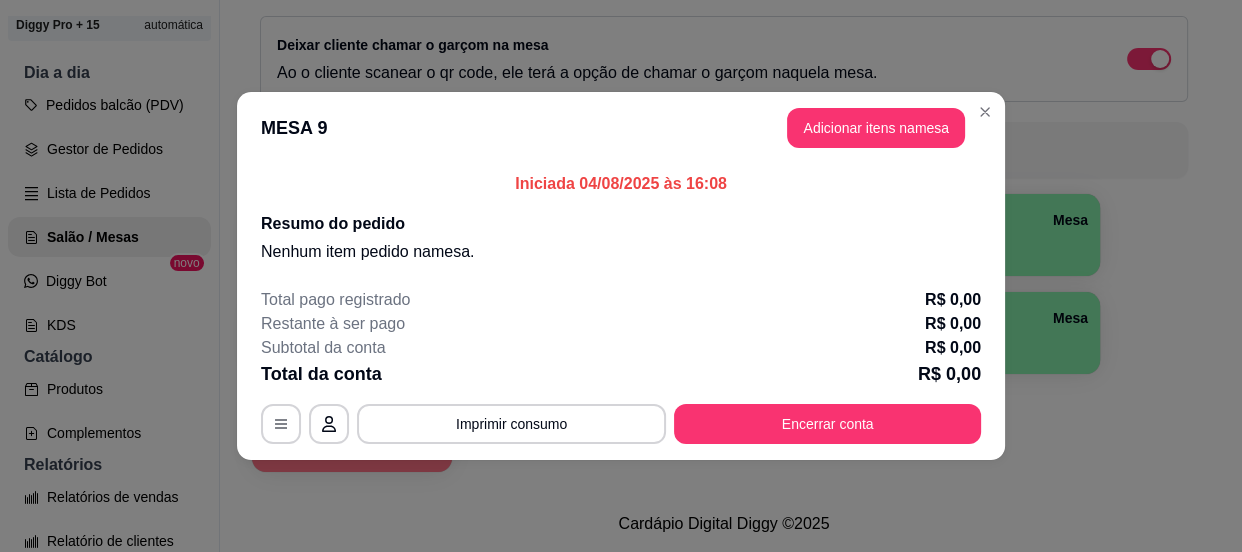 click on "Encerrar conta" at bounding box center (827, 424) 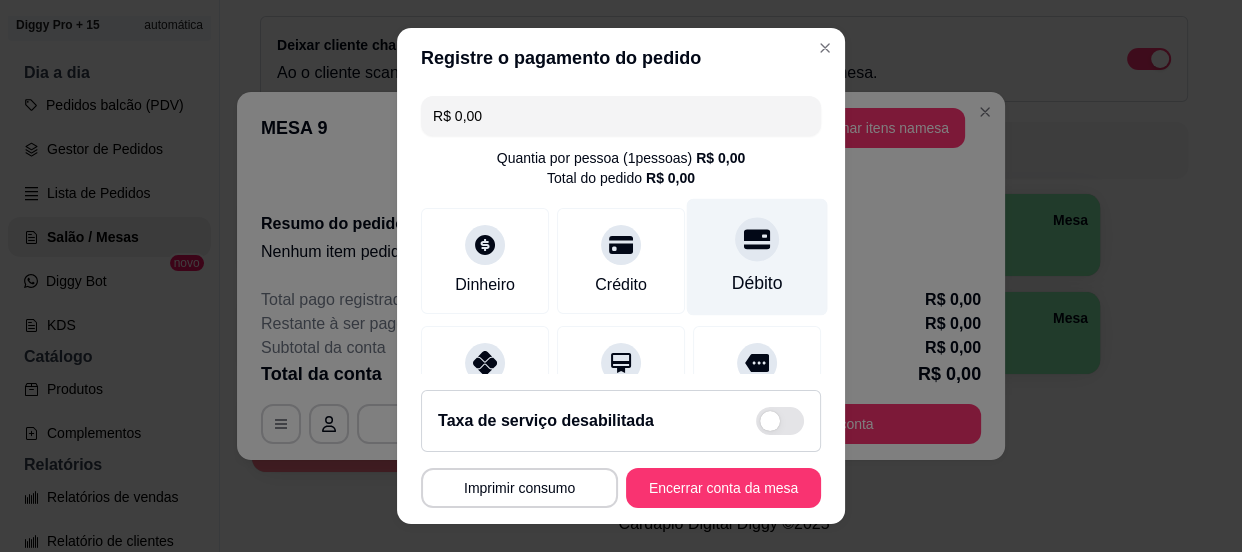 click 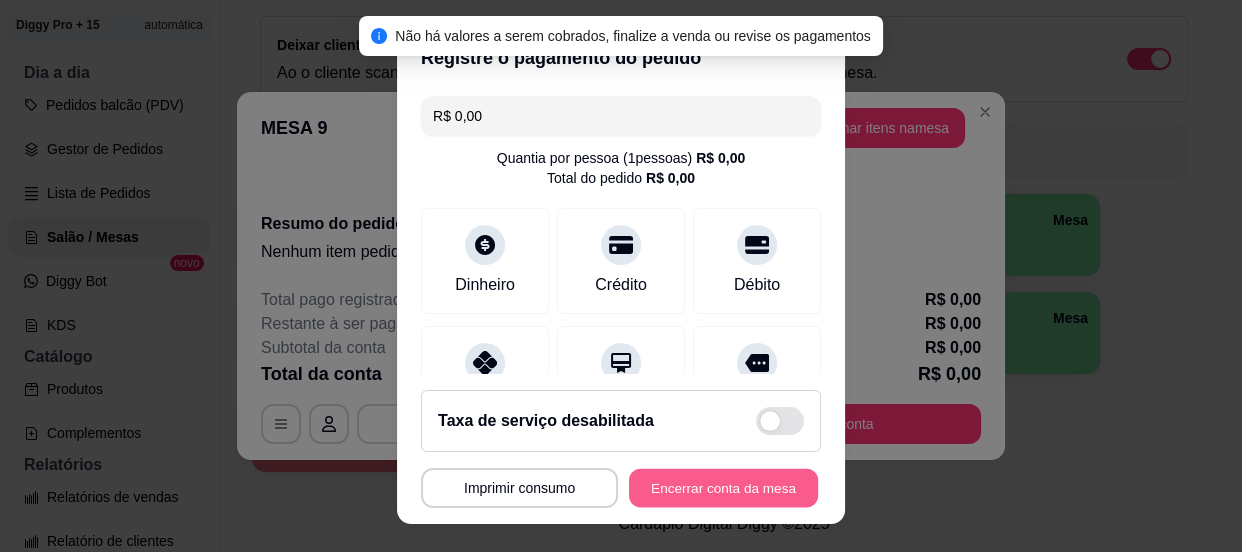 click on "Encerrar conta da mesa" at bounding box center (723, 488) 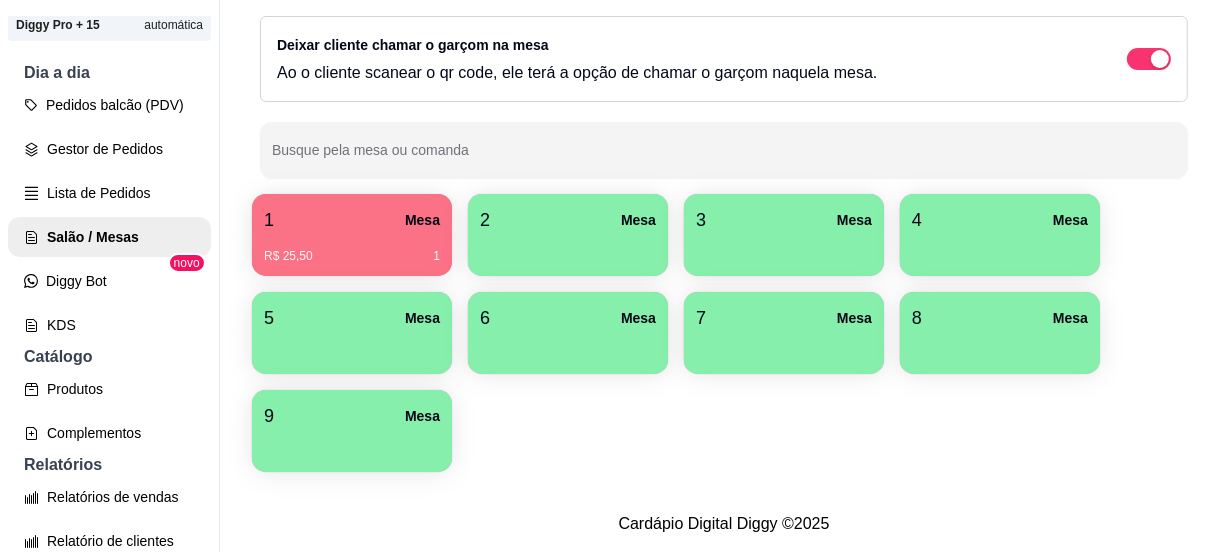 click on "Todos Mesas Comandas Deixar cliente chamar o garçom na mesa Ao o cliente scanear o qr code, ele terá a opção de chamar o garçom naquela mesa. Busque pela mesa ou comanda" at bounding box center (724, 71) 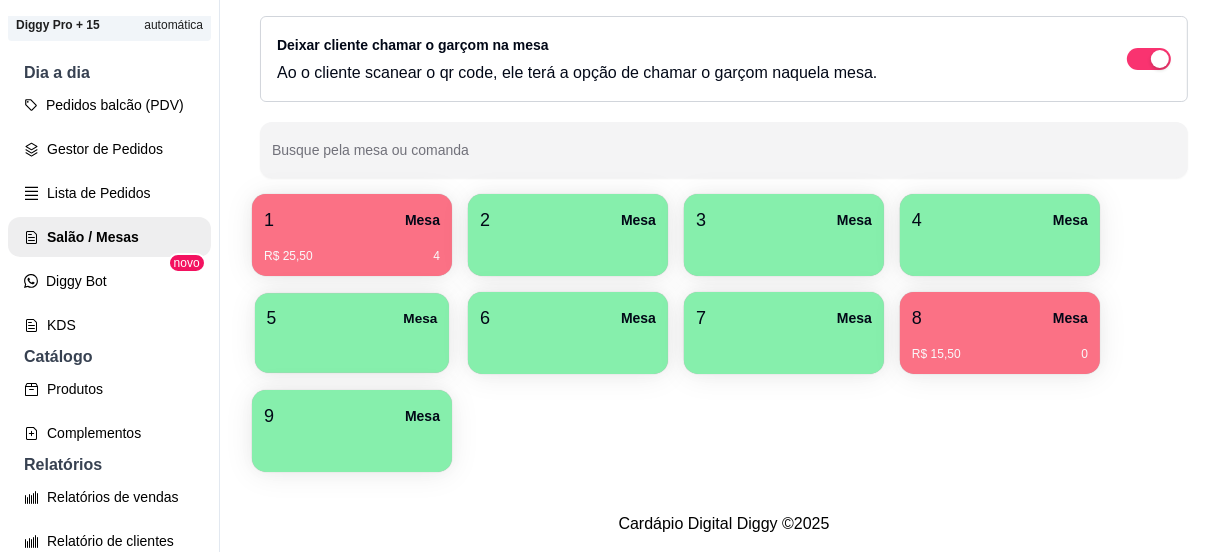 click at bounding box center [352, 346] 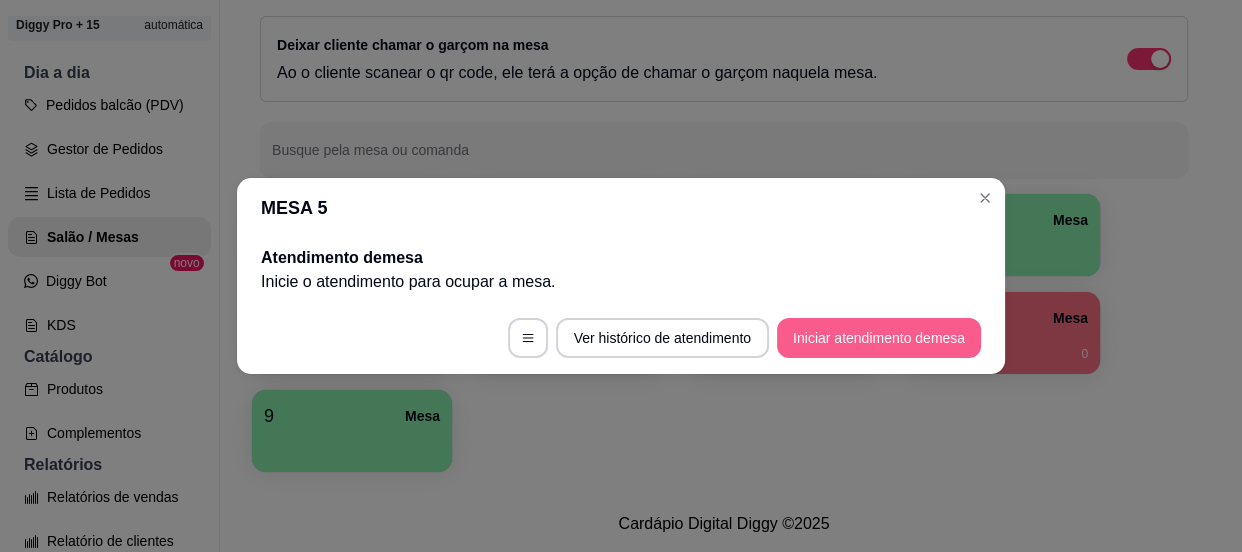 click on "Iniciar atendimento de  mesa" at bounding box center (879, 338) 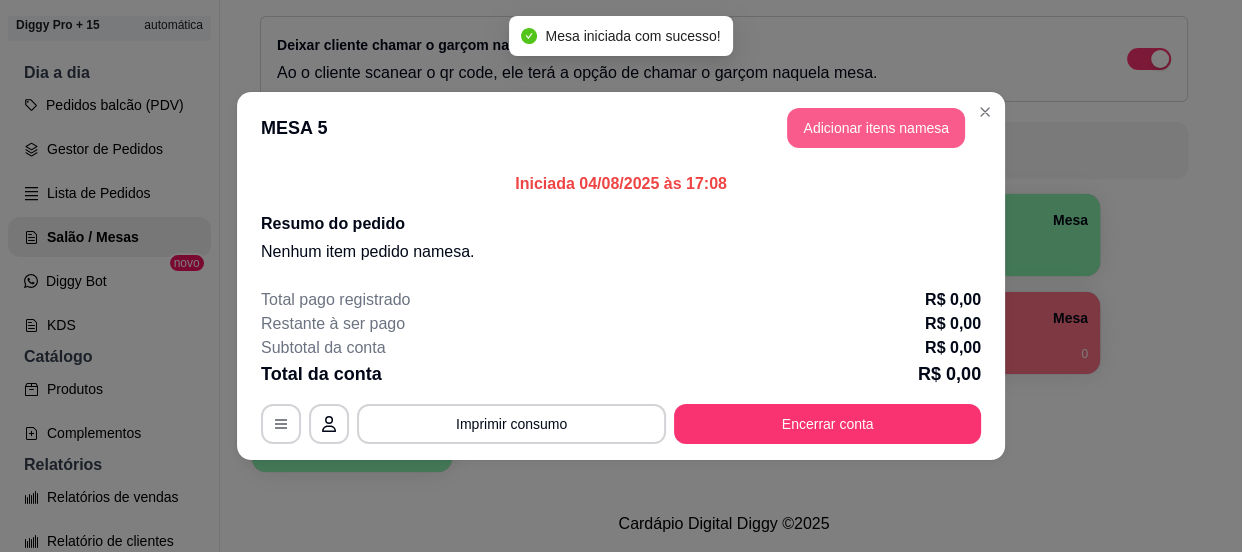 click on "Adicionar itens na  mesa" at bounding box center [876, 128] 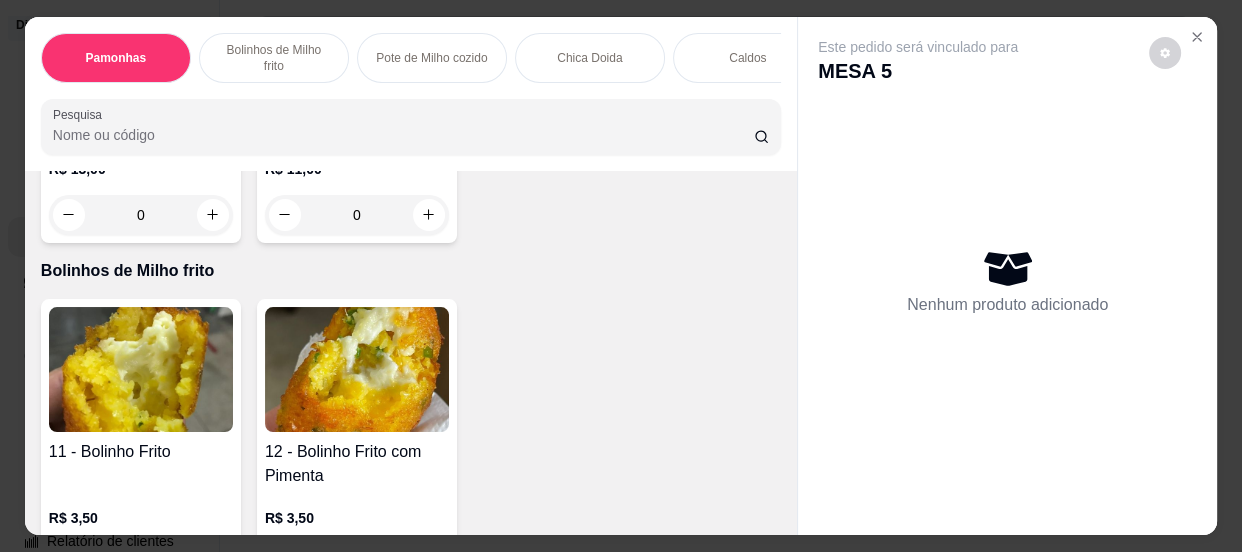 scroll, scrollTop: 818, scrollLeft: 0, axis: vertical 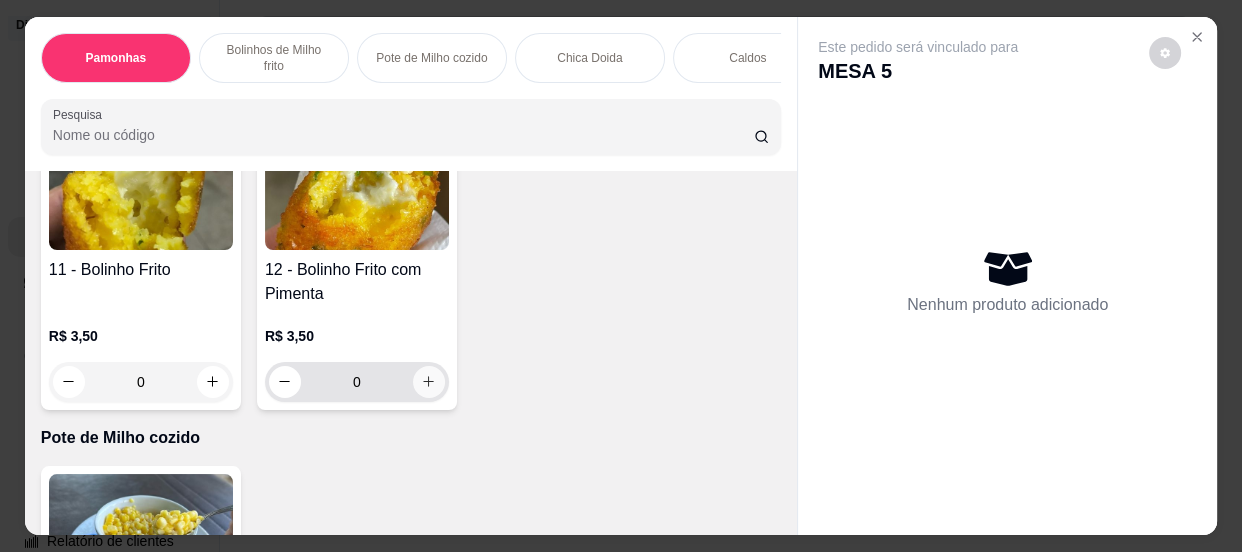 click 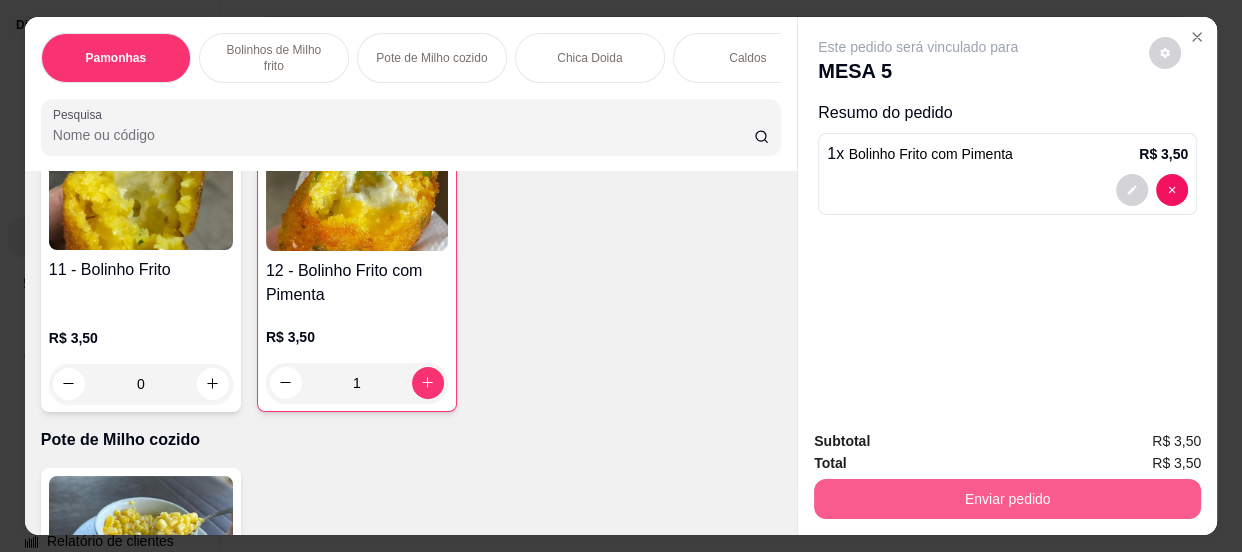 click on "Enviar pedido" at bounding box center [1007, 499] 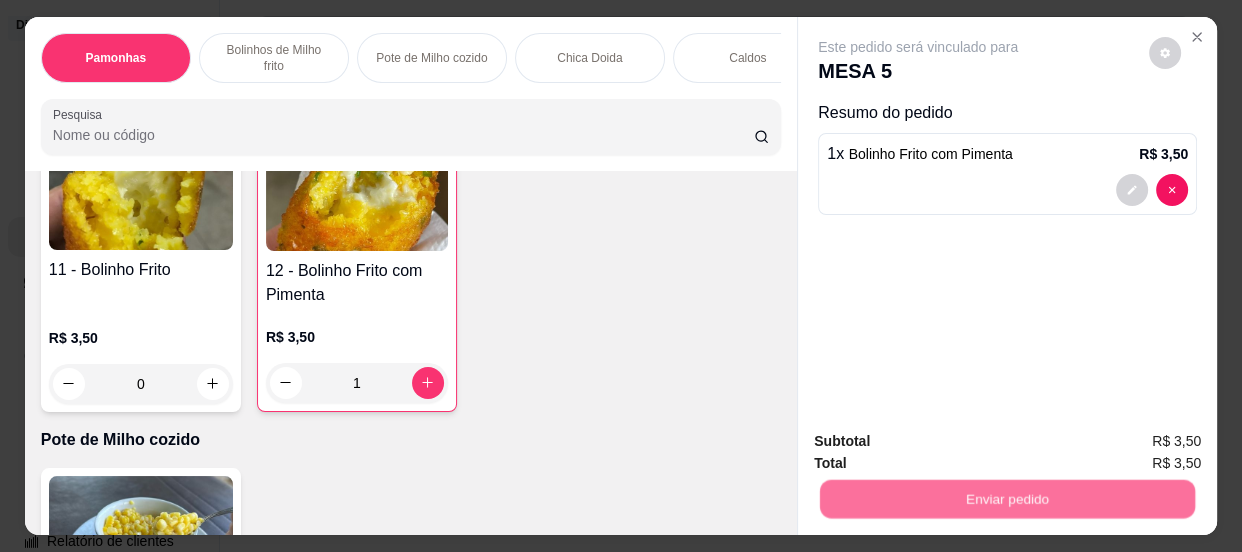 click on "Não registrar e enviar pedido" at bounding box center [942, 444] 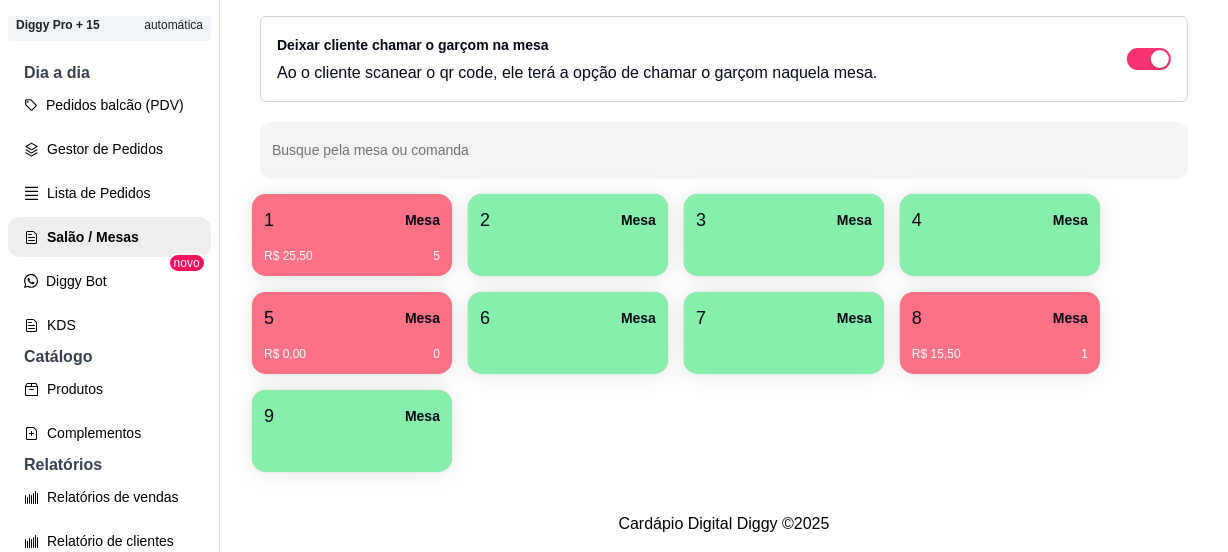 click on "Mesa" at bounding box center [422, 416] 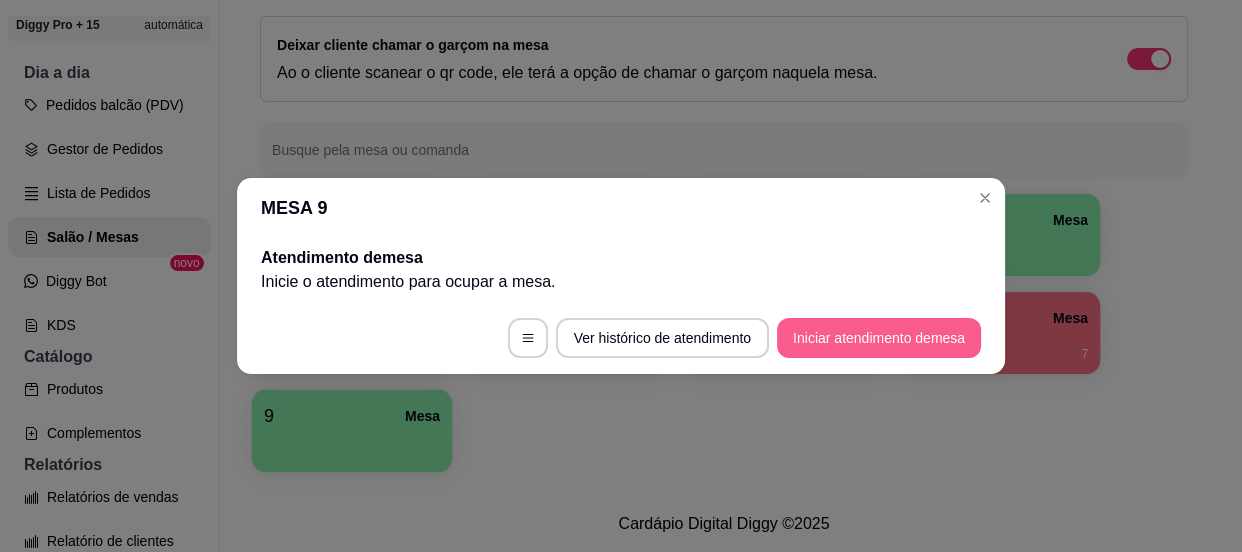 click on "Iniciar atendimento de  mesa" at bounding box center [879, 338] 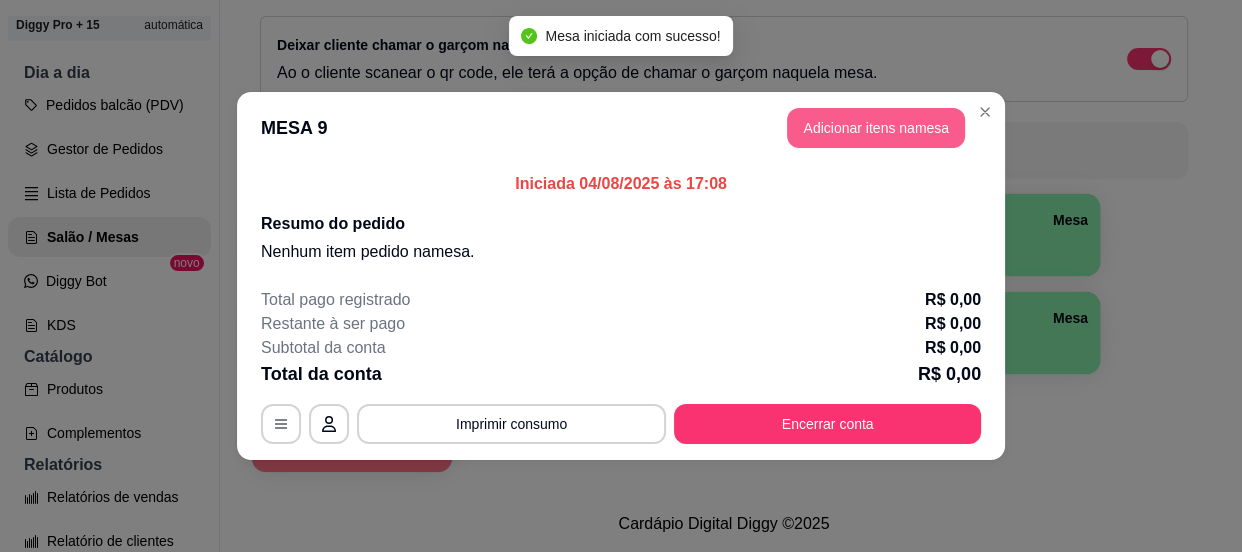 click on "Adicionar itens na  mesa" at bounding box center (876, 128) 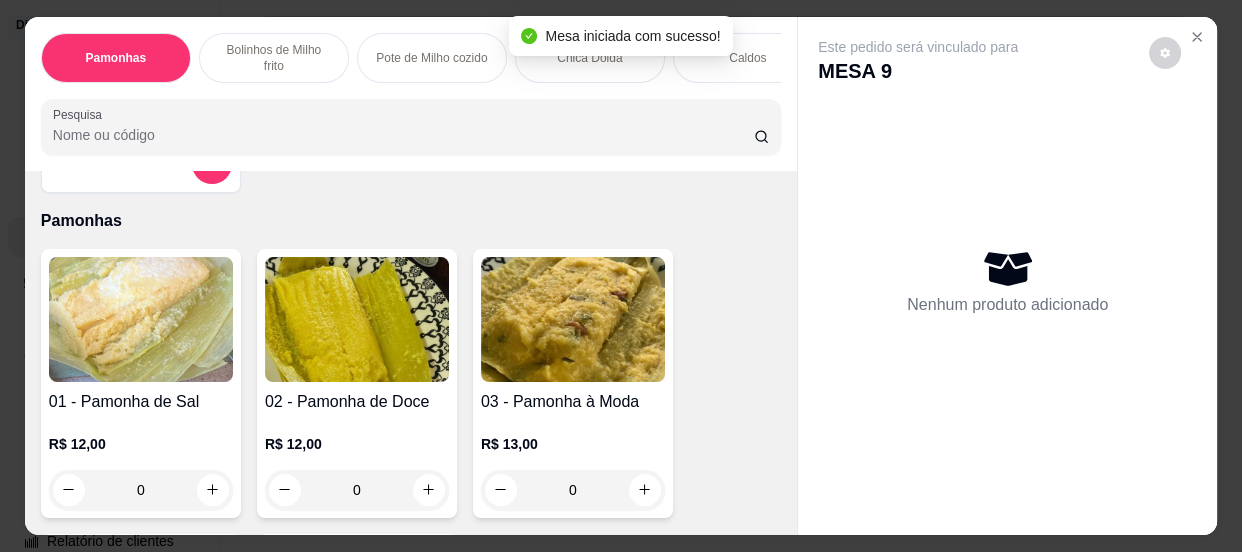 scroll, scrollTop: 181, scrollLeft: 0, axis: vertical 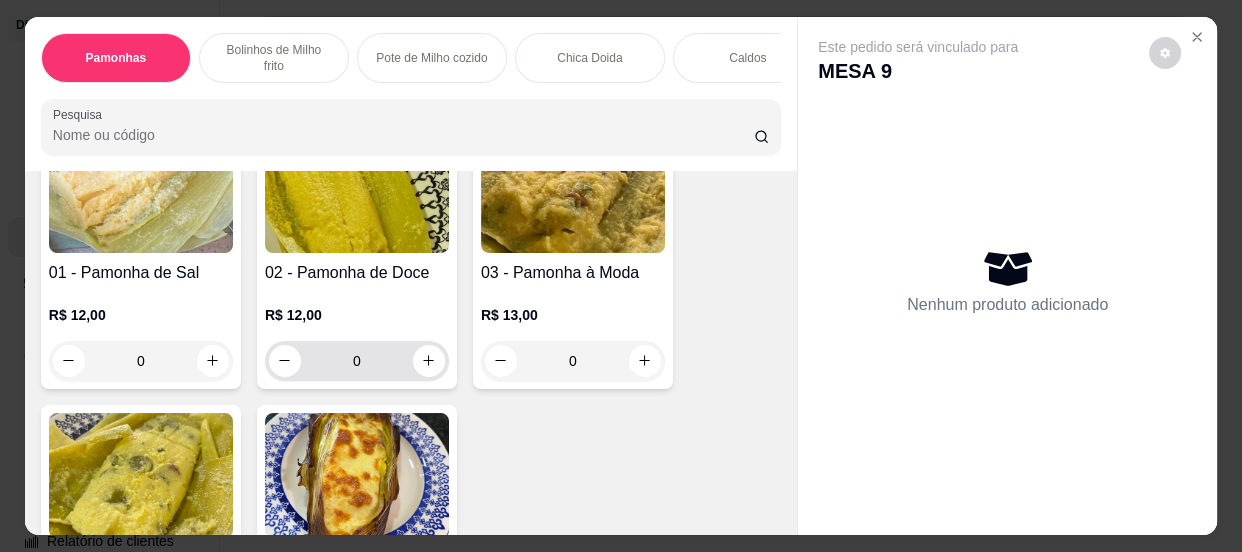 click on "0" at bounding box center (357, 361) 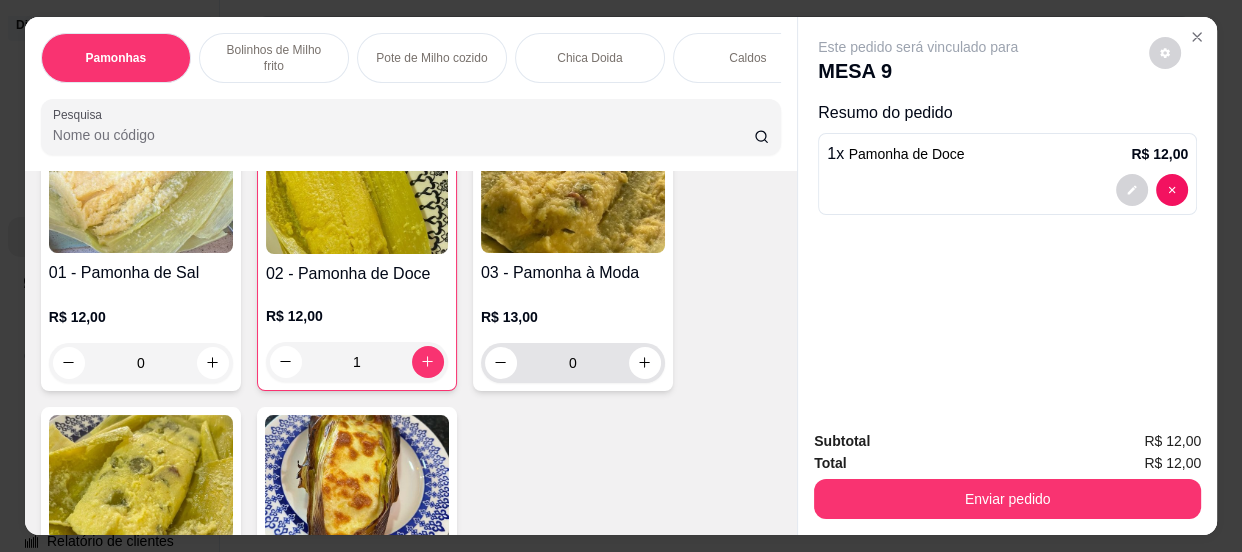 type on "1" 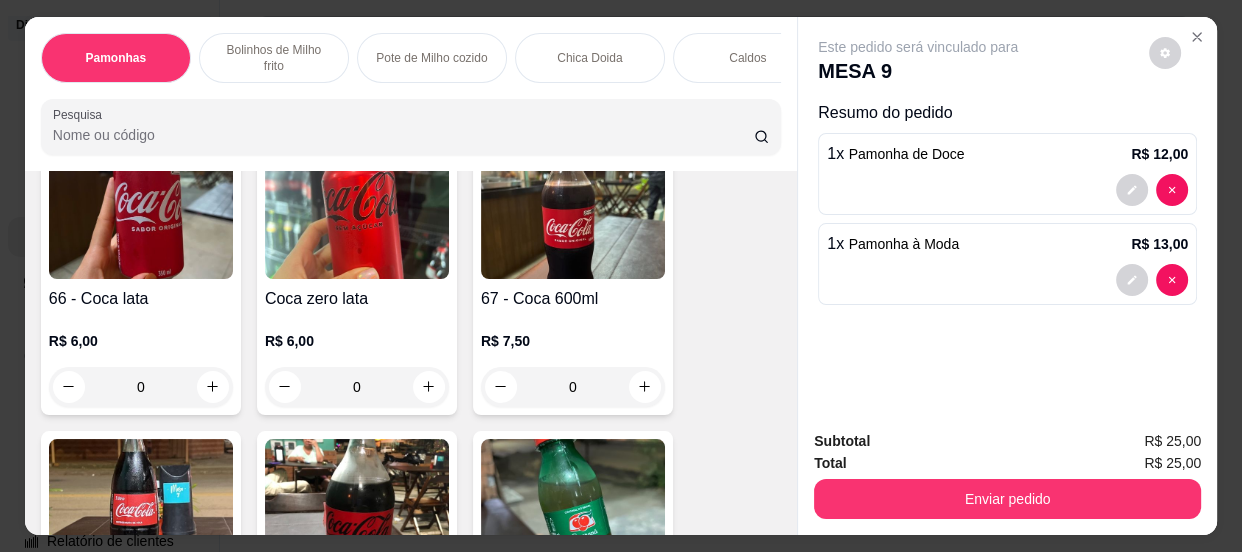scroll, scrollTop: 3090, scrollLeft: 0, axis: vertical 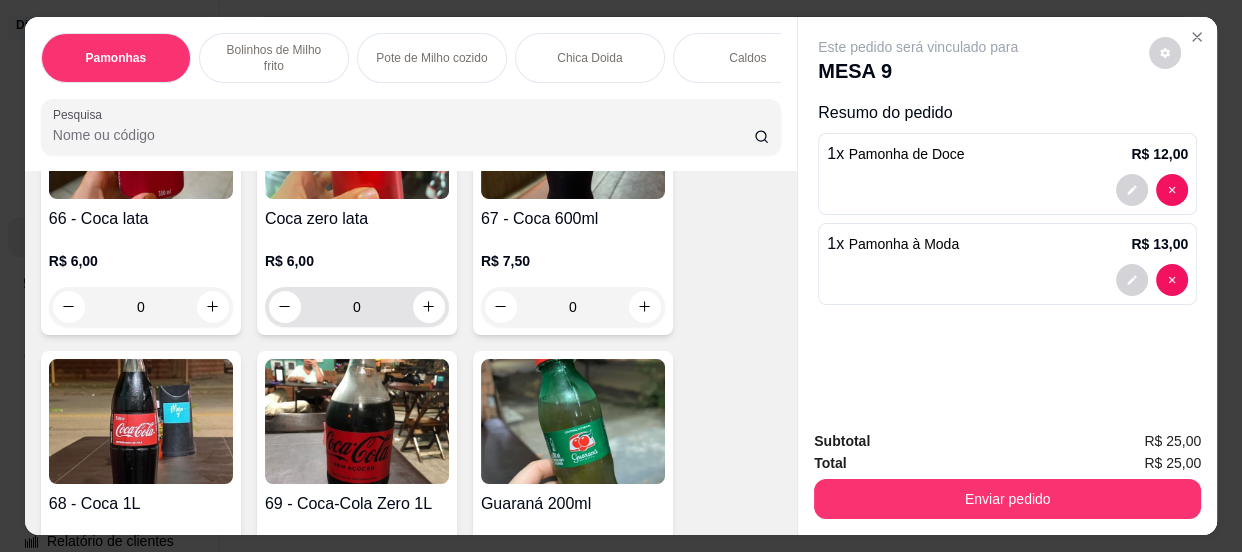 type on "1" 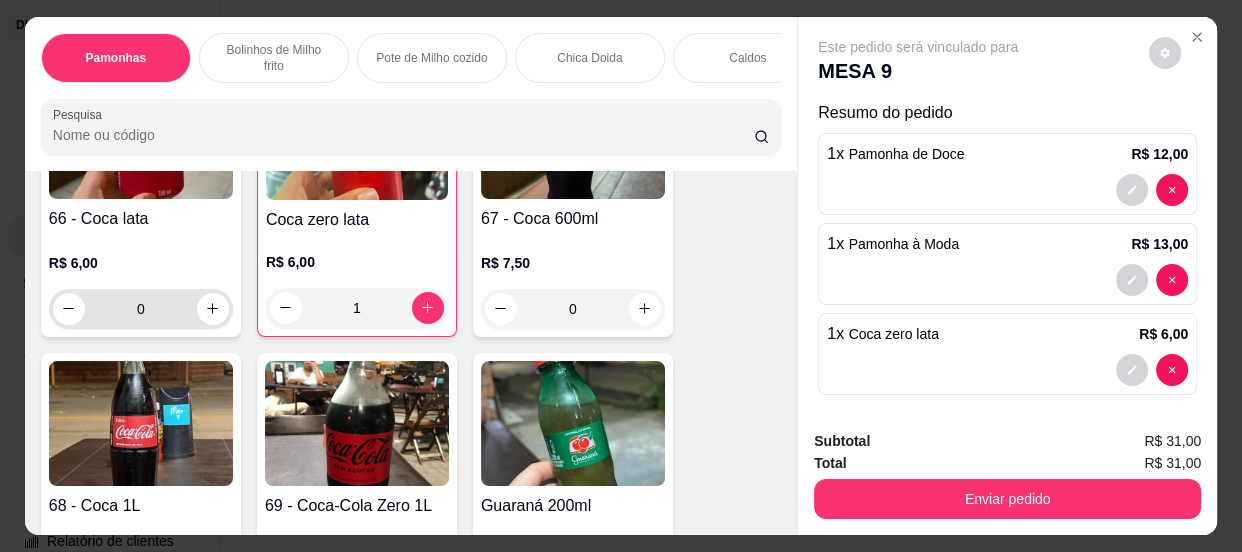 type on "1" 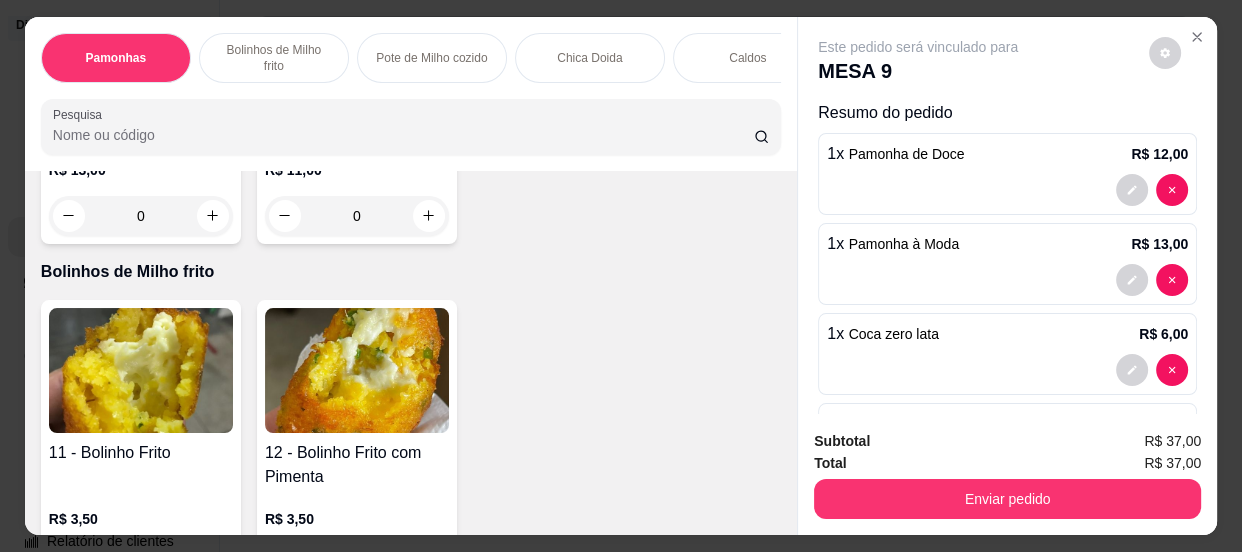 scroll, scrollTop: 728, scrollLeft: 0, axis: vertical 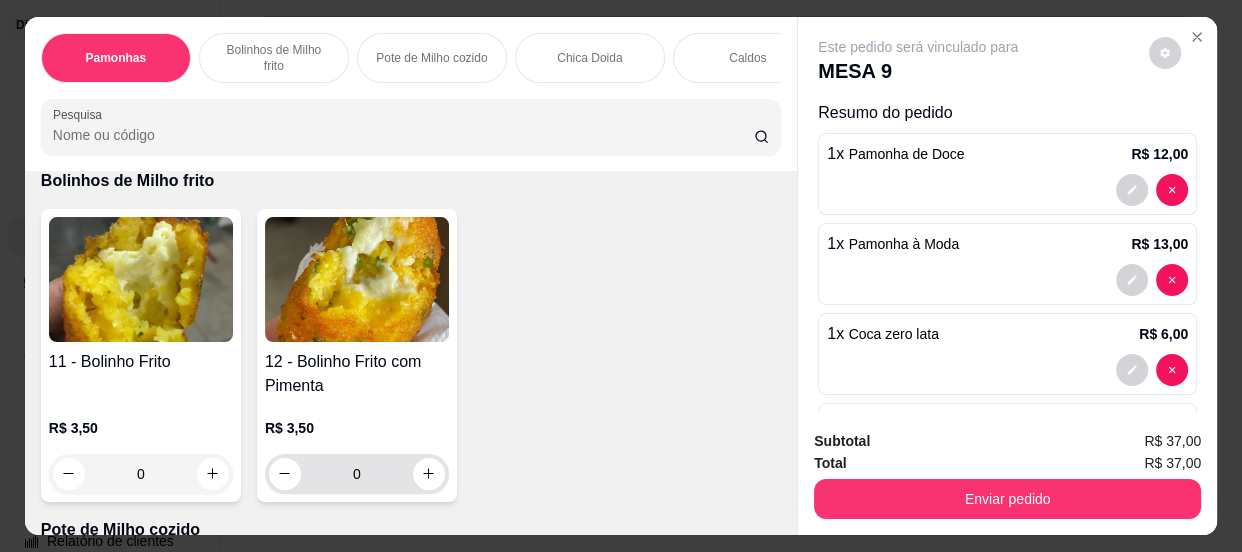 type on "1" 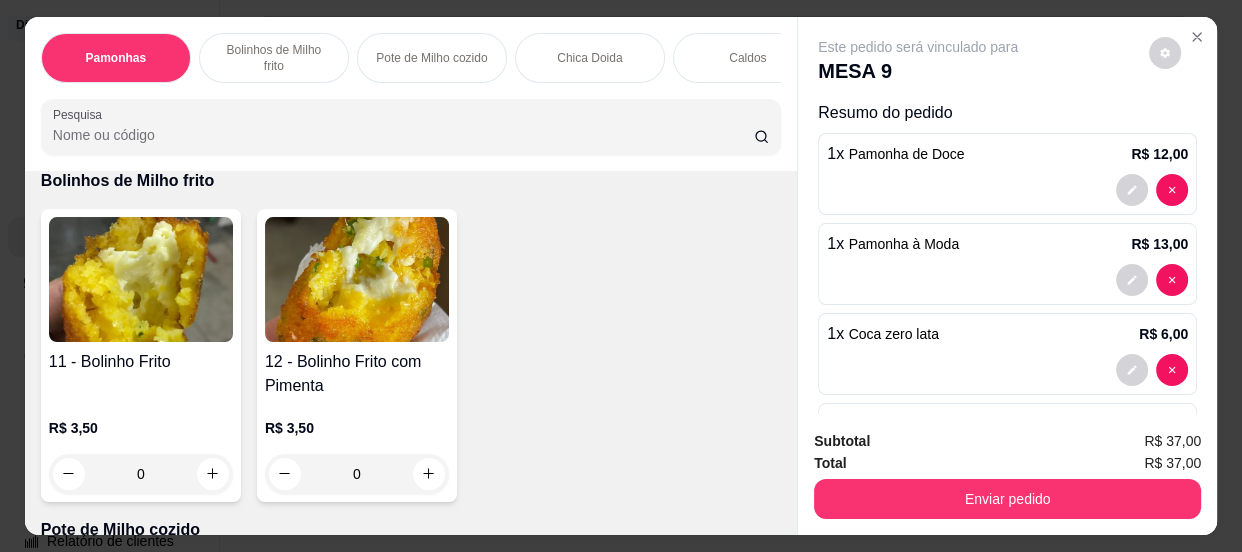 click on "0" at bounding box center [357, 474] 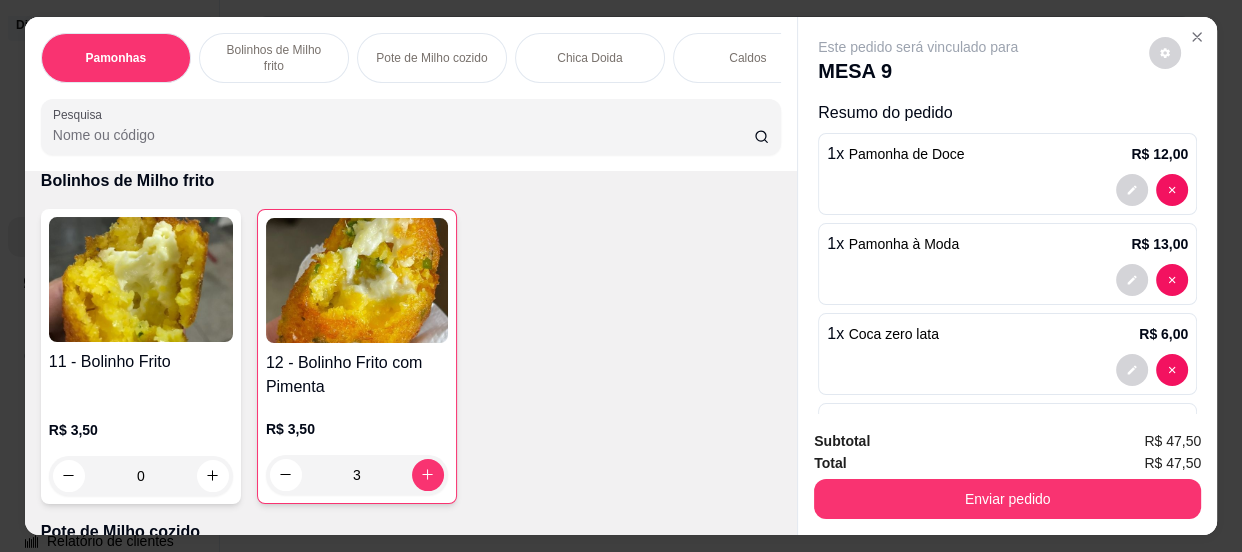 type on "3" 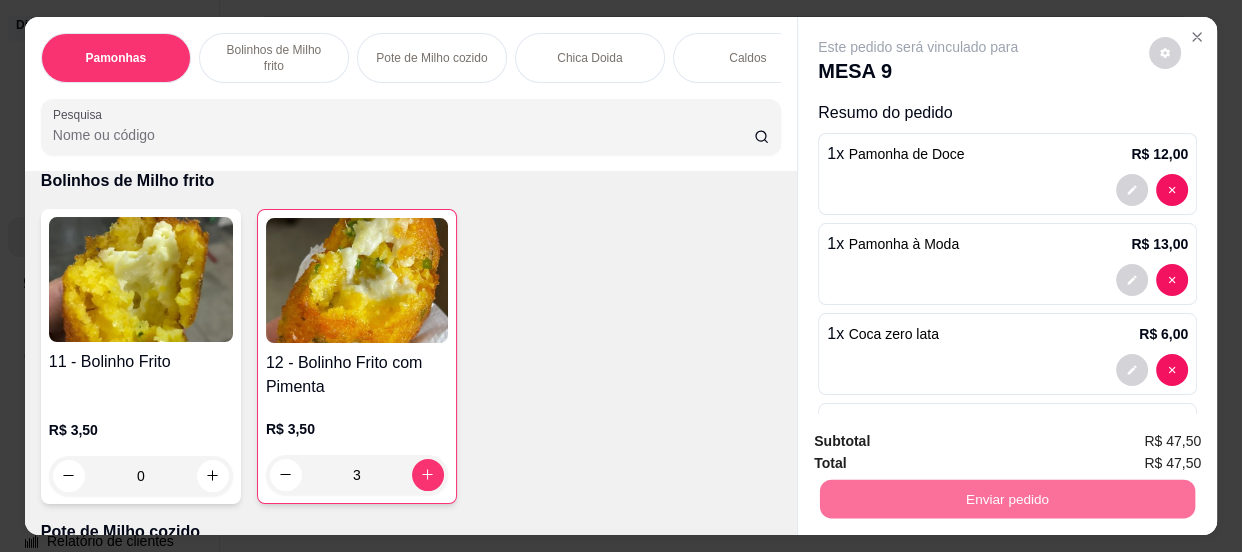 click on "Não registrar e enviar pedido" at bounding box center (942, 442) 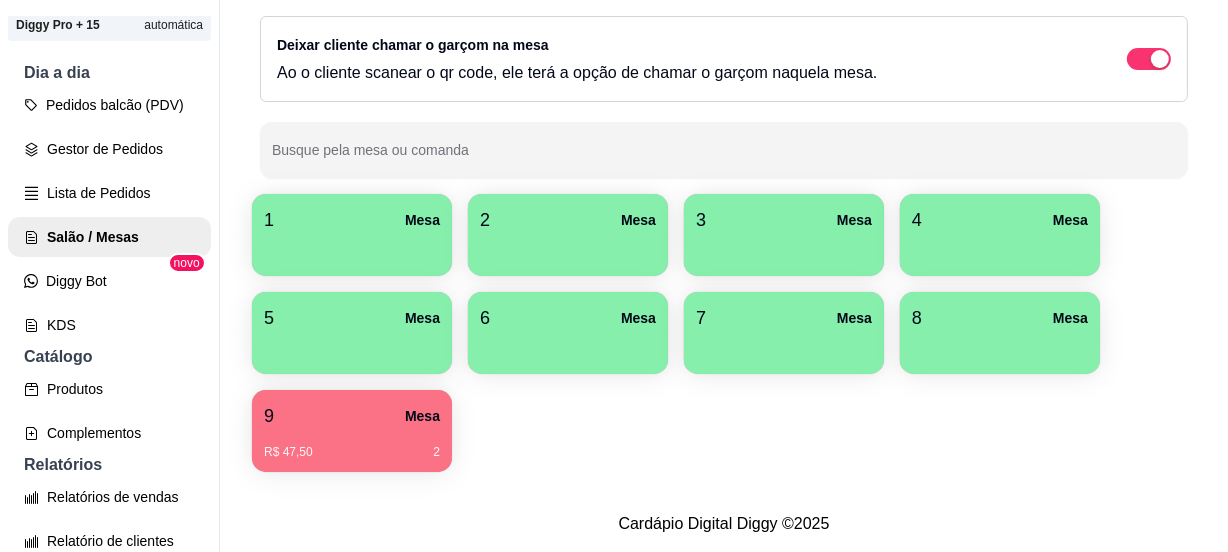 click on "1 Mesa" at bounding box center [352, 220] 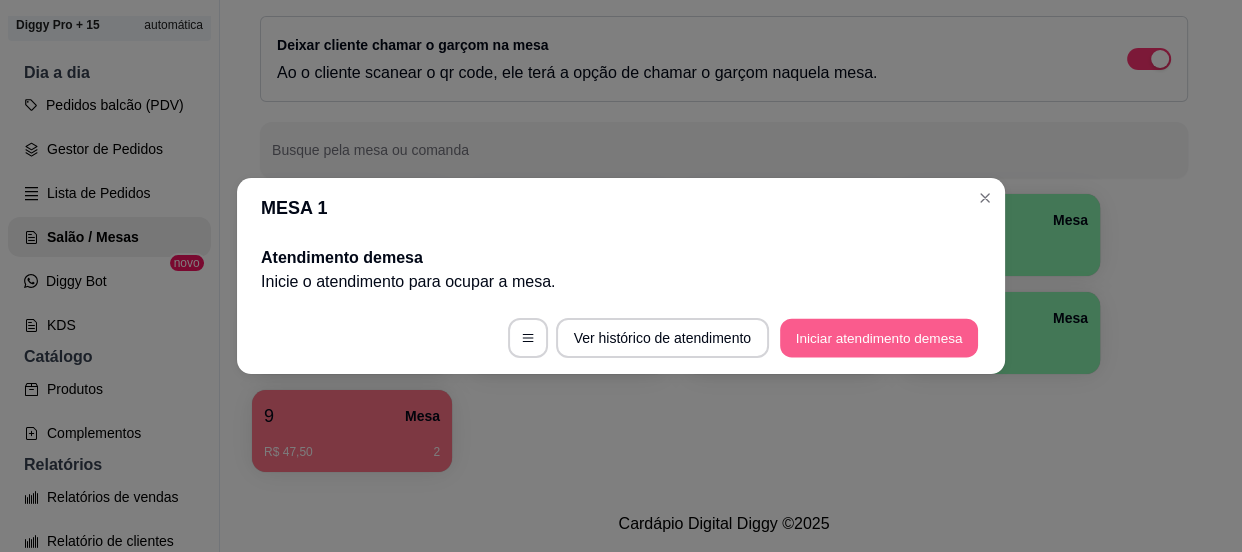 click on "Iniciar atendimento de  mesa" at bounding box center (879, 338) 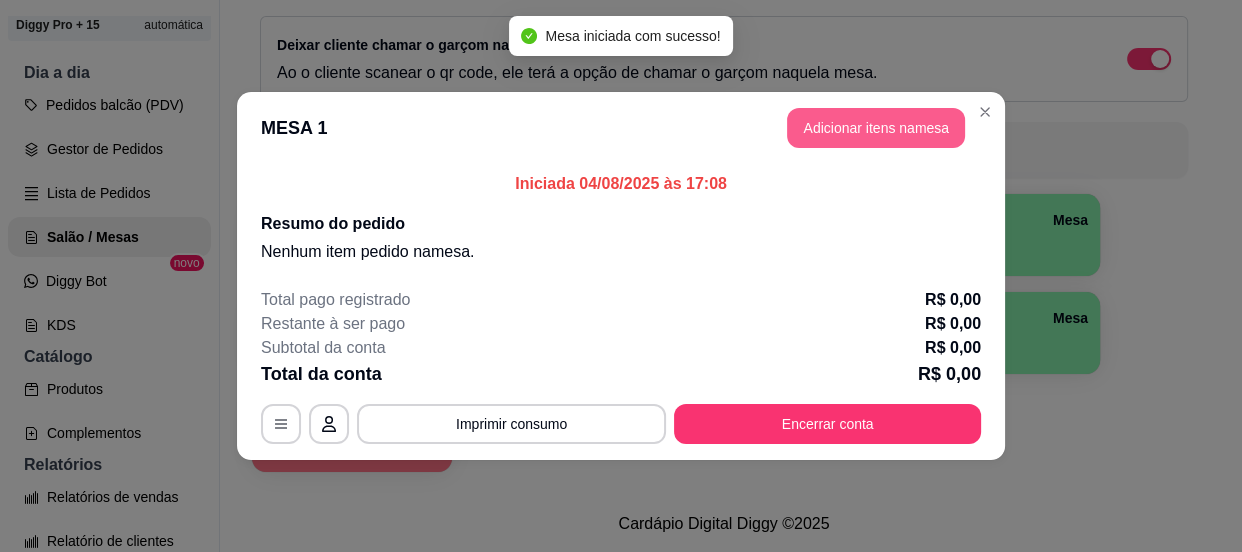click on "Adicionar itens na  mesa" at bounding box center [876, 128] 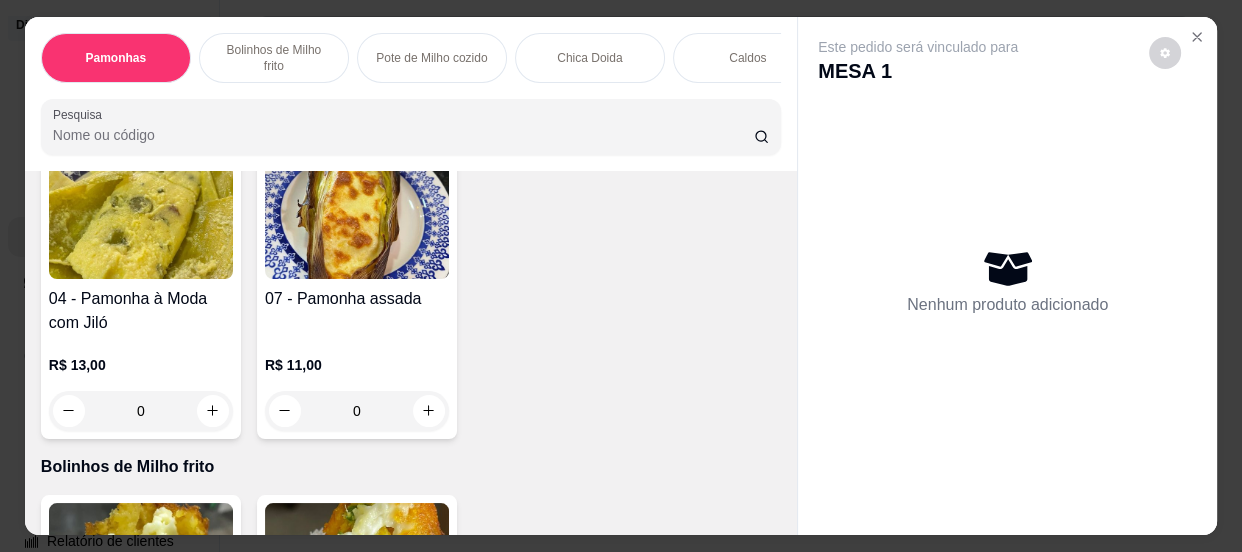 scroll, scrollTop: 454, scrollLeft: 0, axis: vertical 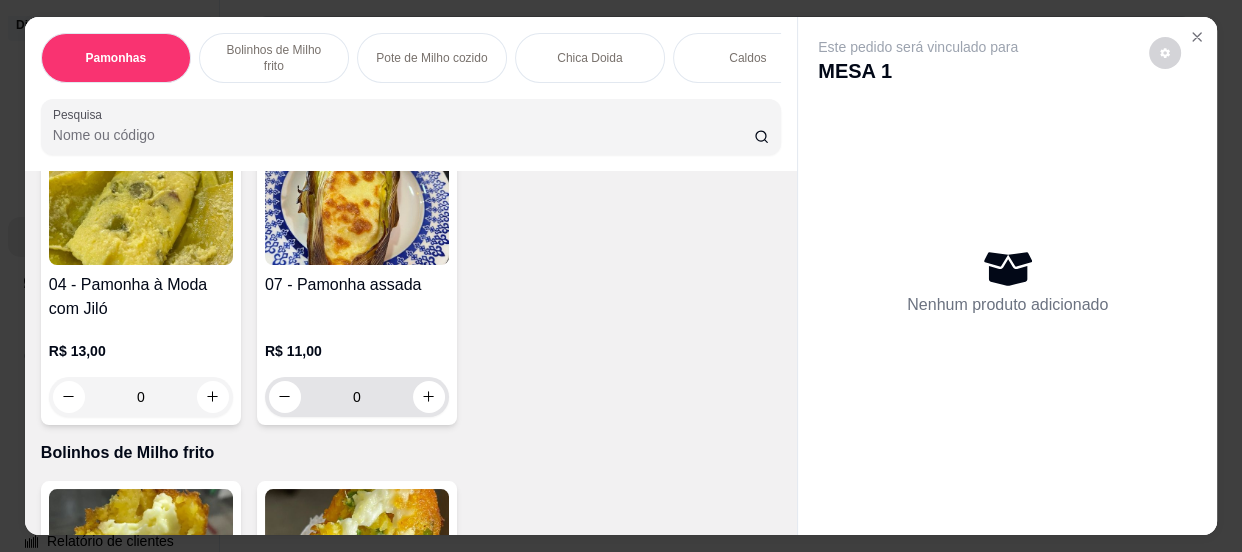 click on "0" at bounding box center (357, 397) 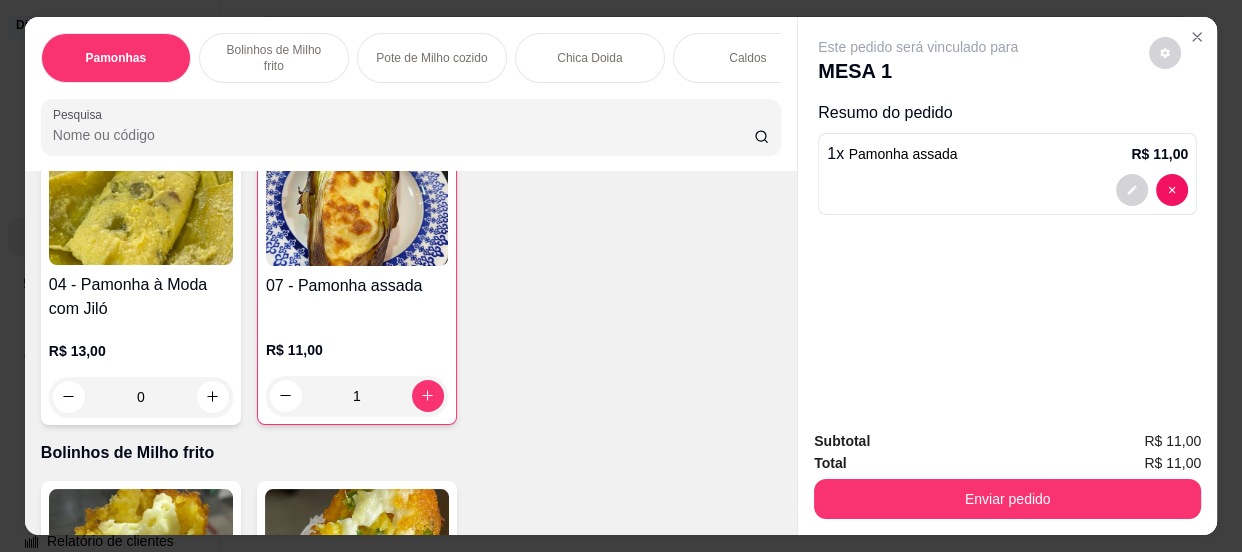 scroll, scrollTop: 727, scrollLeft: 0, axis: vertical 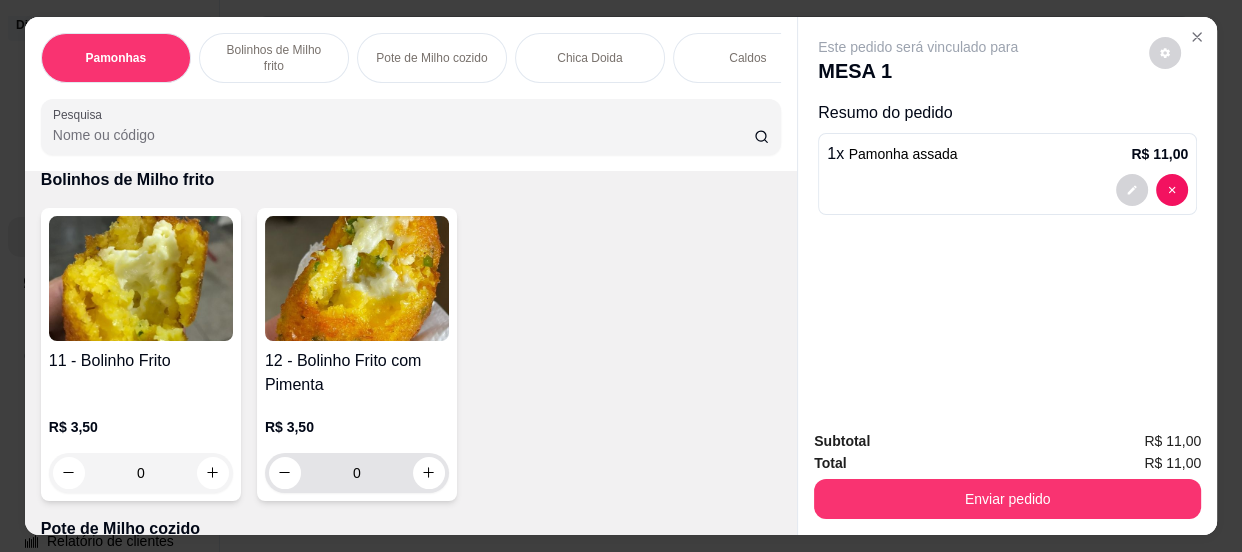 type on "1" 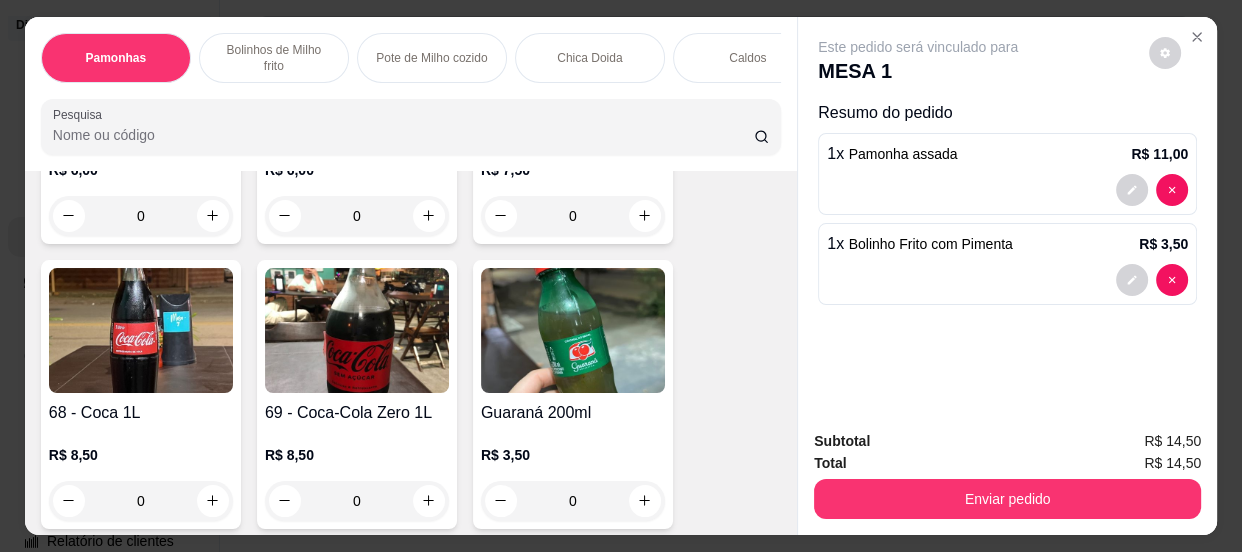 scroll, scrollTop: 3272, scrollLeft: 0, axis: vertical 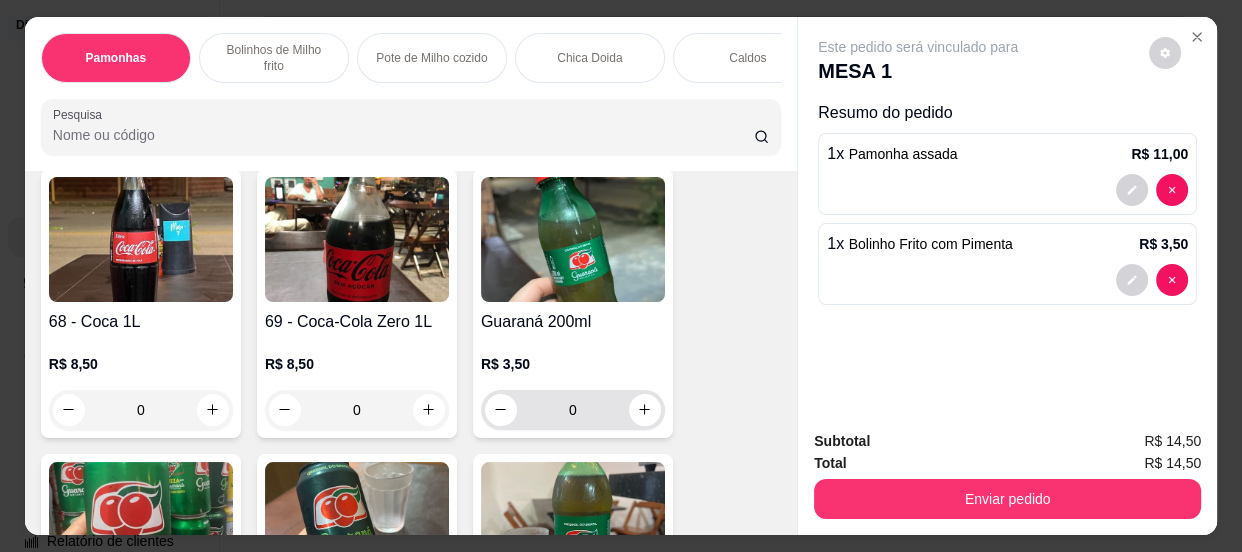type on "1" 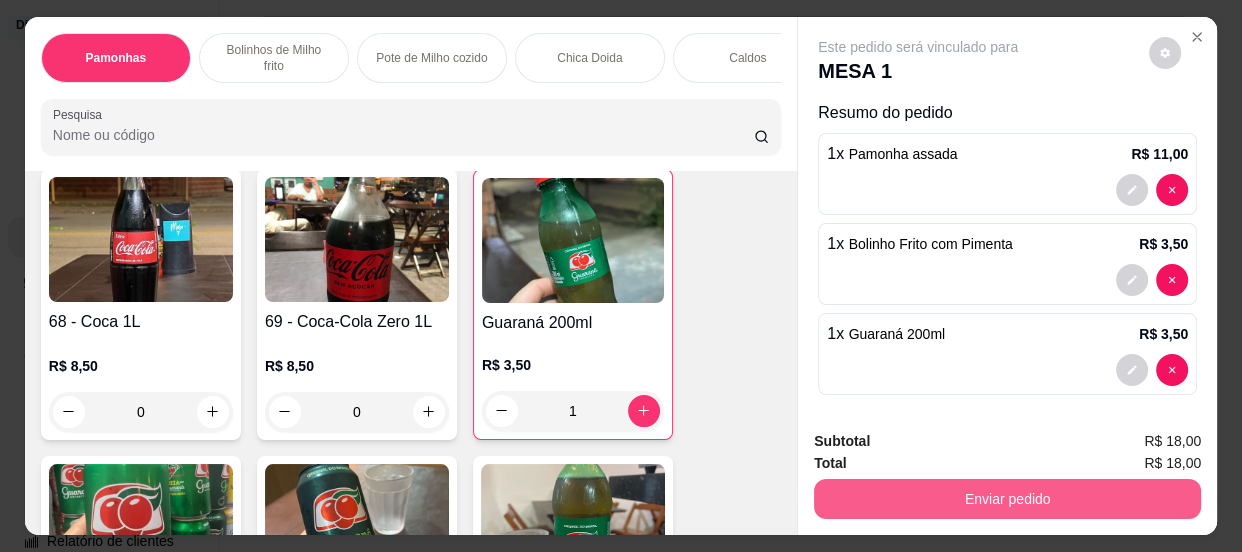 type on "1" 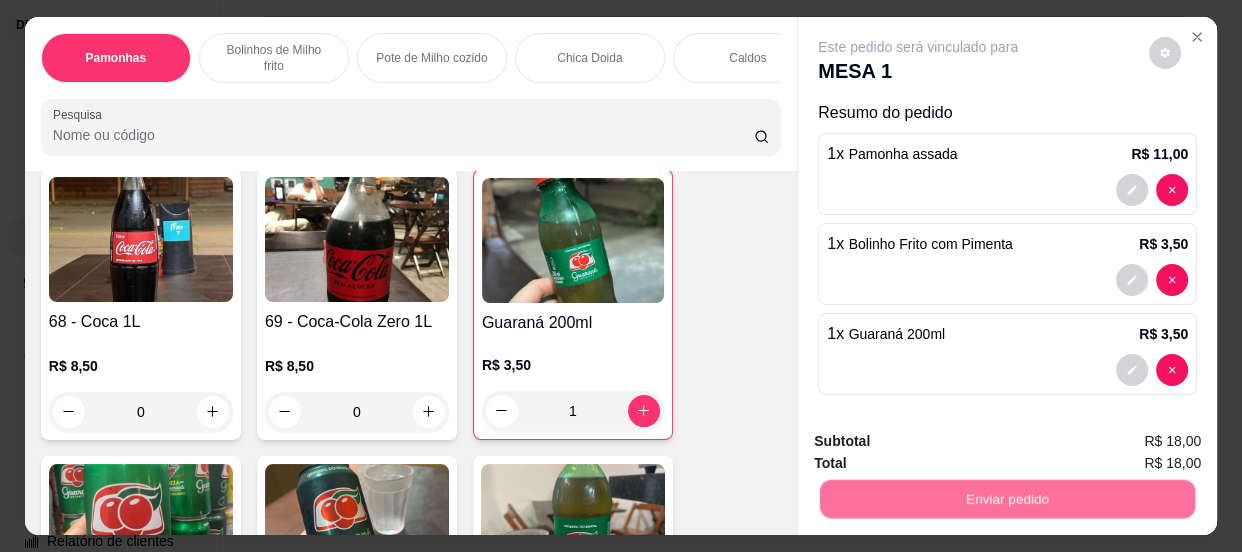 click on "Não registrar e enviar pedido" at bounding box center [942, 442] 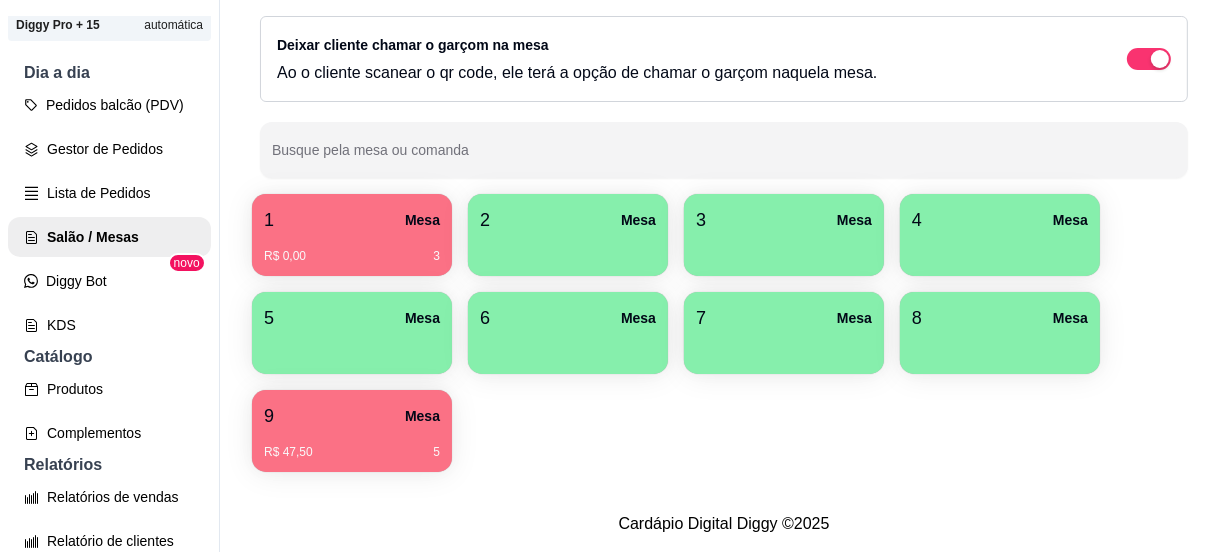 click on "R$ 0,00 3" at bounding box center [352, 249] 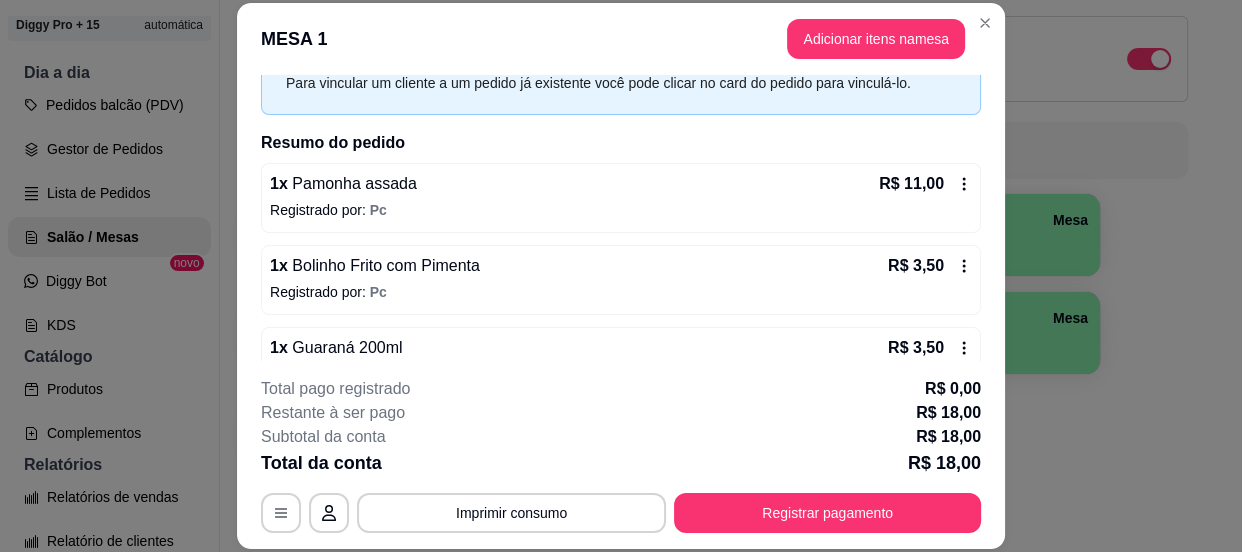 scroll, scrollTop: 143, scrollLeft: 0, axis: vertical 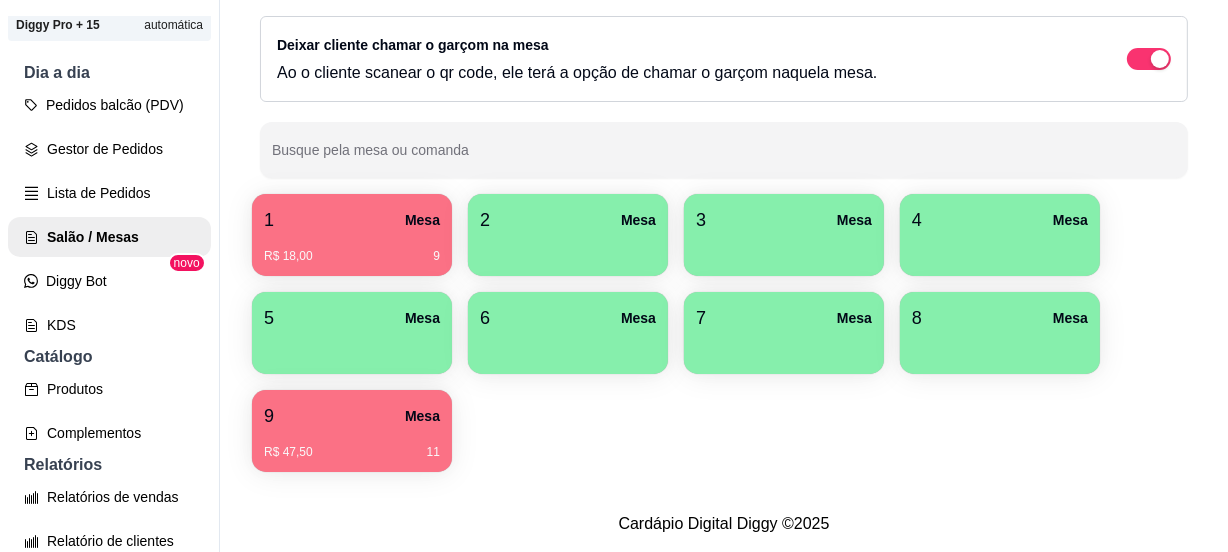 click at bounding box center (784, 249) 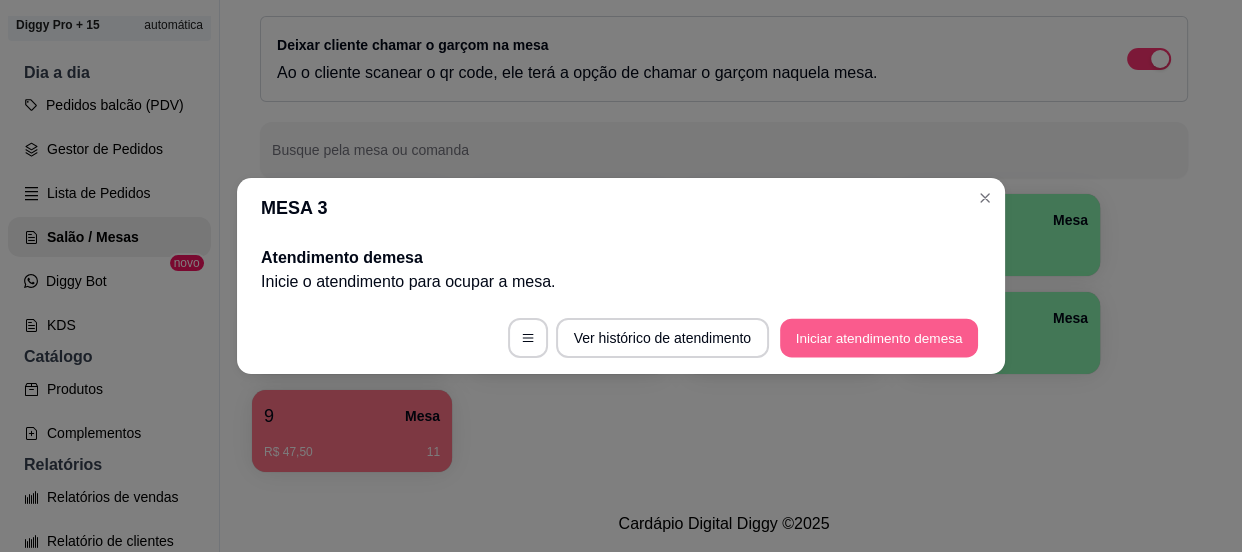click on "Iniciar atendimento de  mesa" at bounding box center (879, 338) 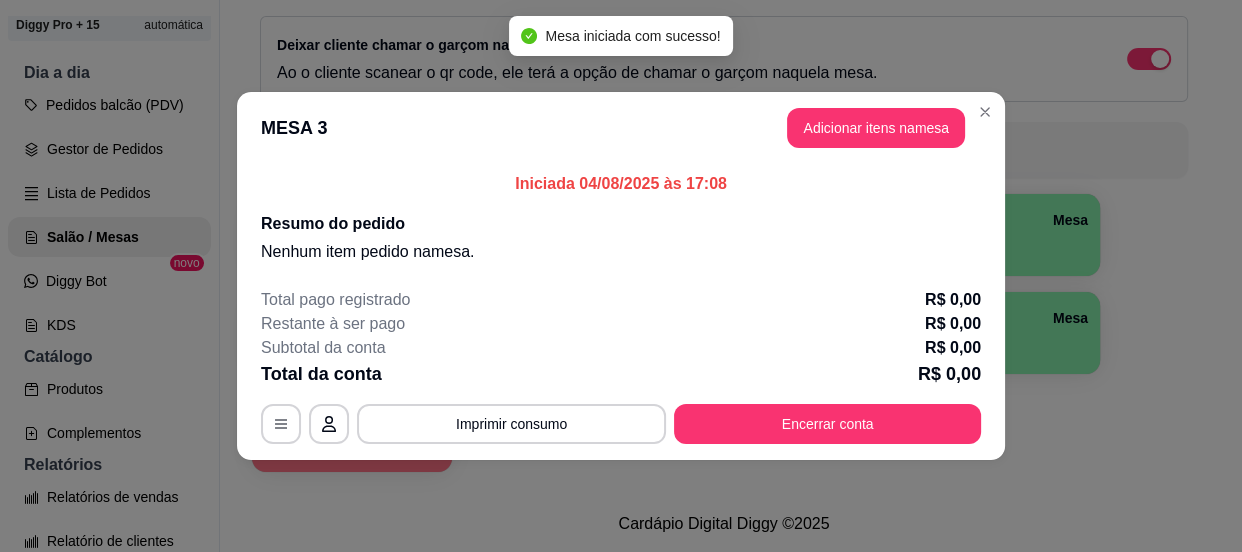 click on "MESA 3 Adicionar itens na  mesa" at bounding box center (621, 128) 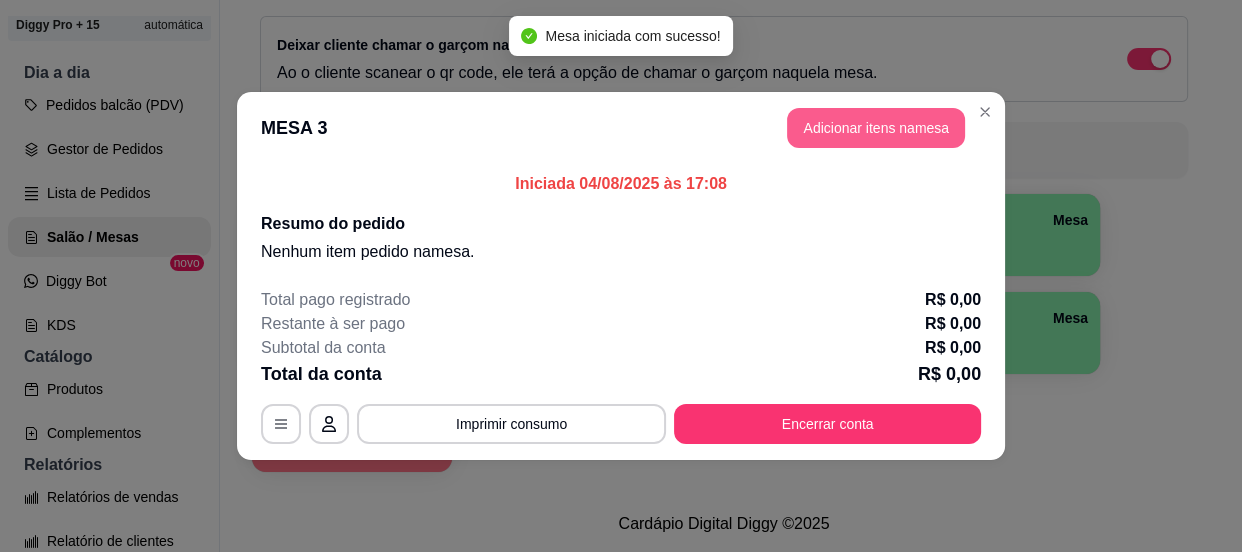 click on "Adicionar itens na  mesa" at bounding box center [876, 128] 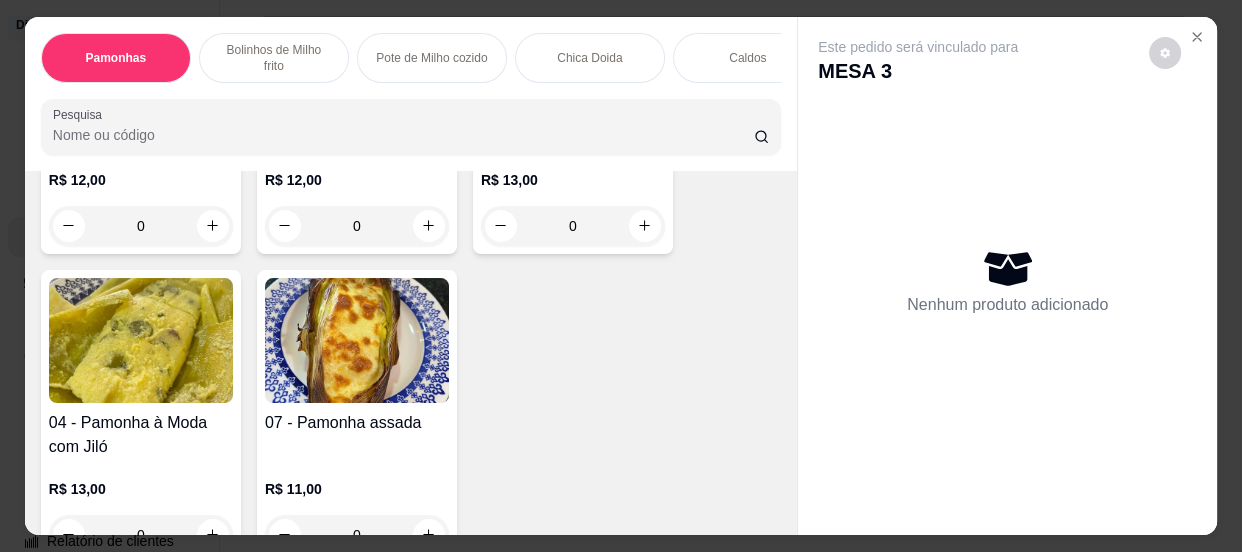 scroll, scrollTop: 181, scrollLeft: 0, axis: vertical 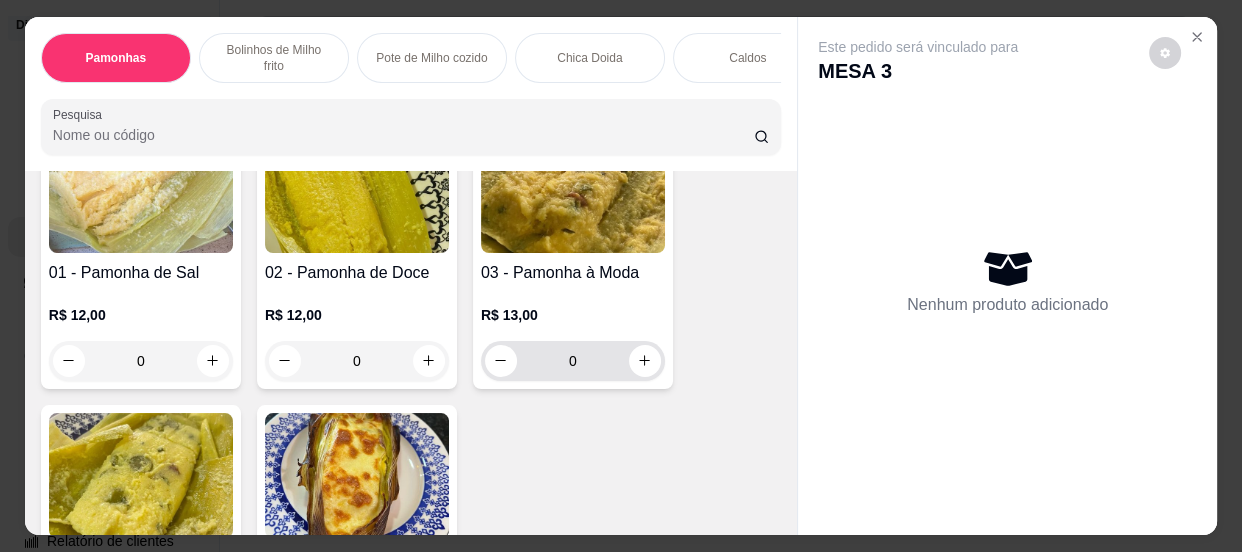click on "0" at bounding box center (573, 361) 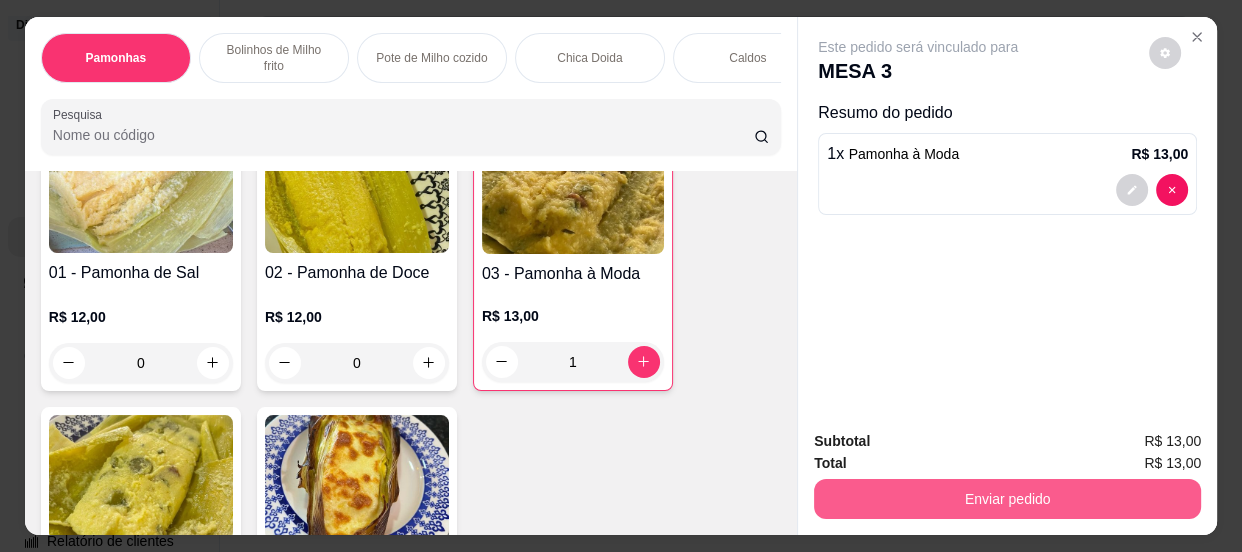 type on "1" 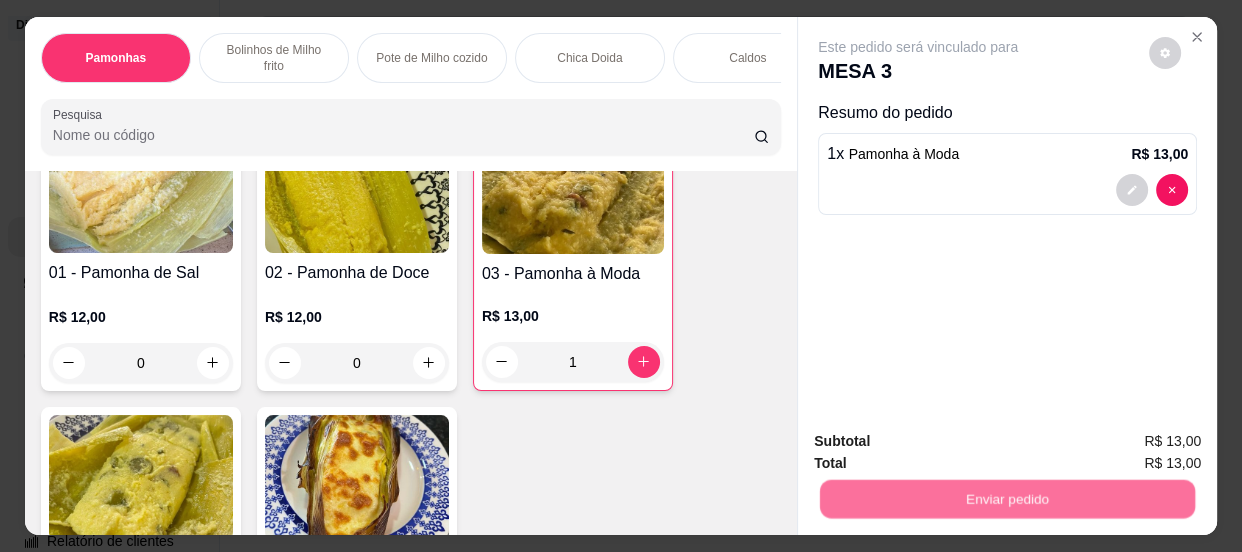 click on "Não registrar e enviar pedido" at bounding box center [942, 443] 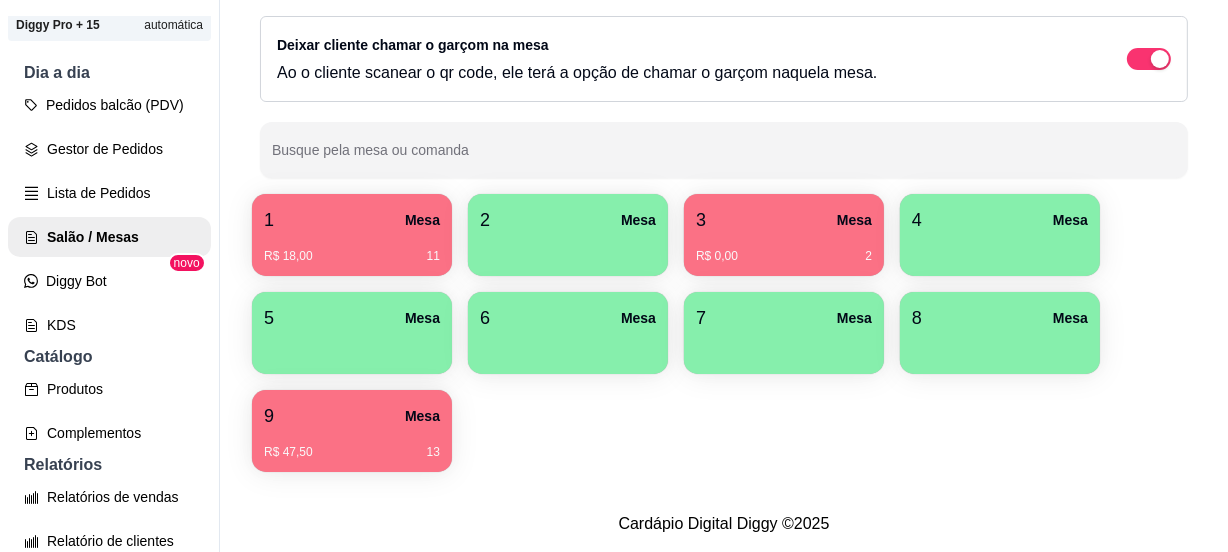 click on "1 Mesa" at bounding box center (352, 220) 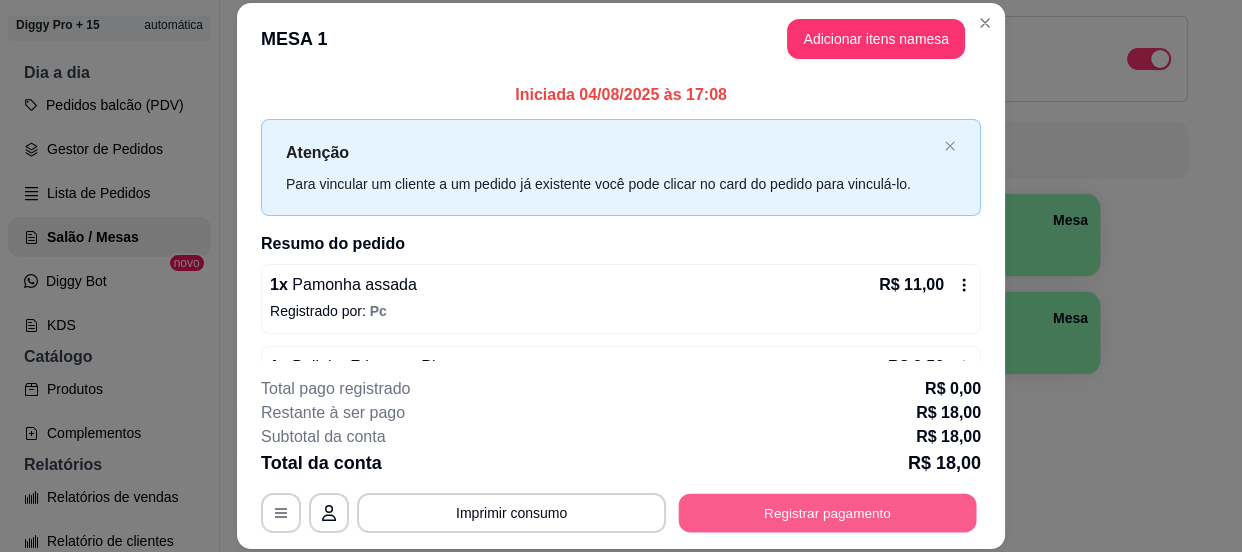 click on "Registrar pagamento" at bounding box center (828, 513) 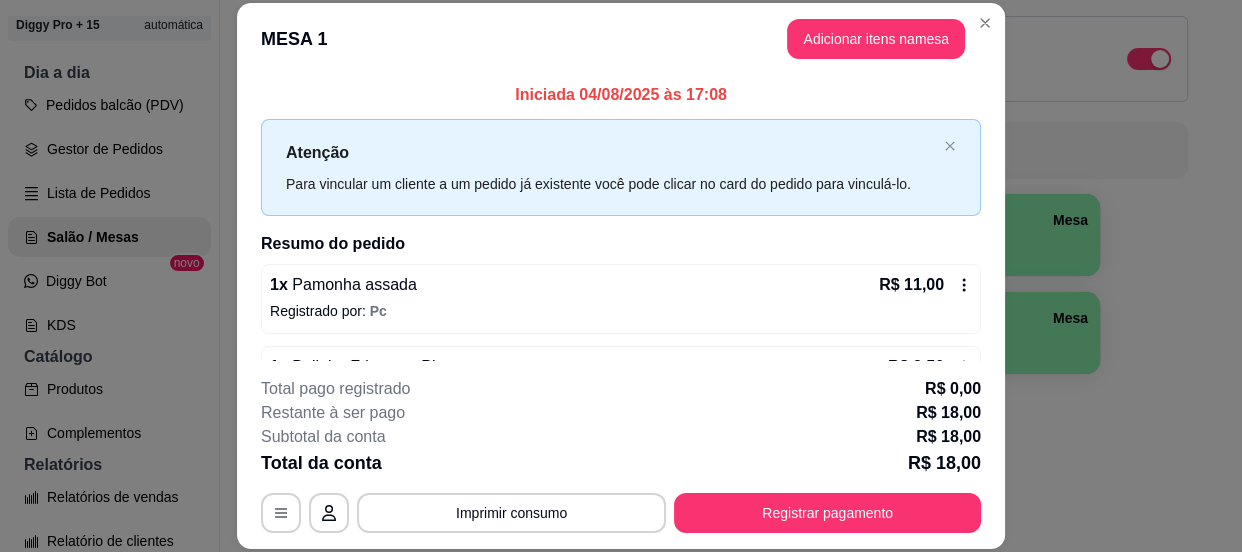 click on "Débito" at bounding box center (757, 303) 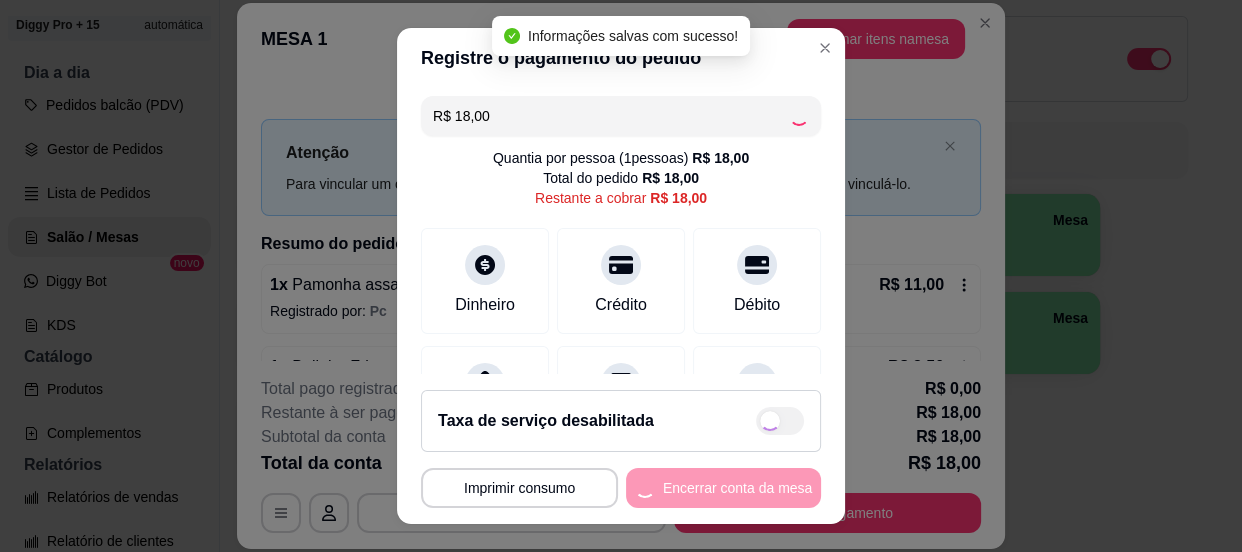 type on "R$ 0,00" 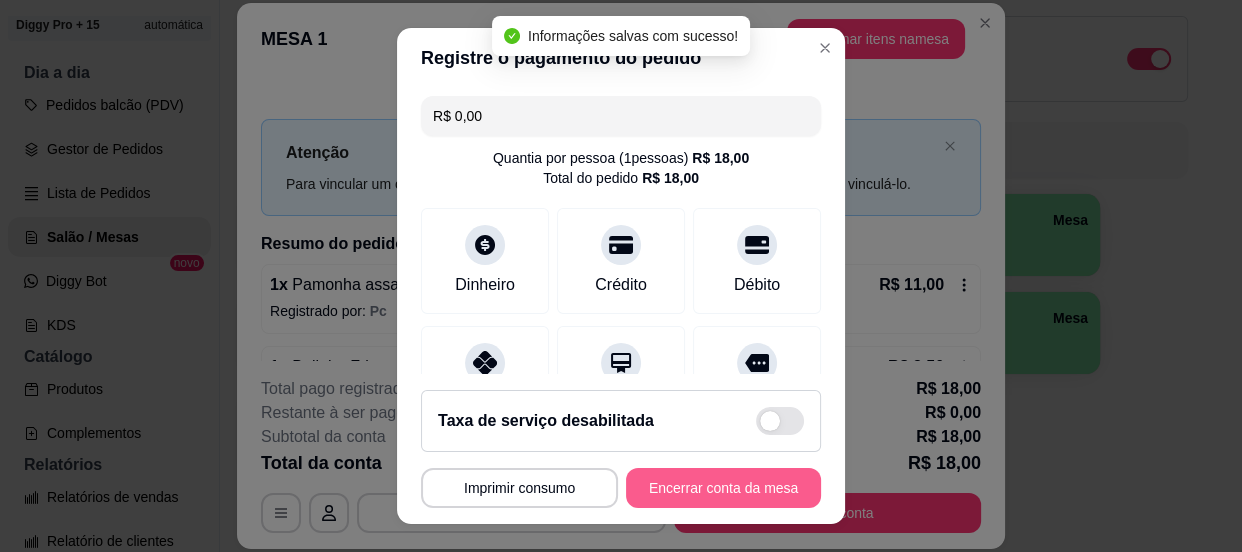 click on "Encerrar conta da mesa" at bounding box center (723, 488) 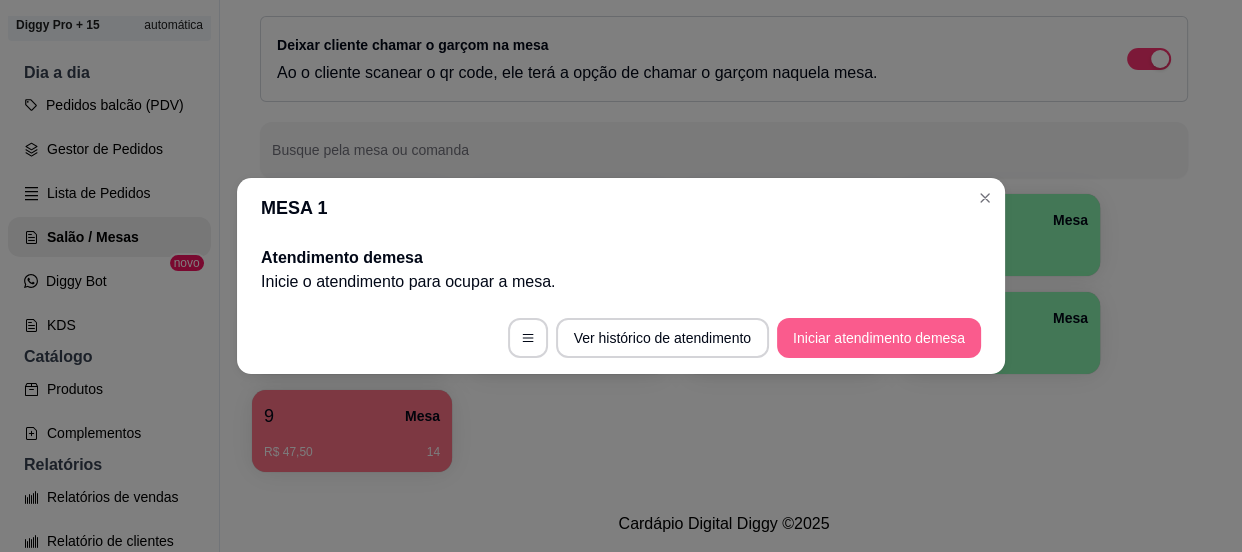 click on "Iniciar atendimento de  mesa" at bounding box center (879, 338) 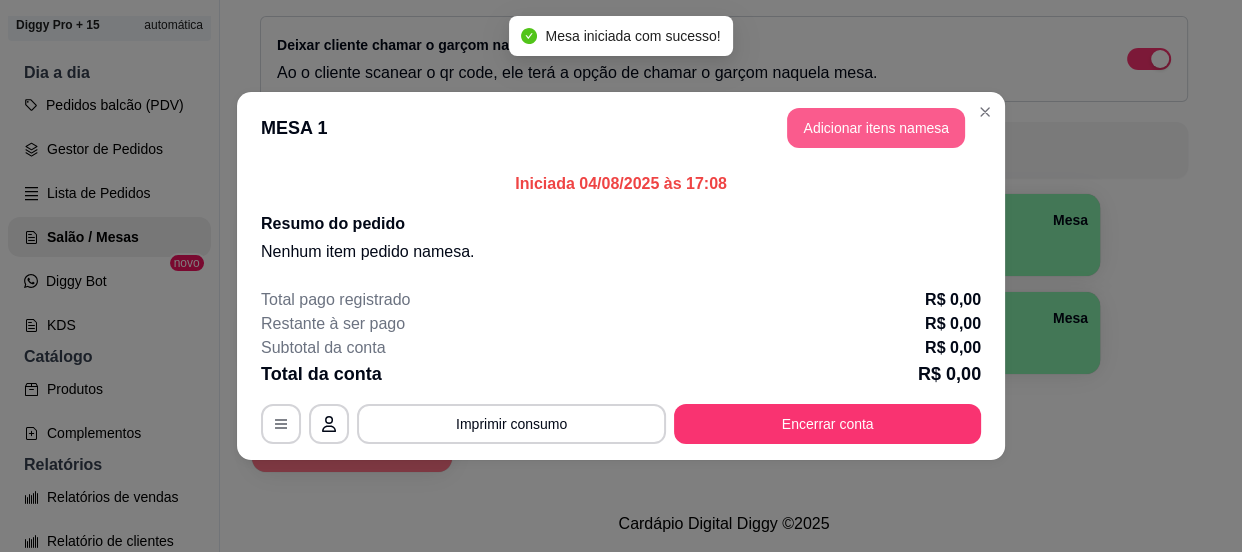 click on "Adicionar itens na  mesa" at bounding box center [876, 128] 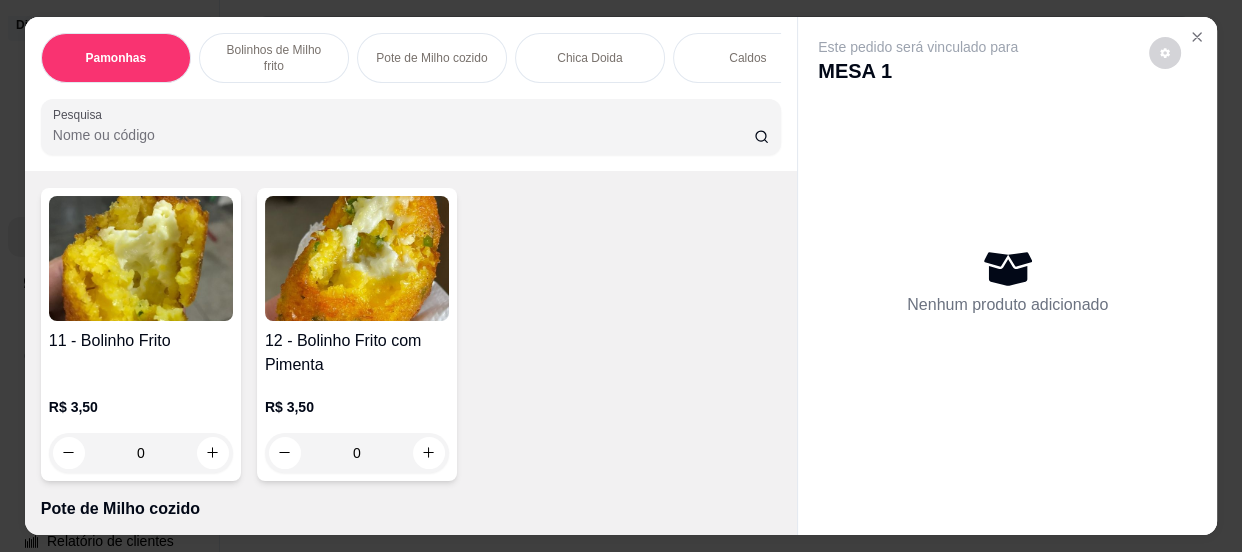 scroll, scrollTop: 818, scrollLeft: 0, axis: vertical 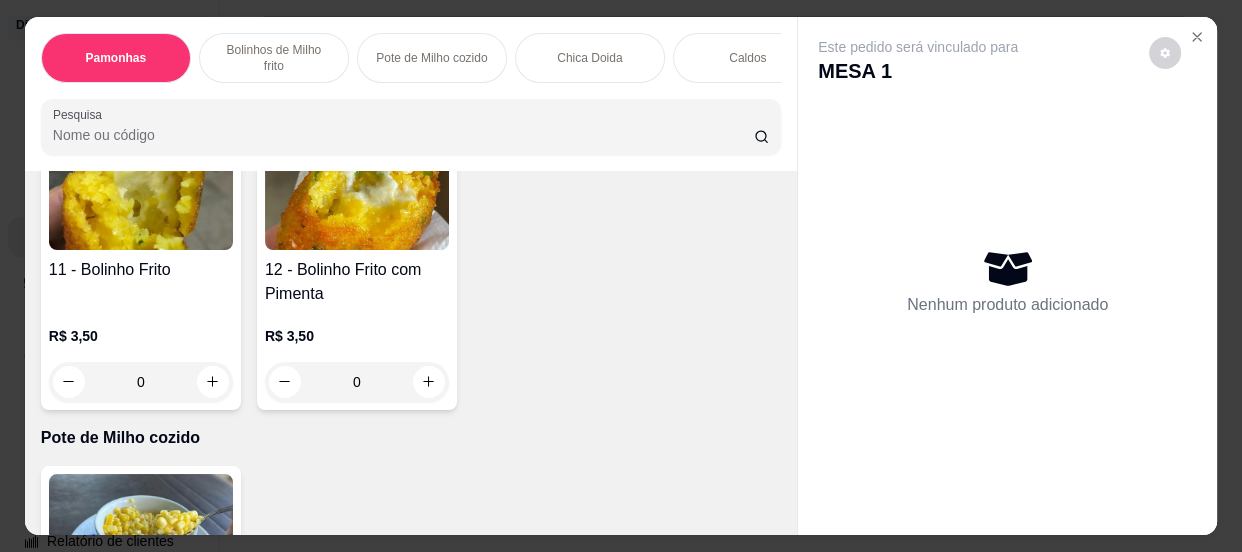 click on "0" at bounding box center [357, 382] 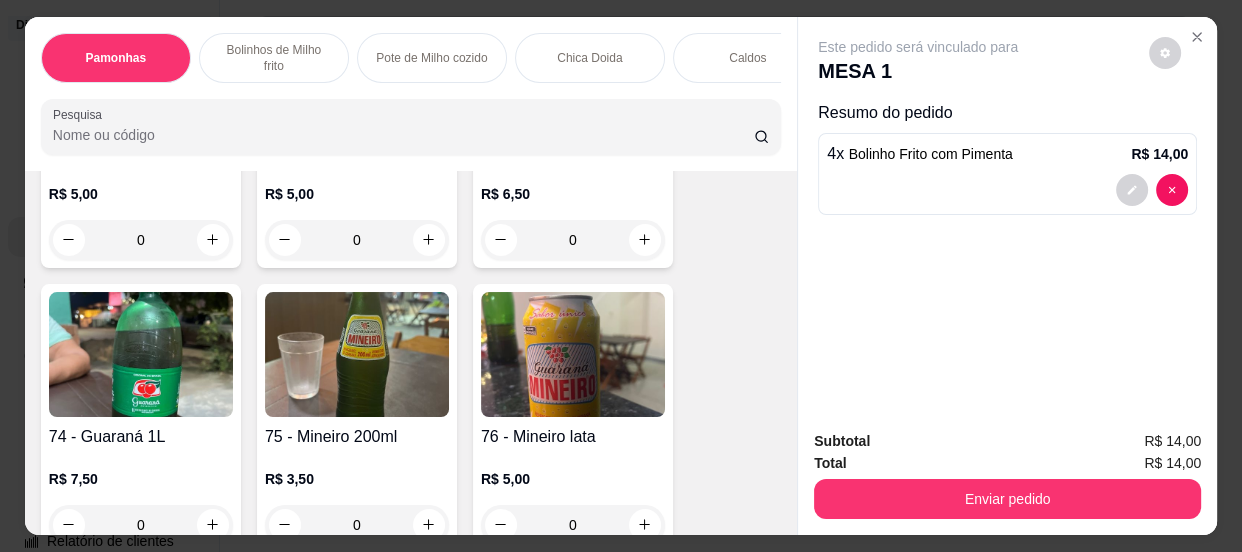 scroll, scrollTop: 3818, scrollLeft: 0, axis: vertical 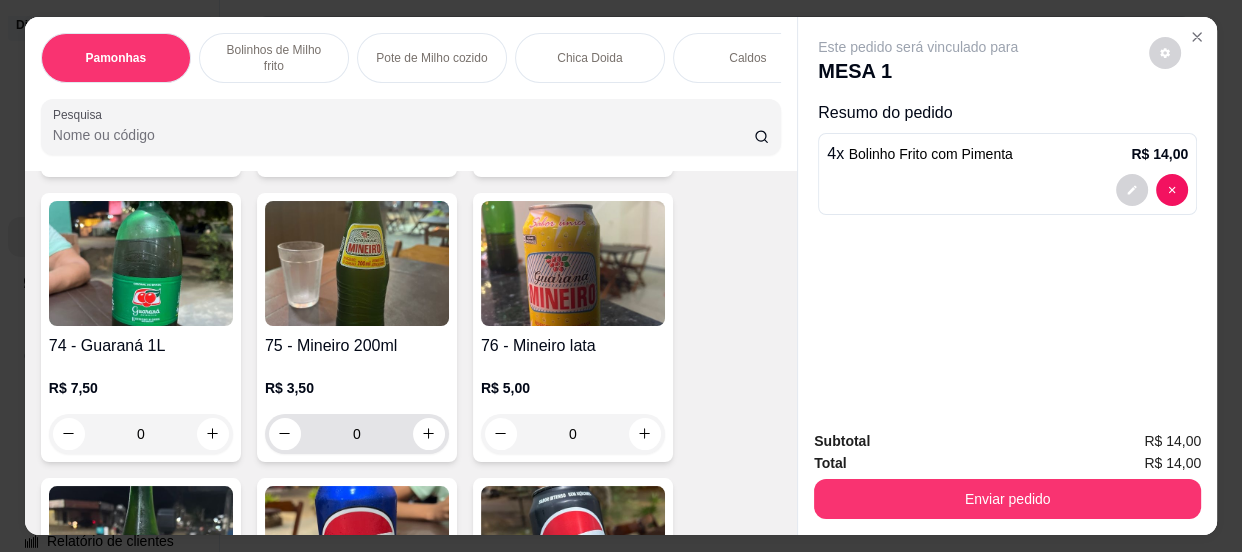 type on "4" 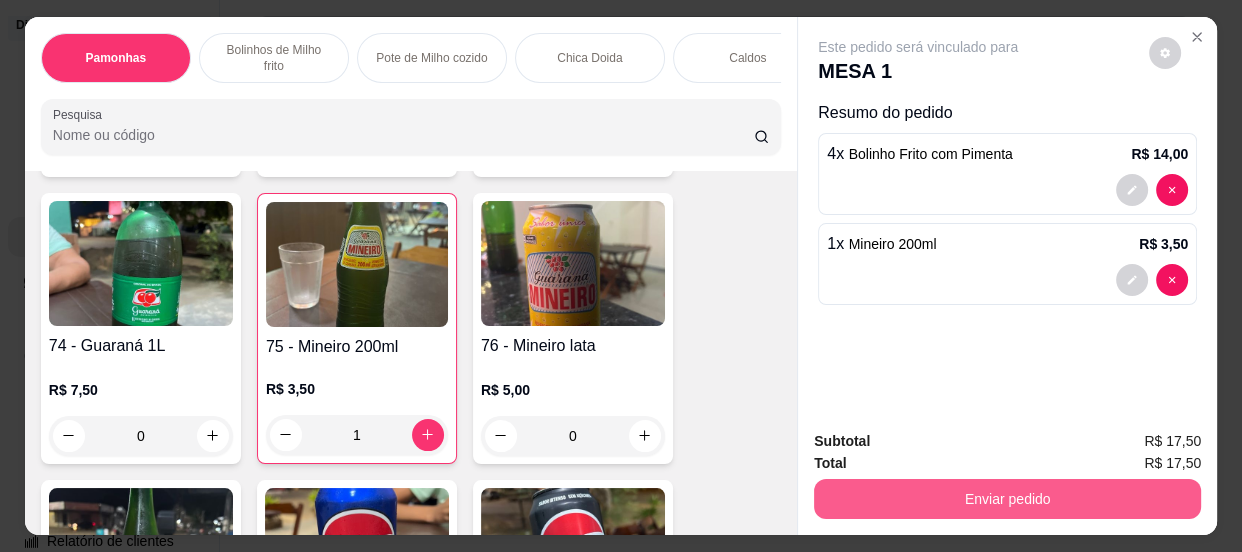 type on "1" 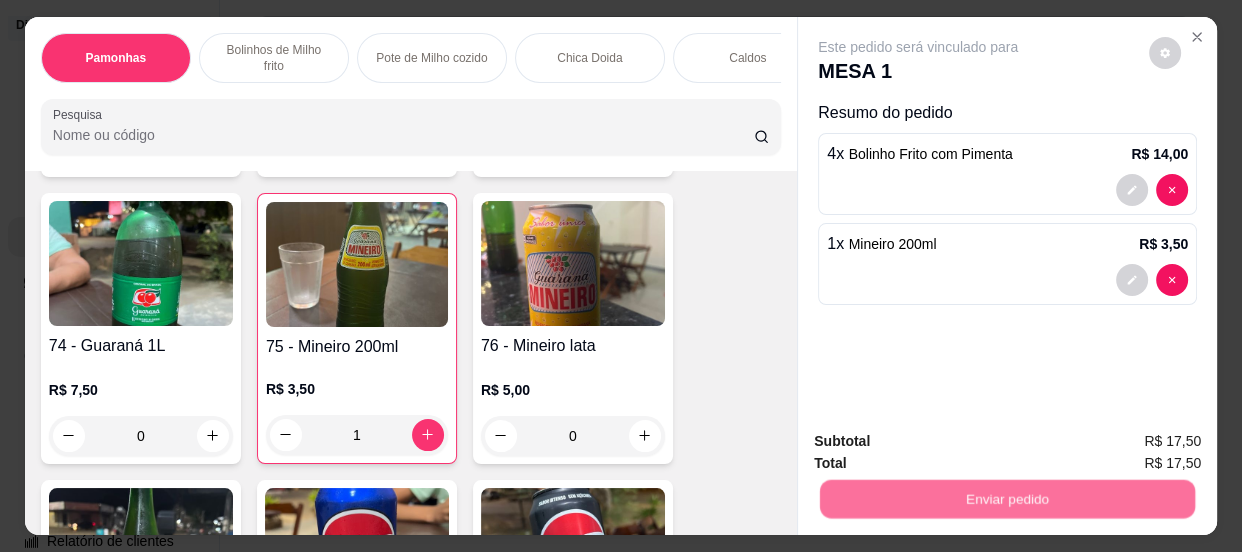 click on "Não registrar e enviar pedido" at bounding box center [942, 443] 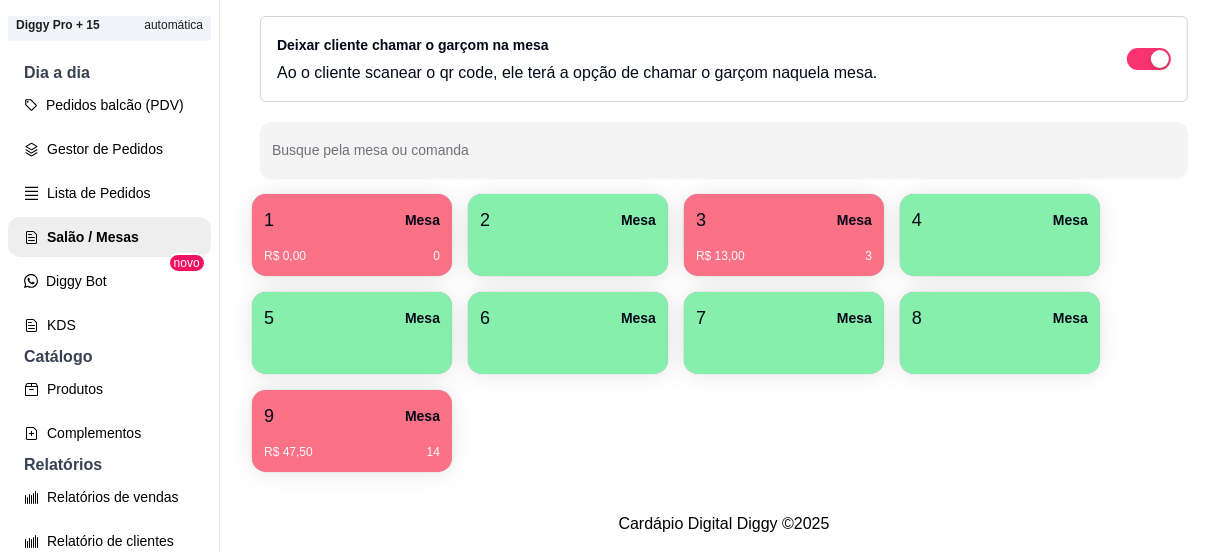 click on "[NUMBER] Mesa R$ 47,50 14" at bounding box center [352, 431] 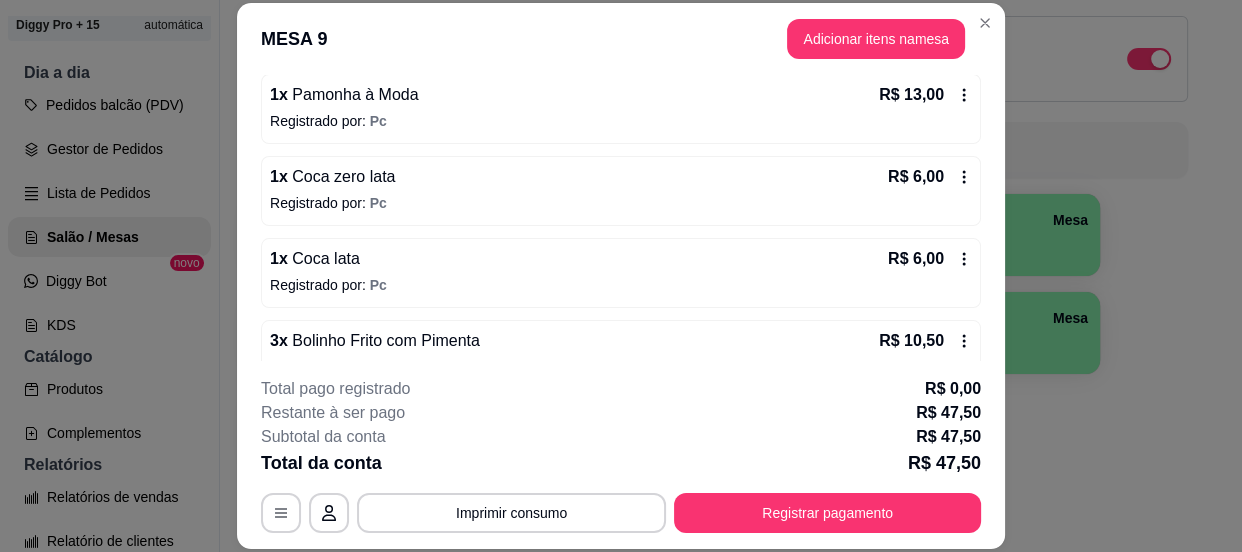 scroll, scrollTop: 307, scrollLeft: 0, axis: vertical 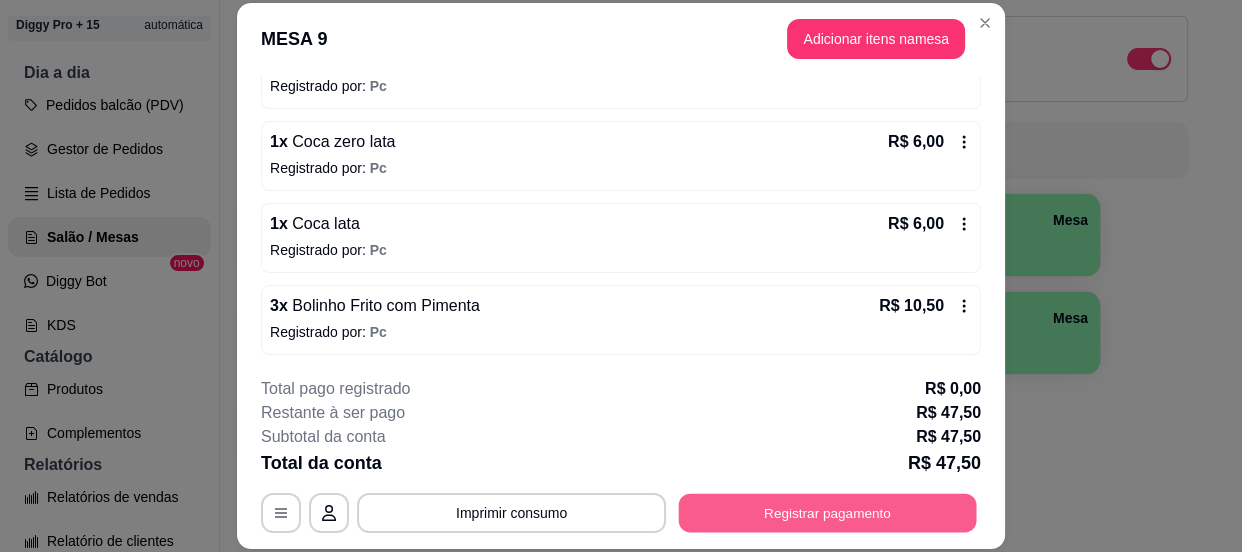 click on "Registrar pagamento" at bounding box center [828, 513] 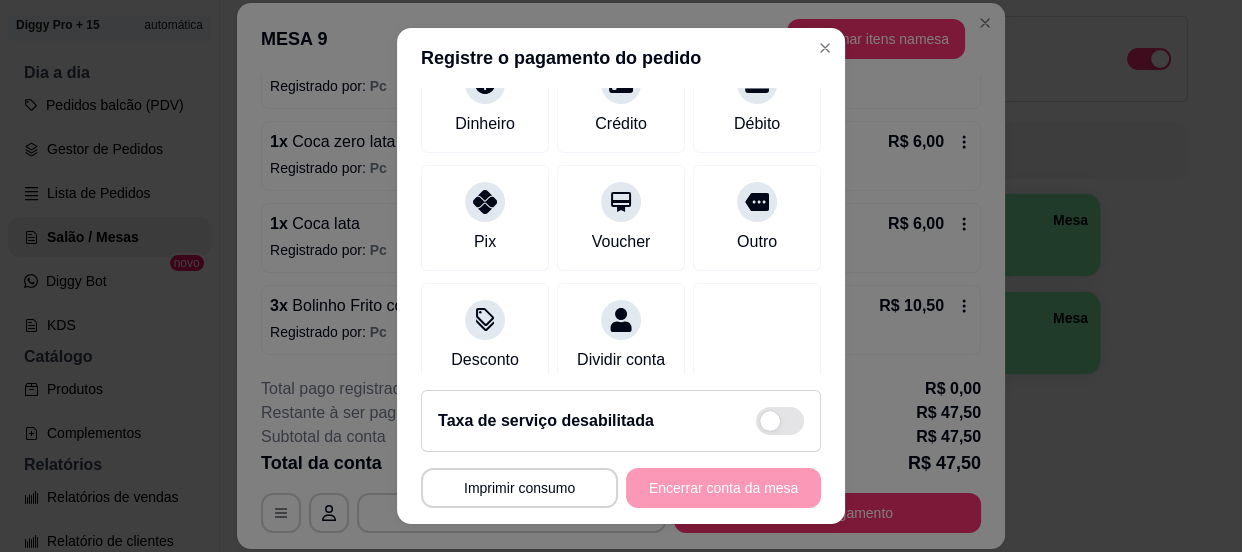 scroll, scrollTop: 226, scrollLeft: 0, axis: vertical 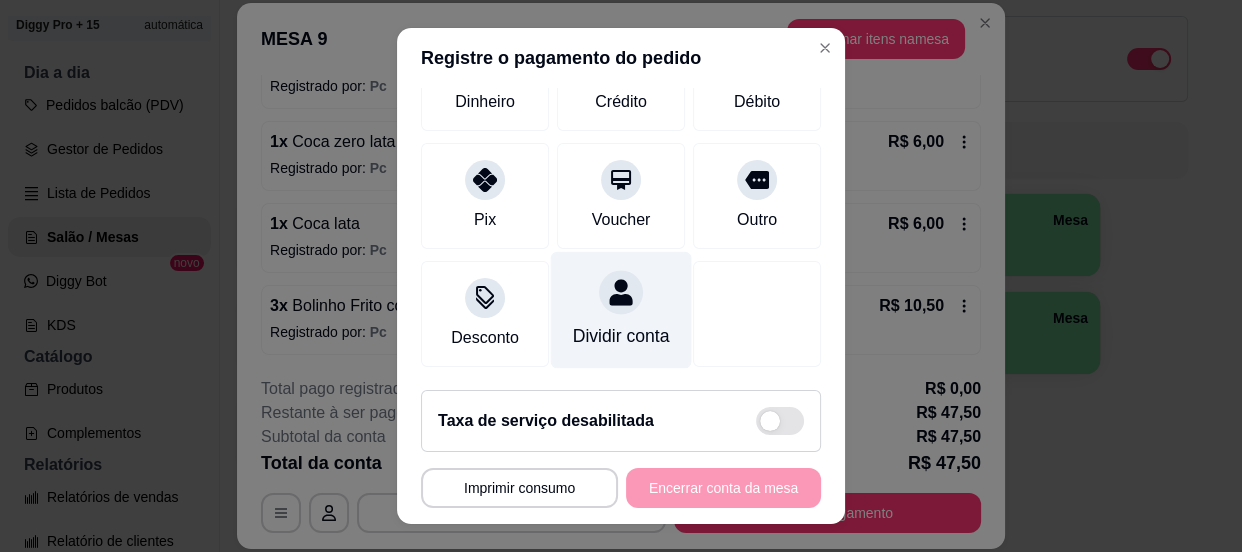click on "Dividir conta" at bounding box center (621, 336) 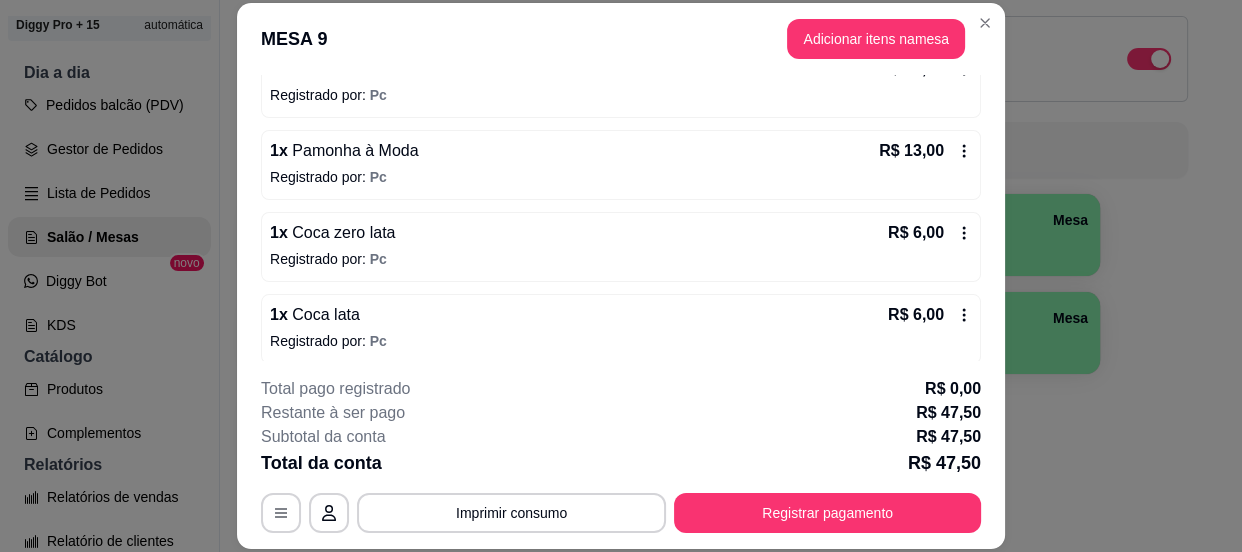 scroll, scrollTop: 307, scrollLeft: 0, axis: vertical 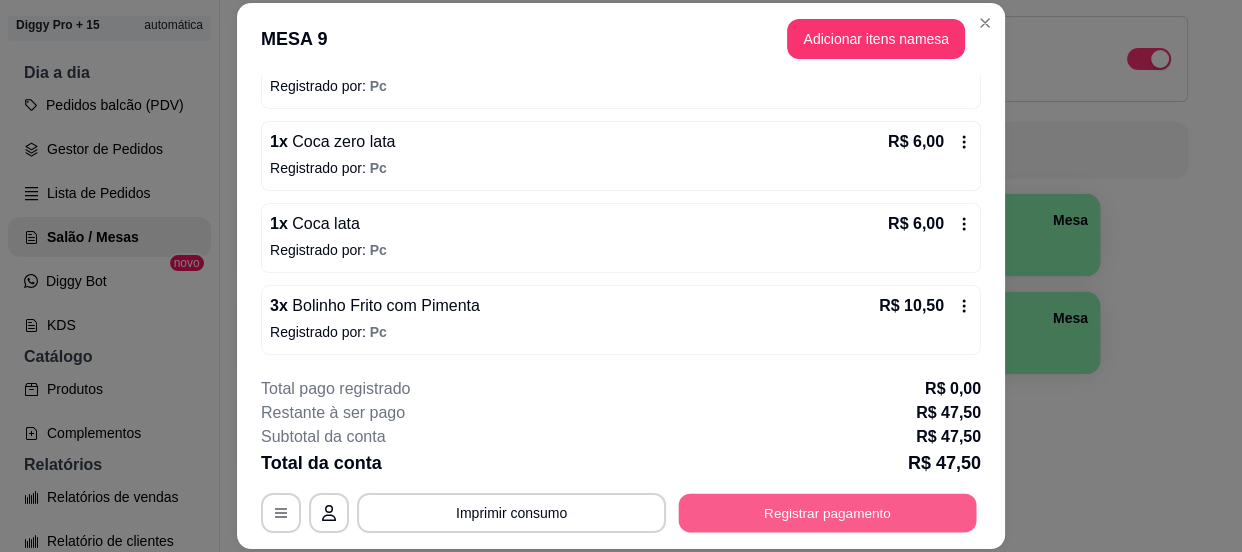 click on "Registrar pagamento" at bounding box center (828, 513) 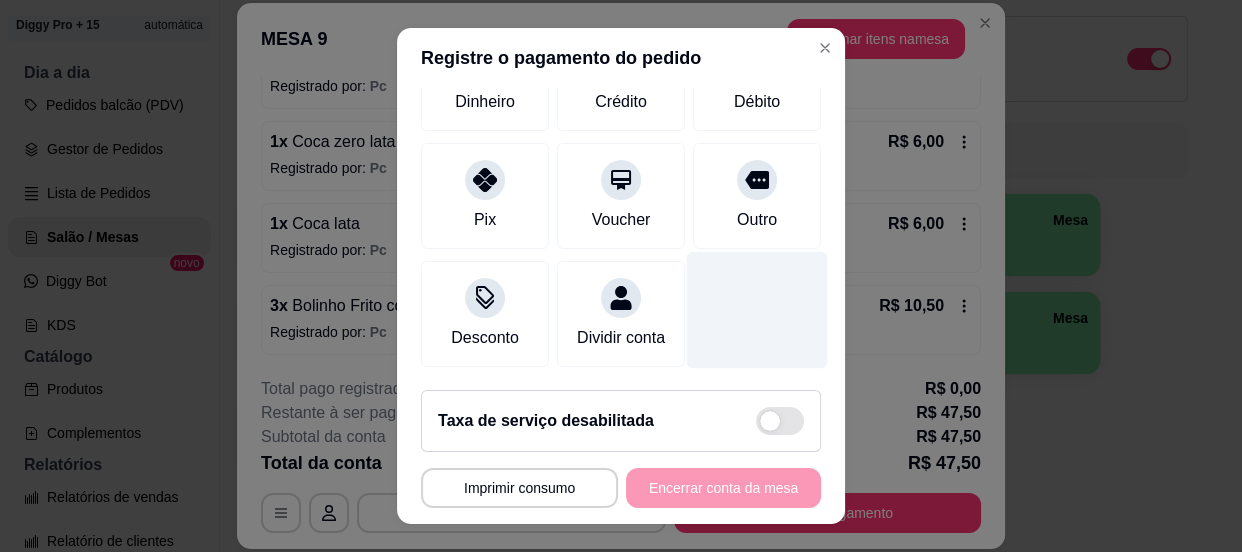scroll, scrollTop: 226, scrollLeft: 0, axis: vertical 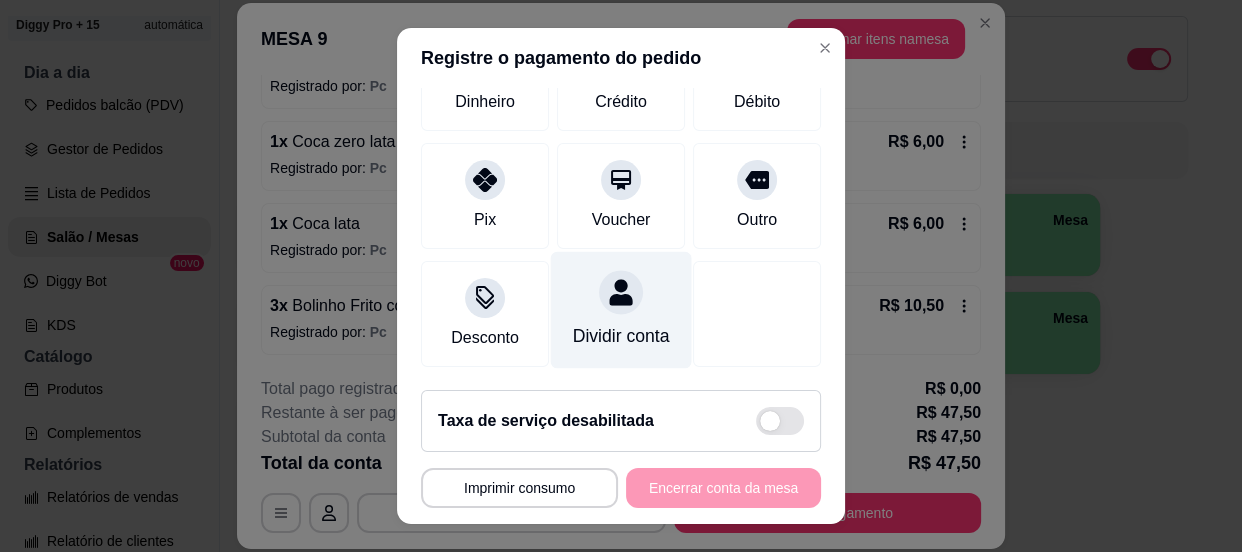 click on "Dividir conta" at bounding box center (621, 336) 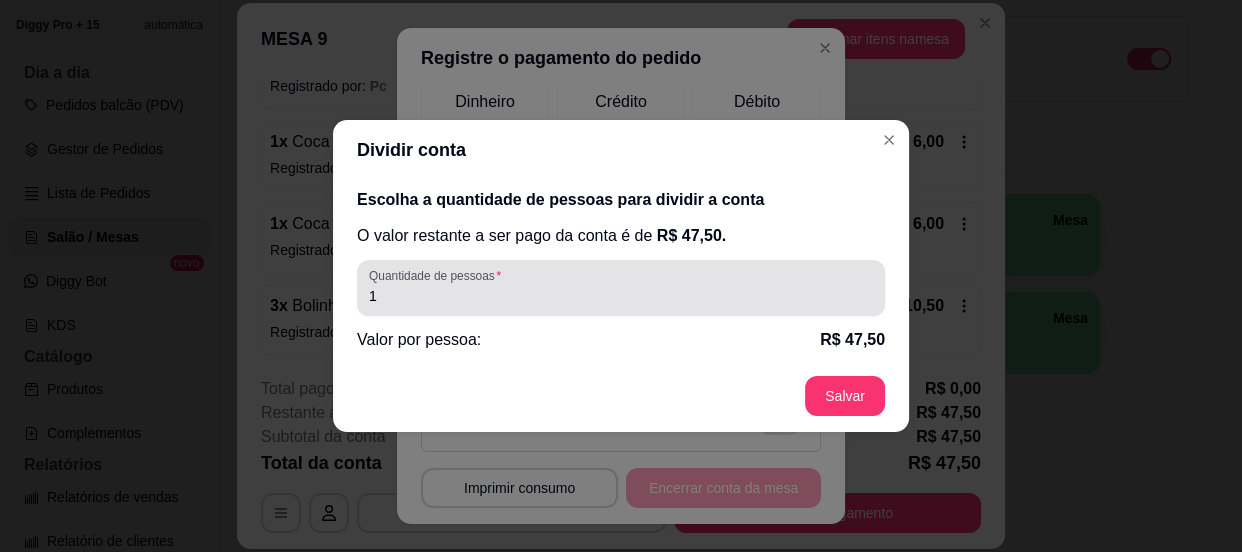 click on "1" at bounding box center [621, 296] 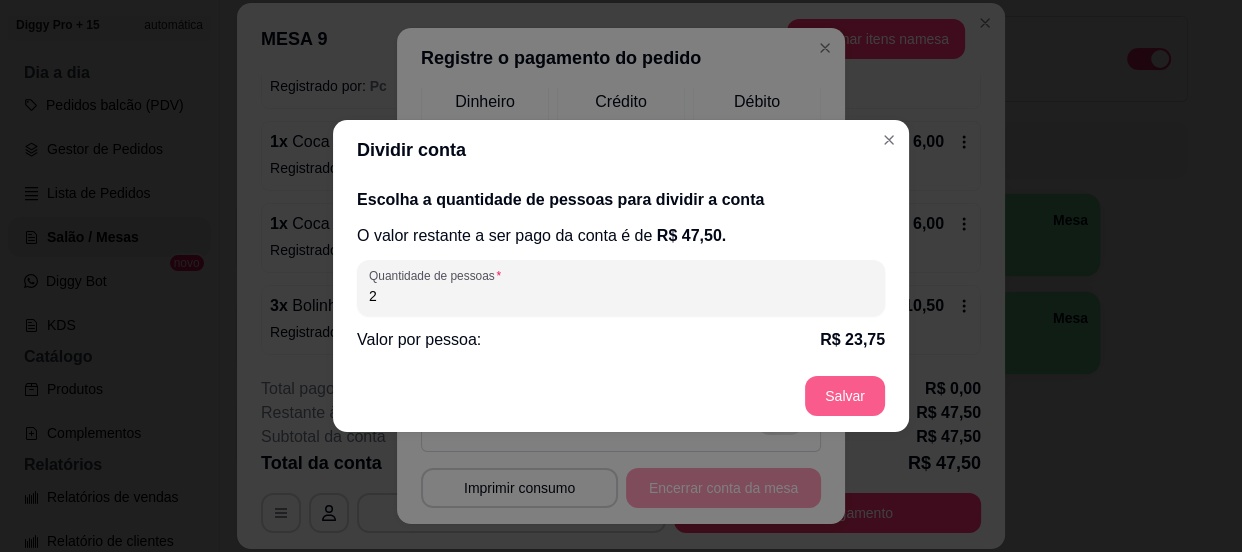 type on "2" 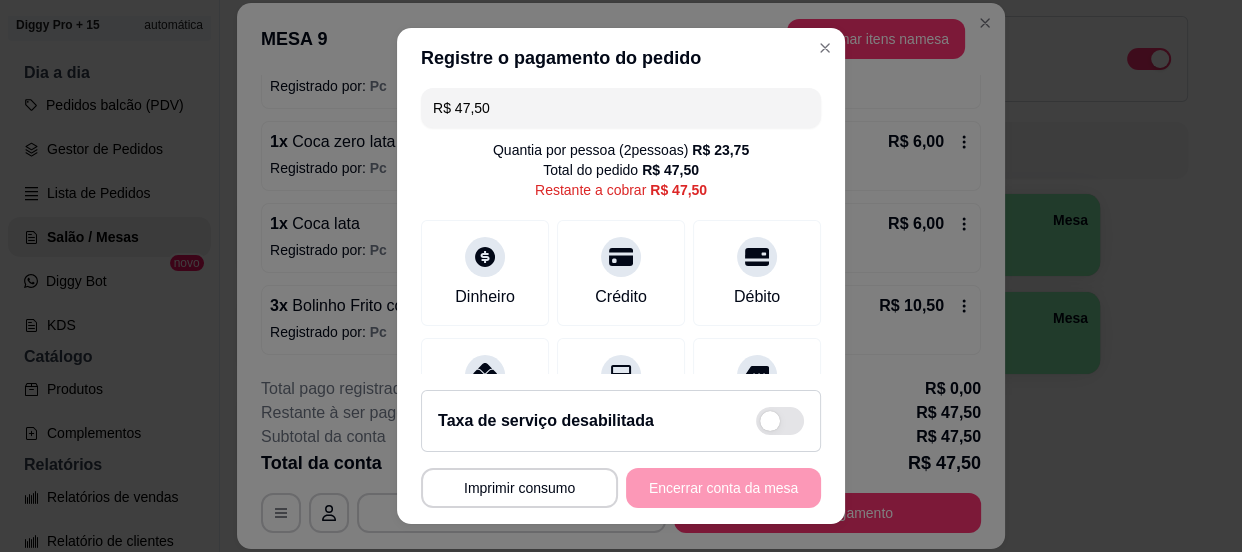 scroll, scrollTop: 0, scrollLeft: 0, axis: both 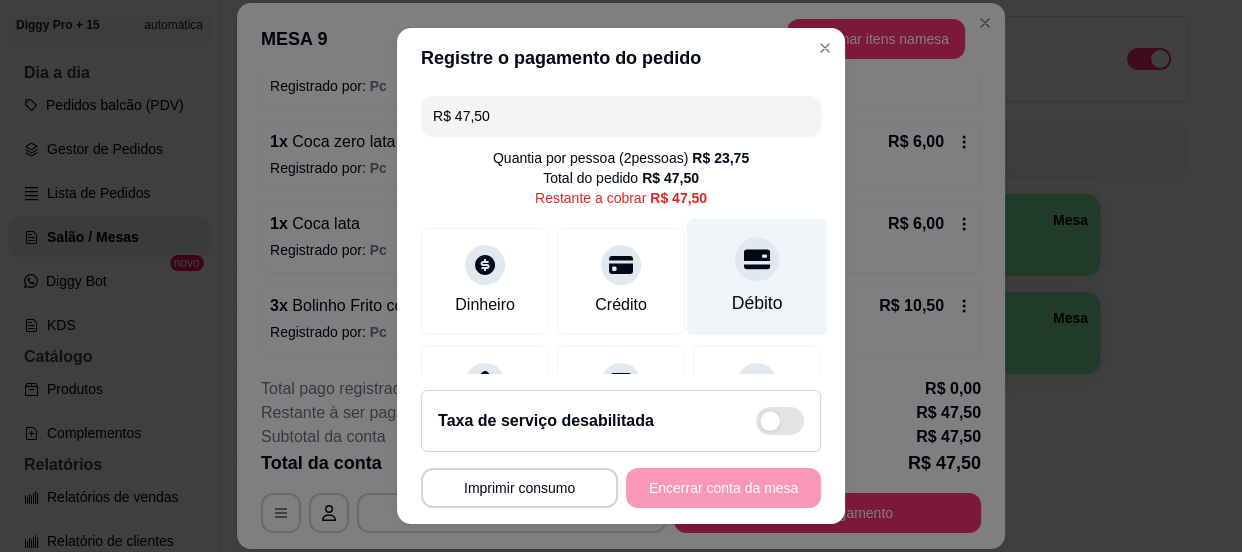 click on "Débito" at bounding box center (757, 303) 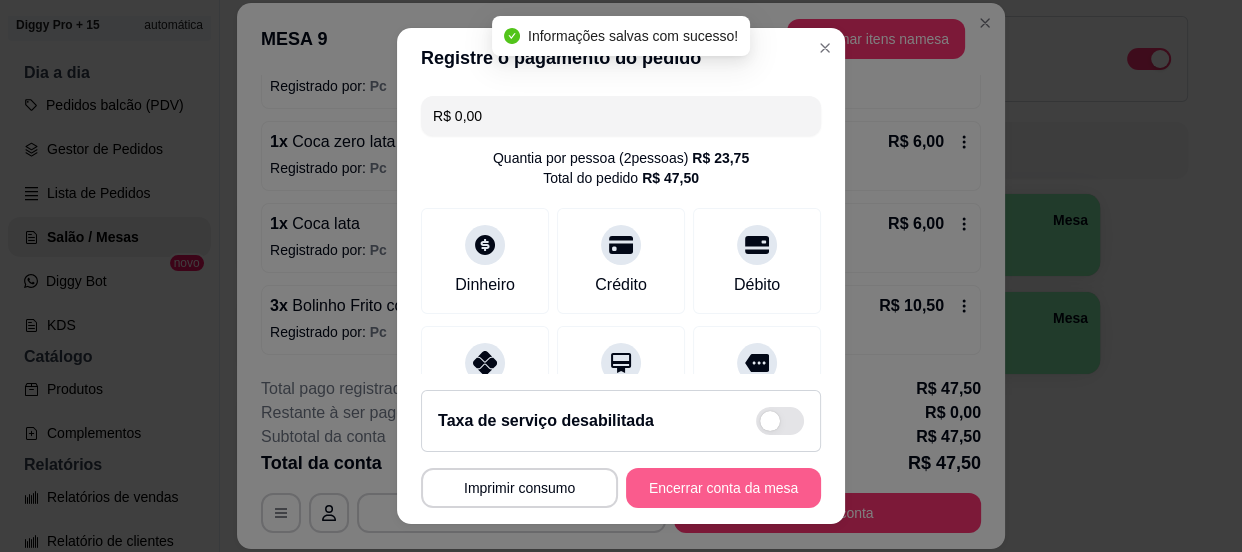 type on "R$ 0,00" 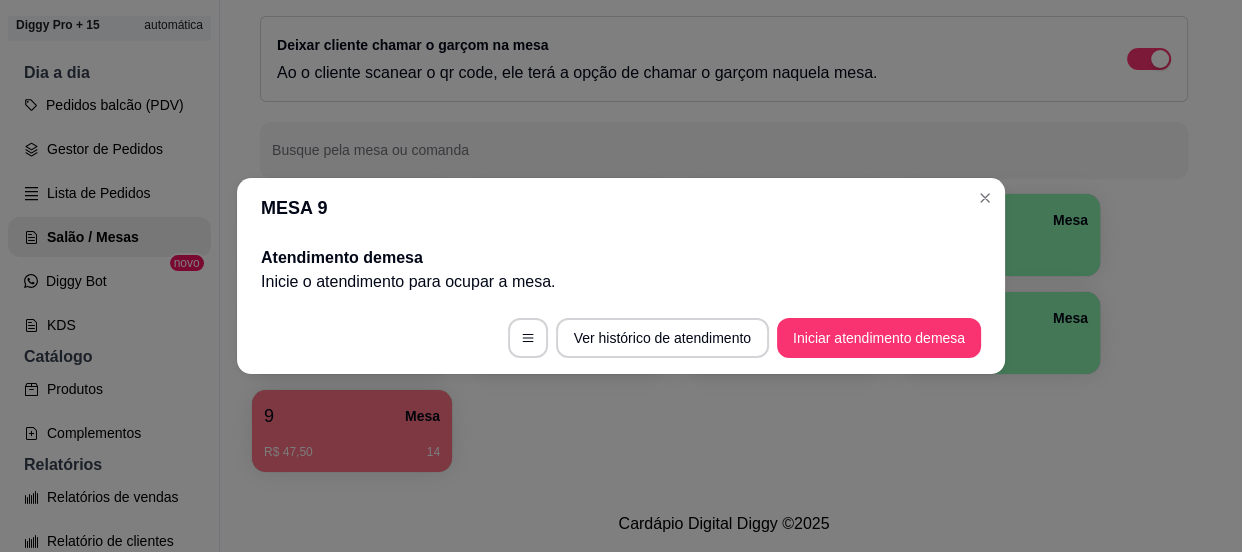 scroll, scrollTop: 0, scrollLeft: 0, axis: both 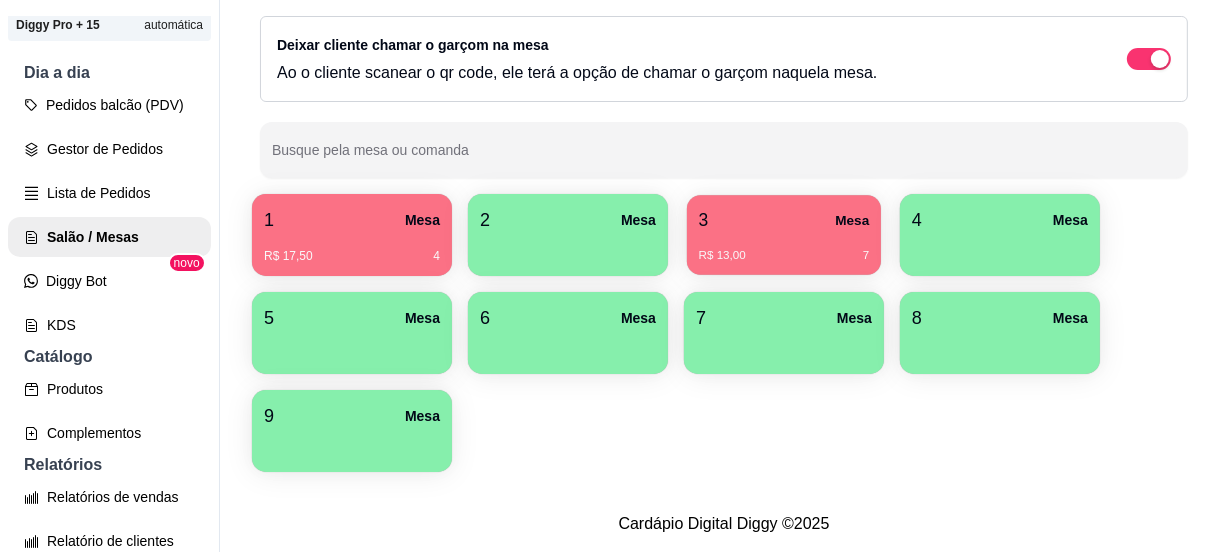 click on "3 Mesa" at bounding box center [784, 220] 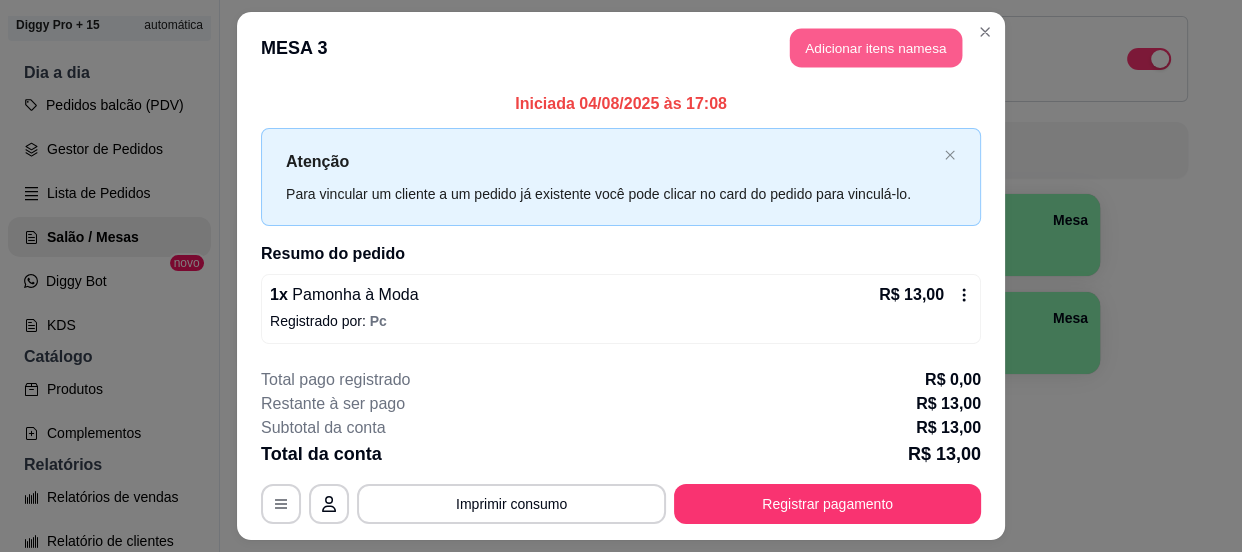 click on "Adicionar itens na  mesa" at bounding box center (876, 48) 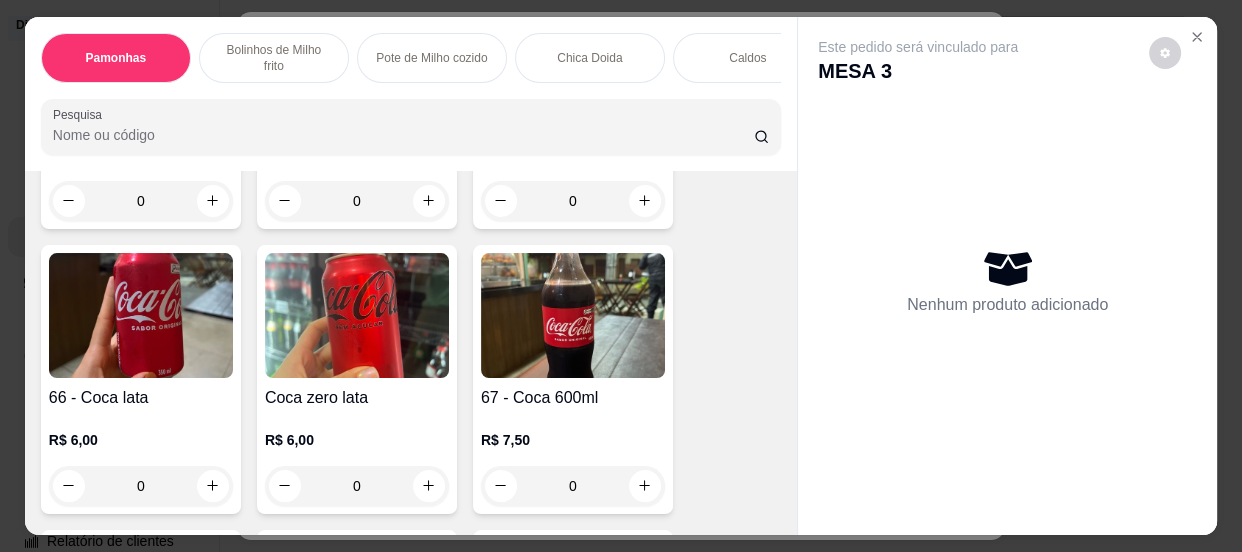scroll, scrollTop: 3000, scrollLeft: 0, axis: vertical 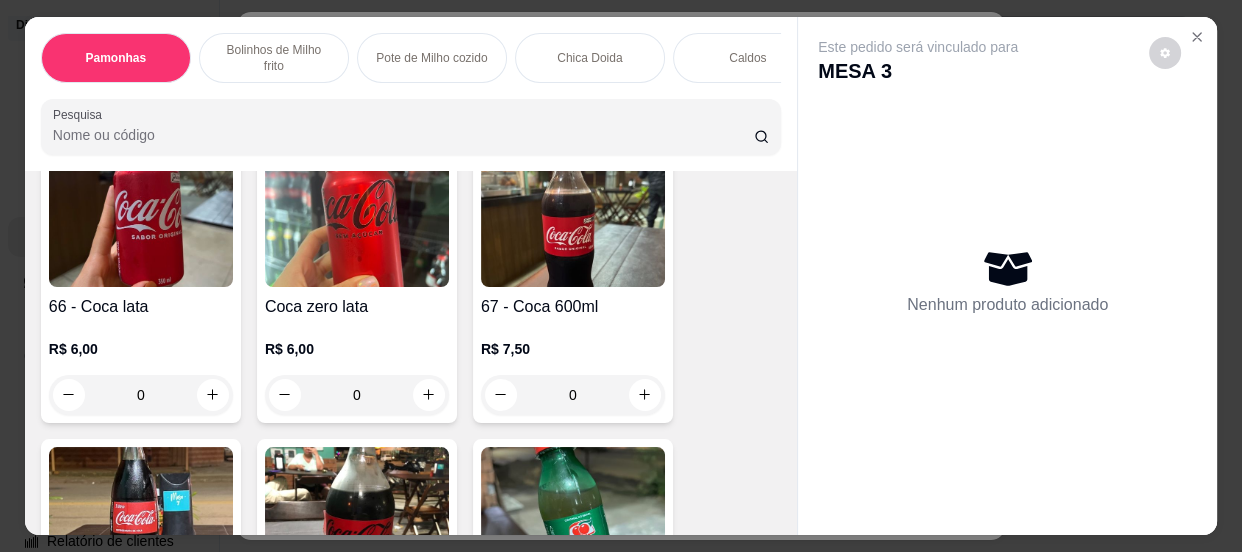 click on "0" at bounding box center [357, 395] 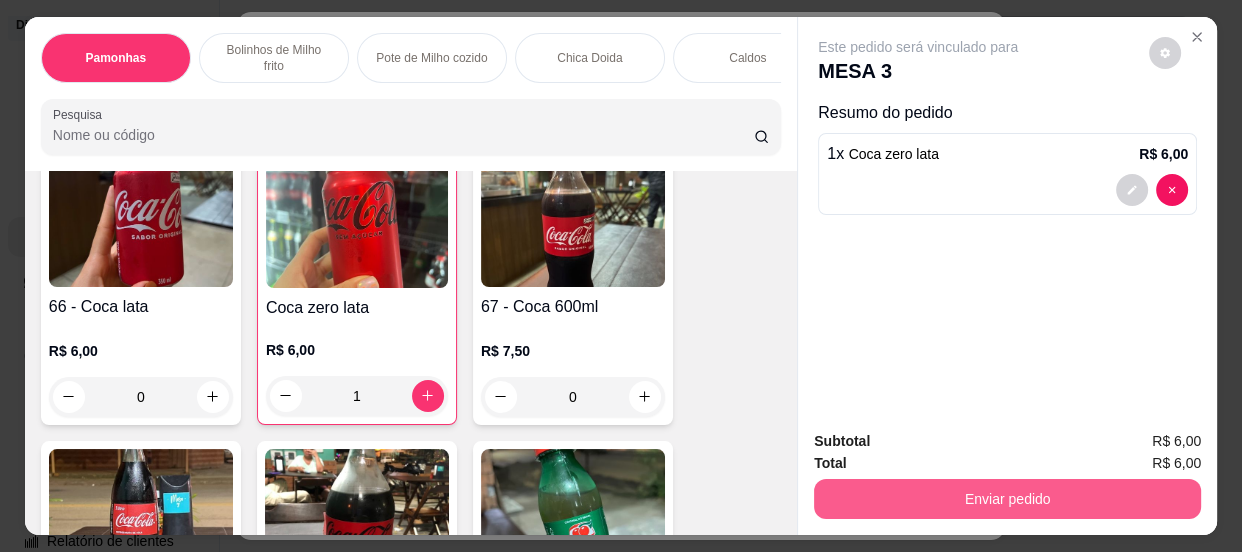 type on "1" 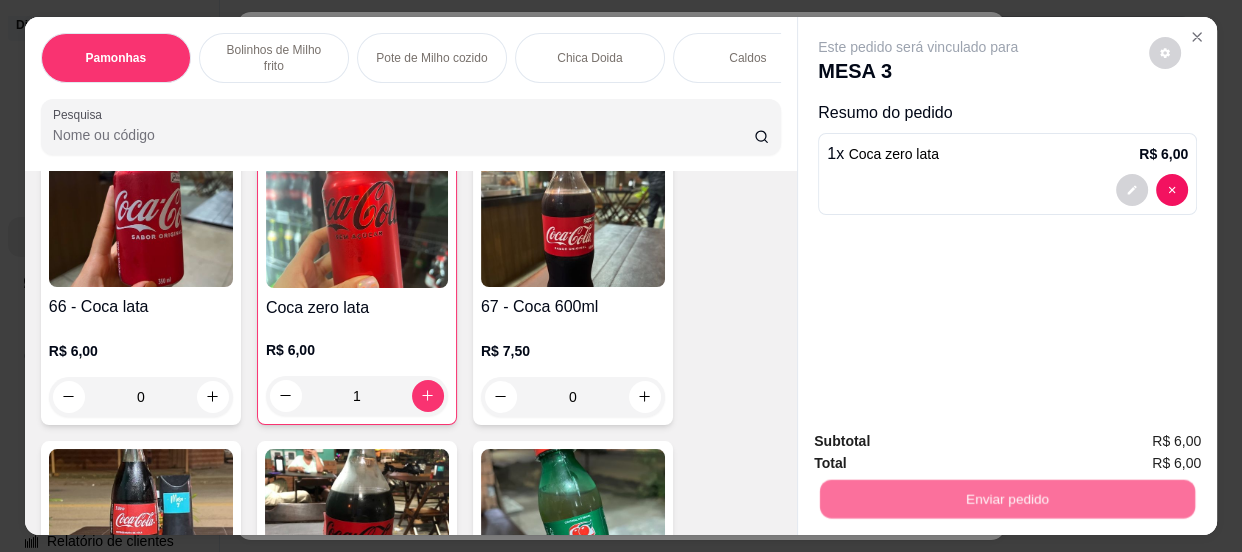 click on "Não registrar e enviar pedido" at bounding box center (942, 443) 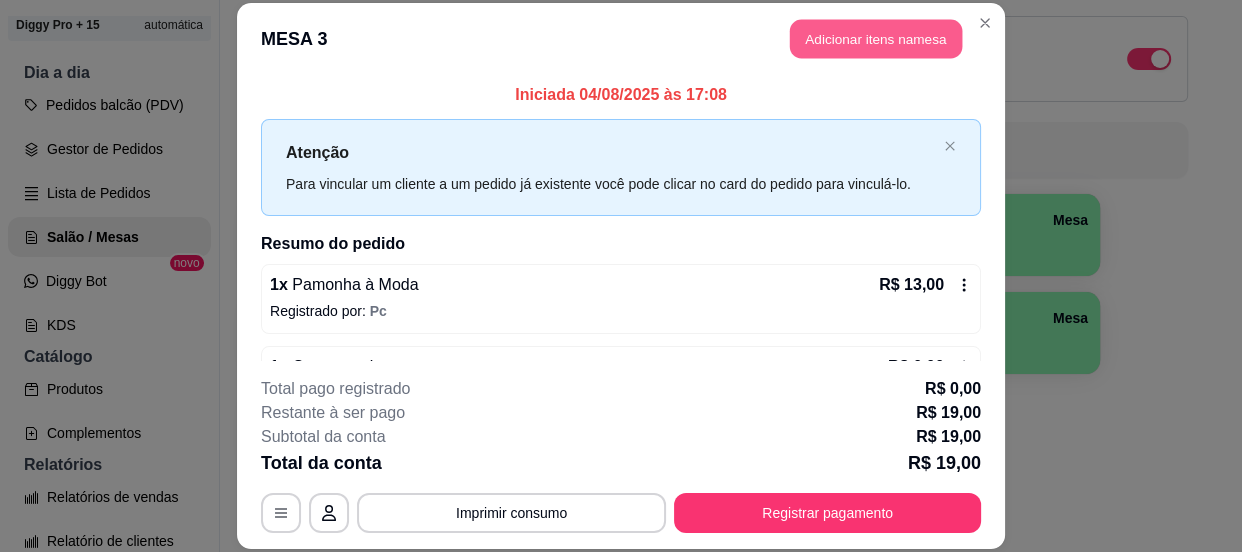 click on "Adicionar itens na  mesa" at bounding box center (876, 38) 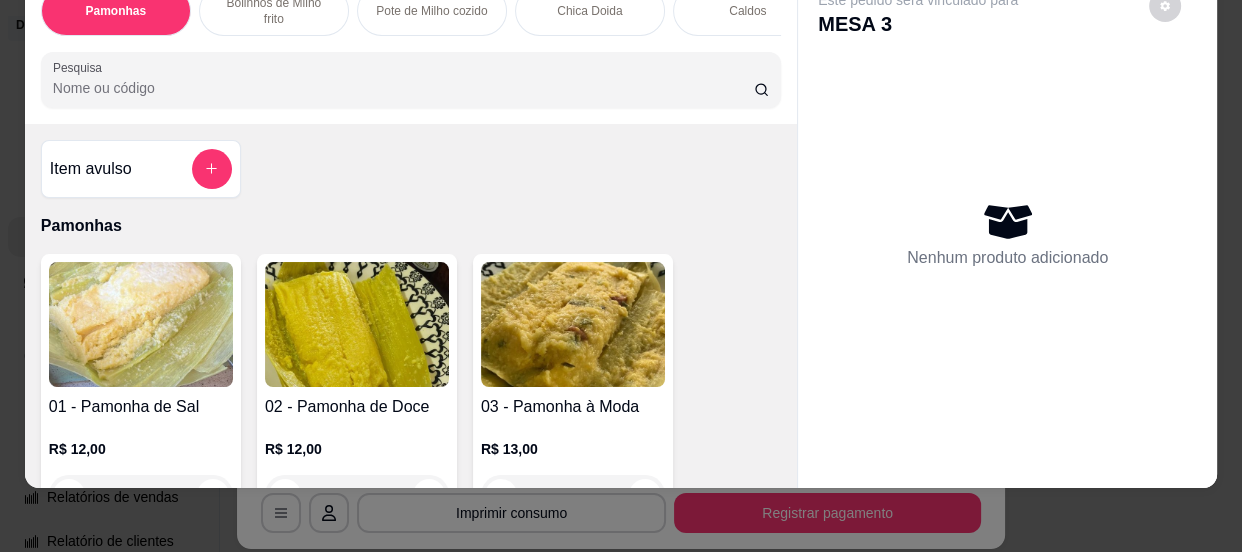 scroll, scrollTop: 54, scrollLeft: 0, axis: vertical 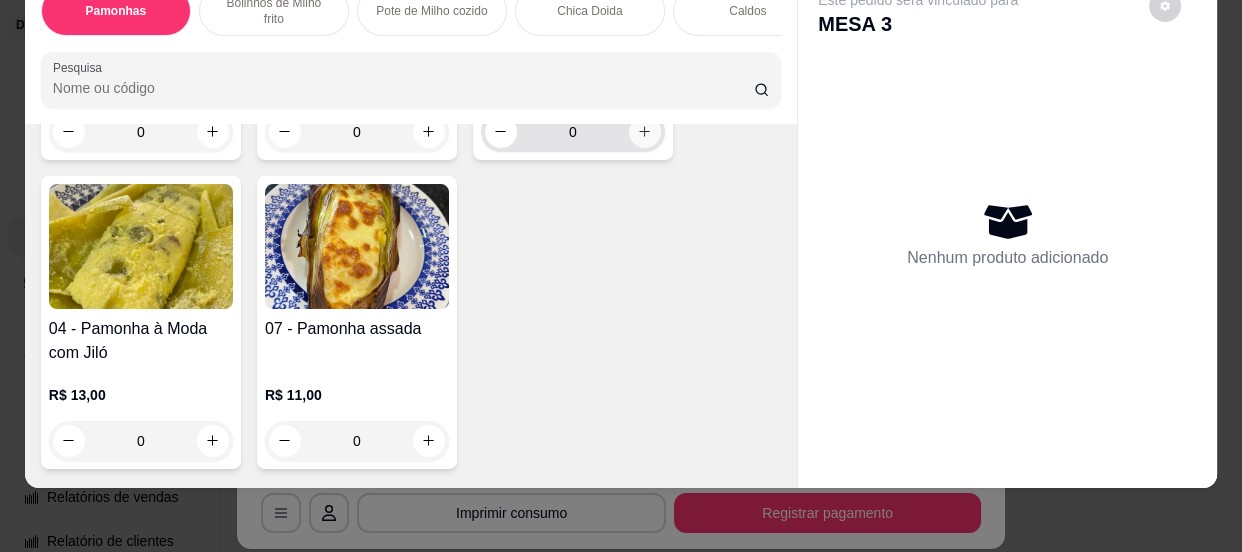 click at bounding box center (645, 132) 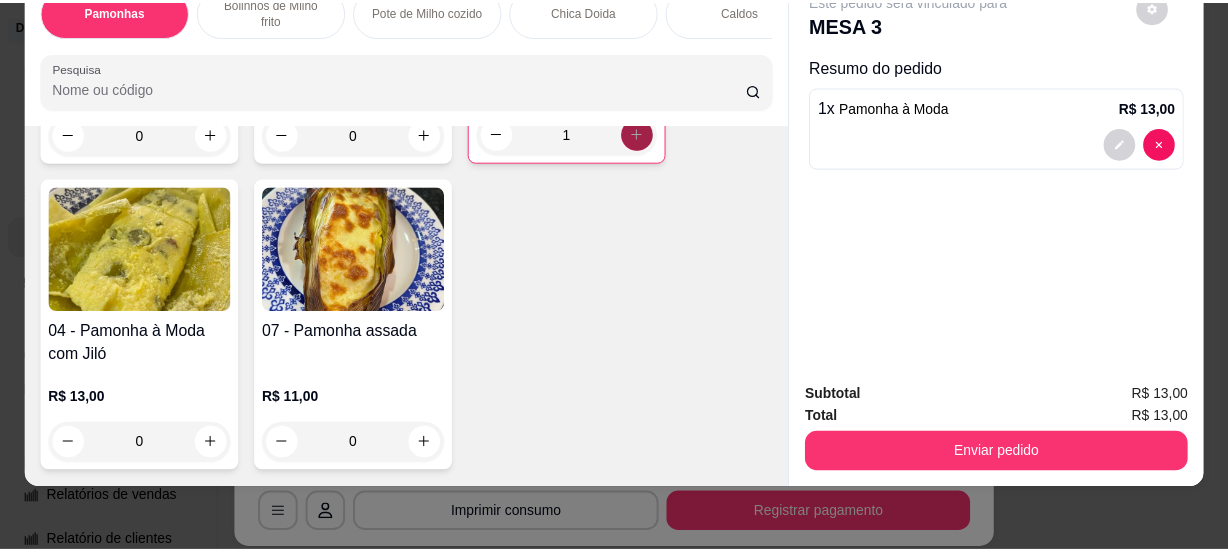 scroll, scrollTop: 365, scrollLeft: 0, axis: vertical 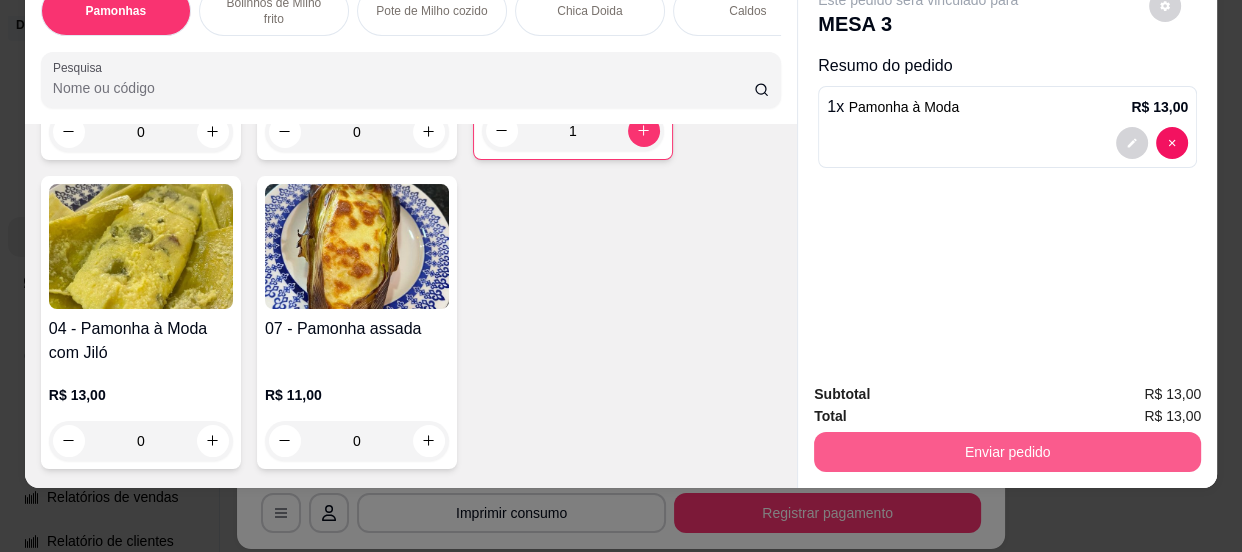 click on "Enviar pedido" at bounding box center [1007, 452] 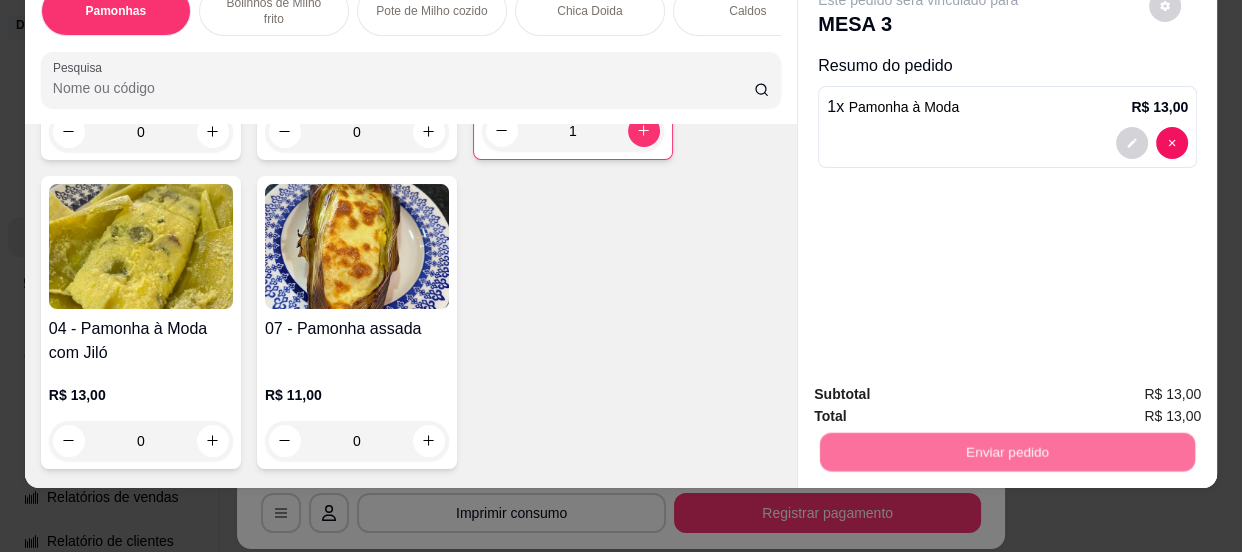 click on "Não registrar e enviar pedido" at bounding box center [942, 389] 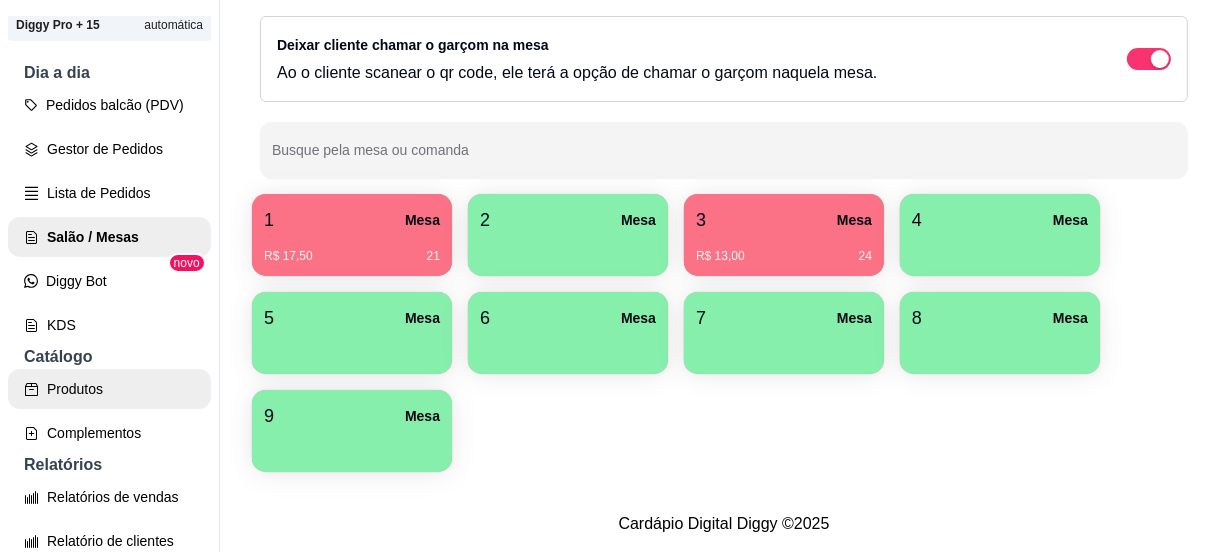 click on "Produtos" at bounding box center (109, 389) 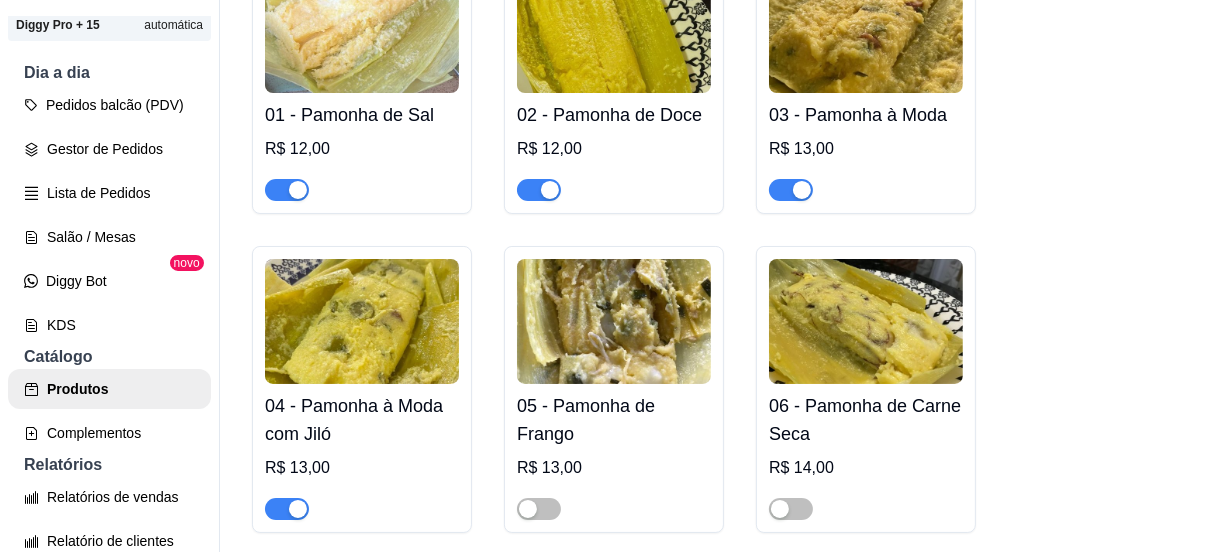 scroll, scrollTop: 363, scrollLeft: 0, axis: vertical 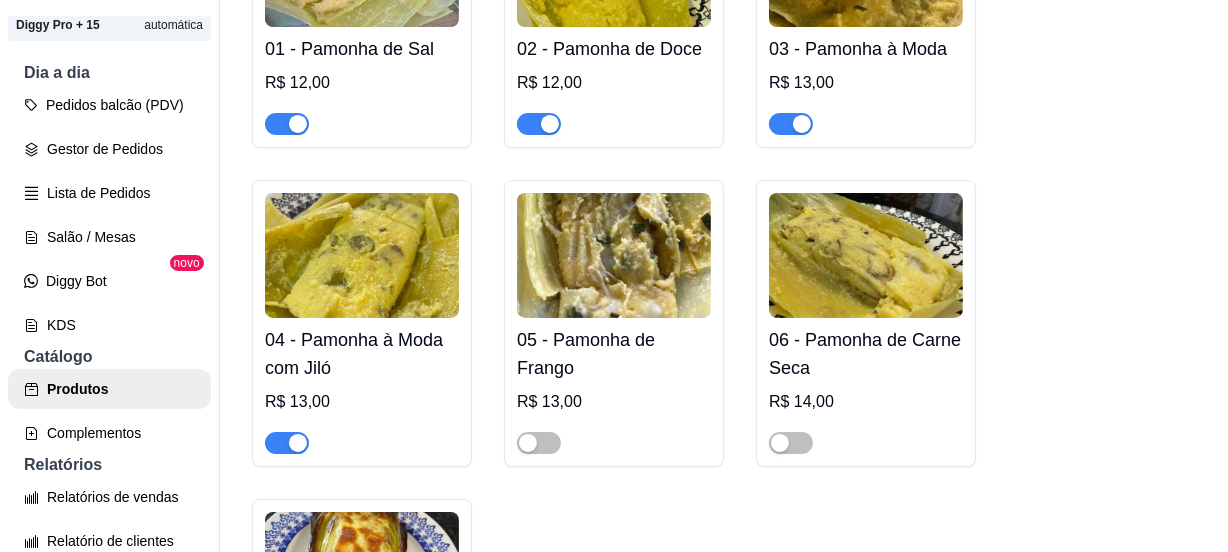 click at bounding box center [287, 443] 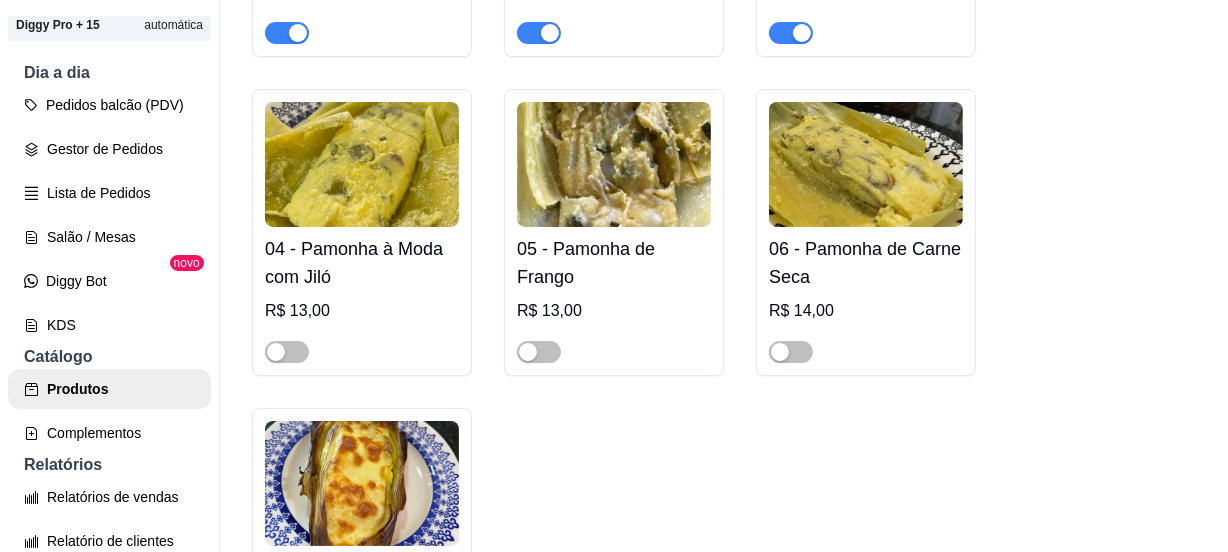 scroll, scrollTop: 545, scrollLeft: 0, axis: vertical 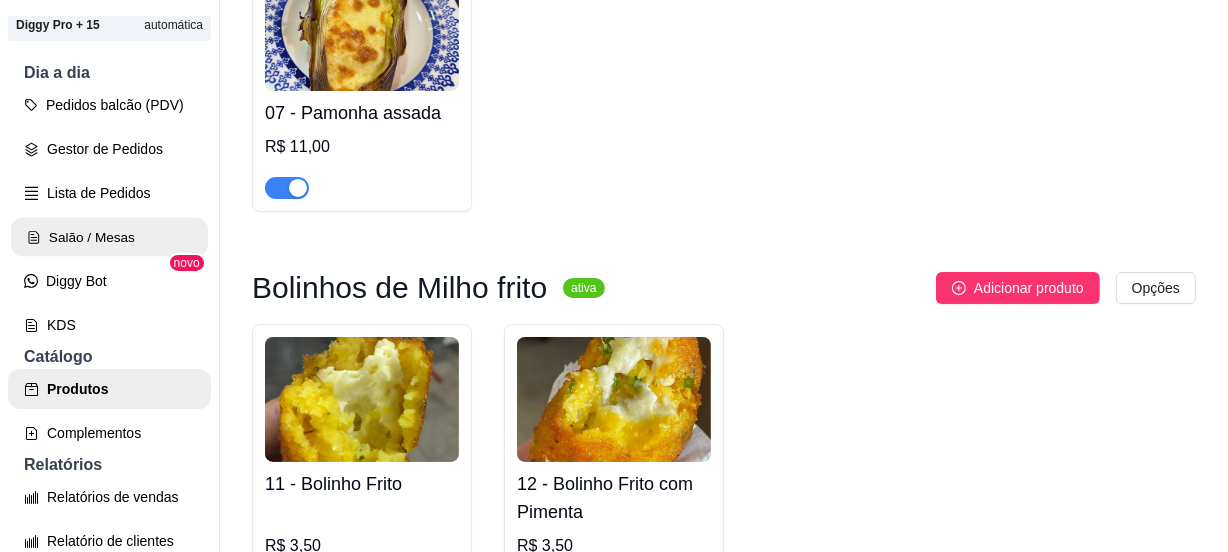 click on "Salão / Mesas" at bounding box center (109, 237) 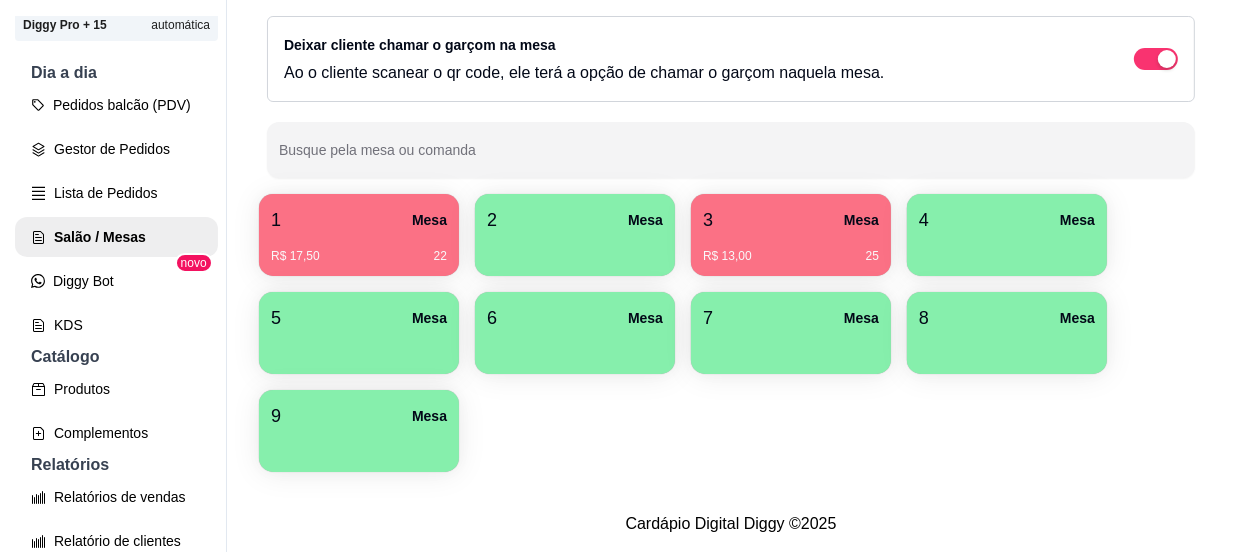 scroll, scrollTop: 0, scrollLeft: 0, axis: both 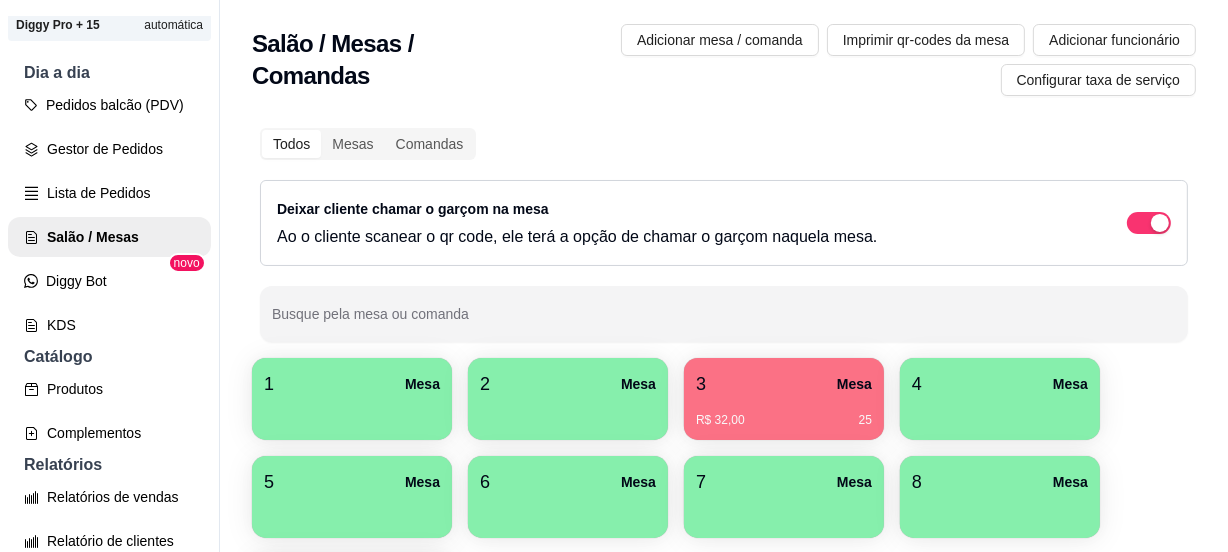 click on "7 Mesa" at bounding box center [784, 482] 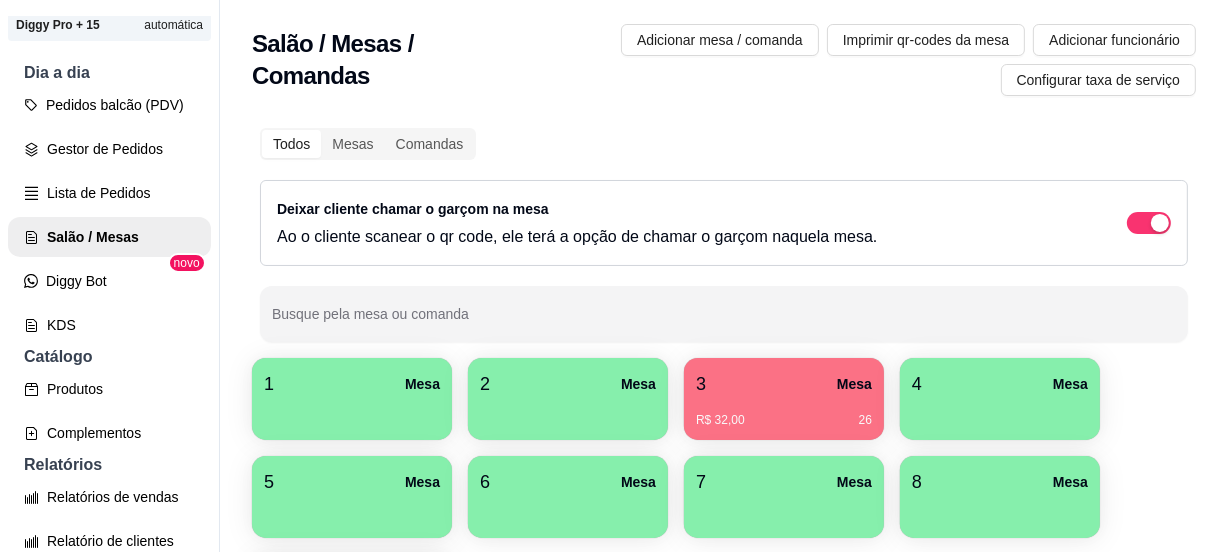 click at bounding box center (1000, 511) 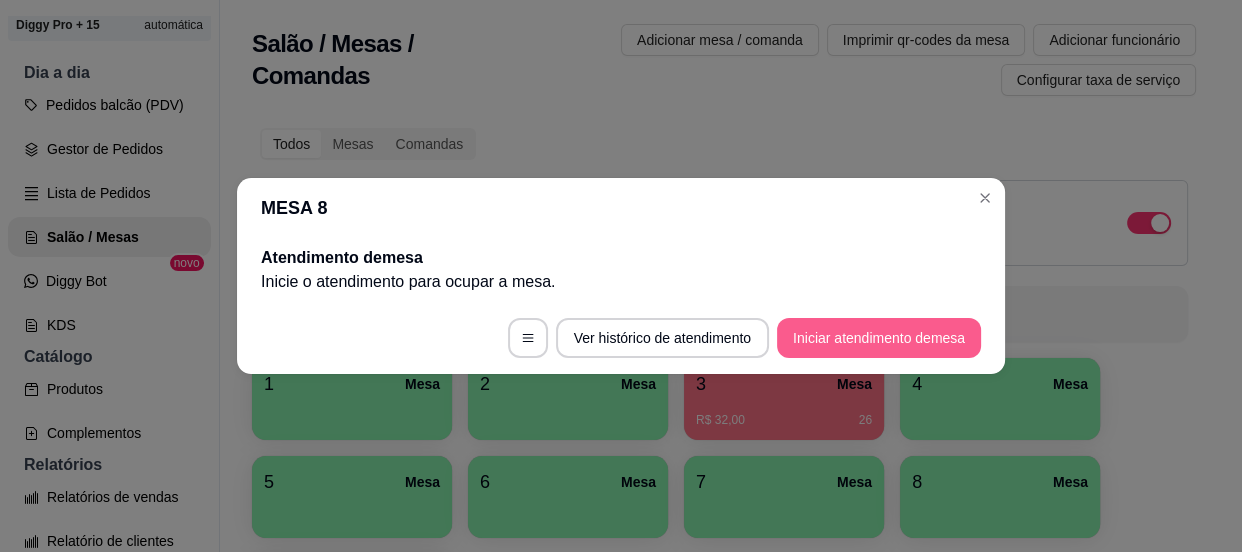 click on "Iniciar atendimento de  mesa" at bounding box center (879, 338) 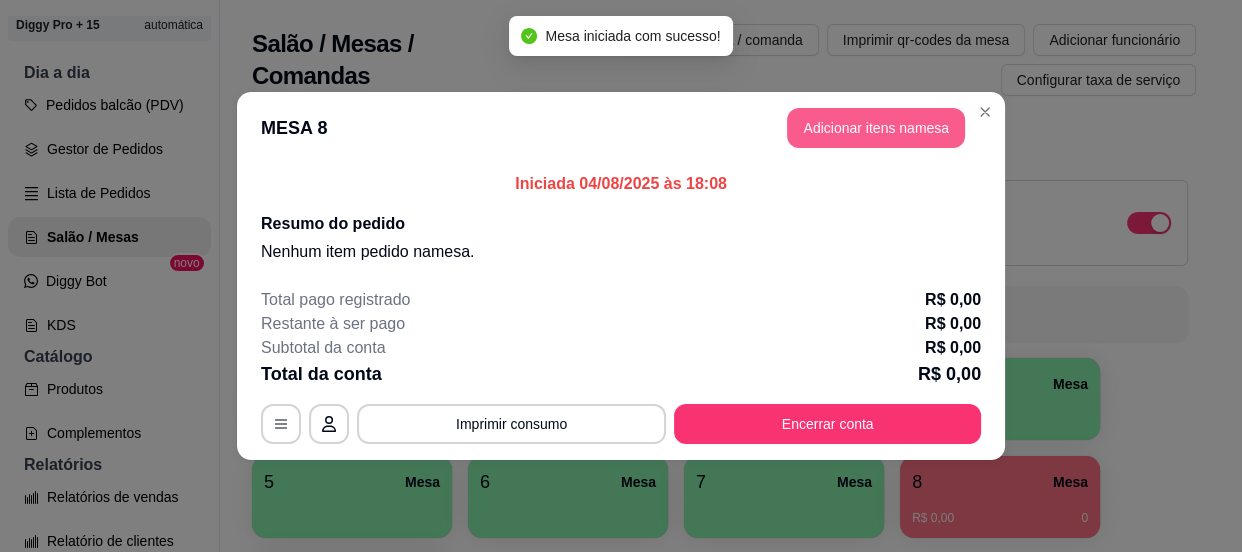 click on "Adicionar itens na  mesa" at bounding box center [876, 128] 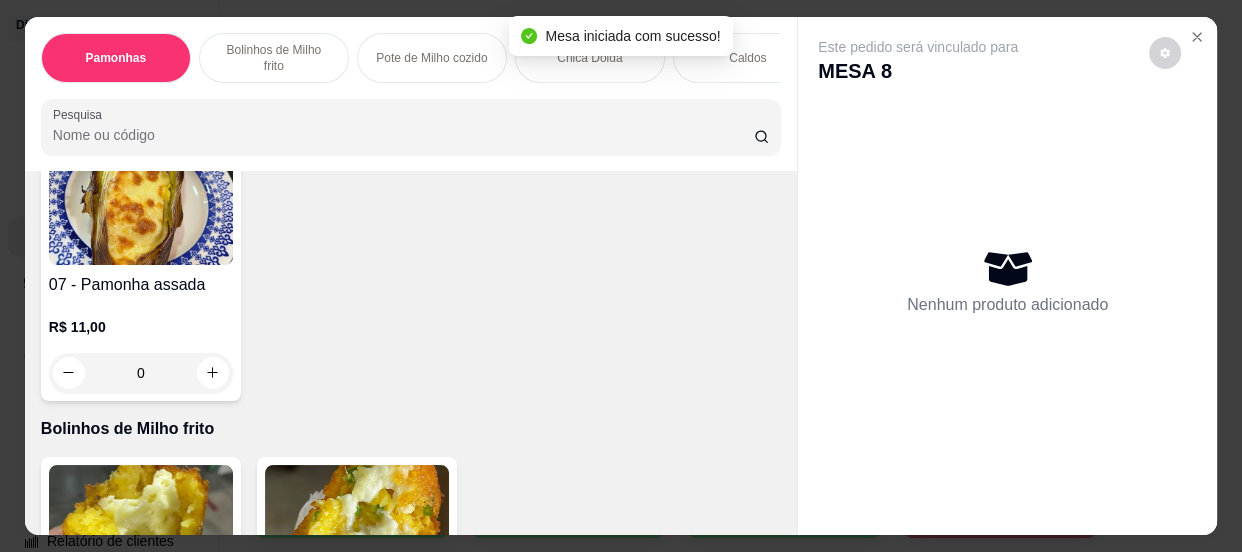 scroll, scrollTop: 818, scrollLeft: 0, axis: vertical 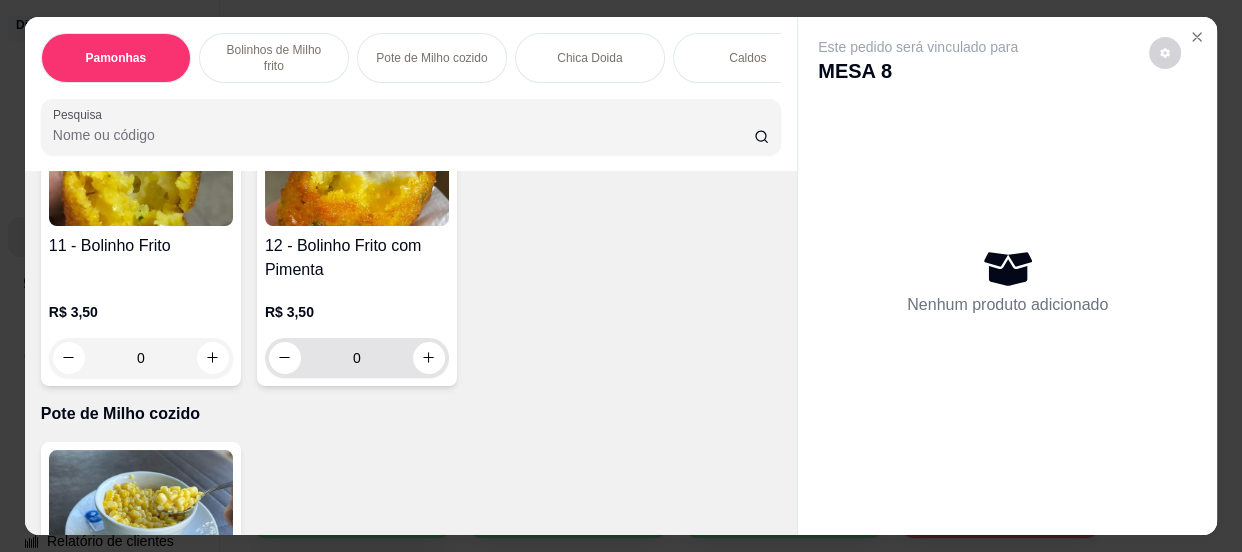 click on "0" at bounding box center (357, 358) 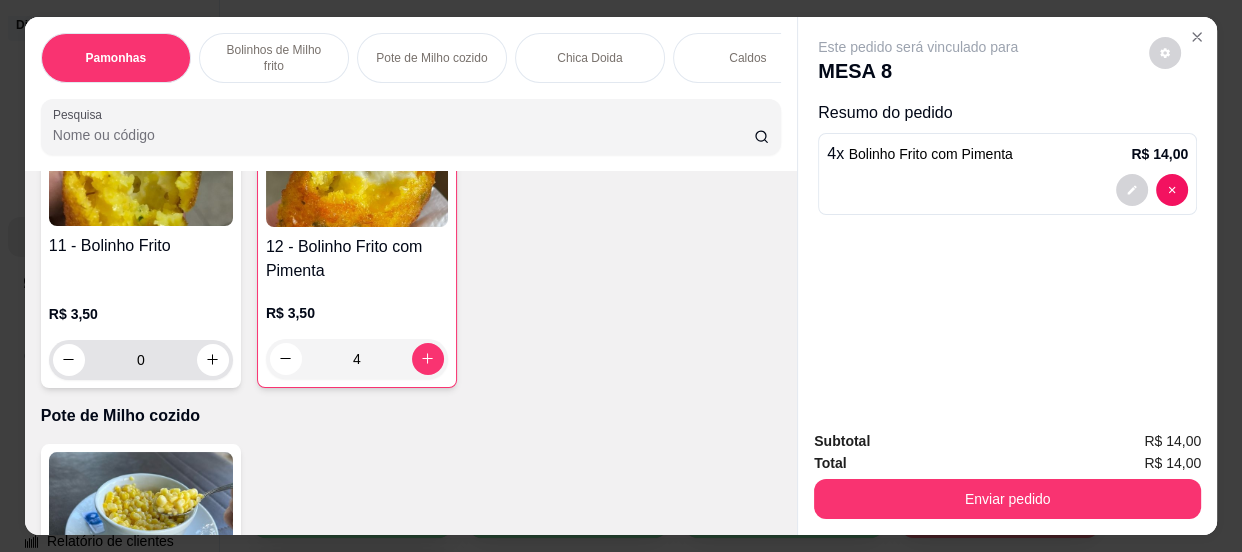 type on "4" 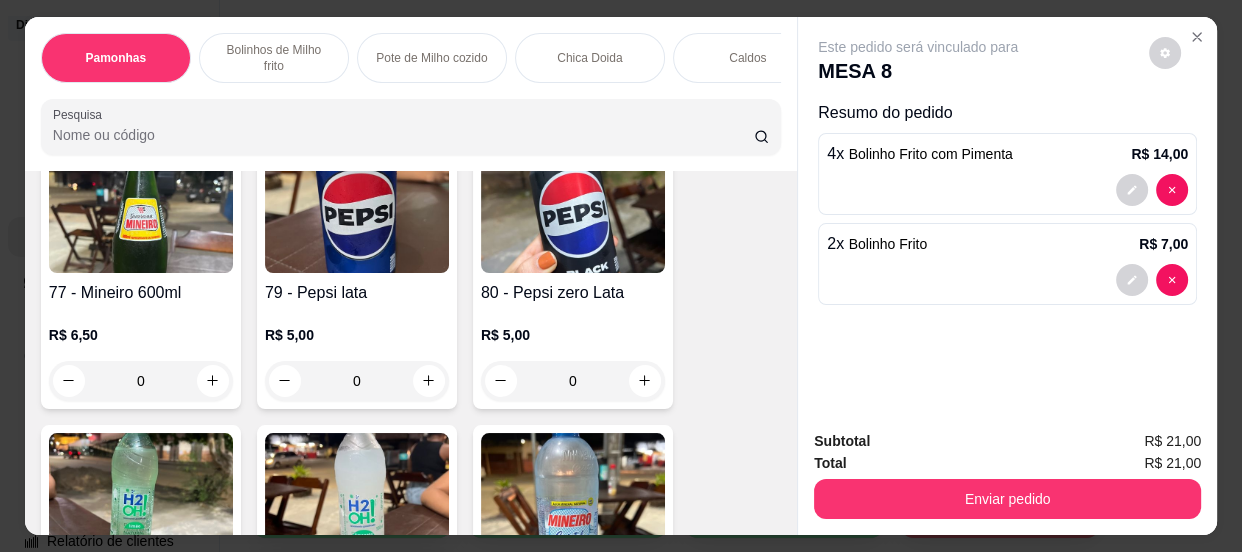 scroll, scrollTop: 4182, scrollLeft: 0, axis: vertical 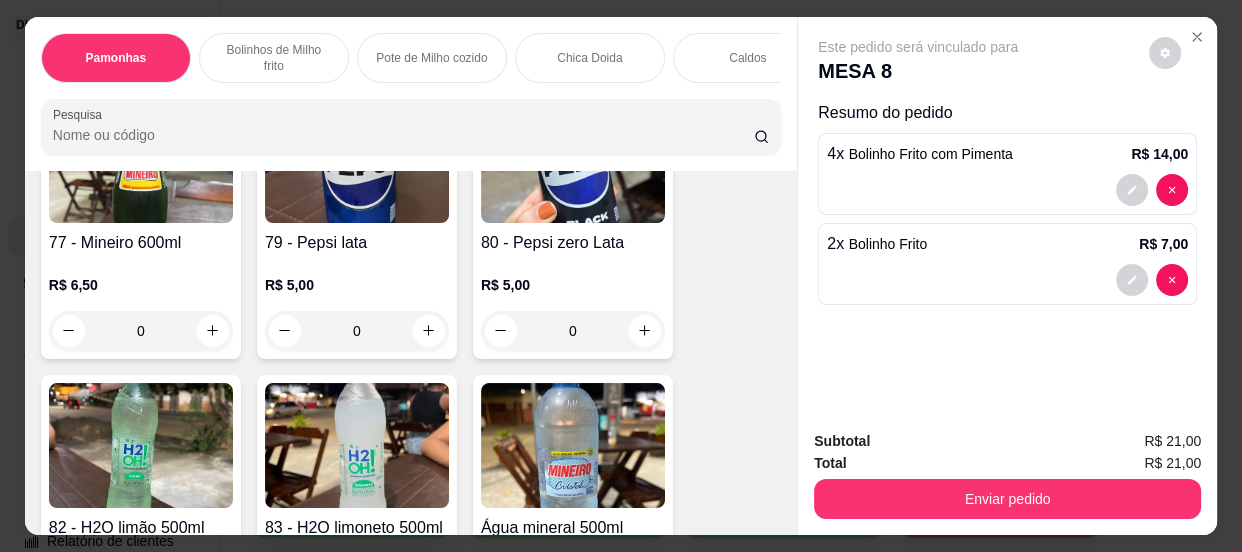 type on "2" 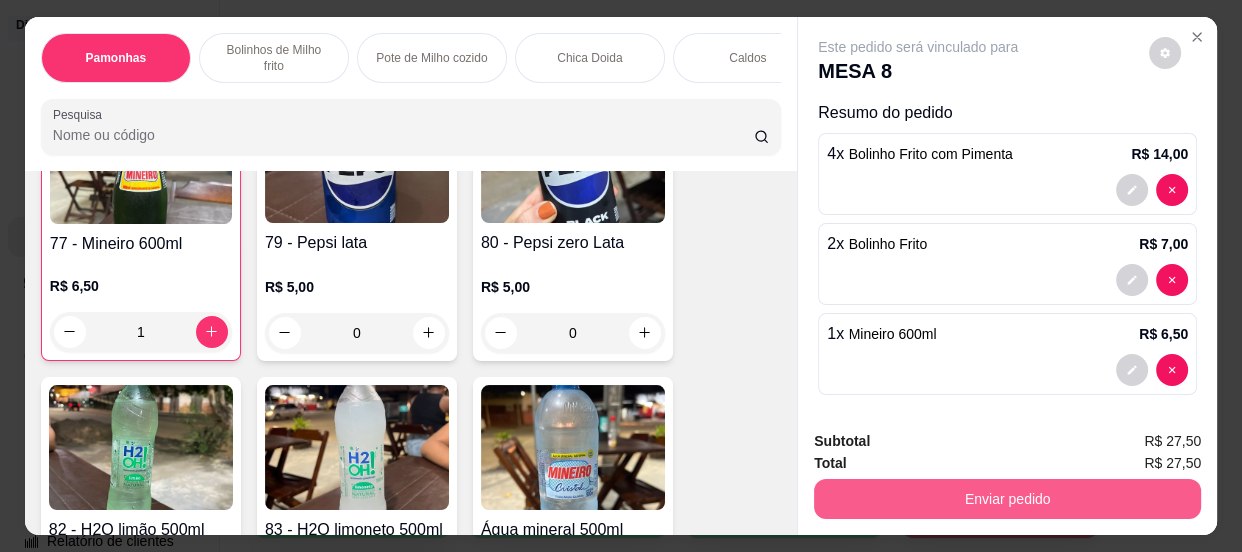 scroll, scrollTop: 4183, scrollLeft: 0, axis: vertical 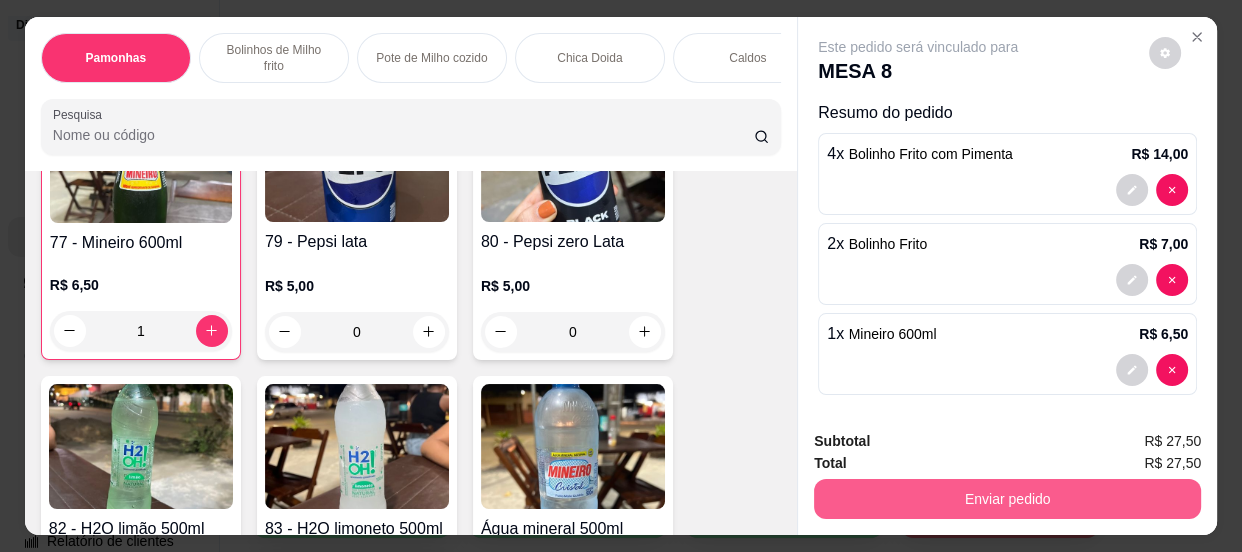 type on "1" 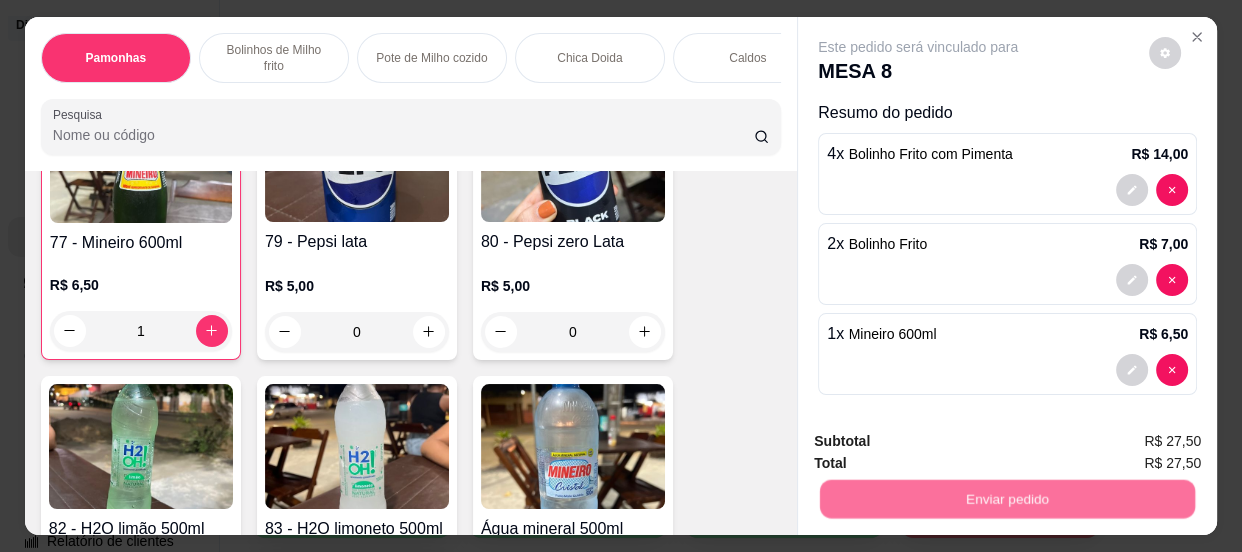 click on "Não registrar e enviar pedido" at bounding box center (942, 442) 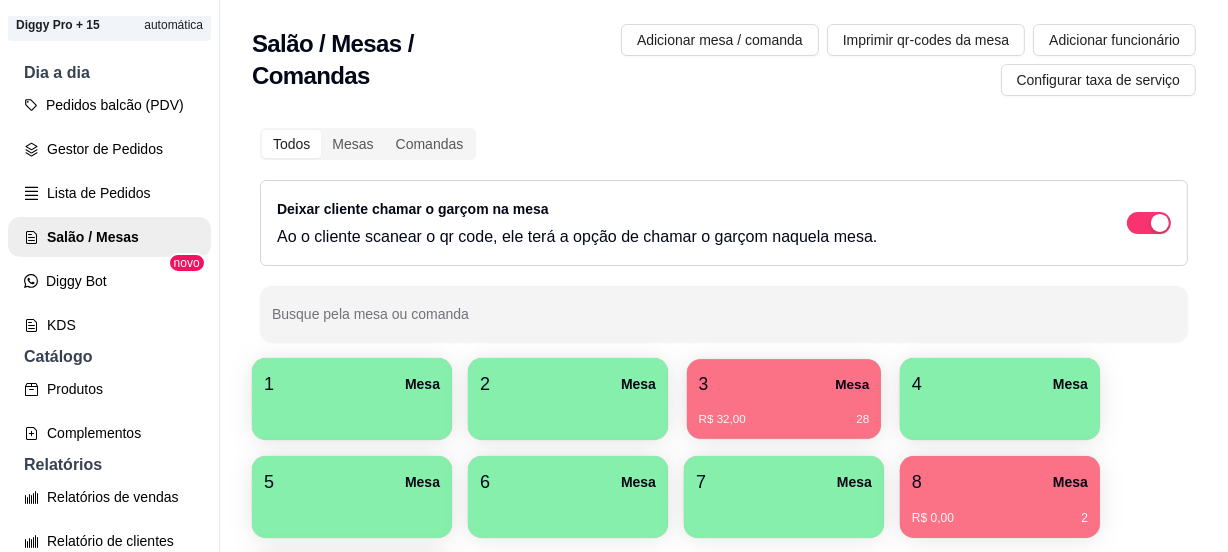 click on "3 Mesa" at bounding box center [784, 384] 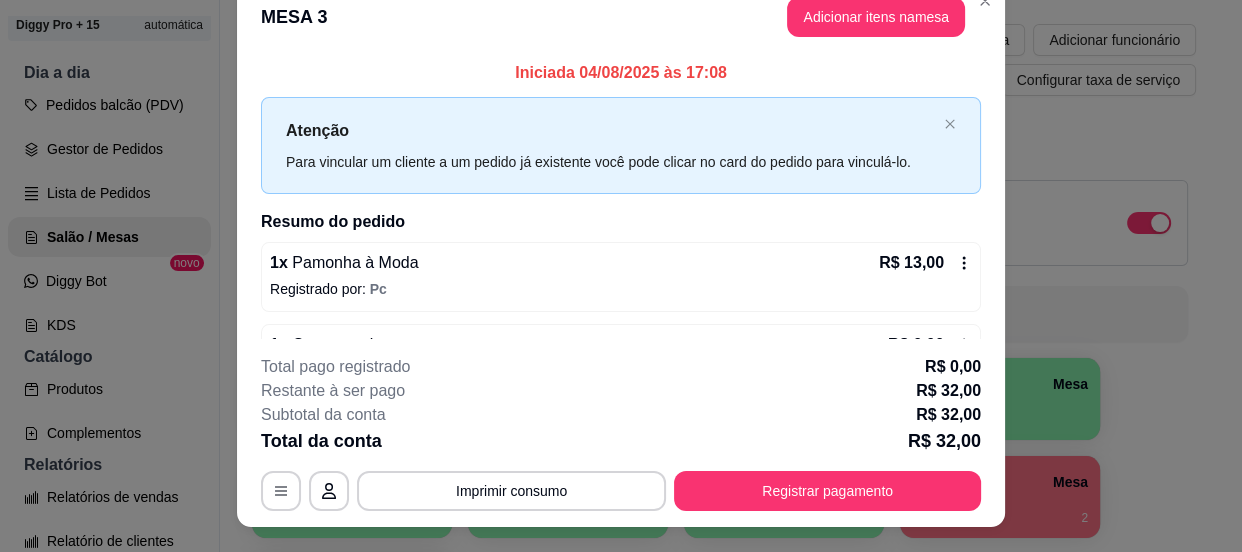 scroll, scrollTop: 60, scrollLeft: 0, axis: vertical 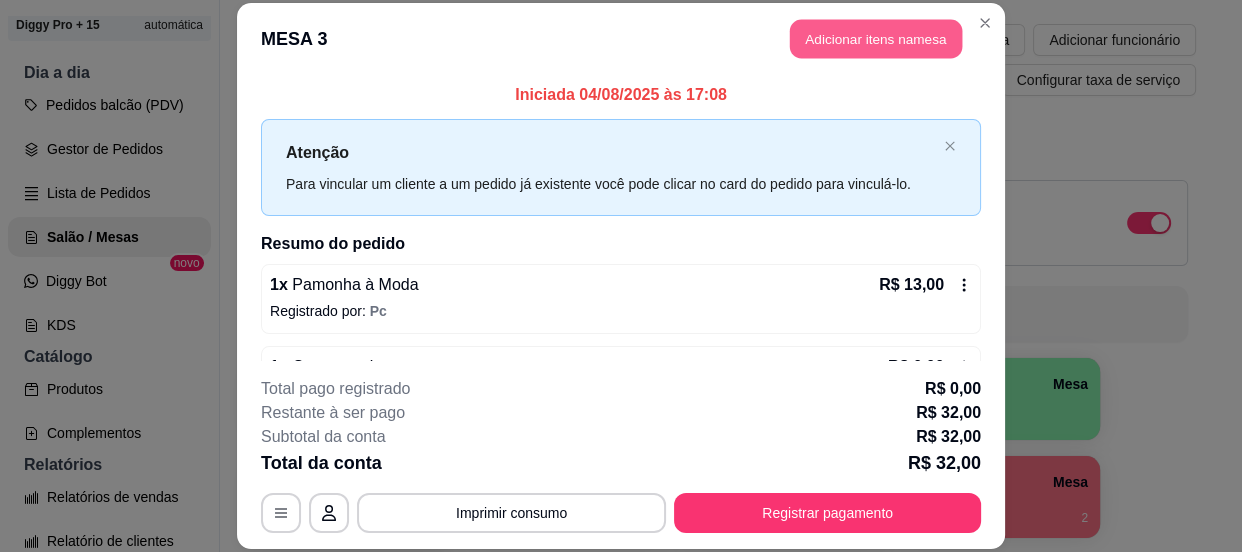 click on "Adicionar itens na  mesa" at bounding box center (876, 38) 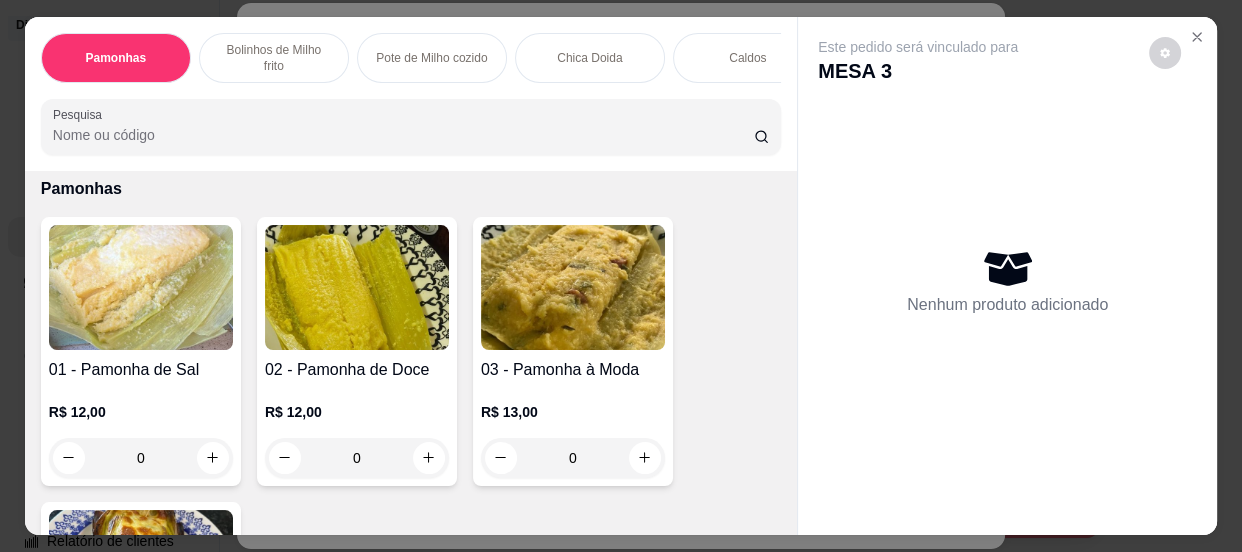 scroll, scrollTop: 90, scrollLeft: 0, axis: vertical 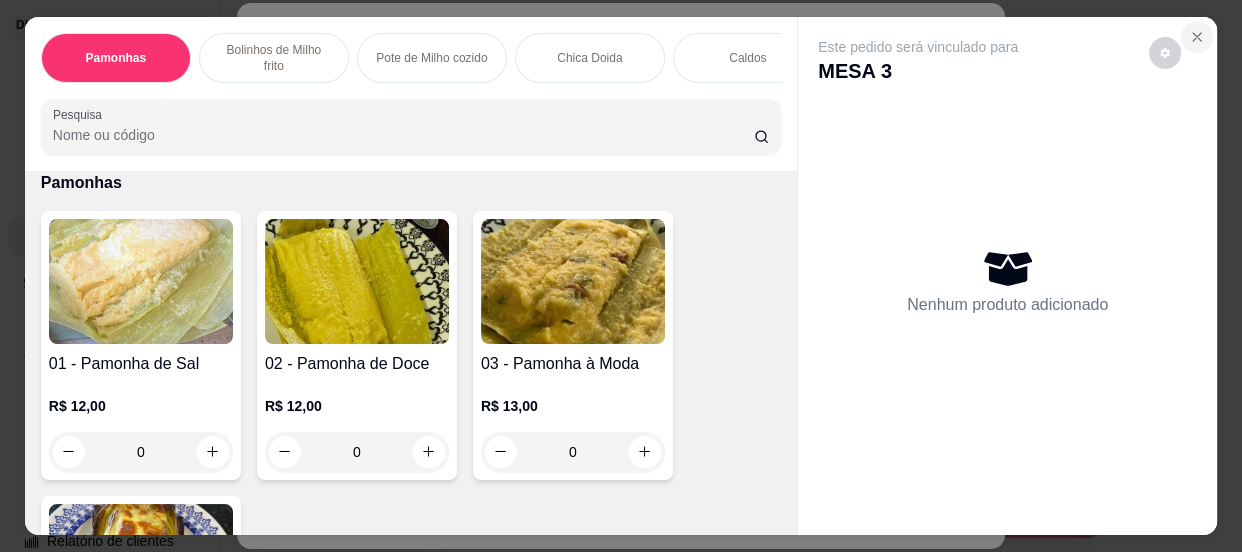 click 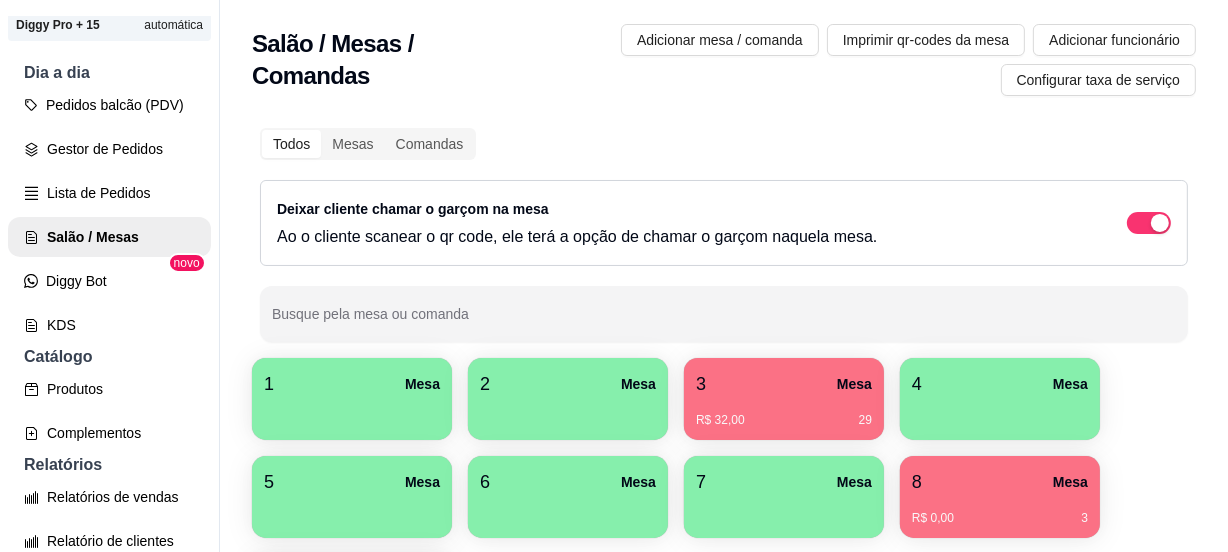 click on "2 Mesa" at bounding box center (568, 384) 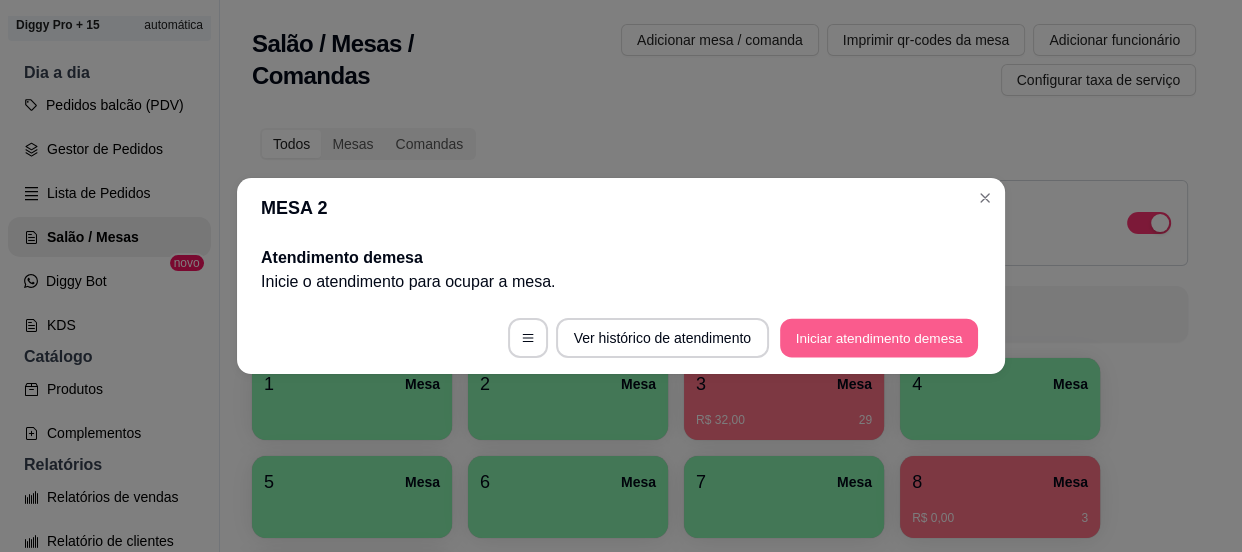 click on "Iniciar atendimento de  mesa" at bounding box center [879, 338] 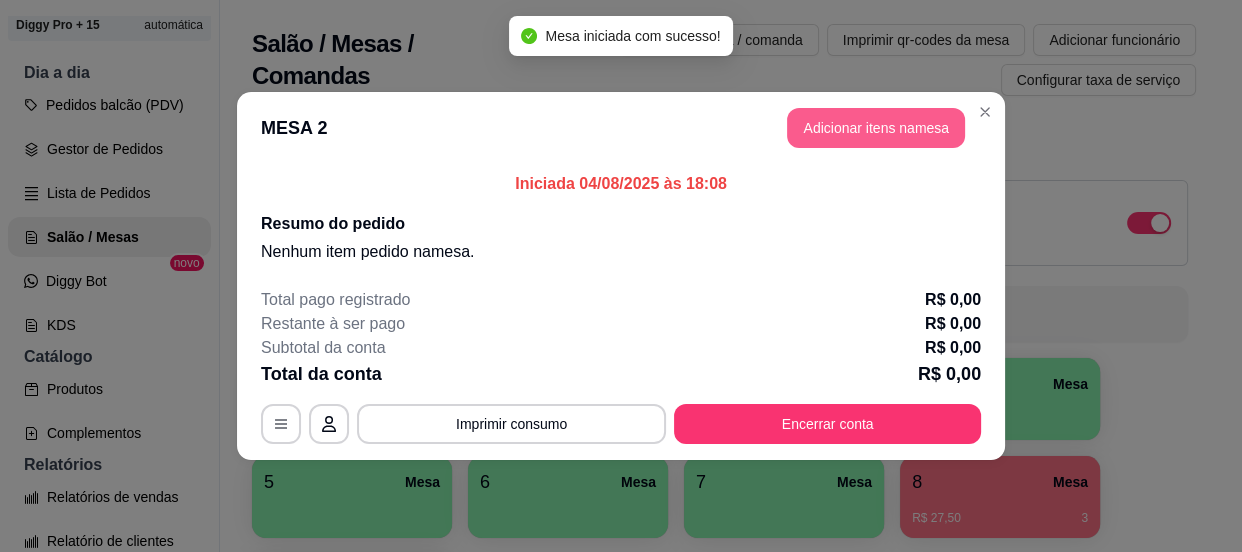 click on "Adicionar itens na  mesa" at bounding box center [876, 128] 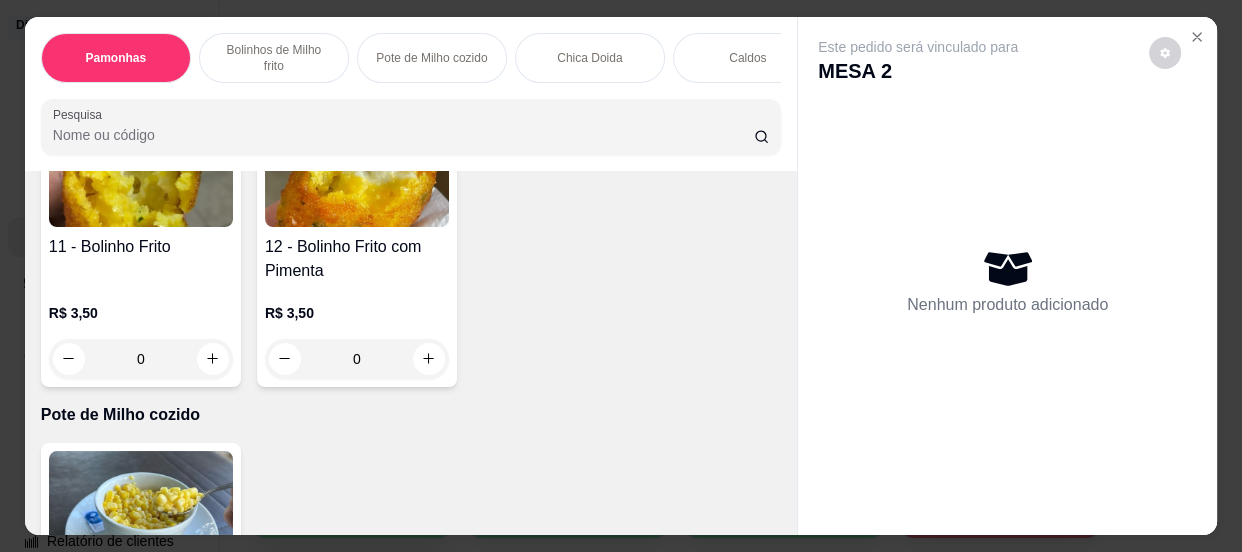 scroll, scrollTop: 818, scrollLeft: 0, axis: vertical 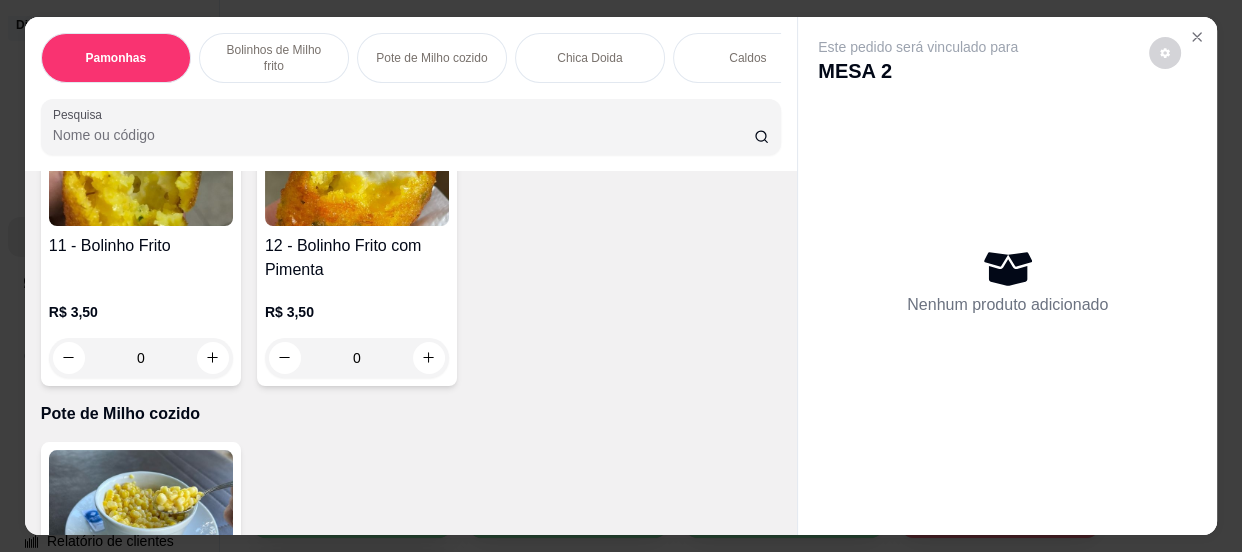 click on "0" at bounding box center [357, 358] 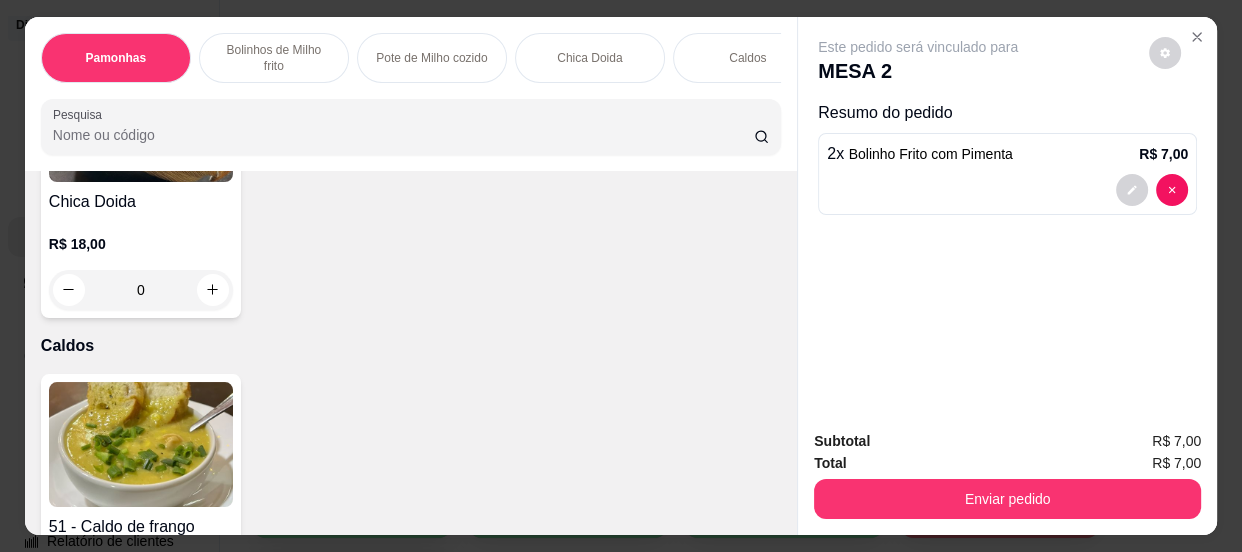 scroll, scrollTop: 1545, scrollLeft: 0, axis: vertical 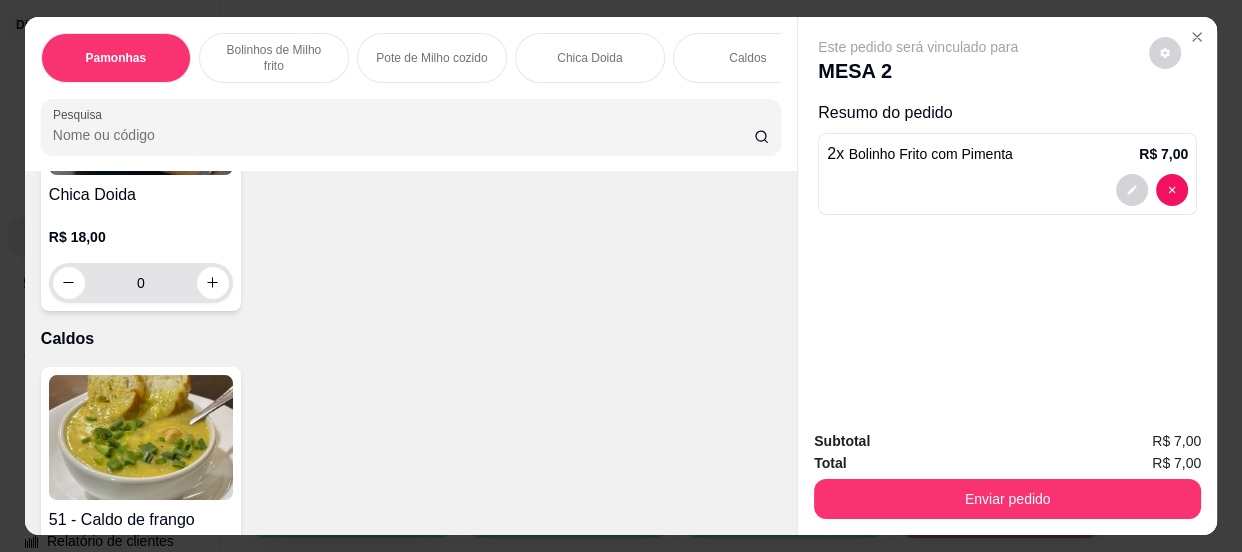 type on "2" 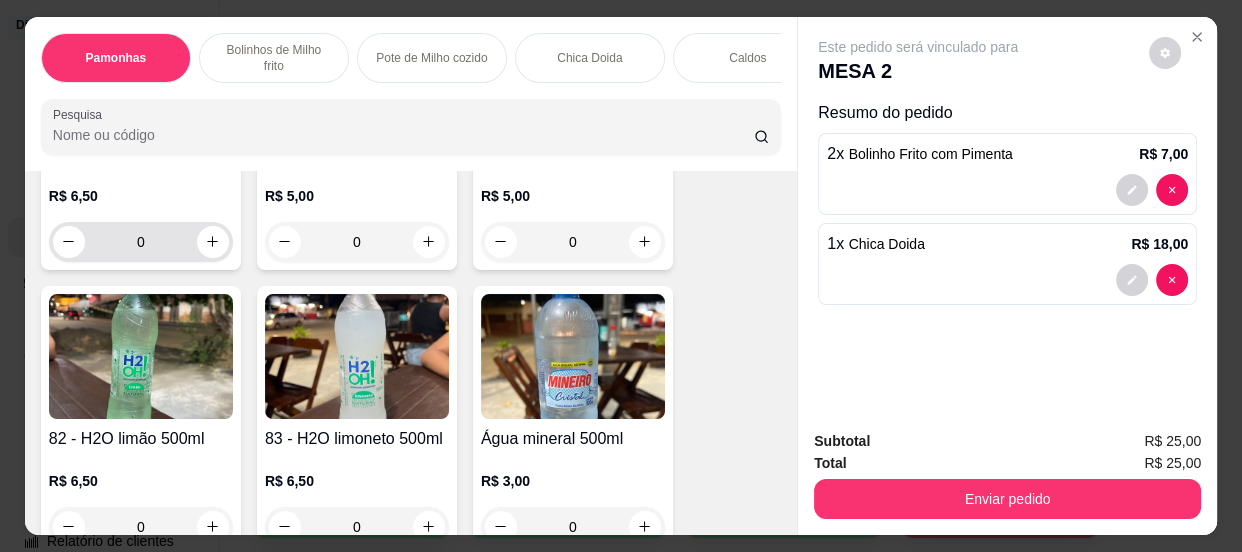 type on "1" 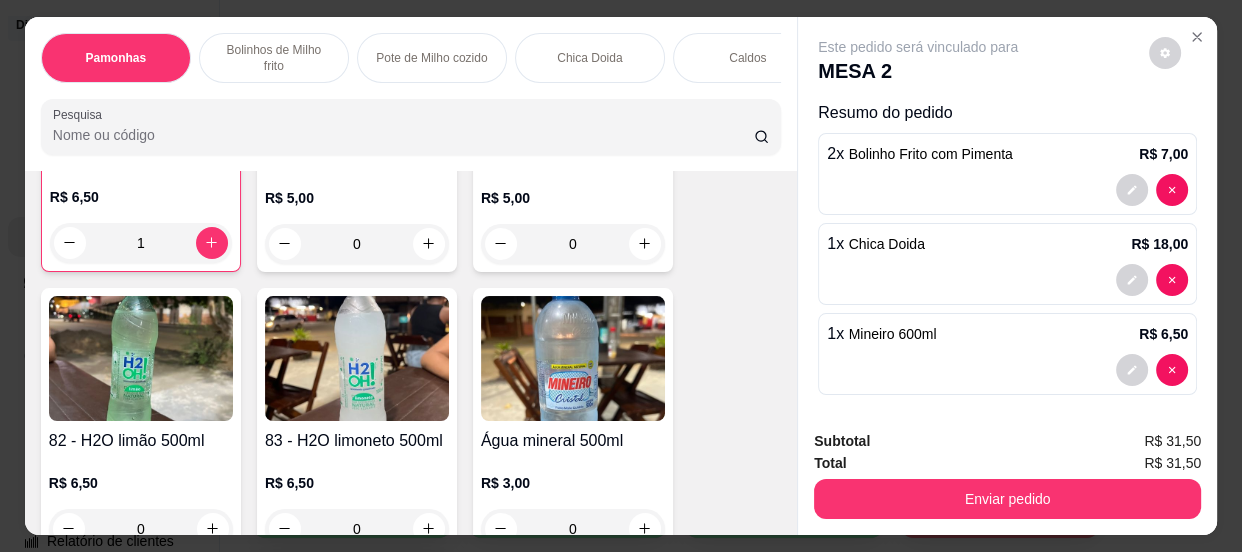 scroll, scrollTop: 4274, scrollLeft: 0, axis: vertical 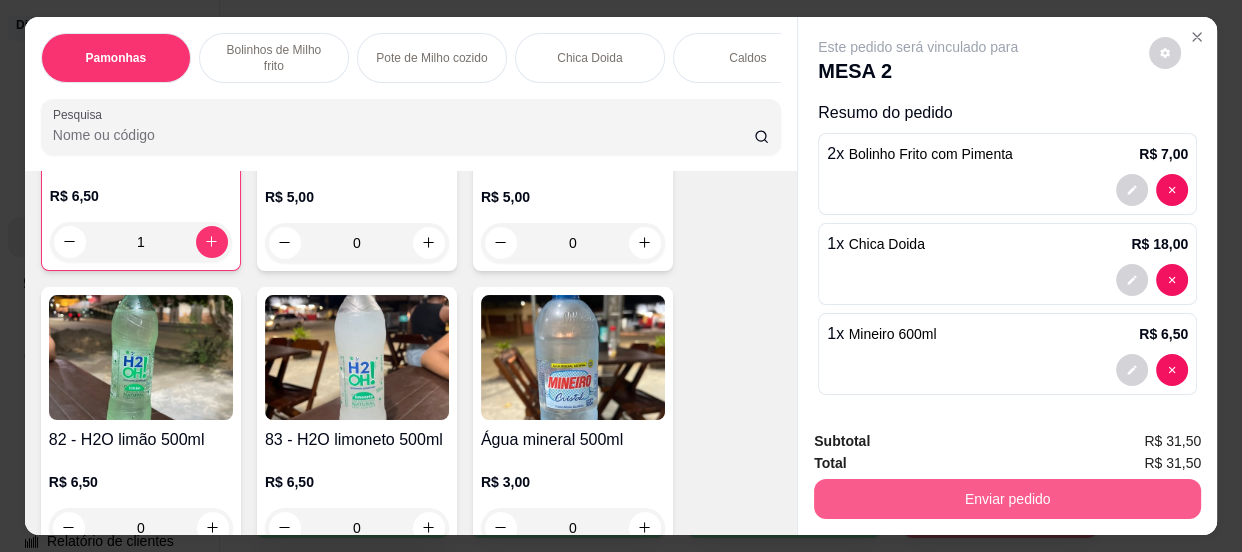 type on "1" 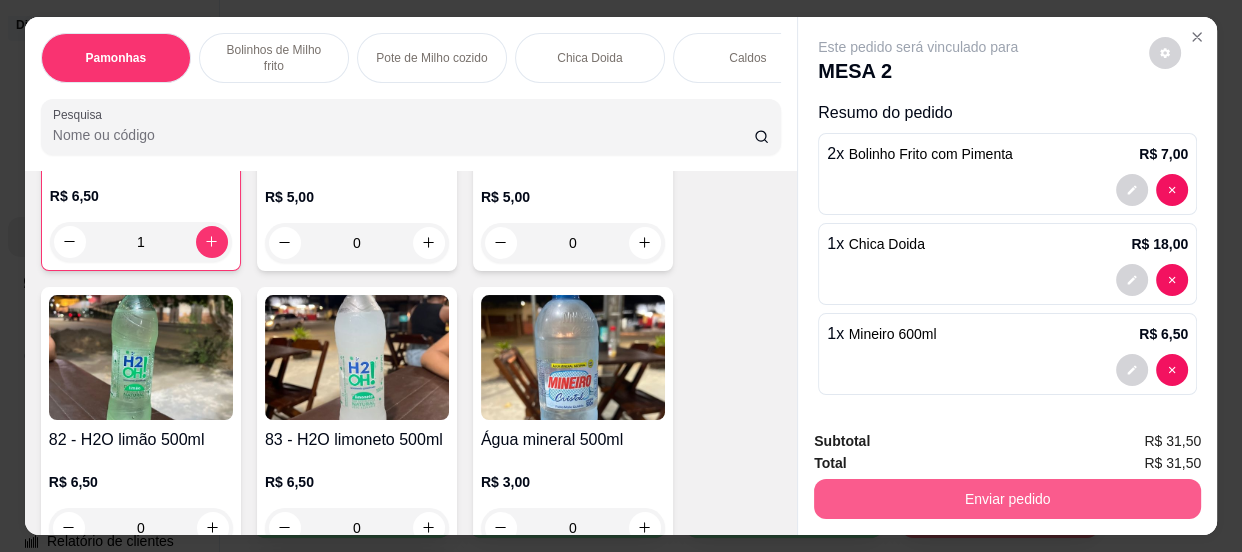 click on "Enviar pedido" at bounding box center [1007, 499] 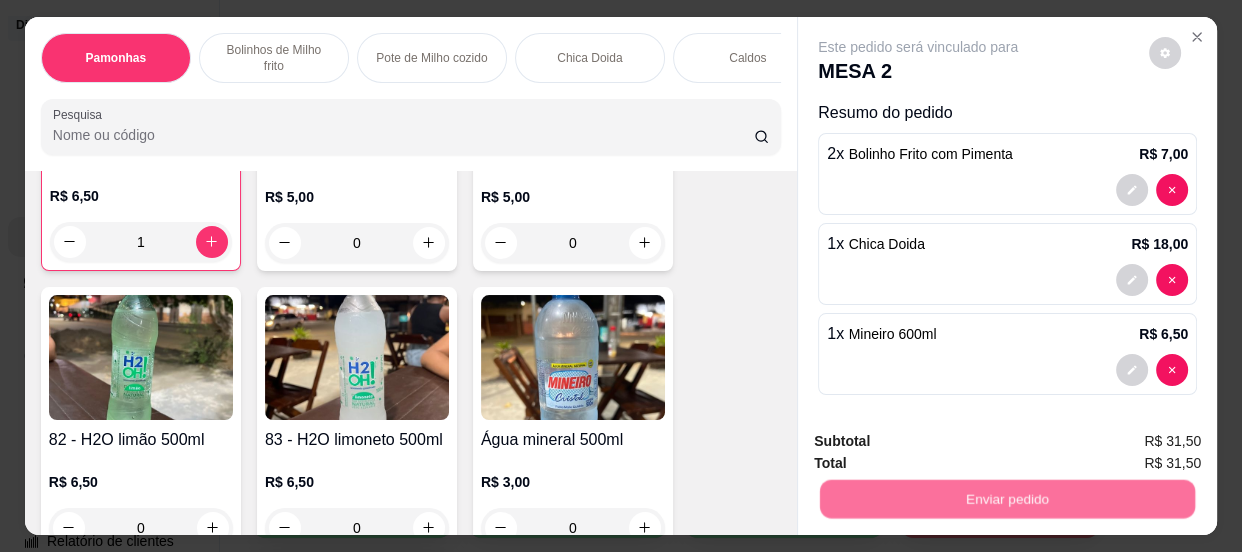 click on "Não registrar e enviar pedido" at bounding box center (942, 443) 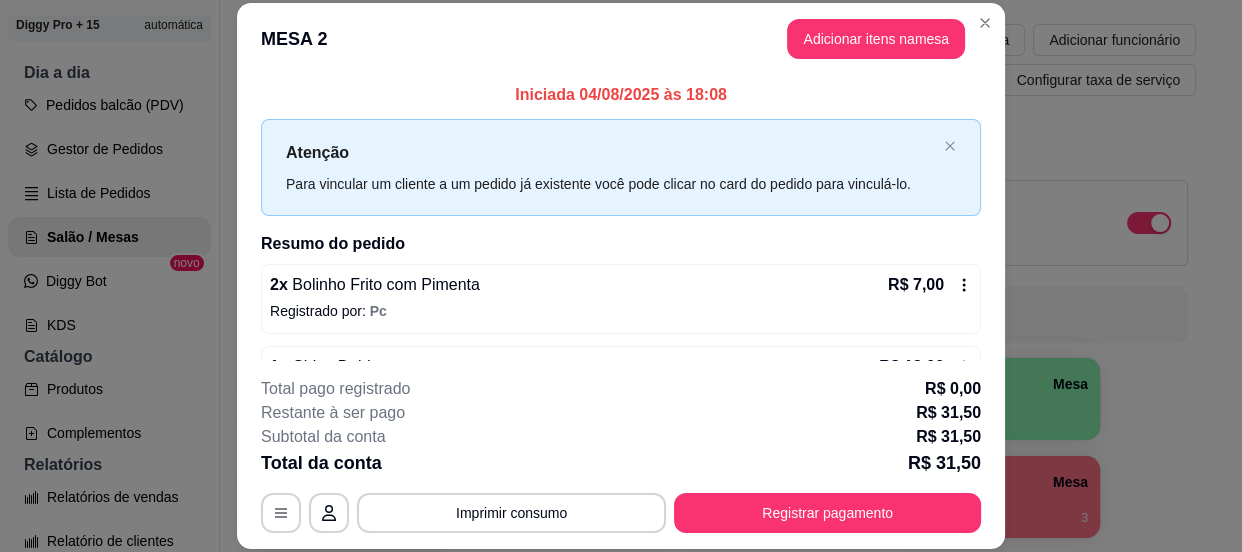 type 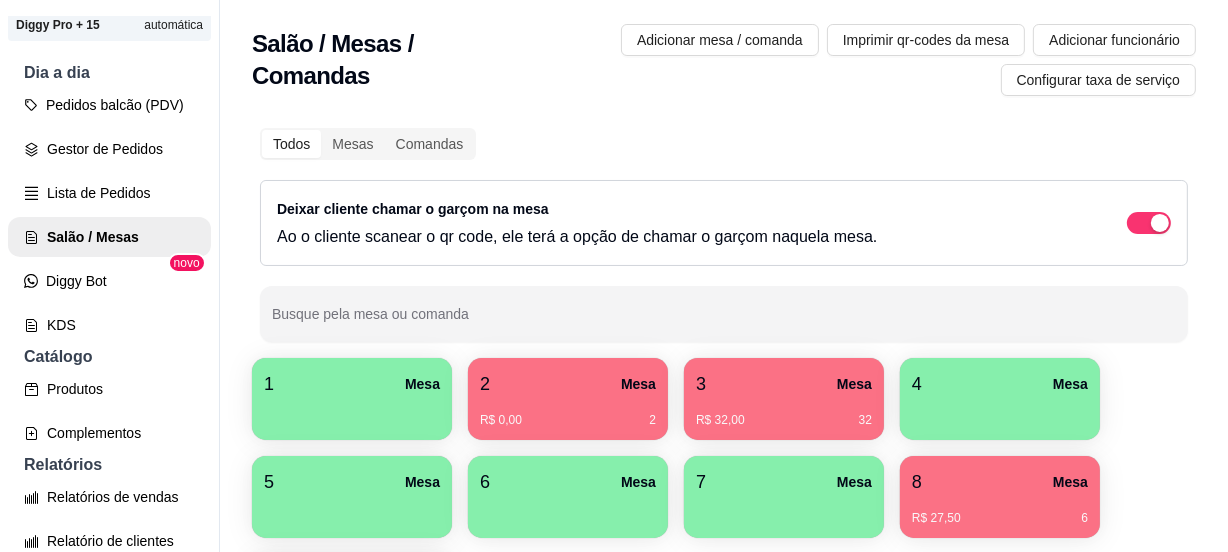 click on "R$ 32,00 32" at bounding box center [784, 420] 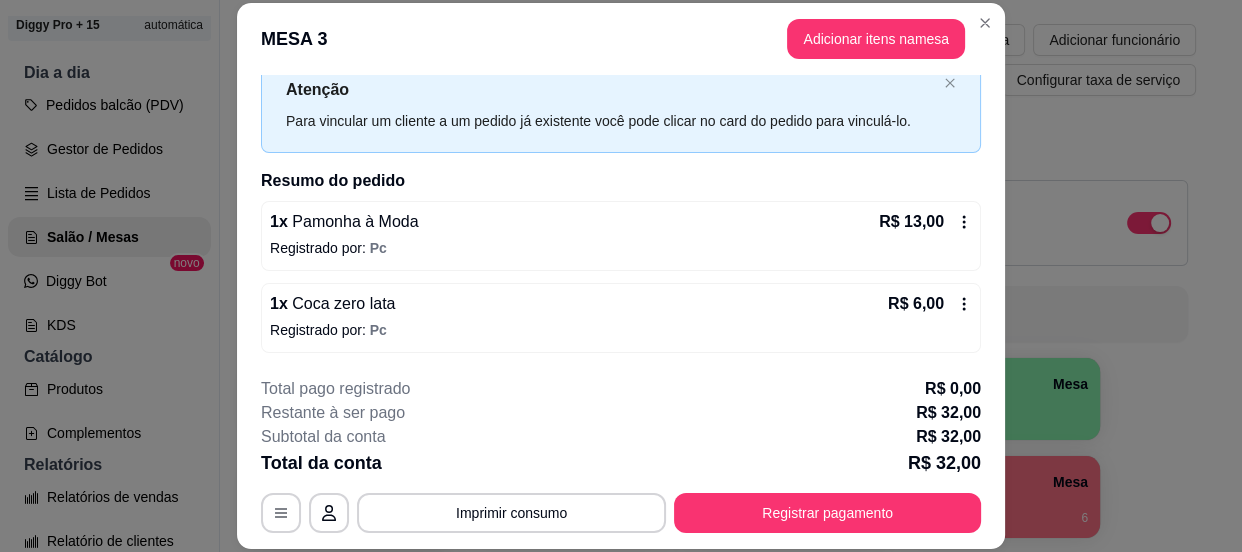 scroll, scrollTop: 143, scrollLeft: 0, axis: vertical 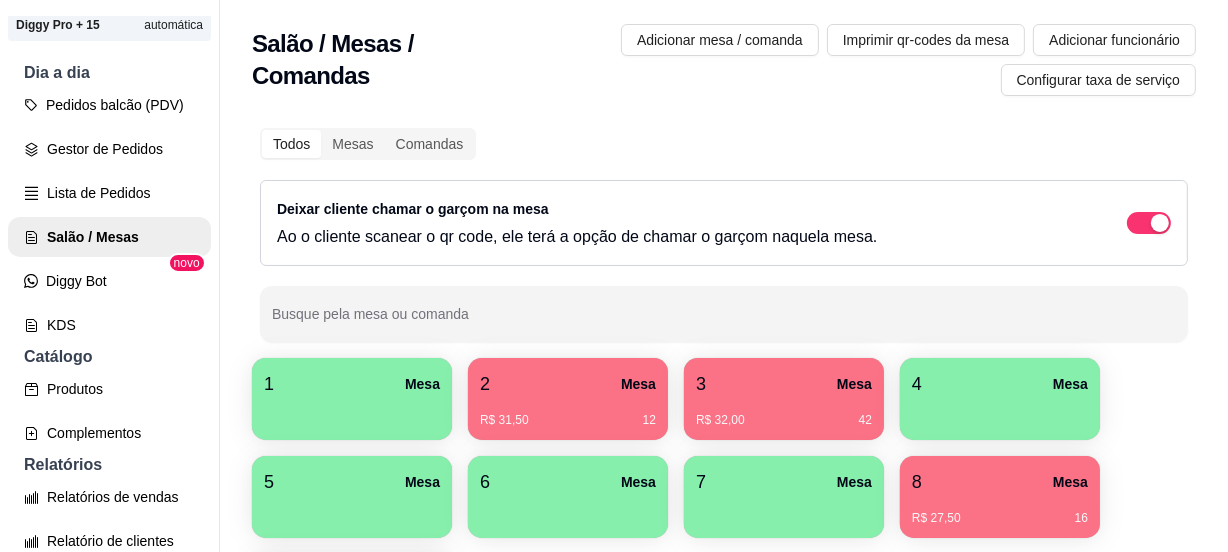 click on "Todos Mesas Comandas Deixar cliente chamar o garçom na mesa Ao o cliente scanear o qr code, ele terá a opção de chamar o garçom naquela mesa. Busque pela mesa ou comanda 1 Mesa 2 Mesa R$ 31,50 12 3 Mesa R$ 32,00 42 4 Mesa 5 Mesa 6 Mesa 7 Mesa 8 Mesa R$ 27,50 16 9 Mesa" at bounding box center (724, 384) 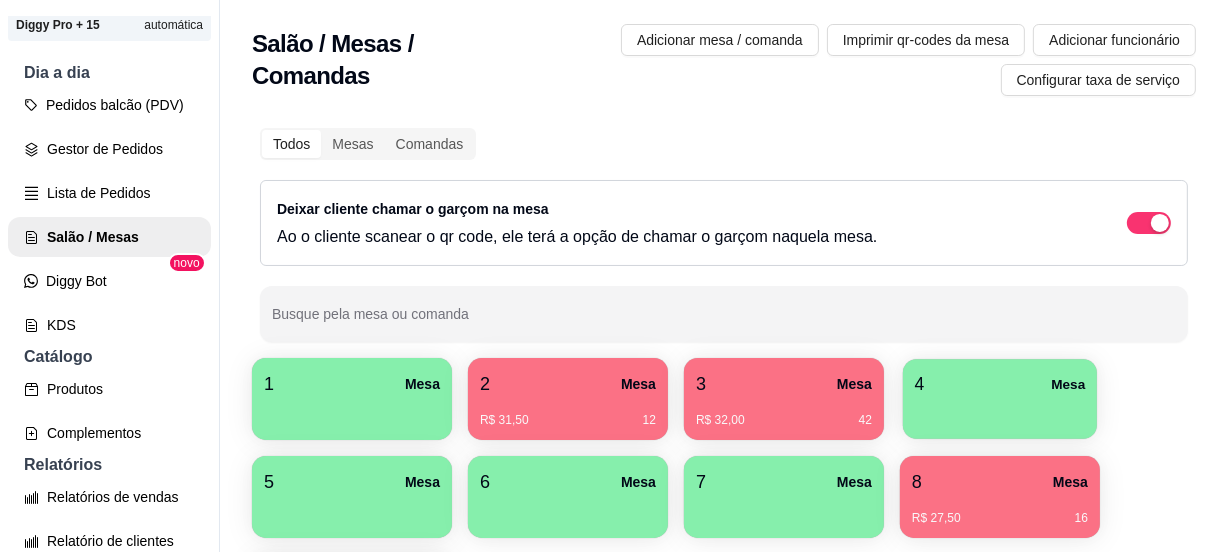 click on "4 Mesa" at bounding box center [1000, 384] 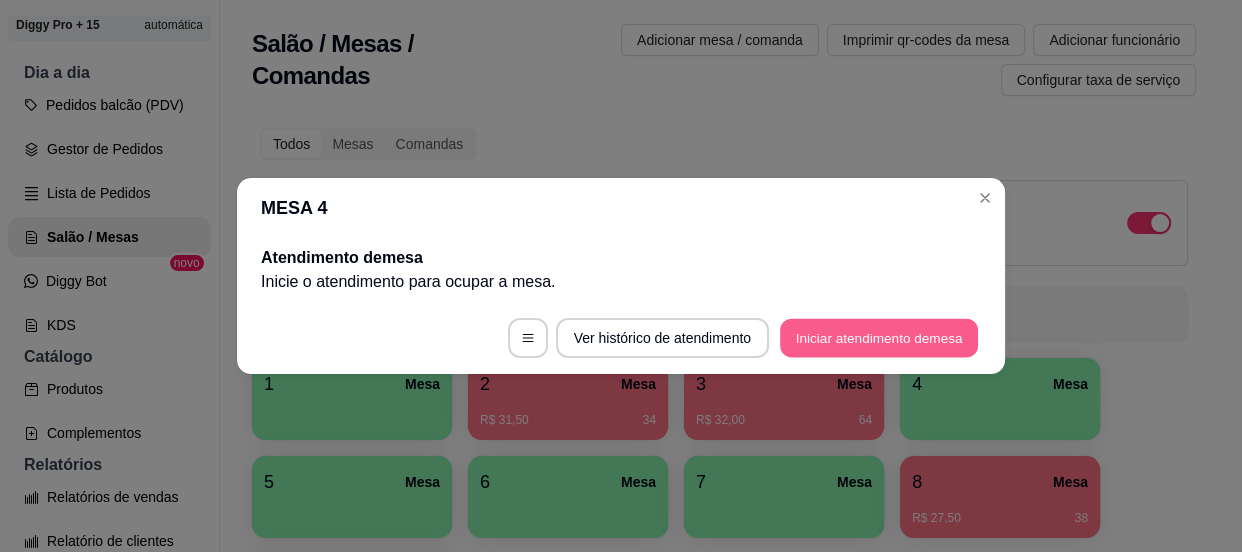 click on "Iniciar atendimento de  mesa" at bounding box center [879, 338] 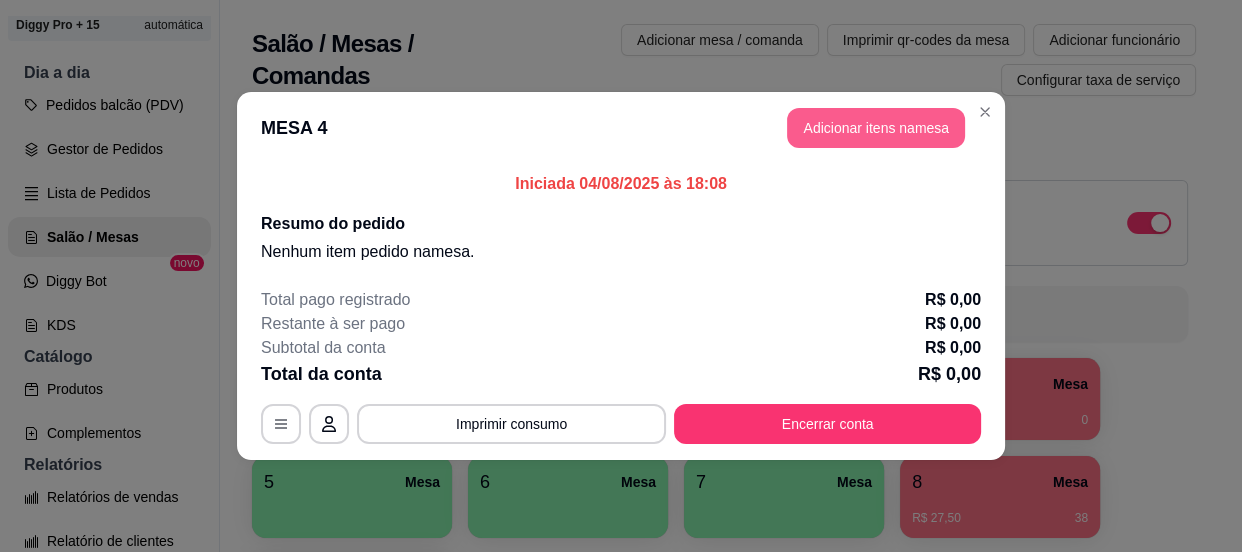click on "Adicionar itens na  mesa" at bounding box center (876, 128) 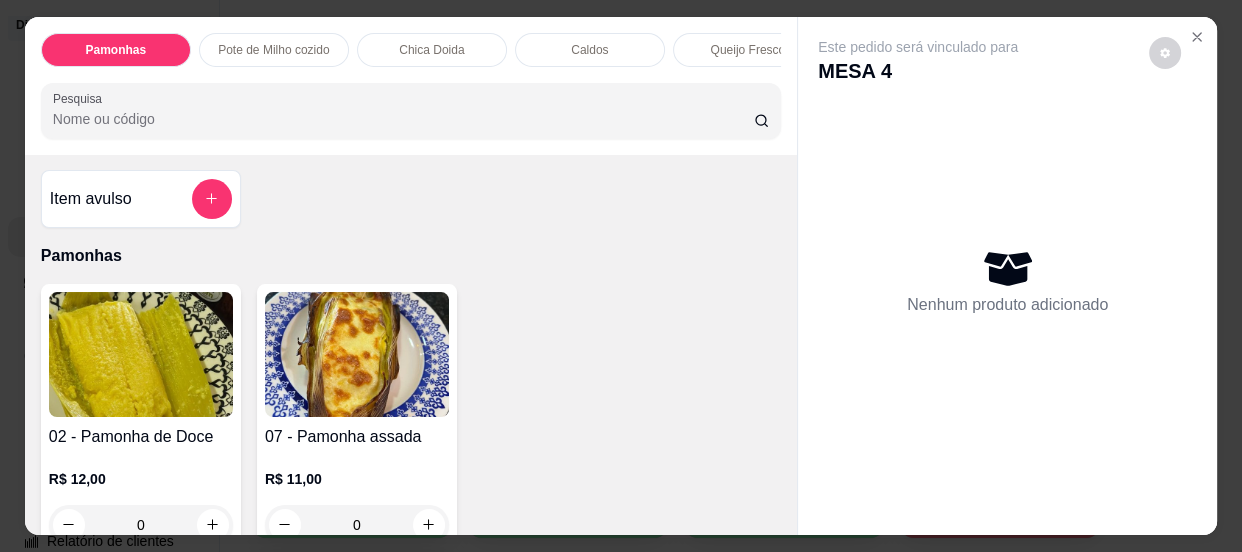 scroll, scrollTop: 0, scrollLeft: 0, axis: both 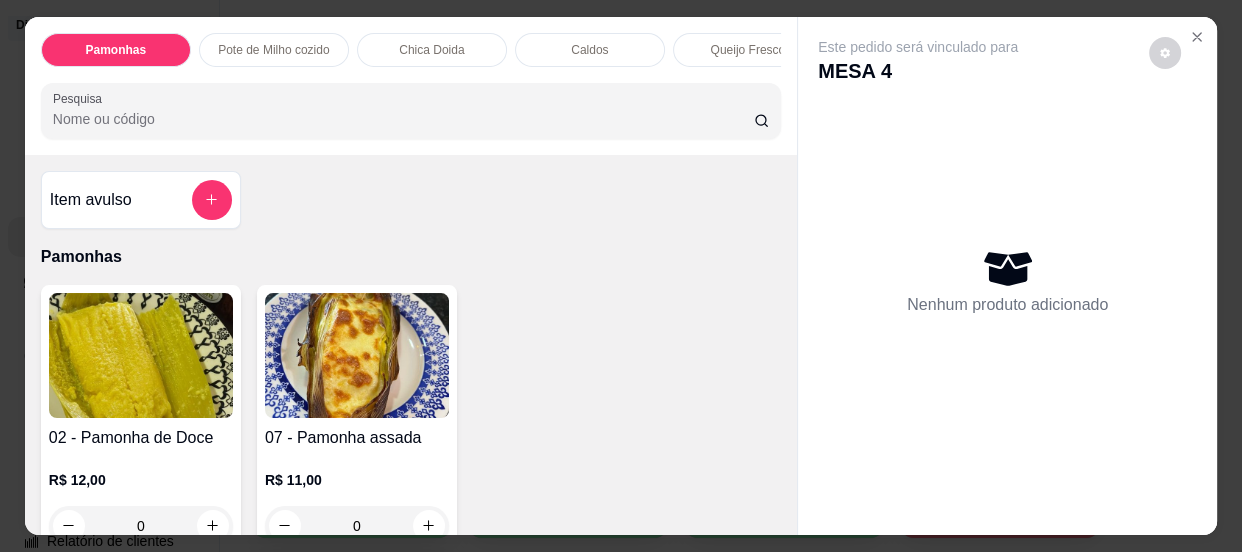 click at bounding box center [212, 200] 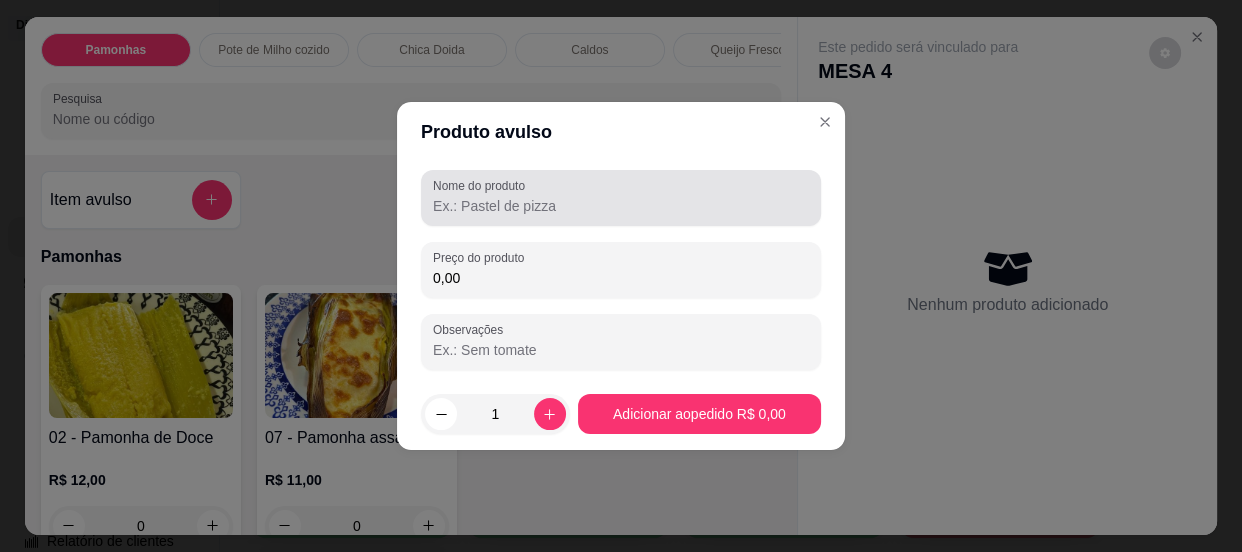 click on "Nome do produto" at bounding box center [621, 206] 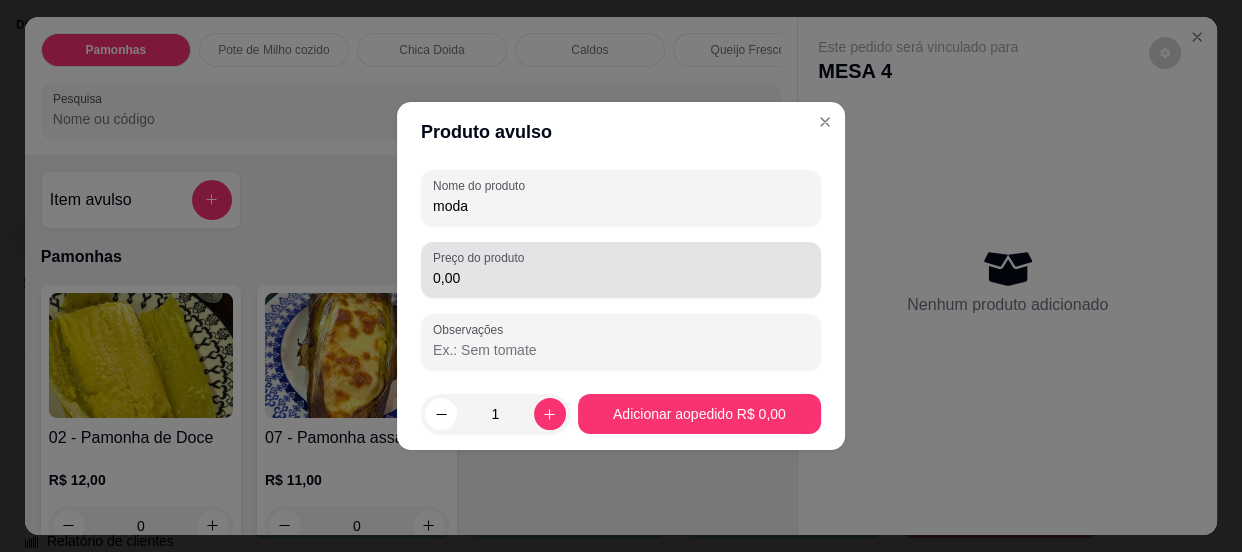 type on "moda" 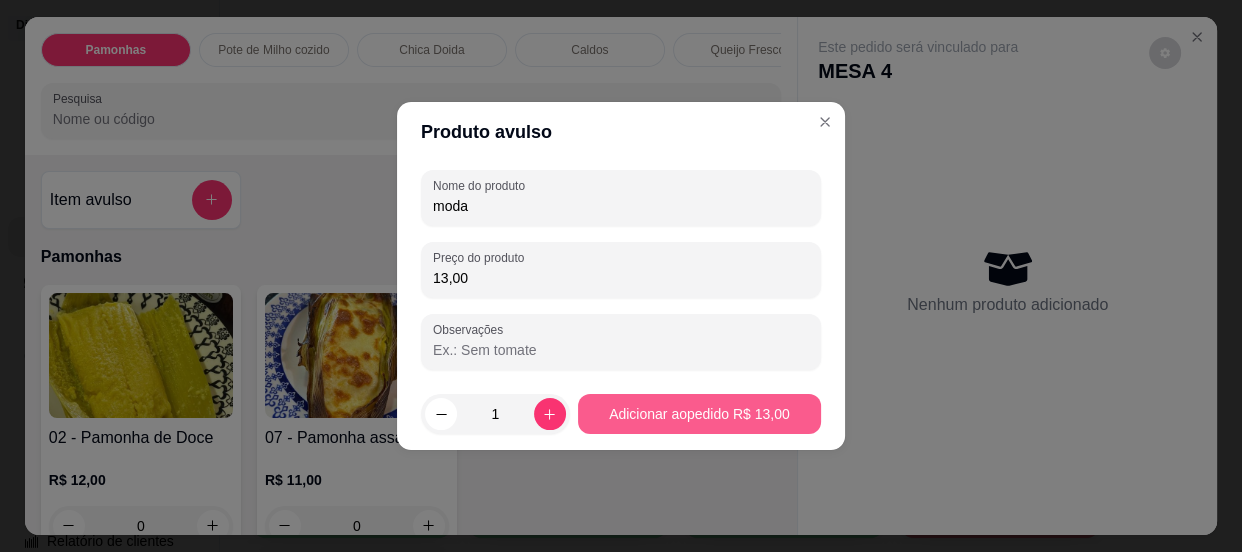 type on "13,00" 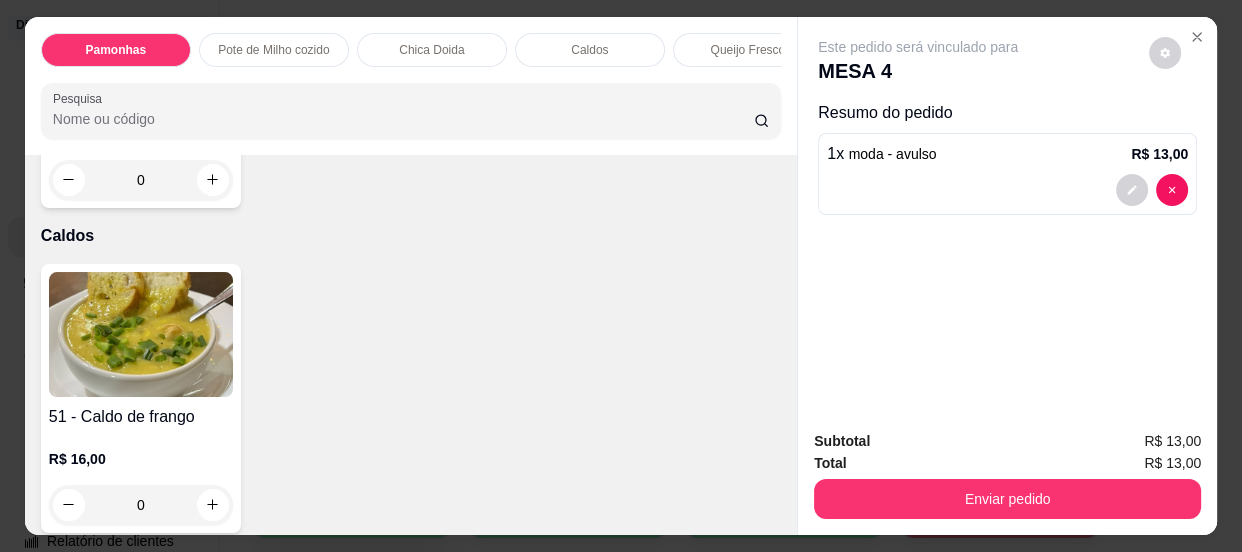 scroll, scrollTop: 1000, scrollLeft: 0, axis: vertical 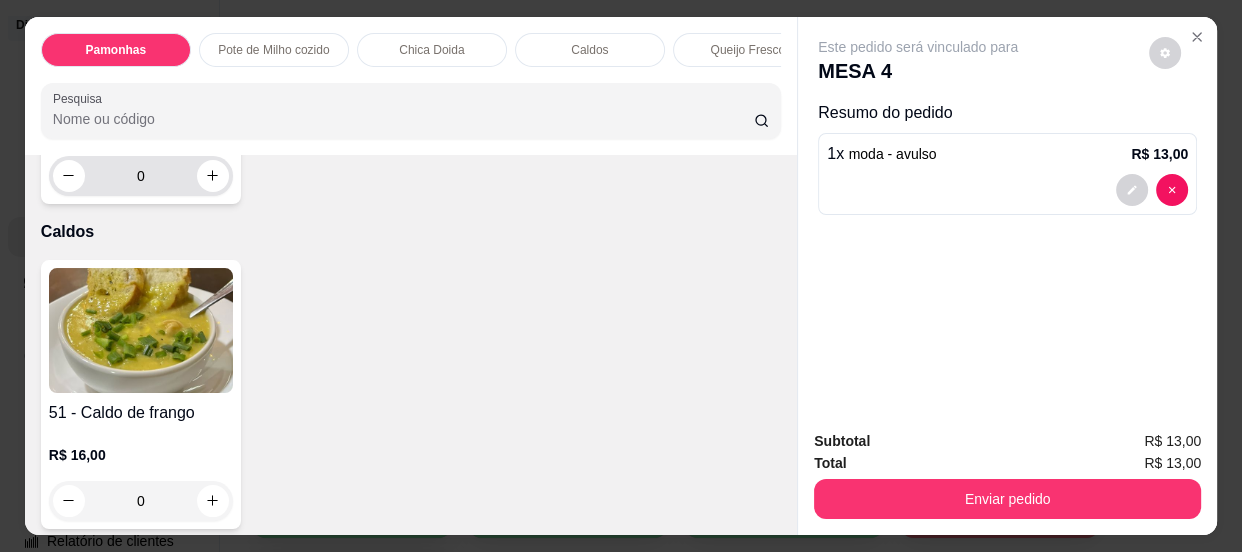 click at bounding box center [213, 176] 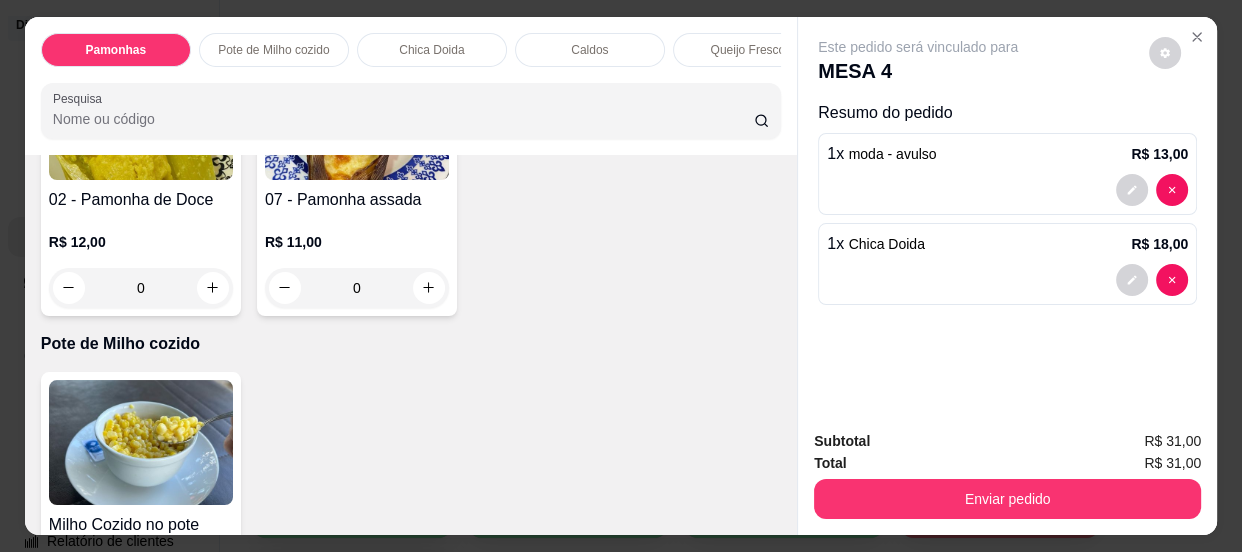 scroll, scrollTop: 0, scrollLeft: 0, axis: both 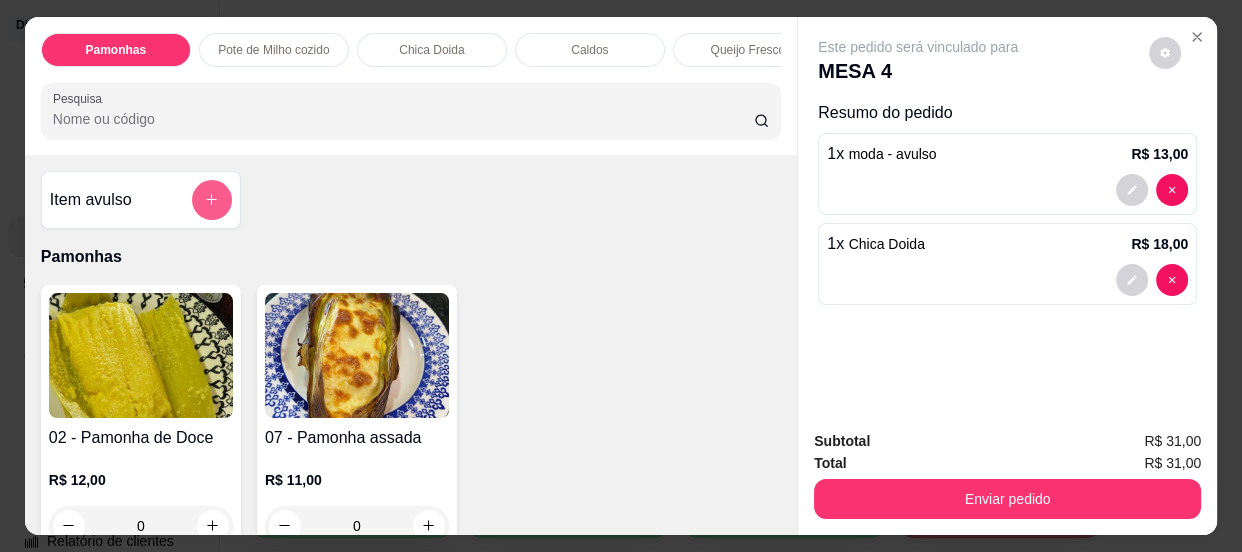 click at bounding box center [212, 200] 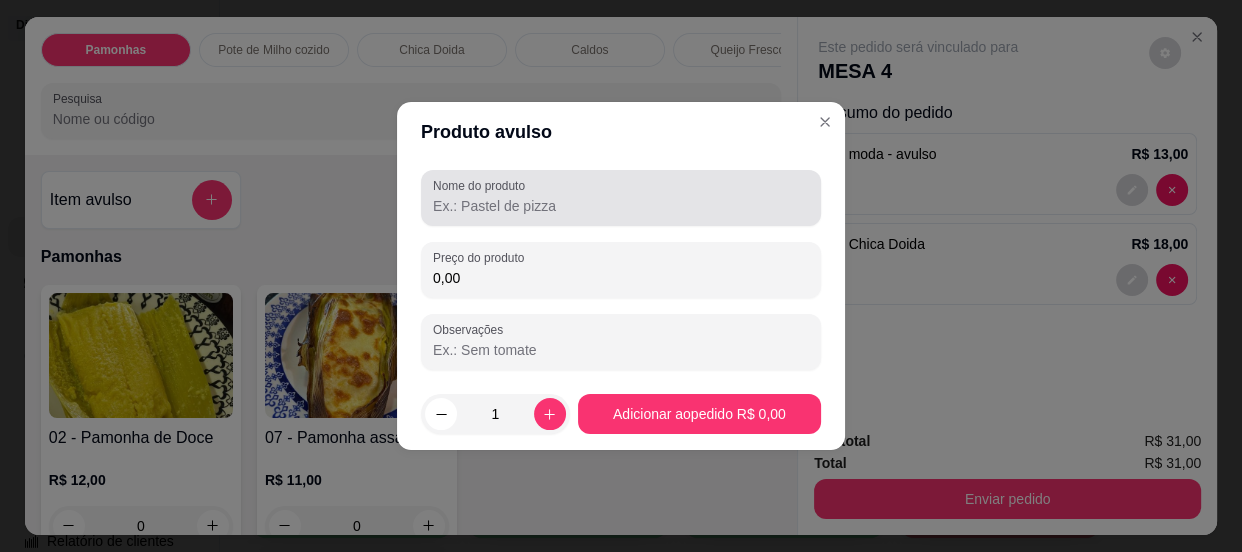 click on "Nome do produto" at bounding box center (621, 206) 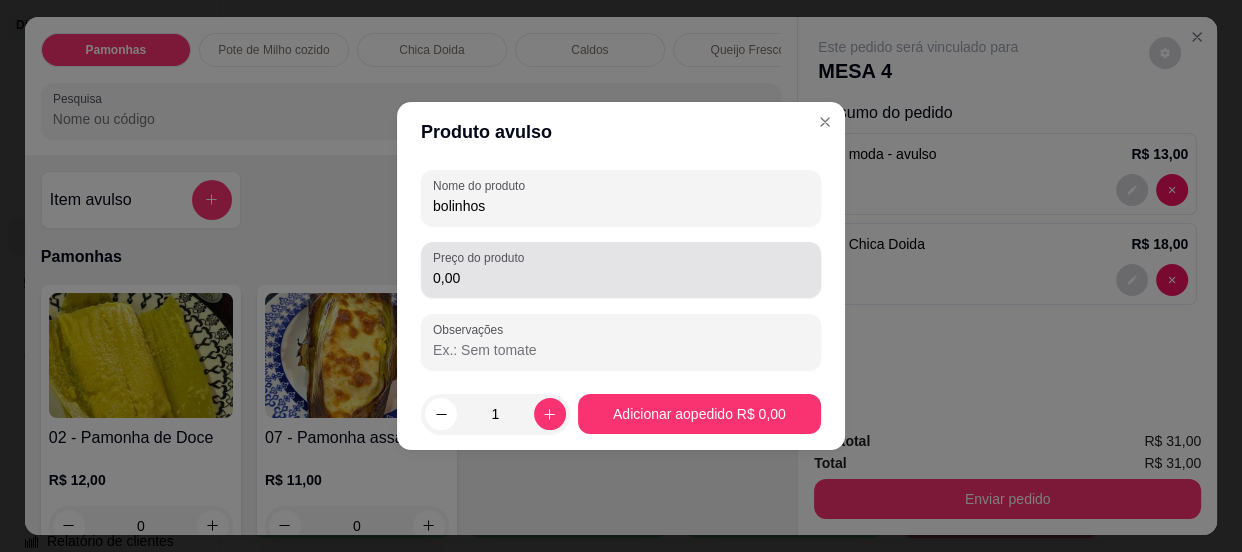 type on "bolinhos" 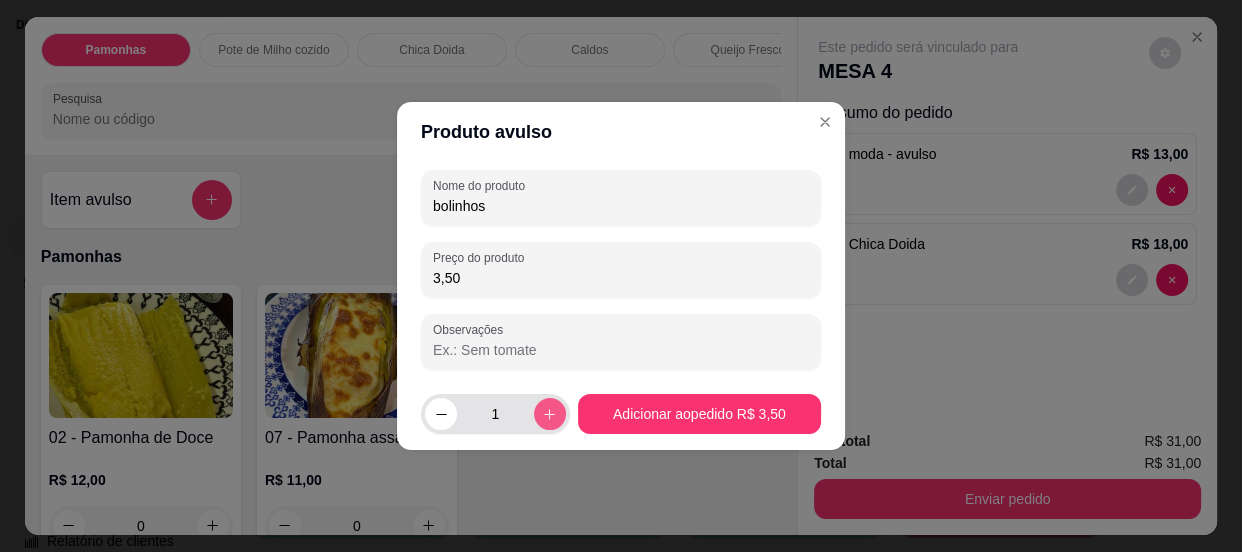 type on "3,50" 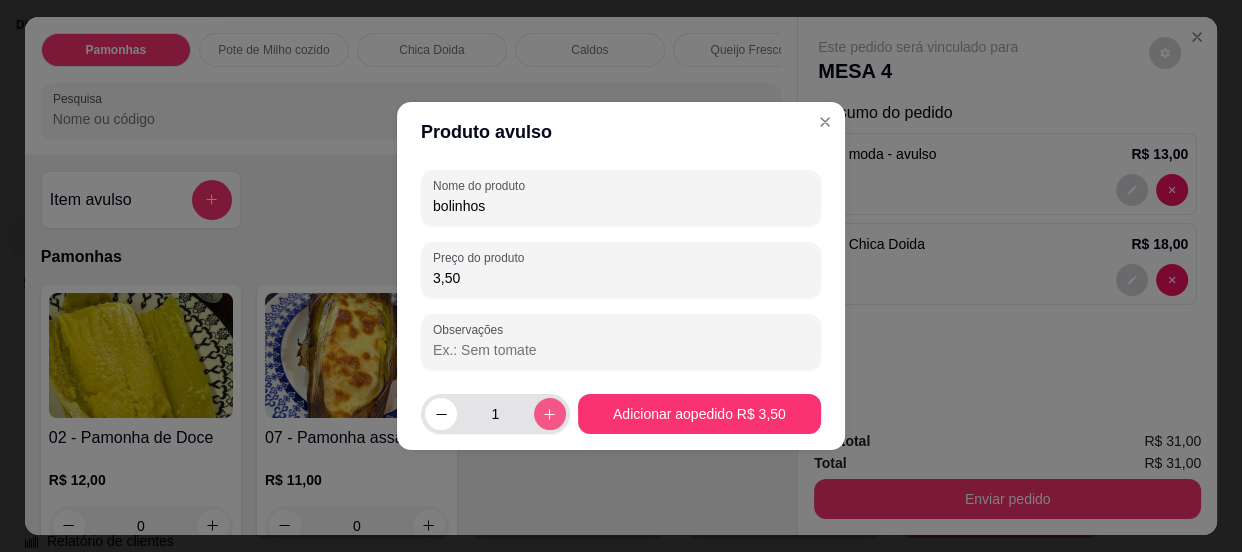click 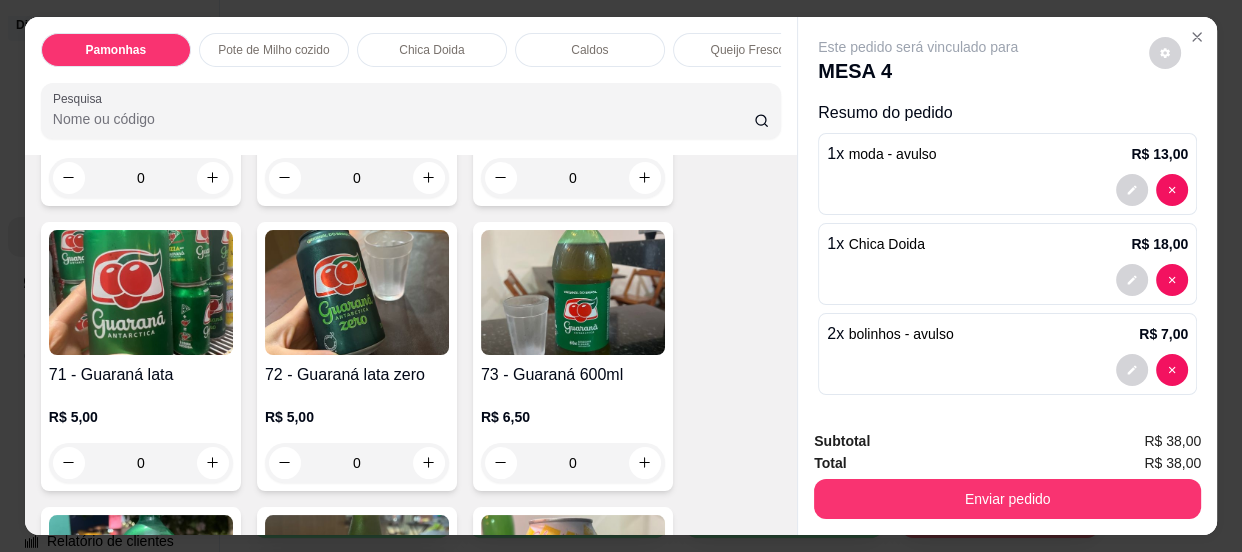 scroll, scrollTop: 2819, scrollLeft: 0, axis: vertical 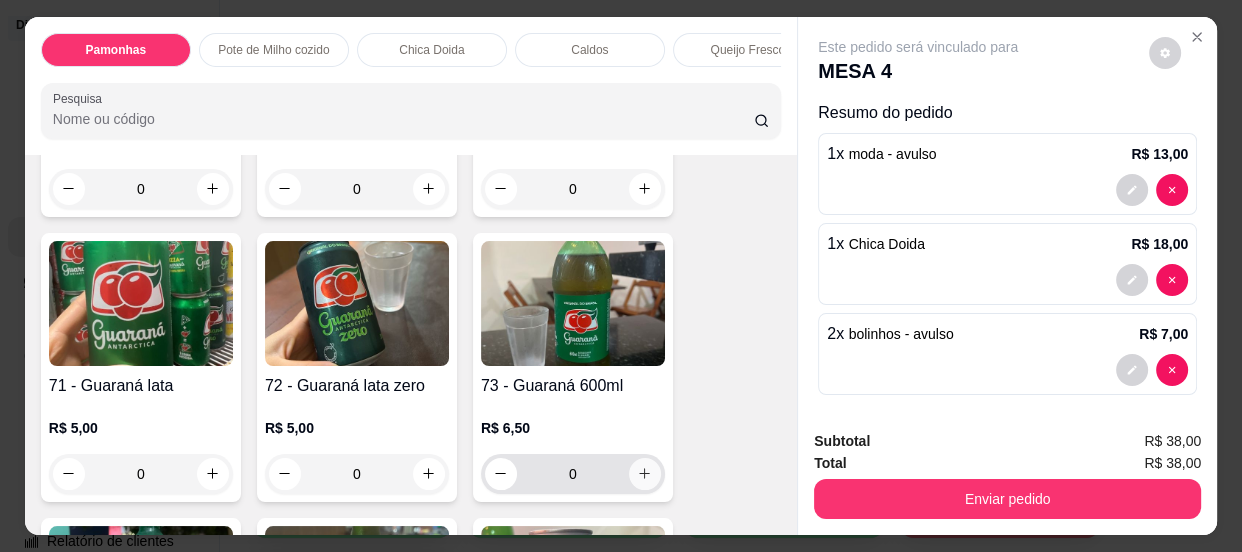 click at bounding box center (645, 474) 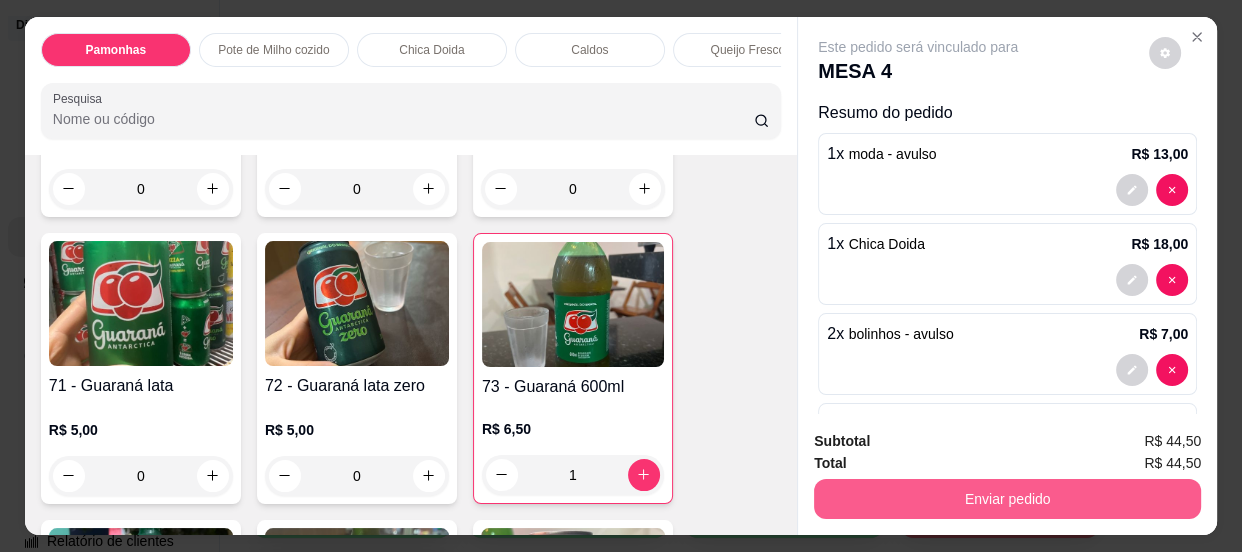 click on "Enviar pedido" at bounding box center [1007, 499] 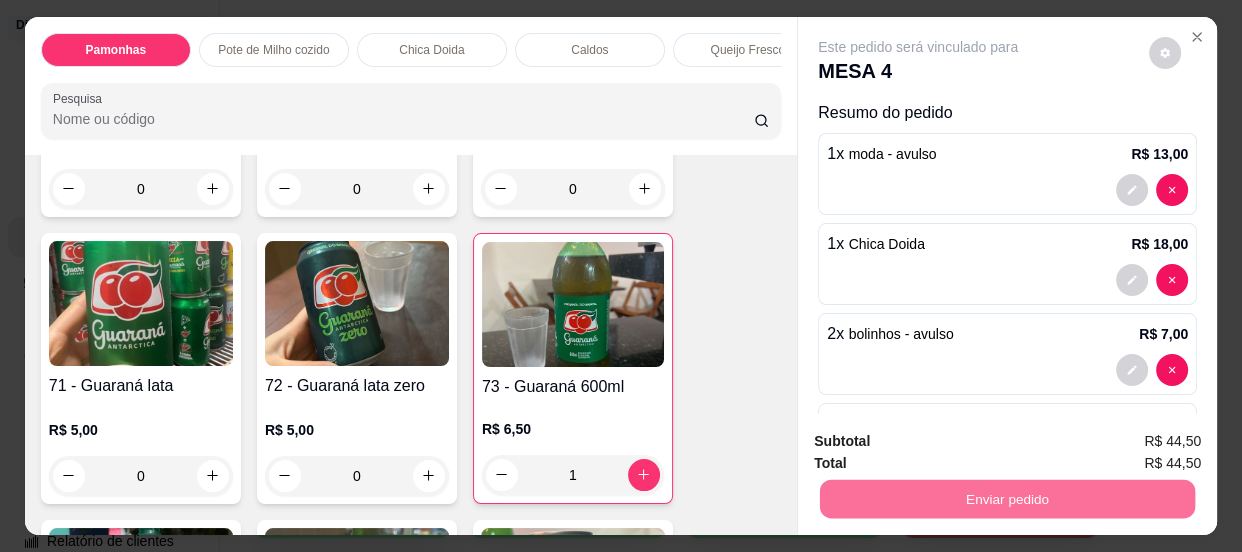 click on "Não registrar e enviar pedido" at bounding box center [942, 443] 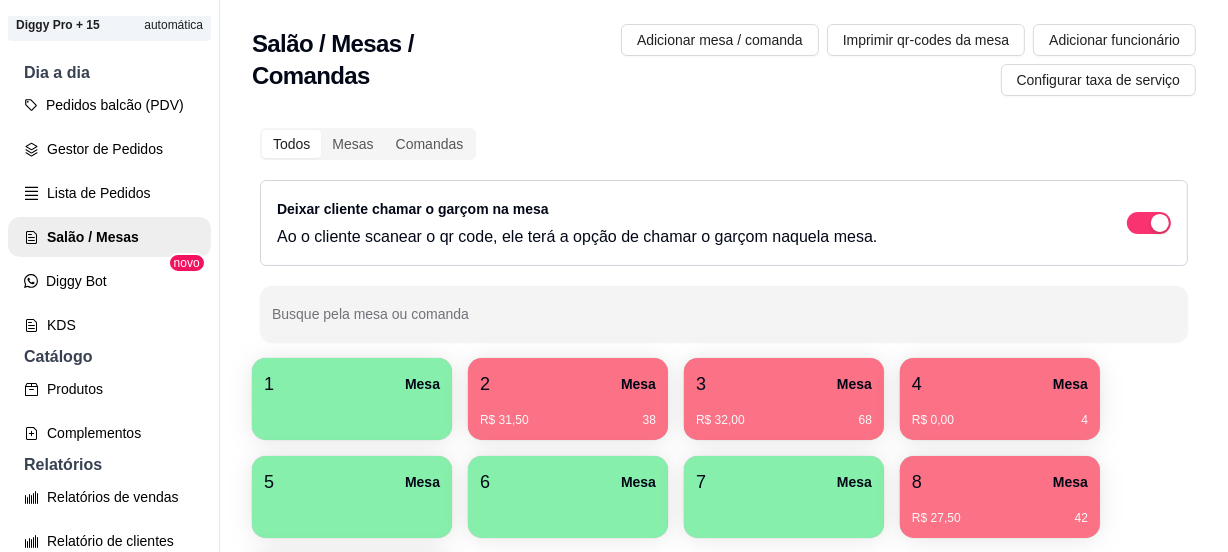 click on "6 Mesa" at bounding box center [568, 482] 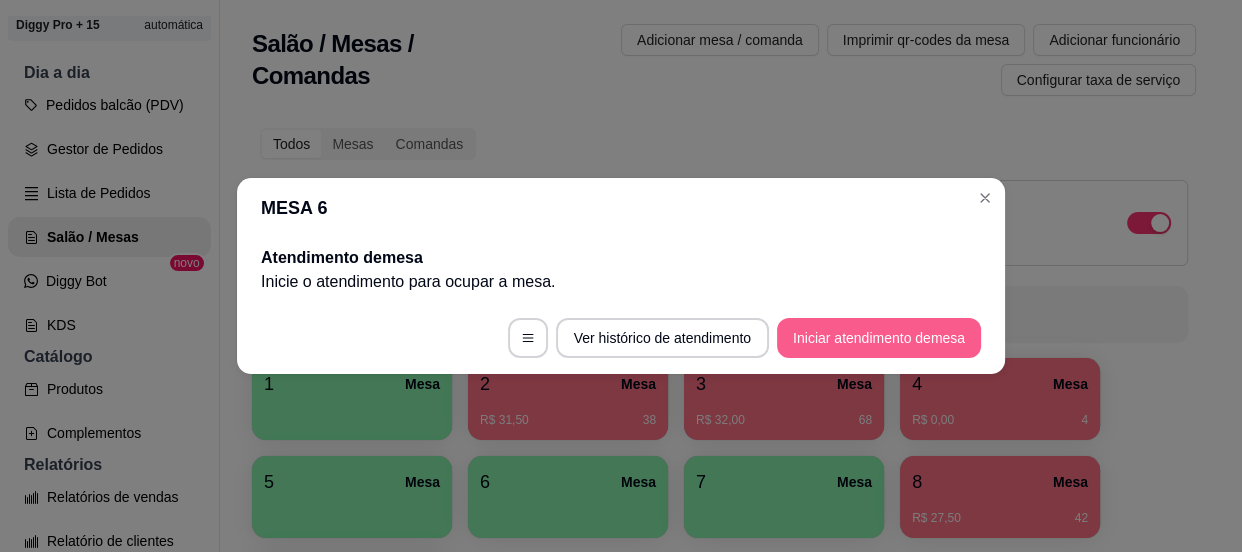click on "Iniciar atendimento de  mesa" at bounding box center [879, 338] 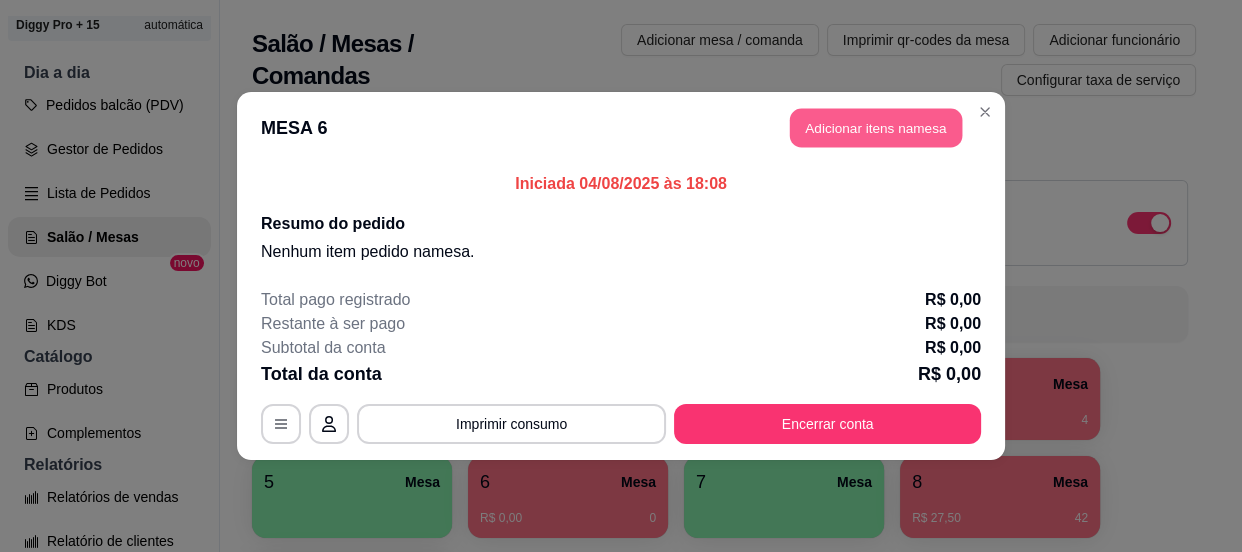 click on "Adicionar itens na  mesa" at bounding box center (876, 128) 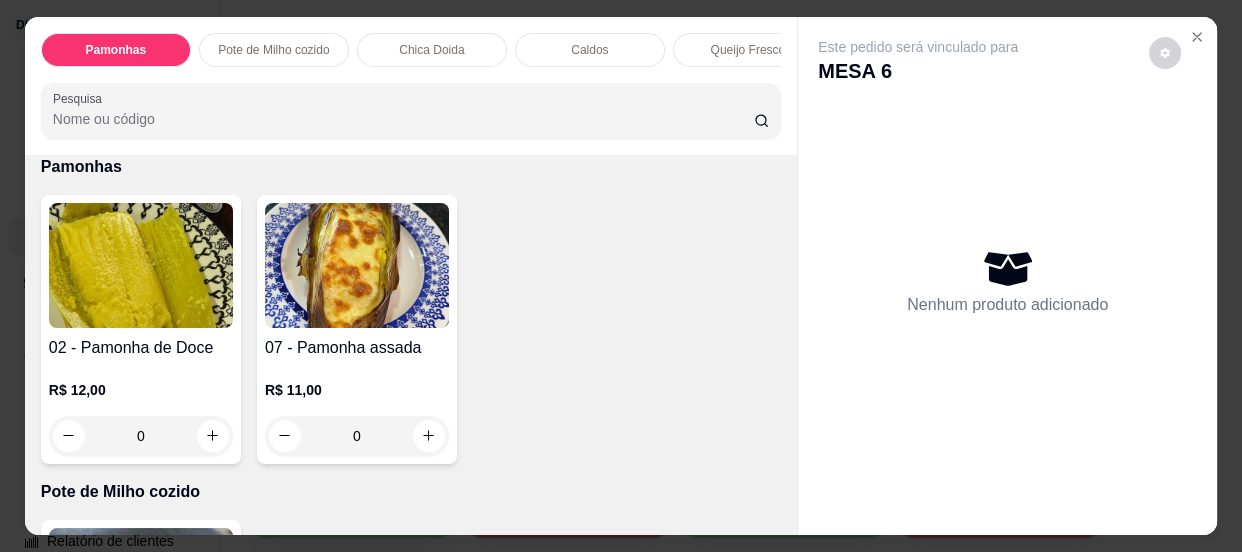 scroll, scrollTop: 0, scrollLeft: 0, axis: both 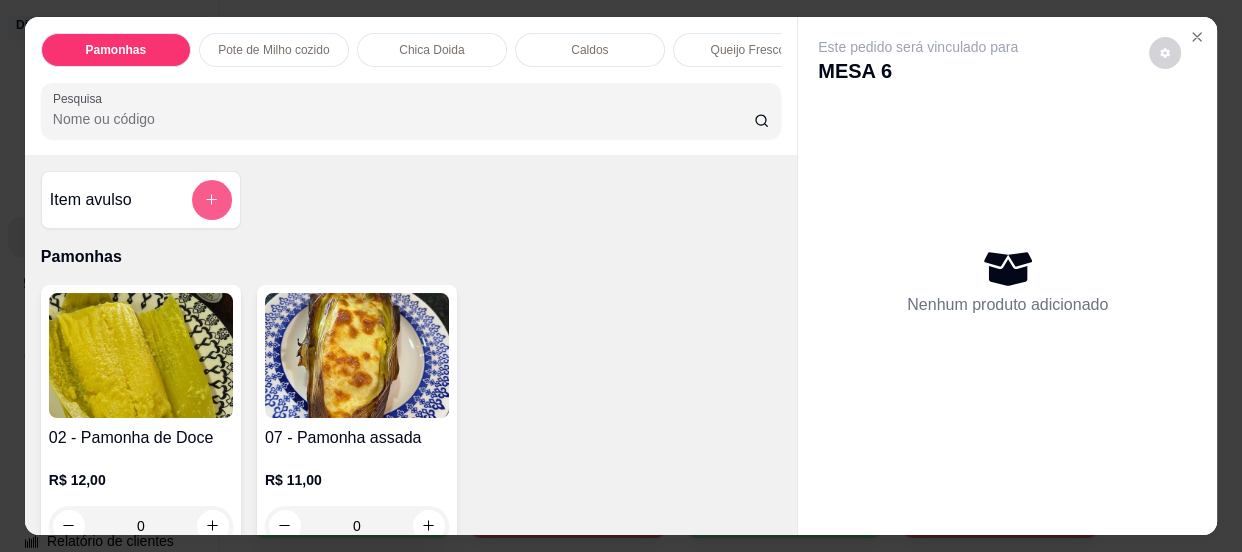 click at bounding box center (212, 200) 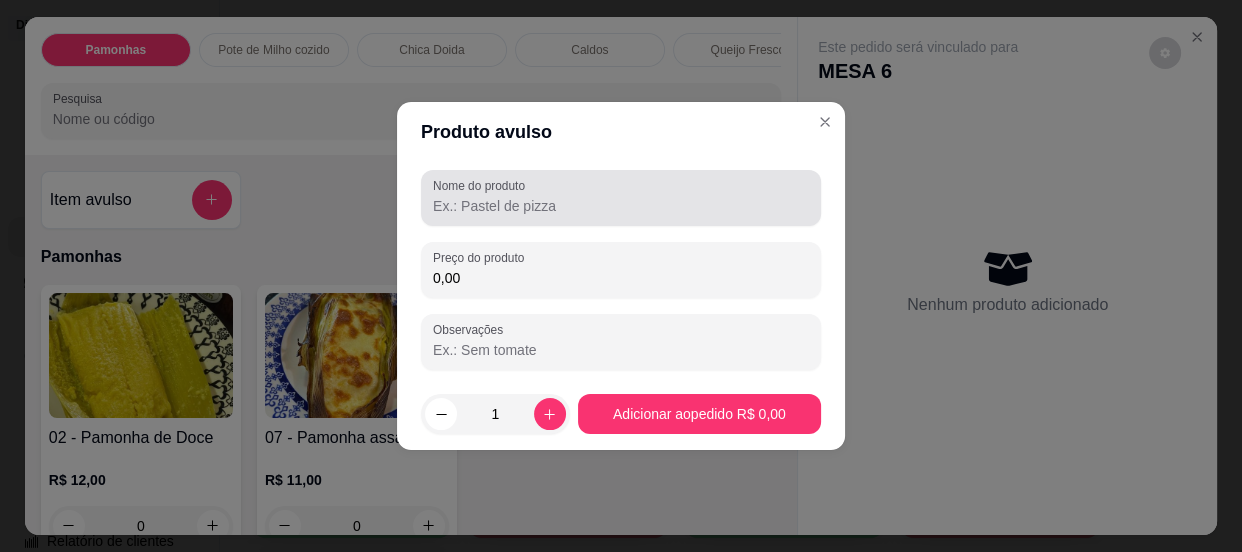 click on "Nome do produto" at bounding box center [621, 206] 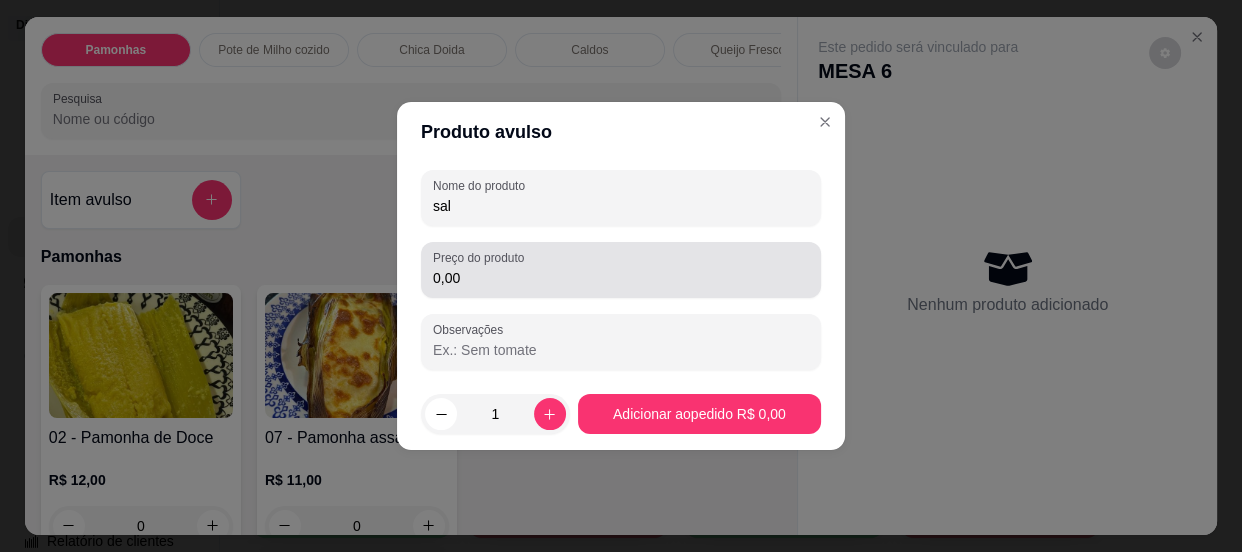 type on "sal" 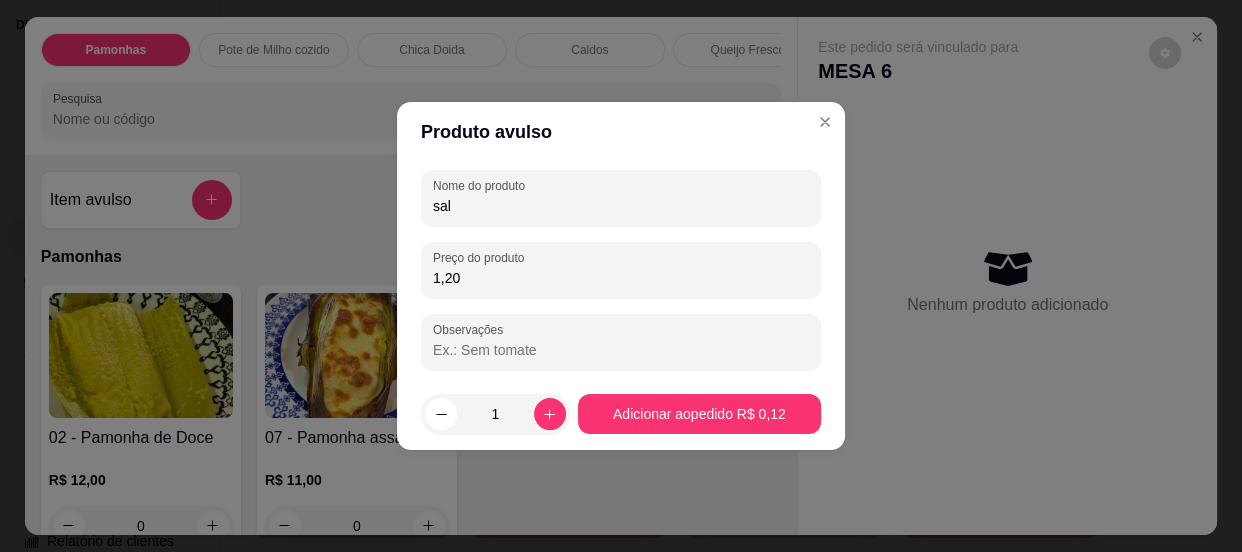 type on "12,00" 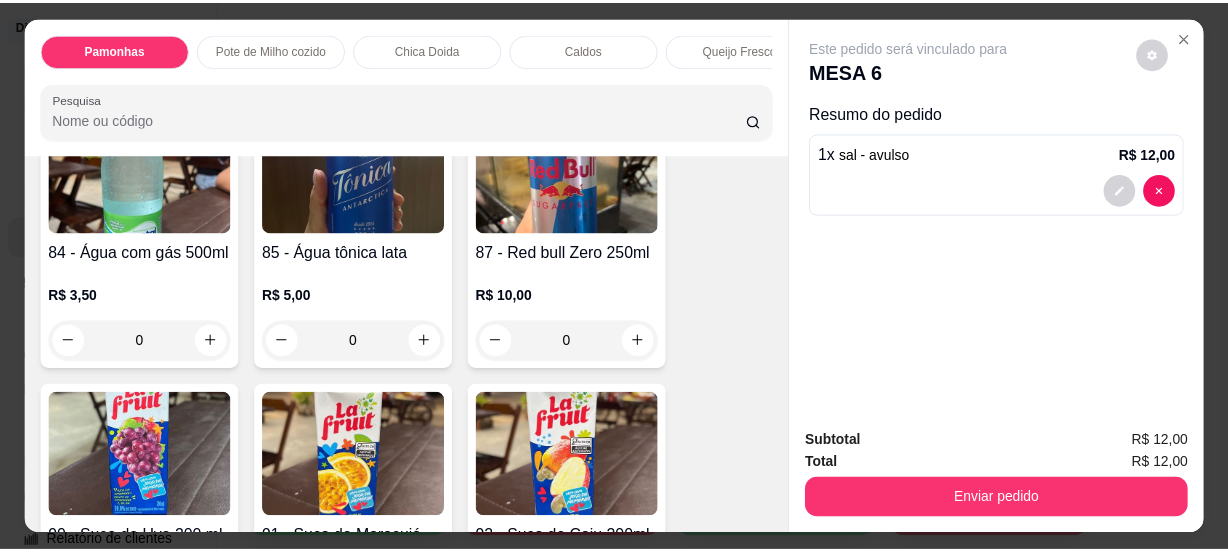 scroll, scrollTop: 4272, scrollLeft: 0, axis: vertical 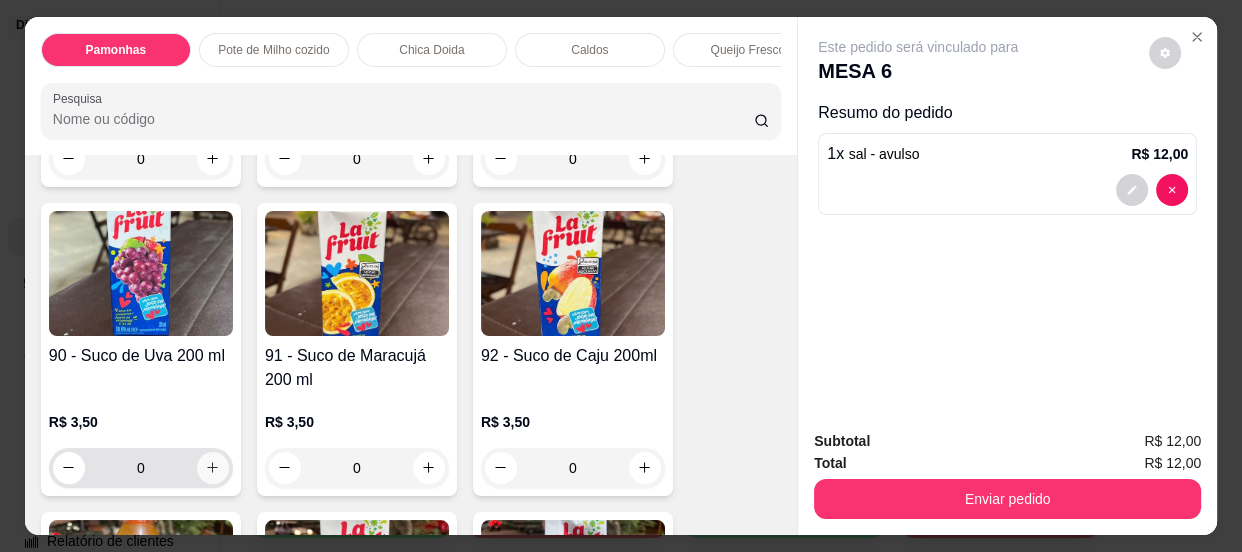 click 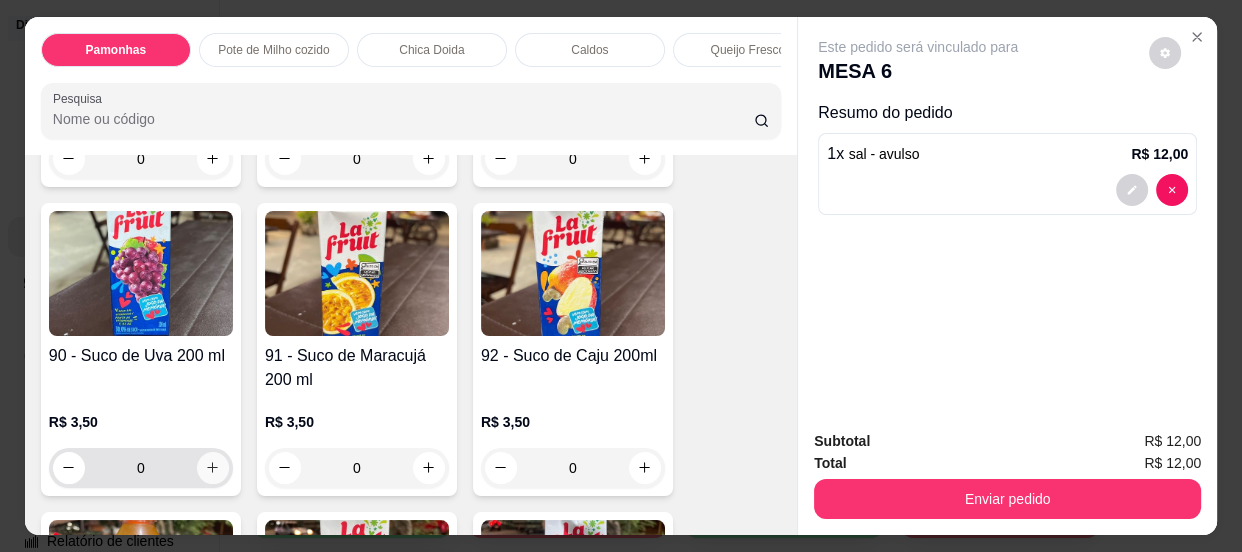 type on "1" 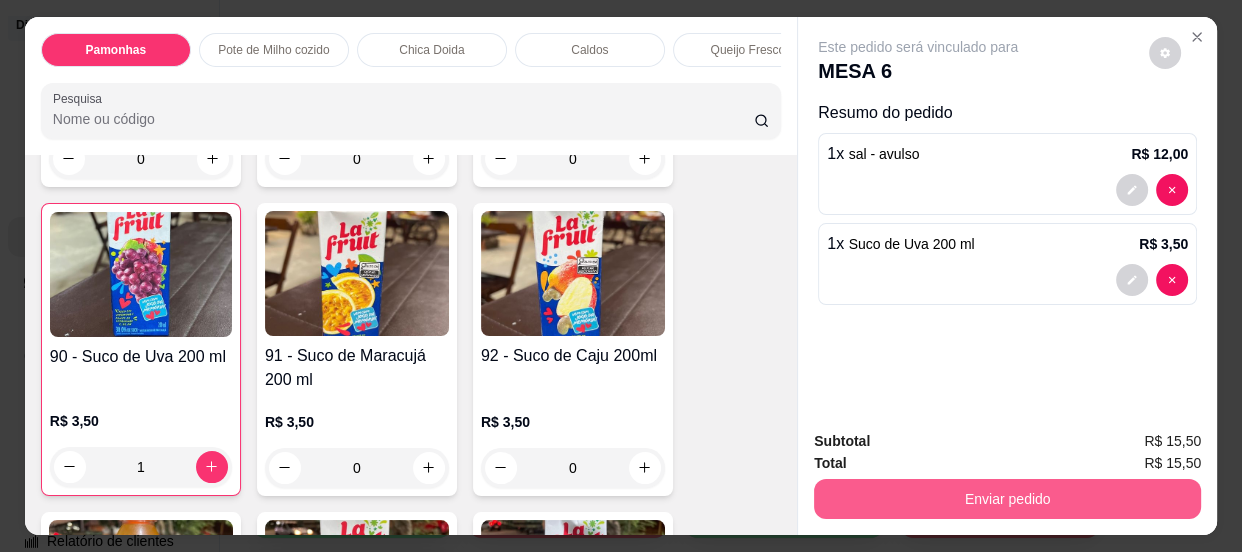 click on "Enviar pedido" at bounding box center [1007, 499] 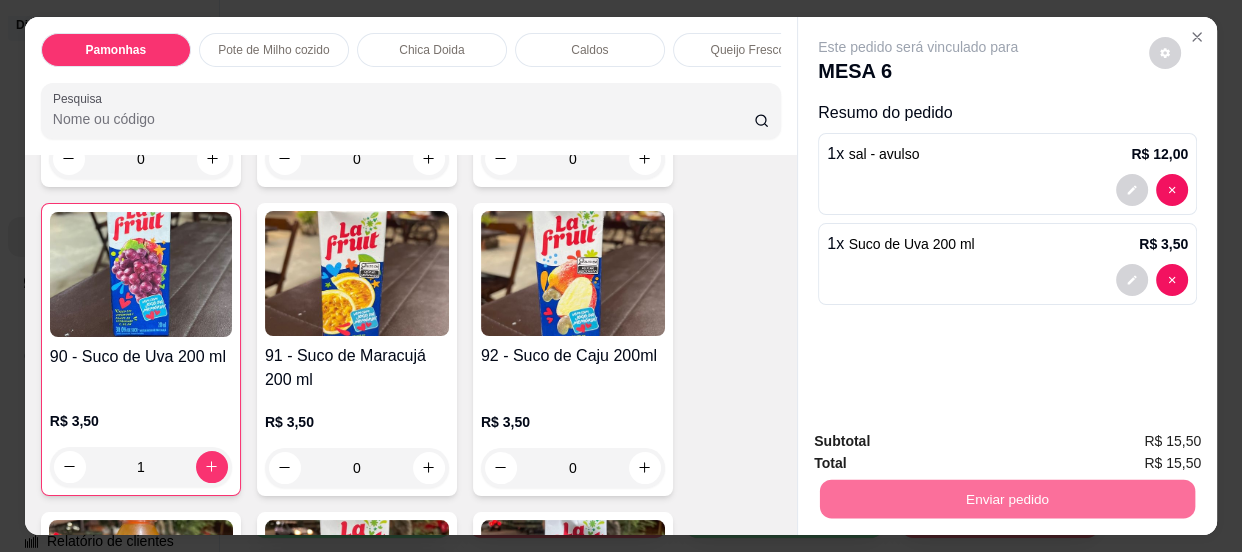 click on "Não registrar e enviar pedido" at bounding box center [942, 442] 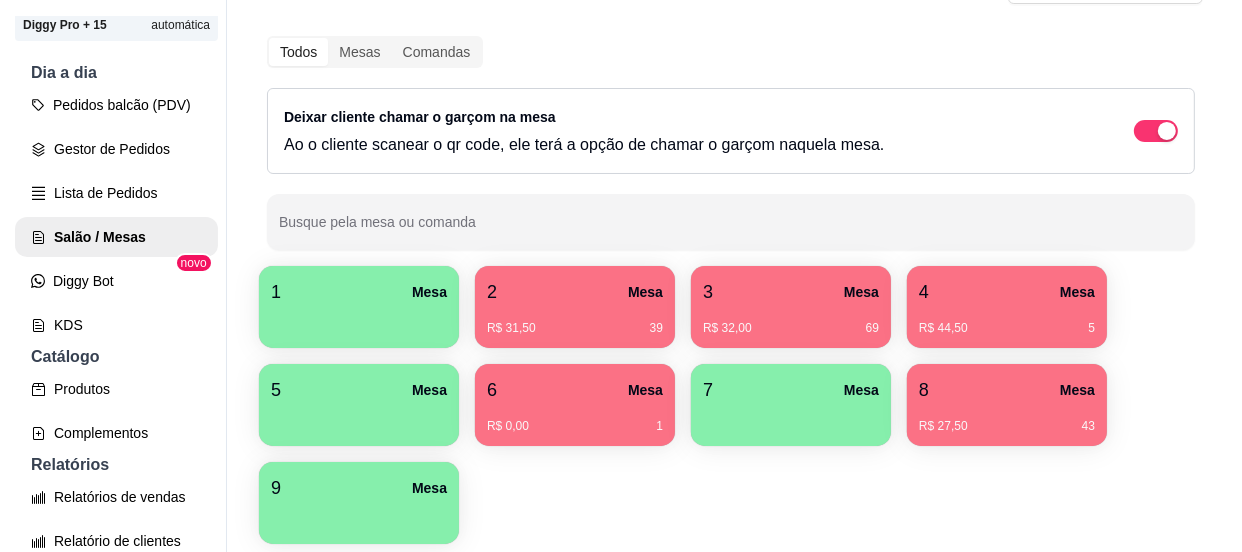 scroll, scrollTop: 177, scrollLeft: 0, axis: vertical 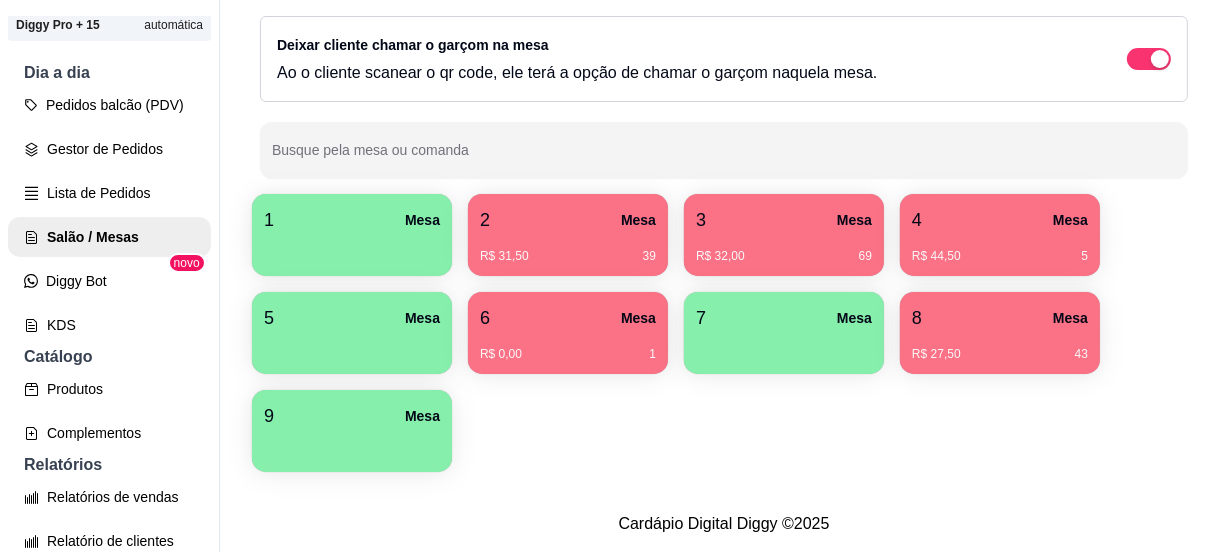click on "8 Mesa R$ 27,50 43" at bounding box center (1000, 333) 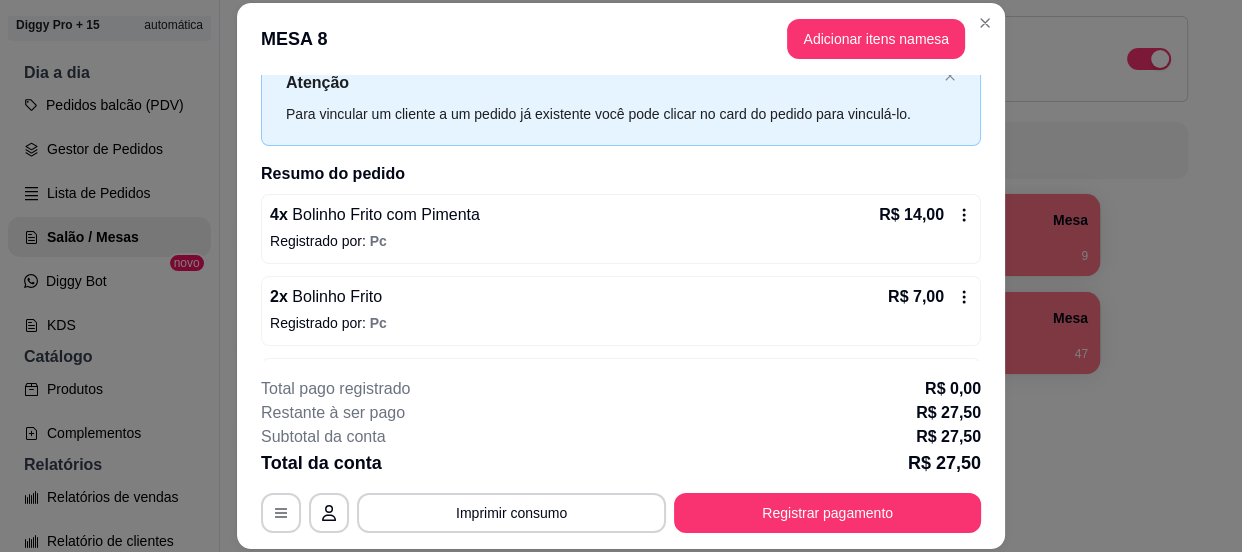 scroll, scrollTop: 143, scrollLeft: 0, axis: vertical 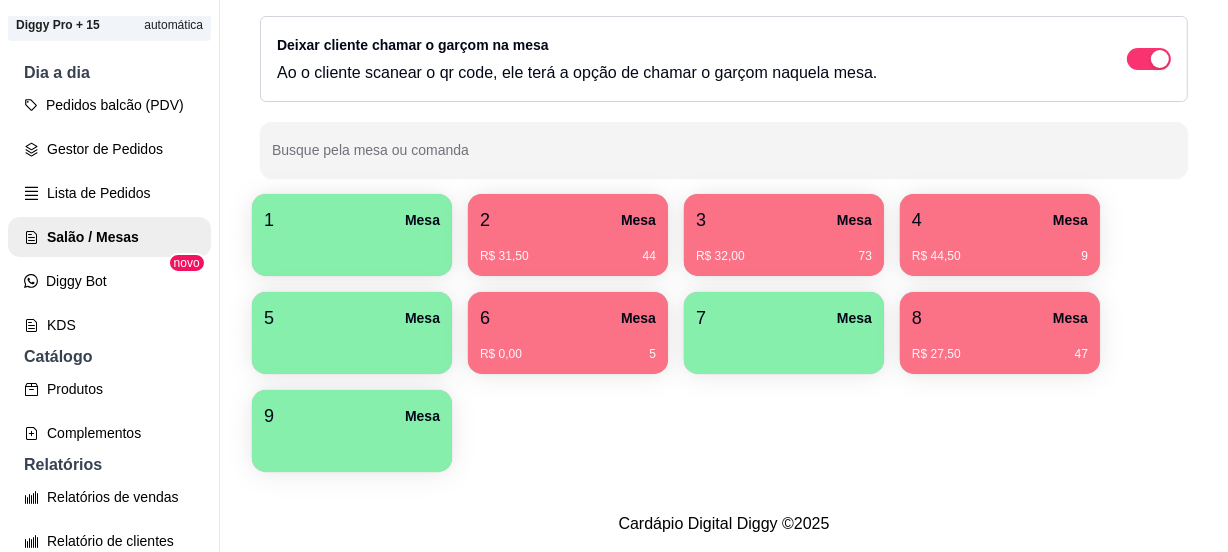 click on "6 Mesa" at bounding box center [568, 318] 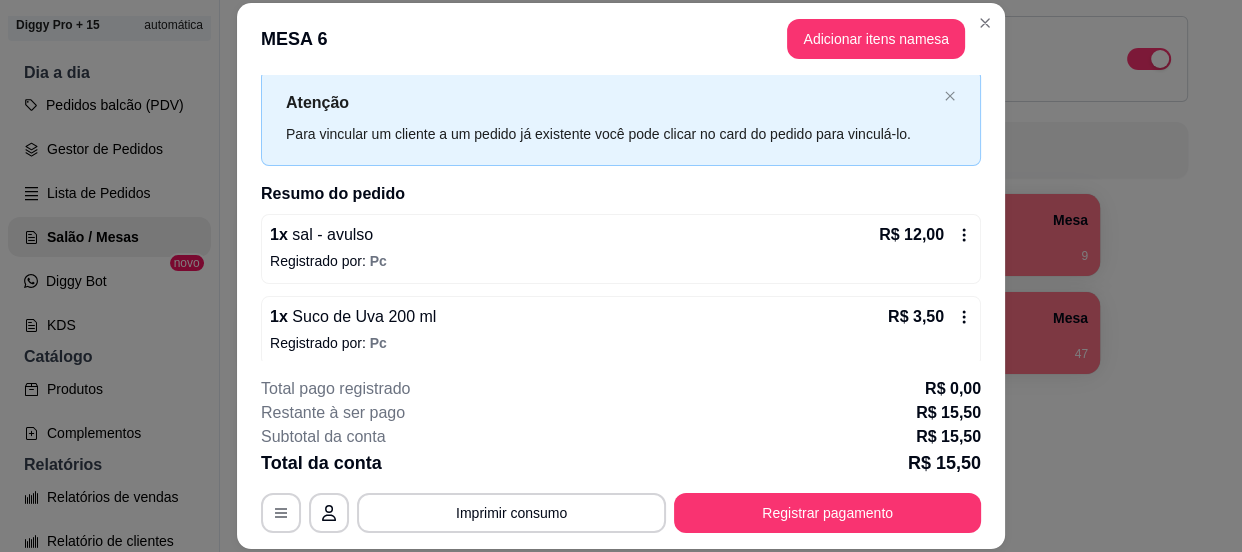 scroll, scrollTop: 61, scrollLeft: 0, axis: vertical 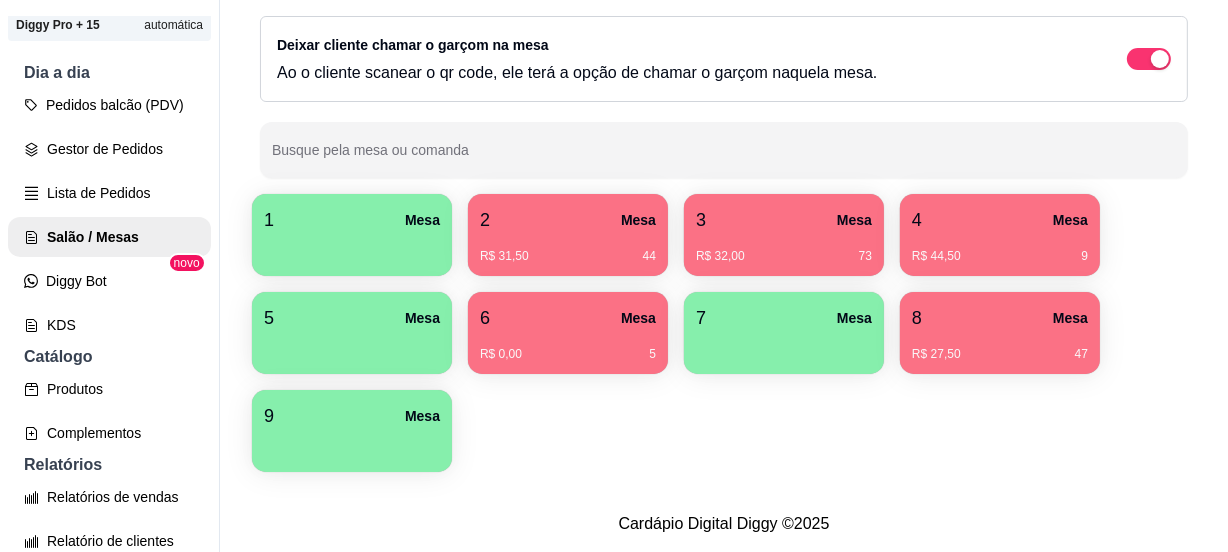 click on "R$ 44,50 9" at bounding box center [1000, 249] 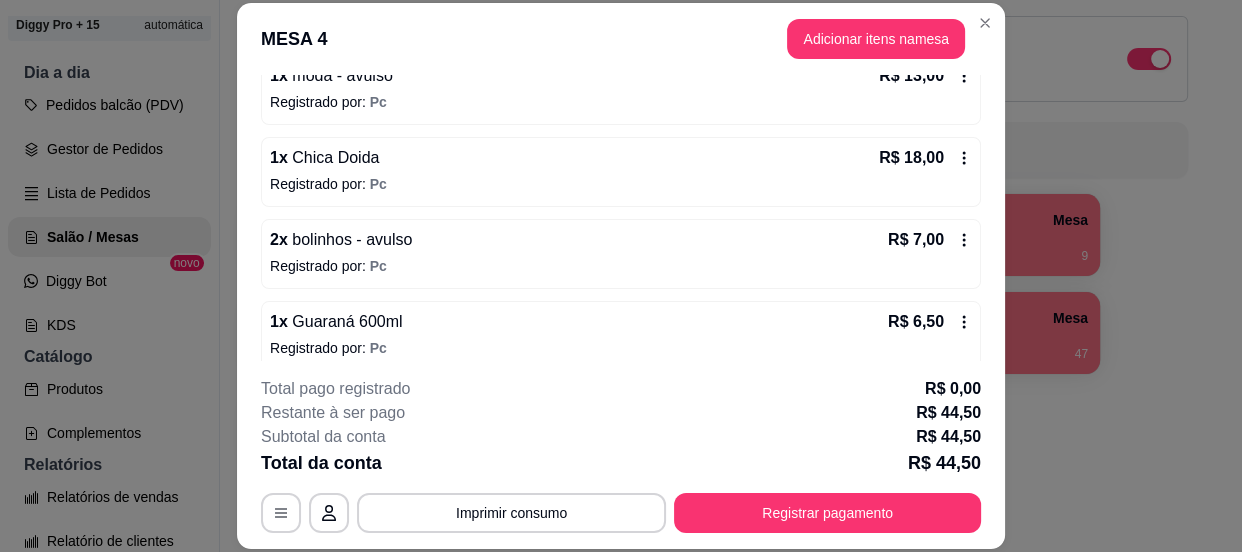 scroll, scrollTop: 225, scrollLeft: 0, axis: vertical 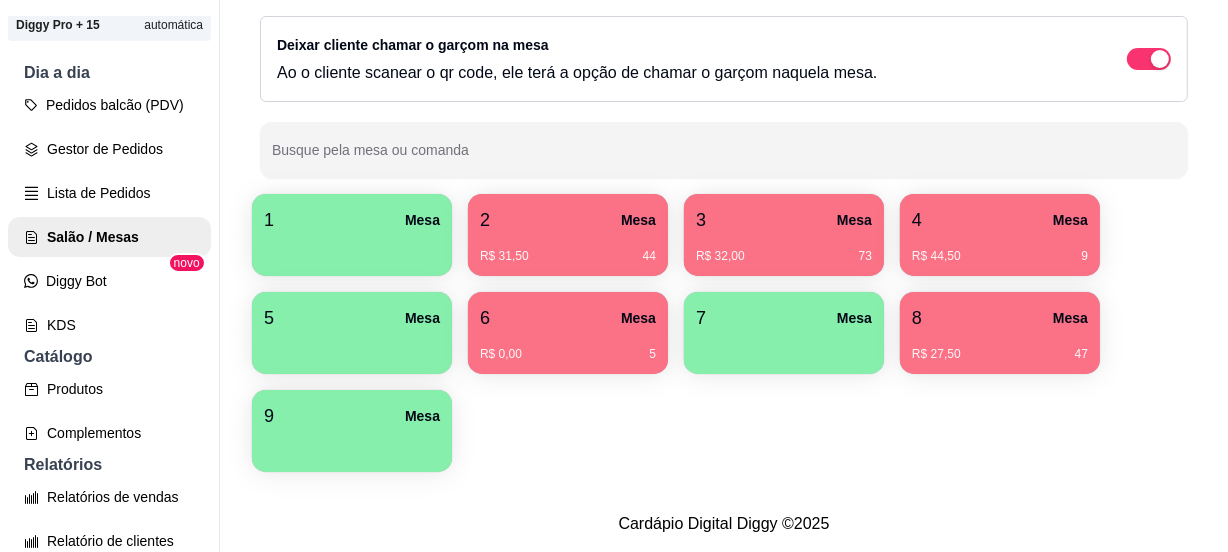 type 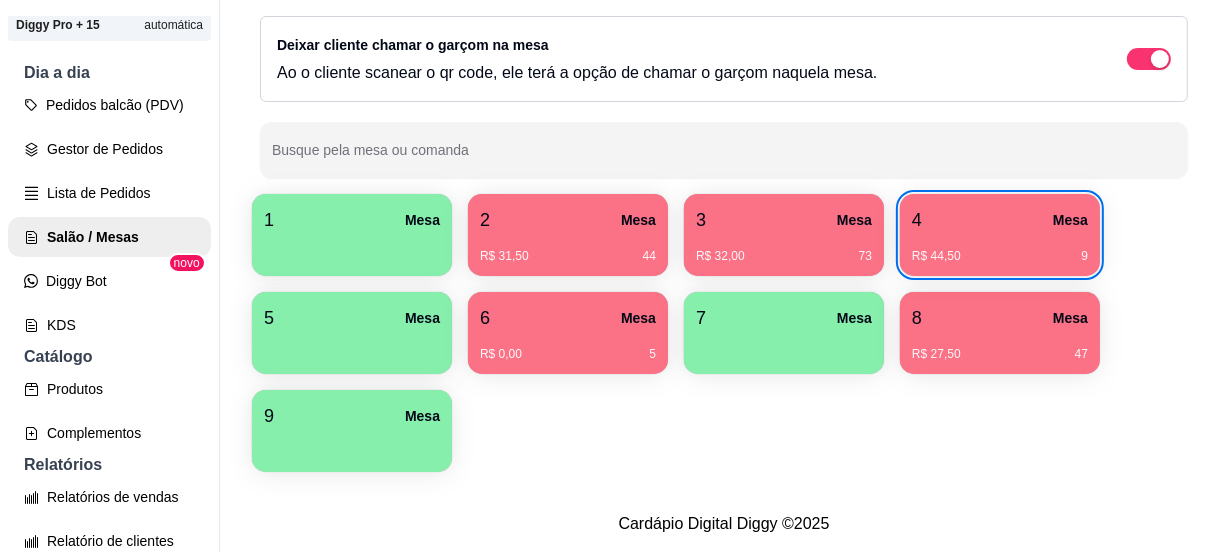 scroll, scrollTop: 0, scrollLeft: 0, axis: both 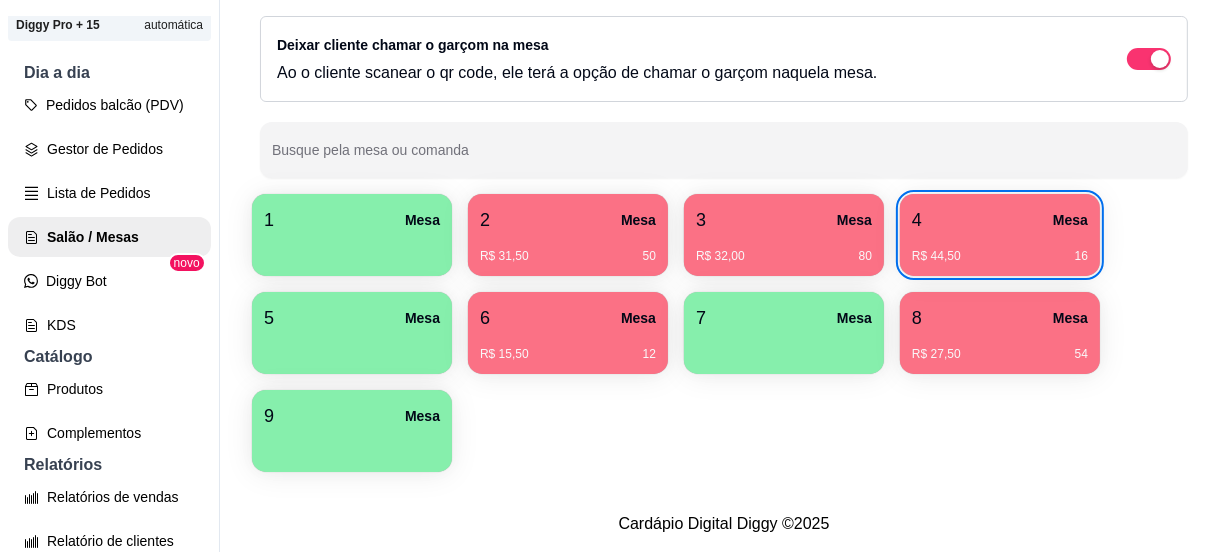 click on "R$ 44,50 16" at bounding box center (1000, 249) 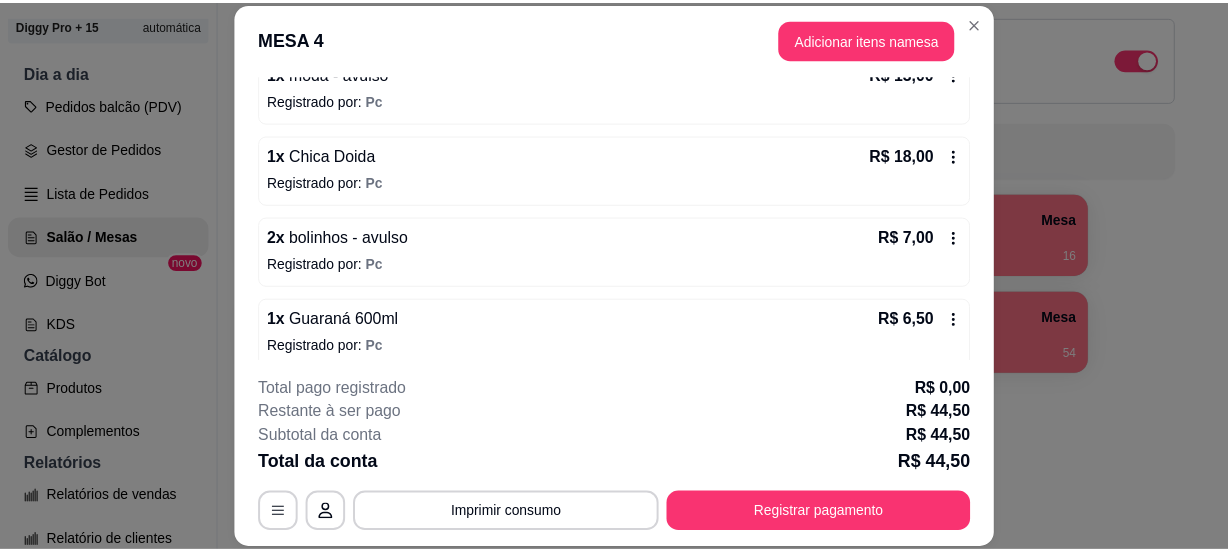 scroll, scrollTop: 225, scrollLeft: 0, axis: vertical 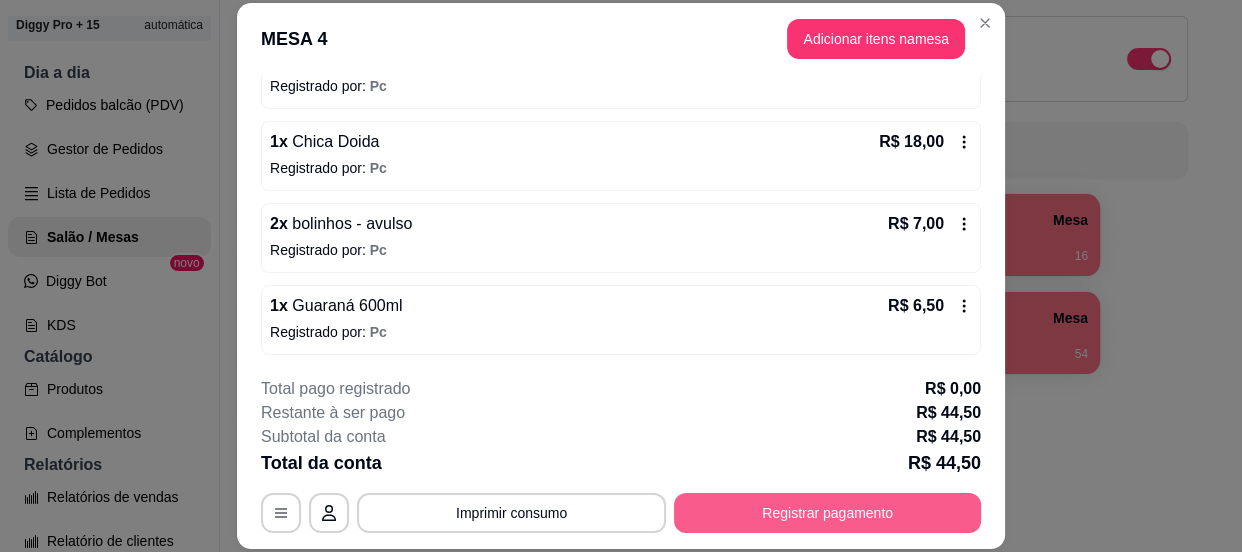 click on "Registrar pagamento" at bounding box center [827, 513] 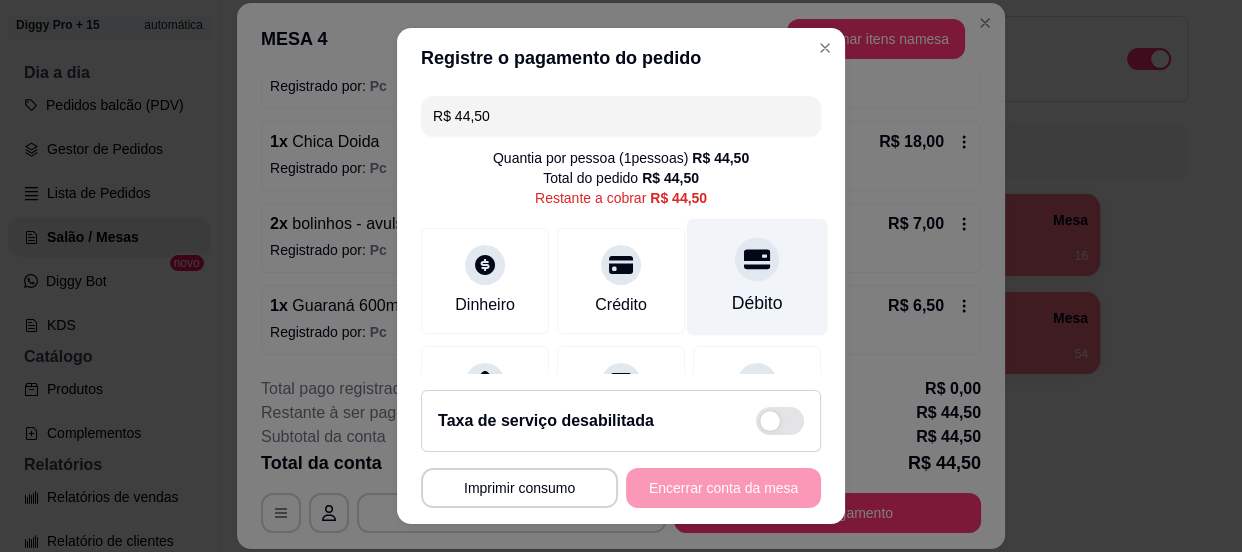 click on "Débito" at bounding box center [757, 276] 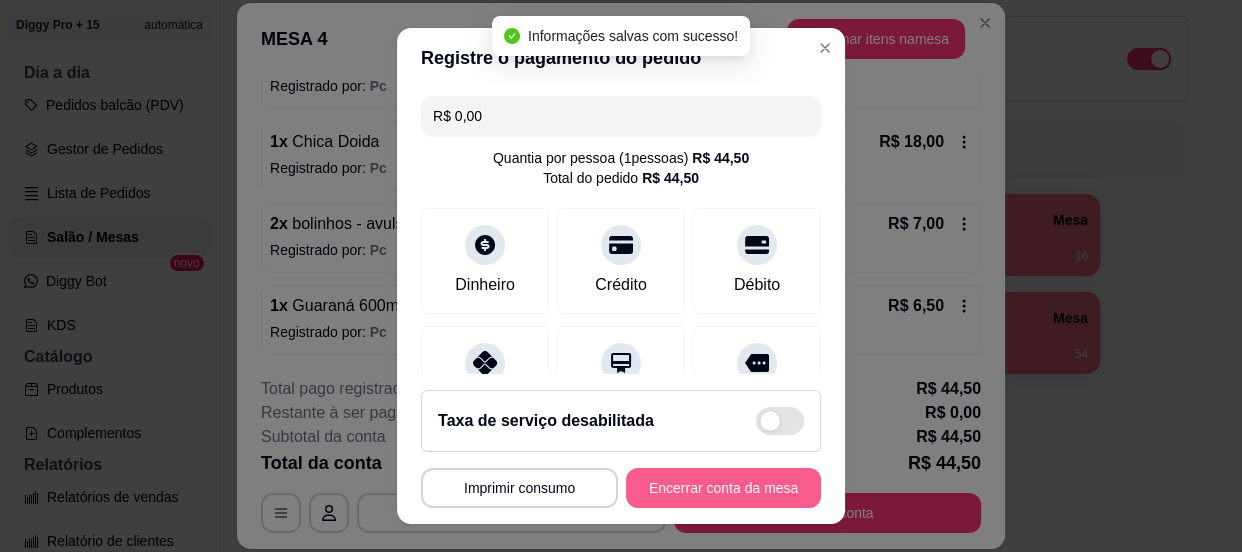 type on "R$ 0,00" 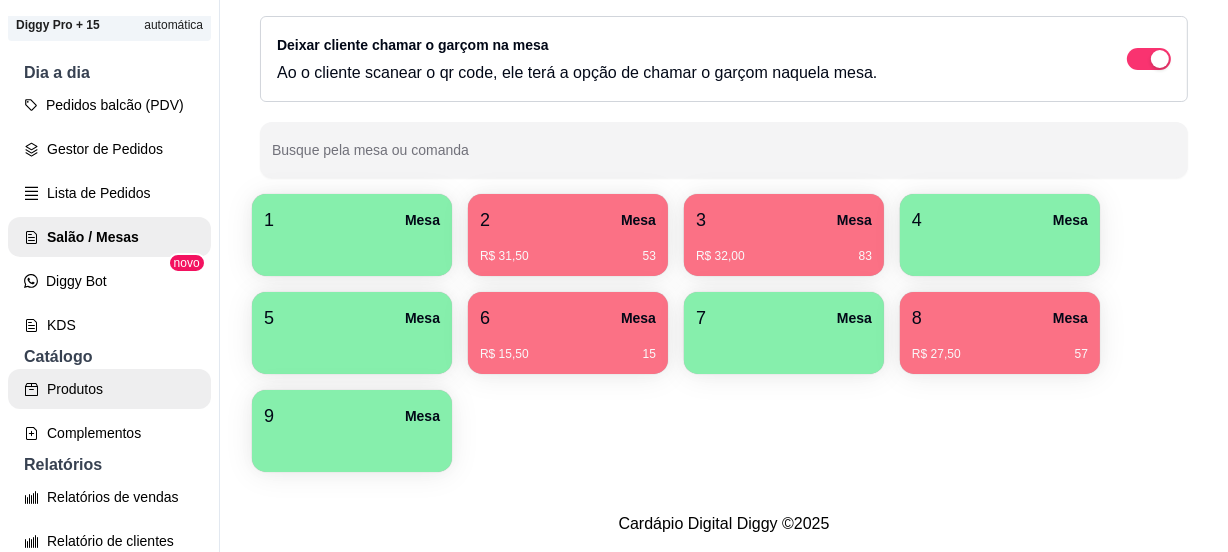 click on "Produtos" at bounding box center [109, 389] 